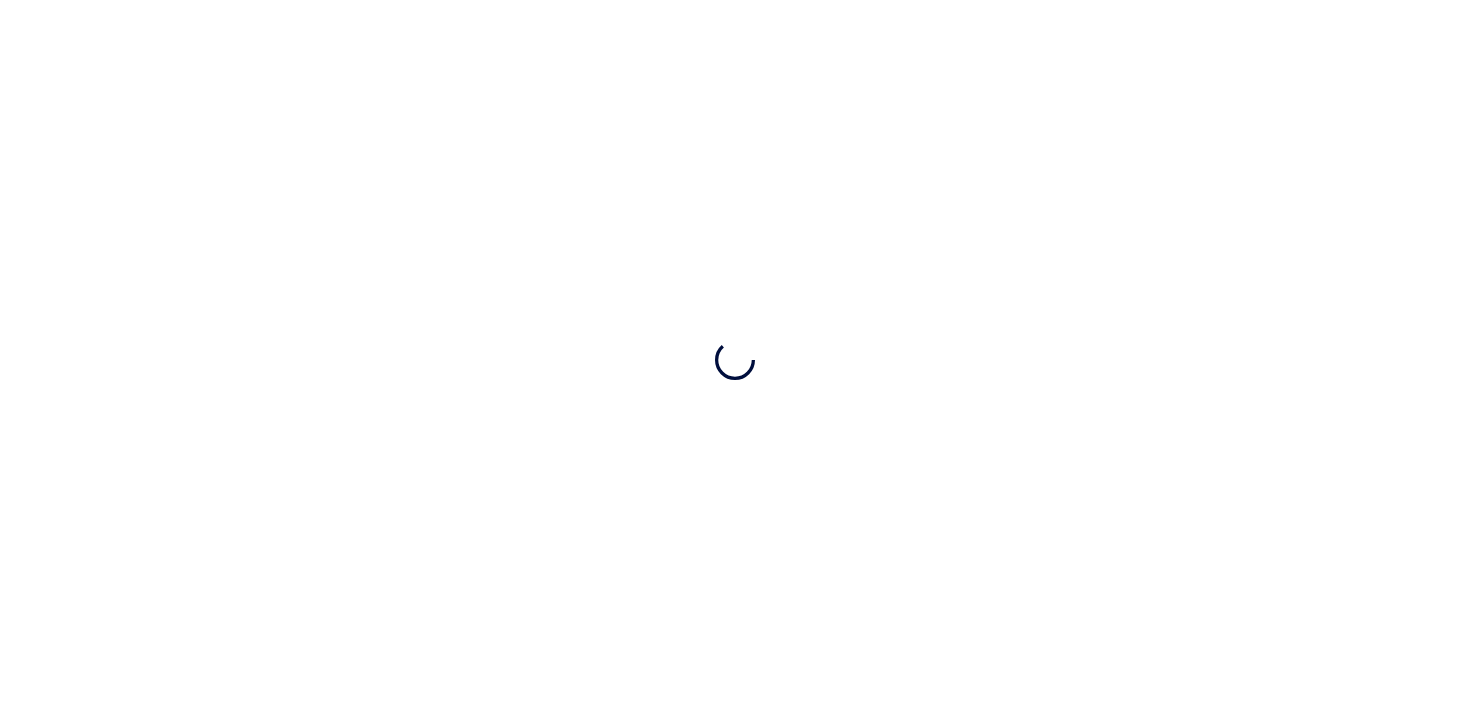 scroll, scrollTop: 0, scrollLeft: 0, axis: both 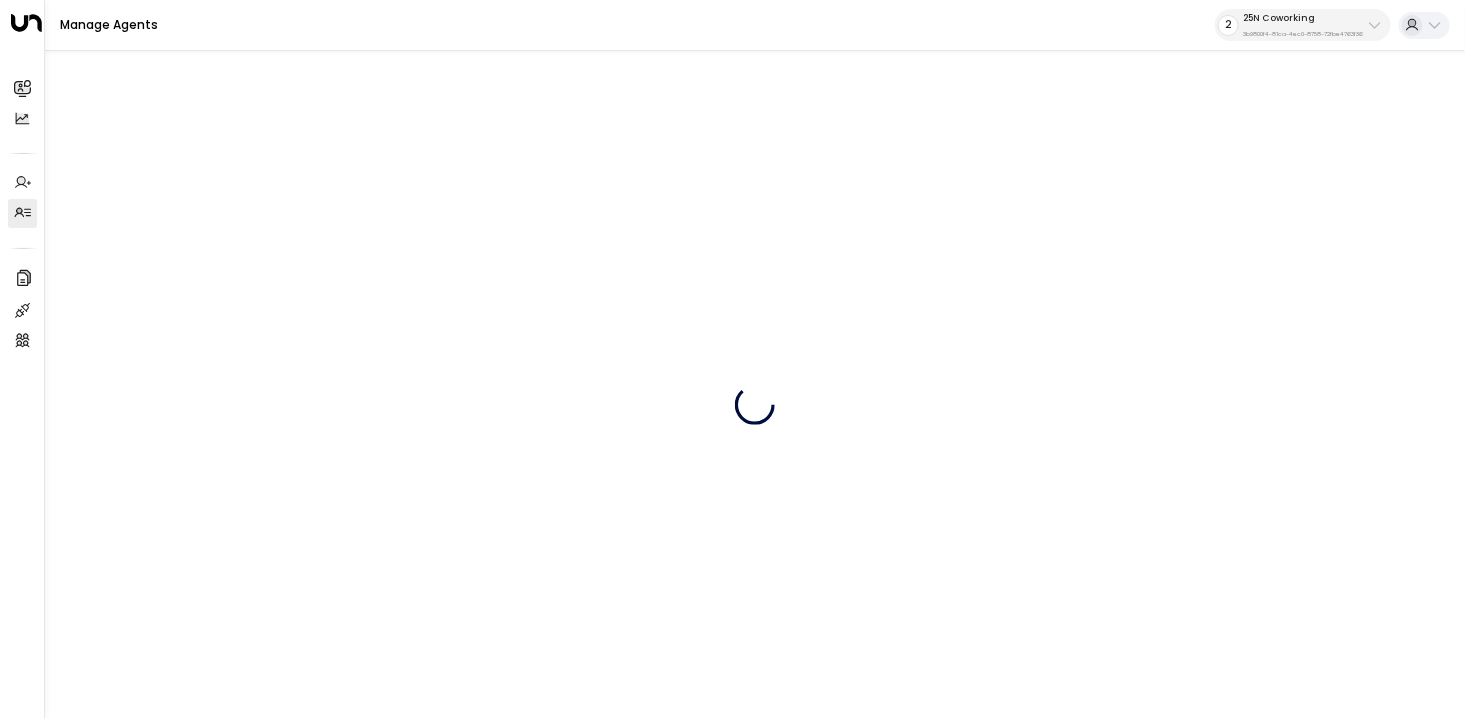click on "25N Coworking 3b9800f4-81ca-4ec0-8758-72fbe4763f36" at bounding box center [1303, 25] 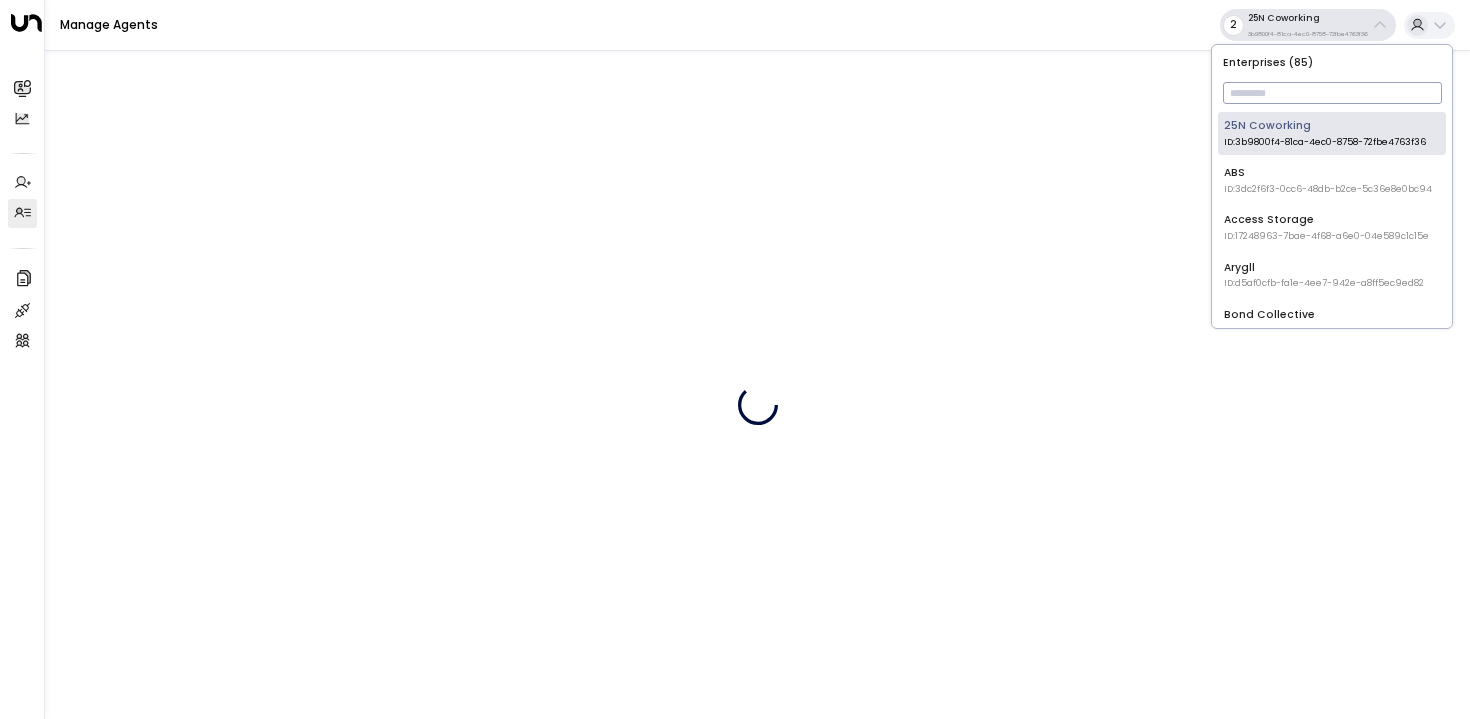 click at bounding box center [1332, 93] 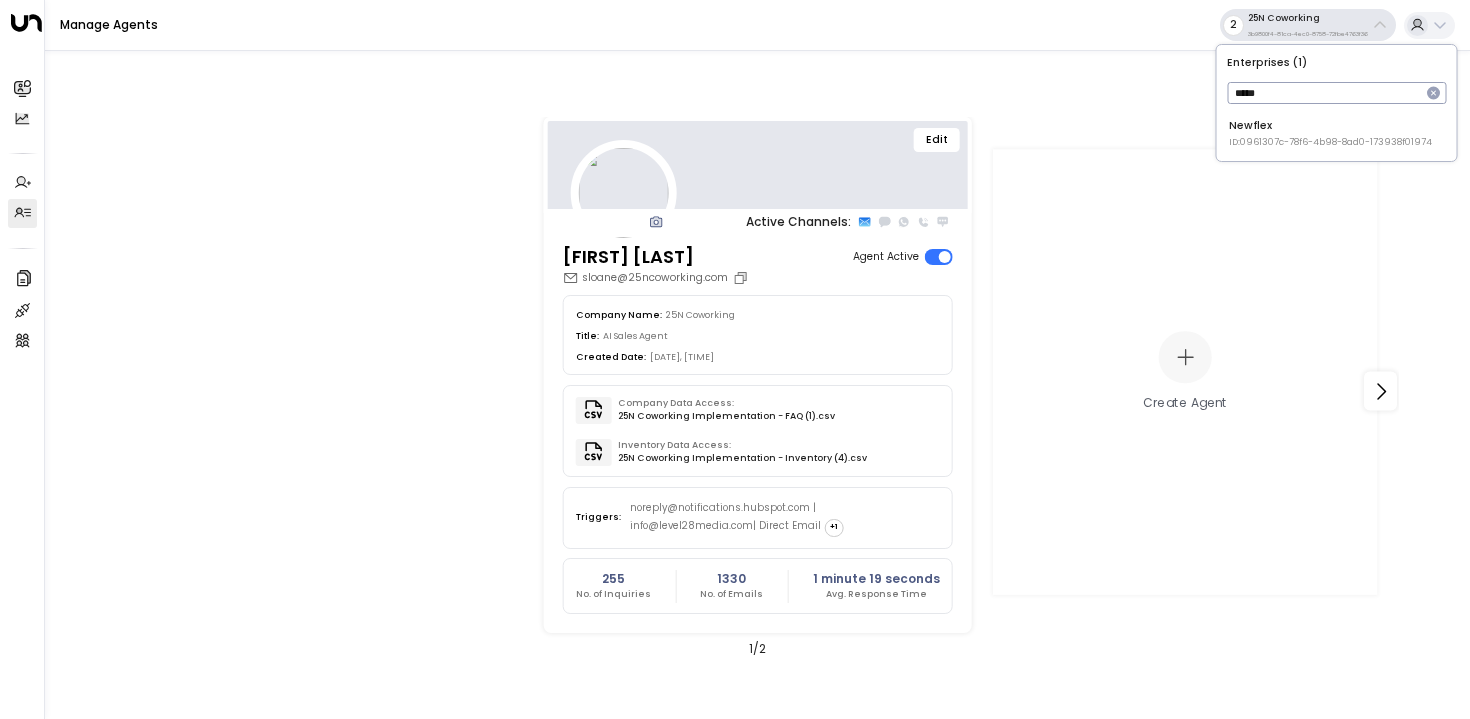 type on "*****" 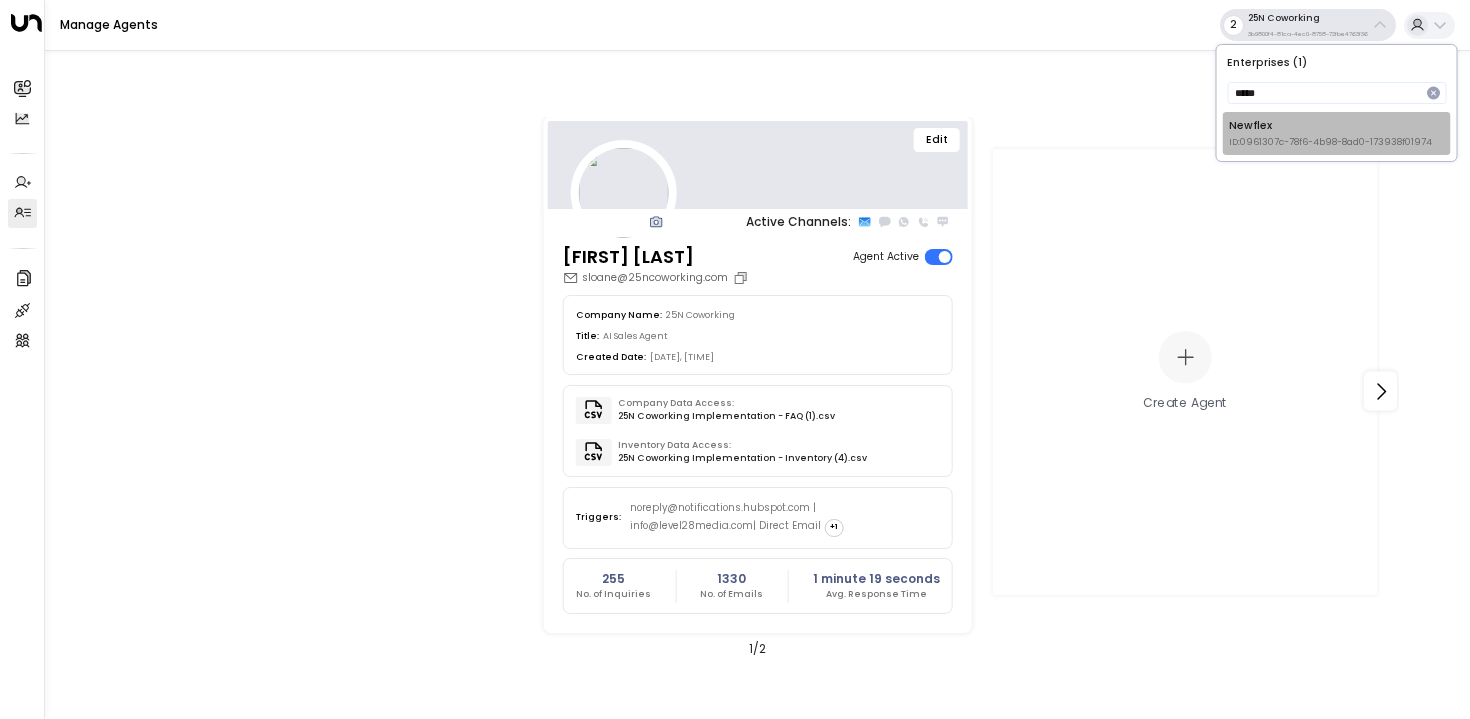 click on "ID:  0961307c-78f6-4b98-8ad0-173938f01974" at bounding box center [1330, 143] 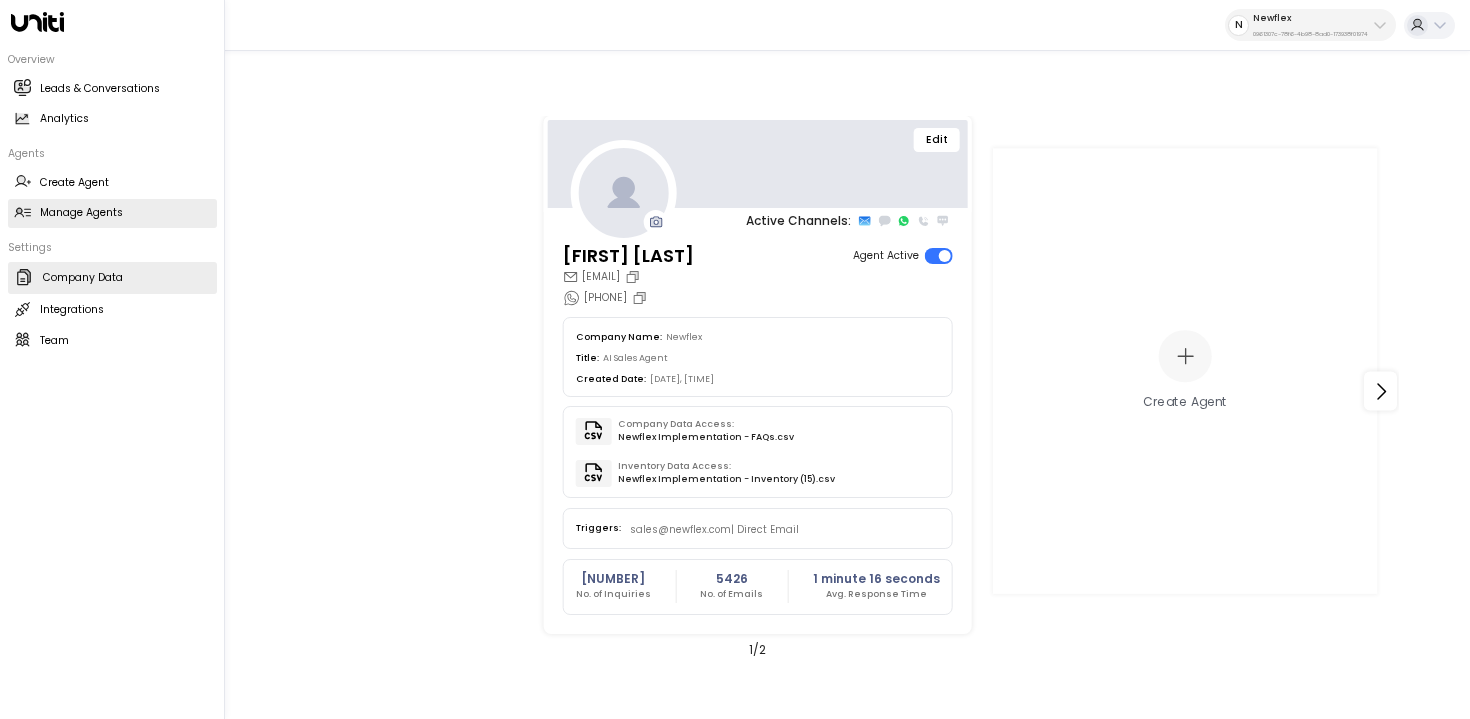 click on "Company Data" at bounding box center [83, 278] 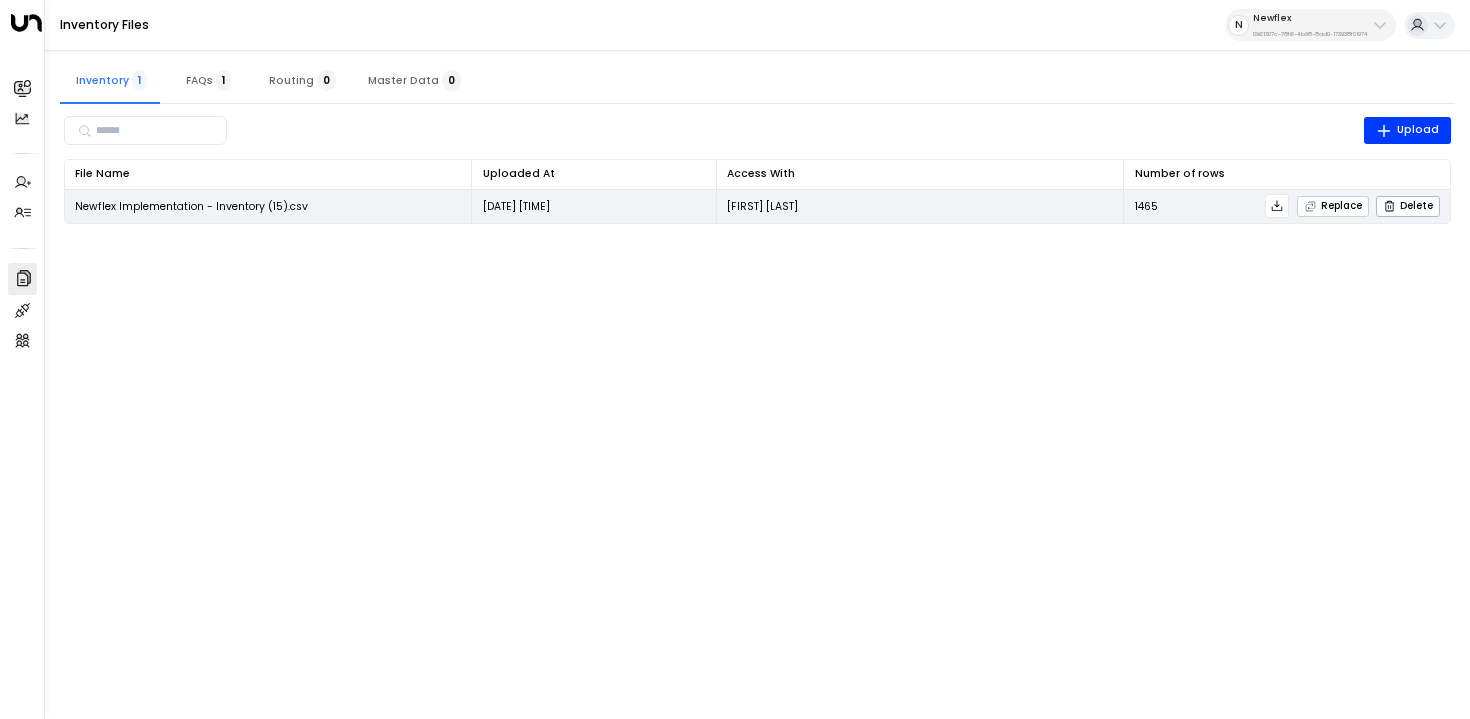 click on "Replace" at bounding box center [1333, 206] 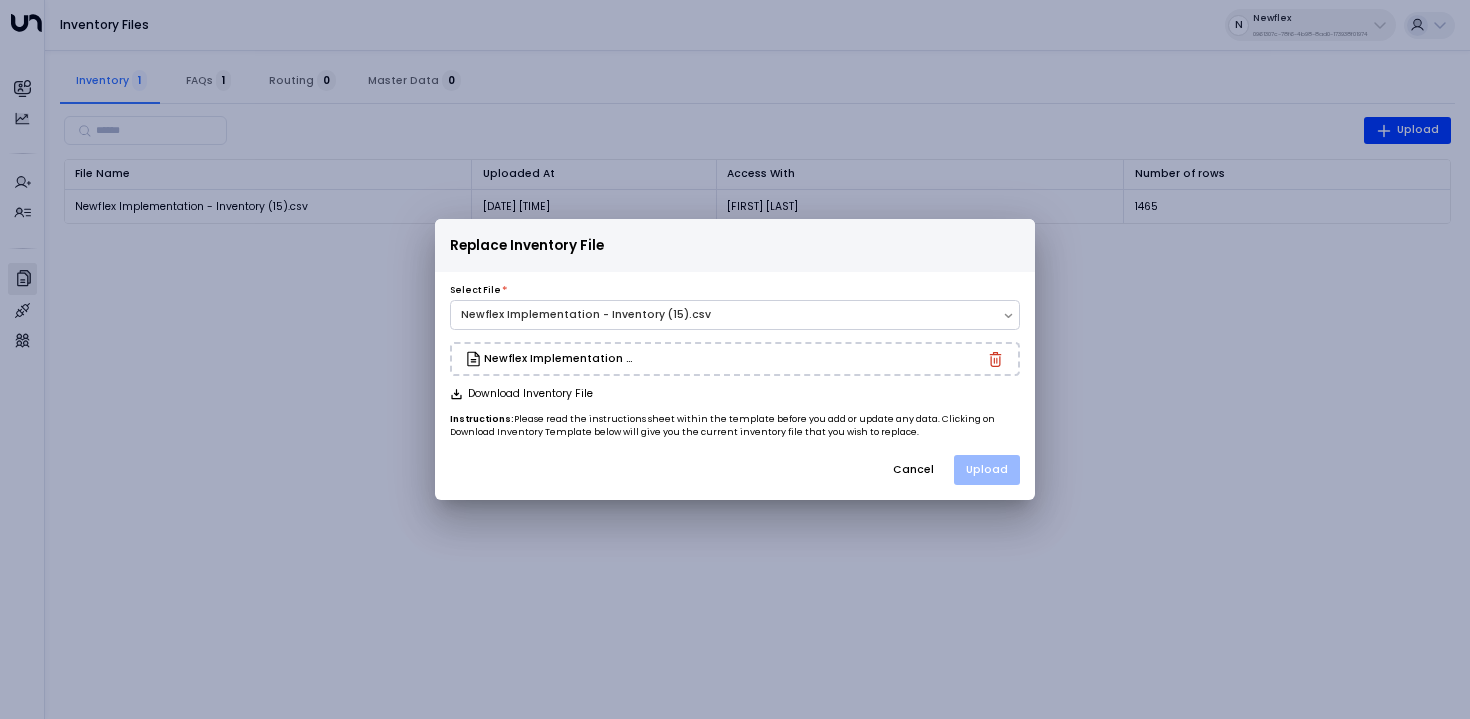 click on "Upload" at bounding box center [987, 470] 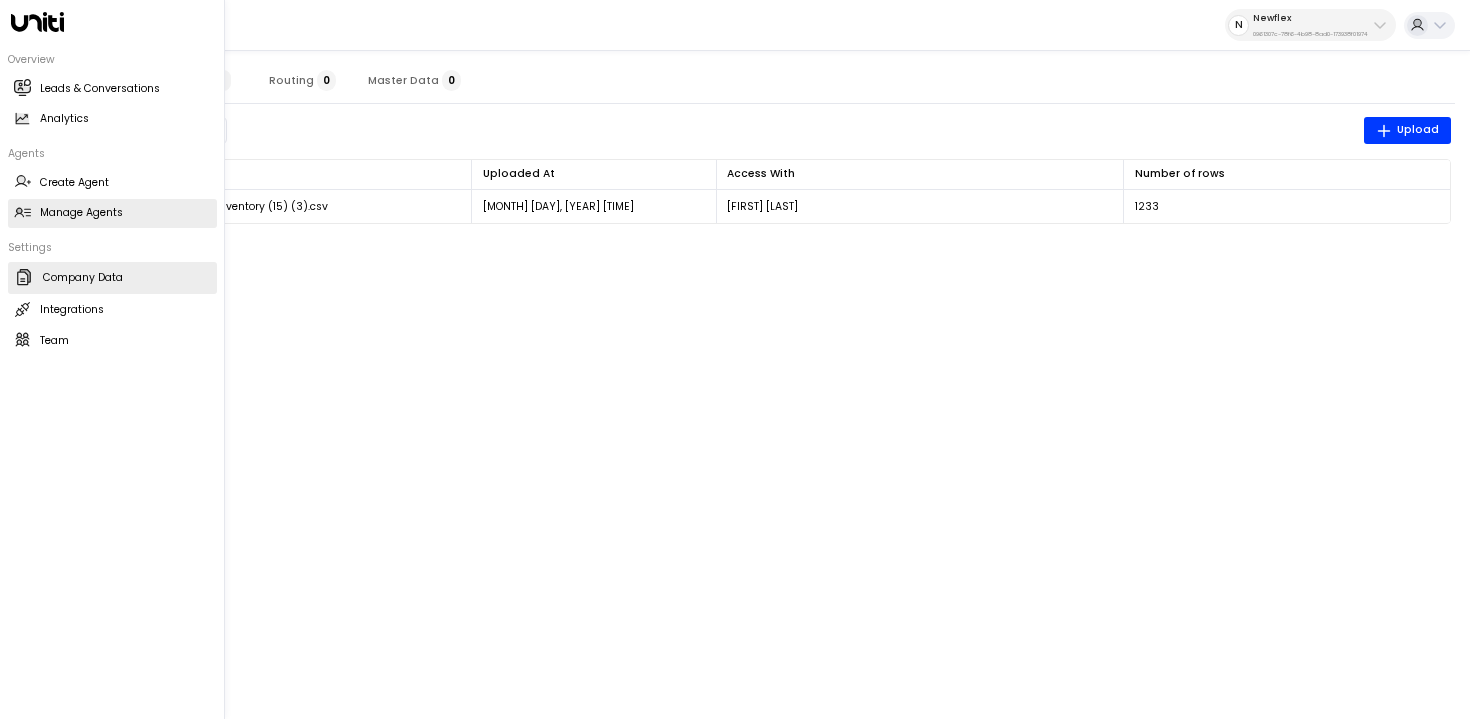 click on "Manage Agents" at bounding box center (81, 213) 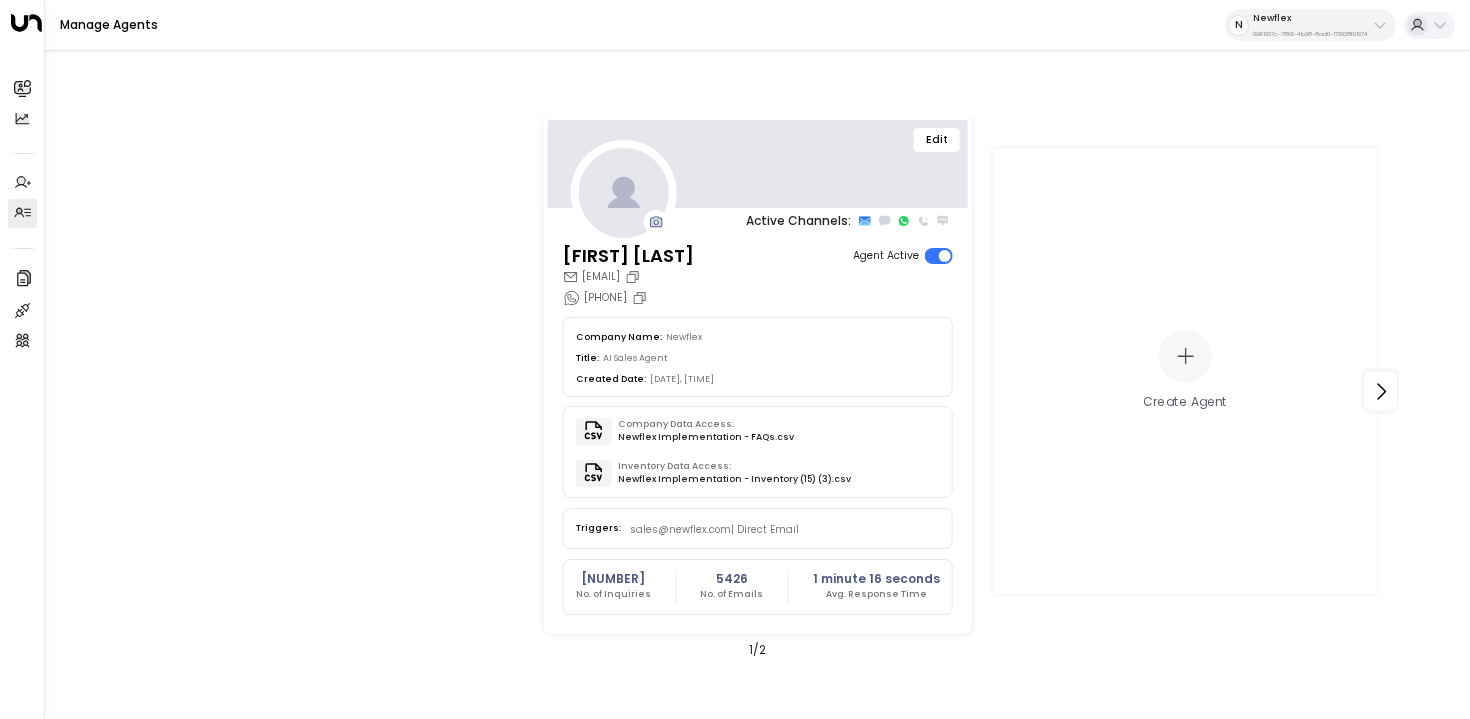 click on "Edit" at bounding box center (937, 140) 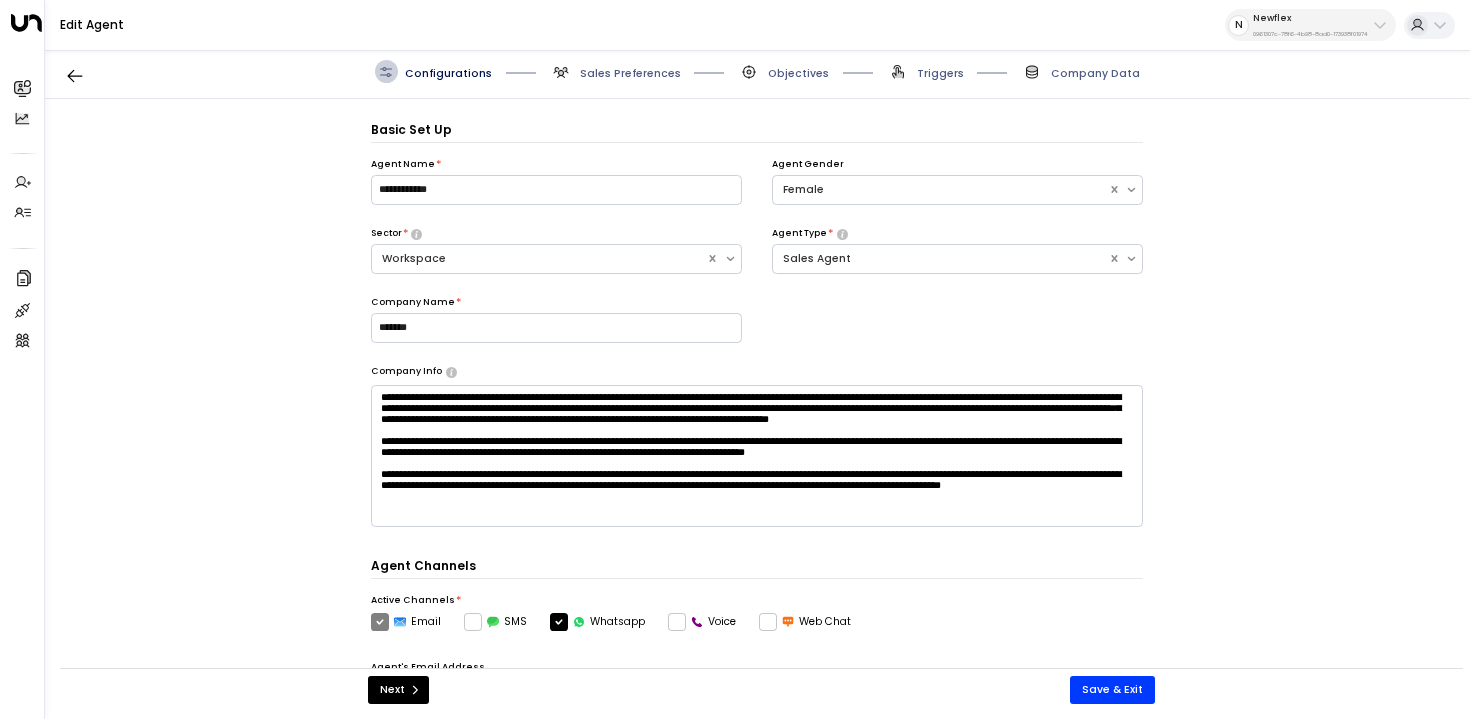scroll, scrollTop: 22, scrollLeft: 0, axis: vertical 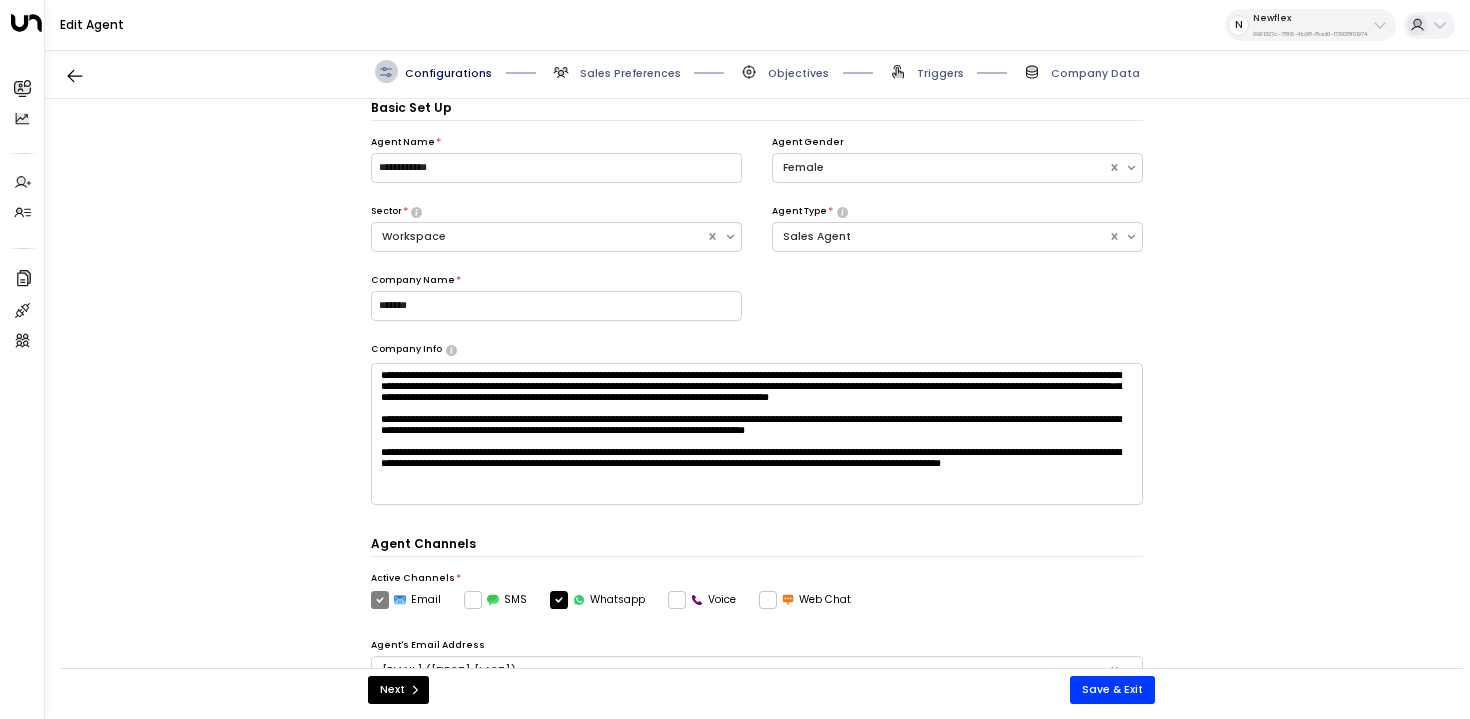 click on "Sales Preferences" at bounding box center (615, 71) 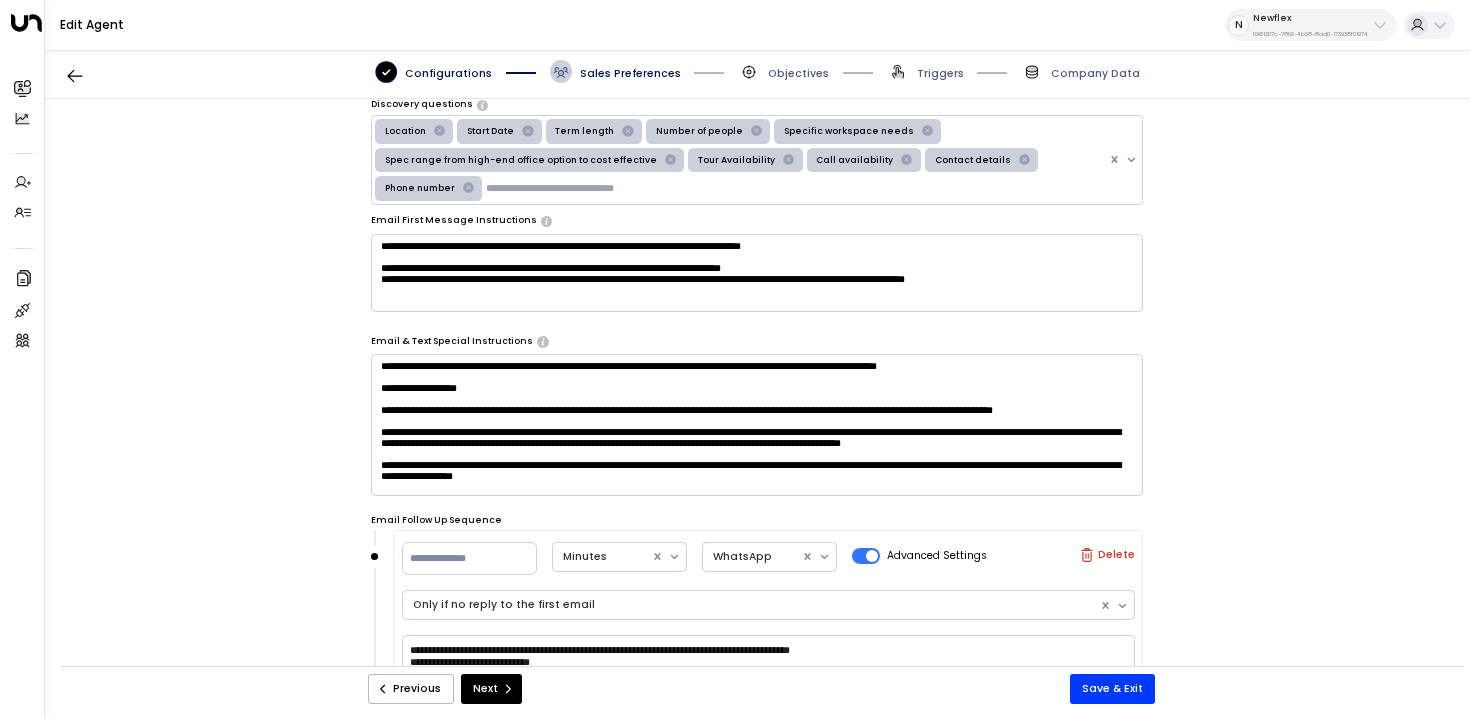 scroll, scrollTop: 434, scrollLeft: 0, axis: vertical 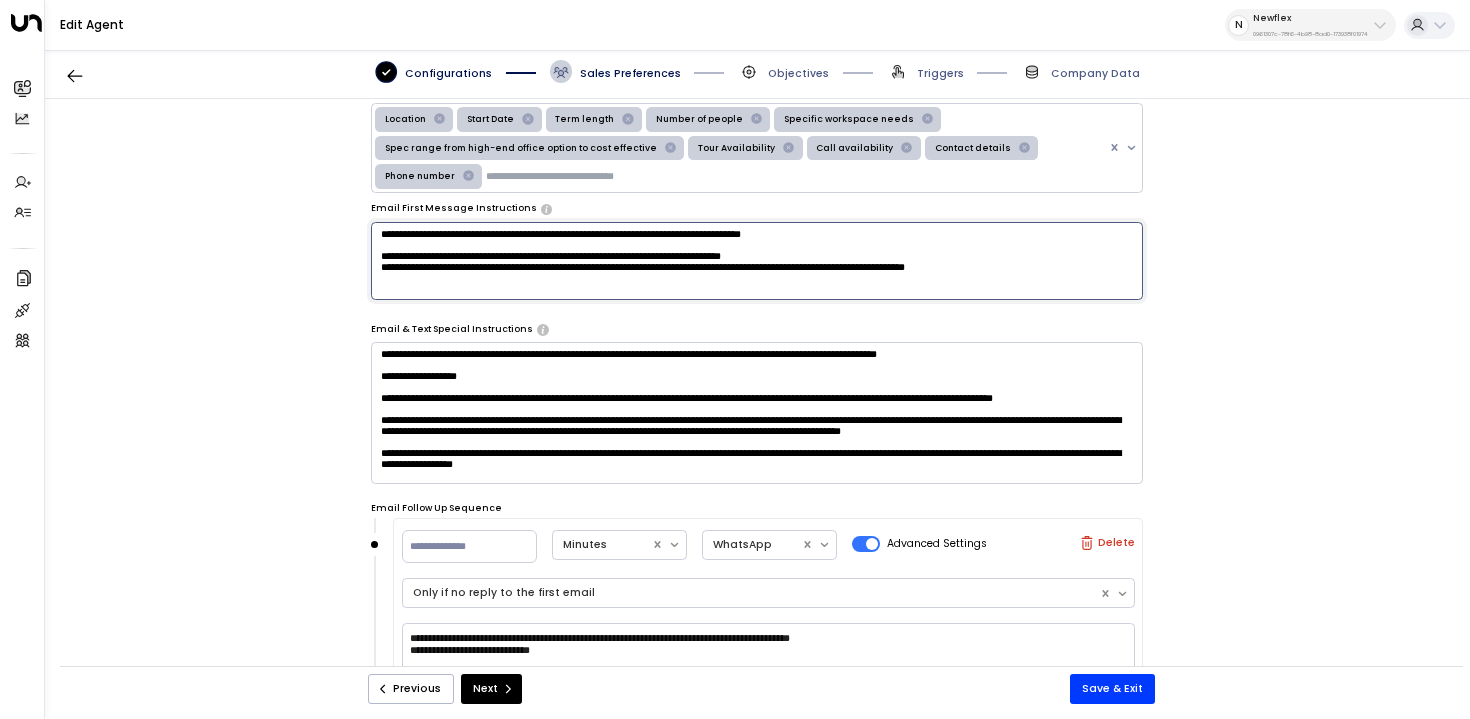 click on "**********" at bounding box center [757, 261] 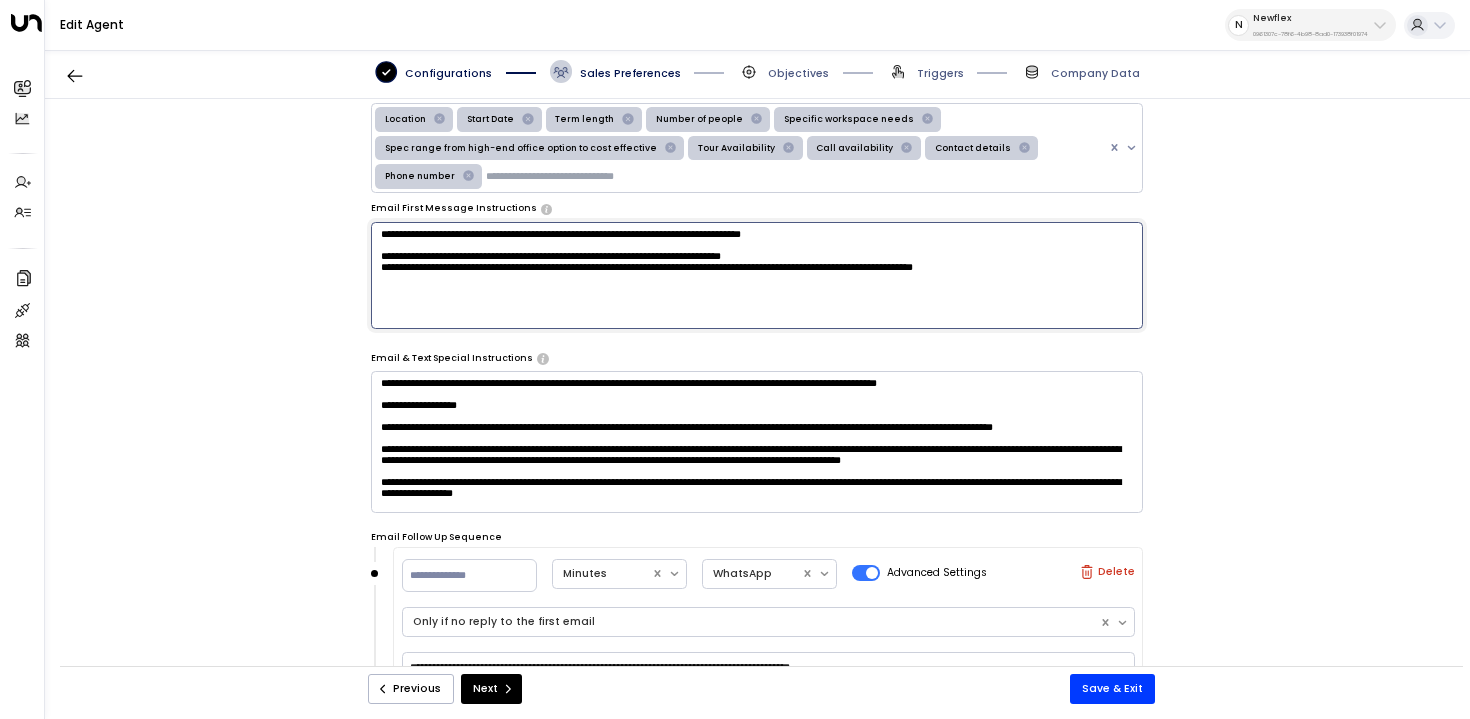 paste on "**********" 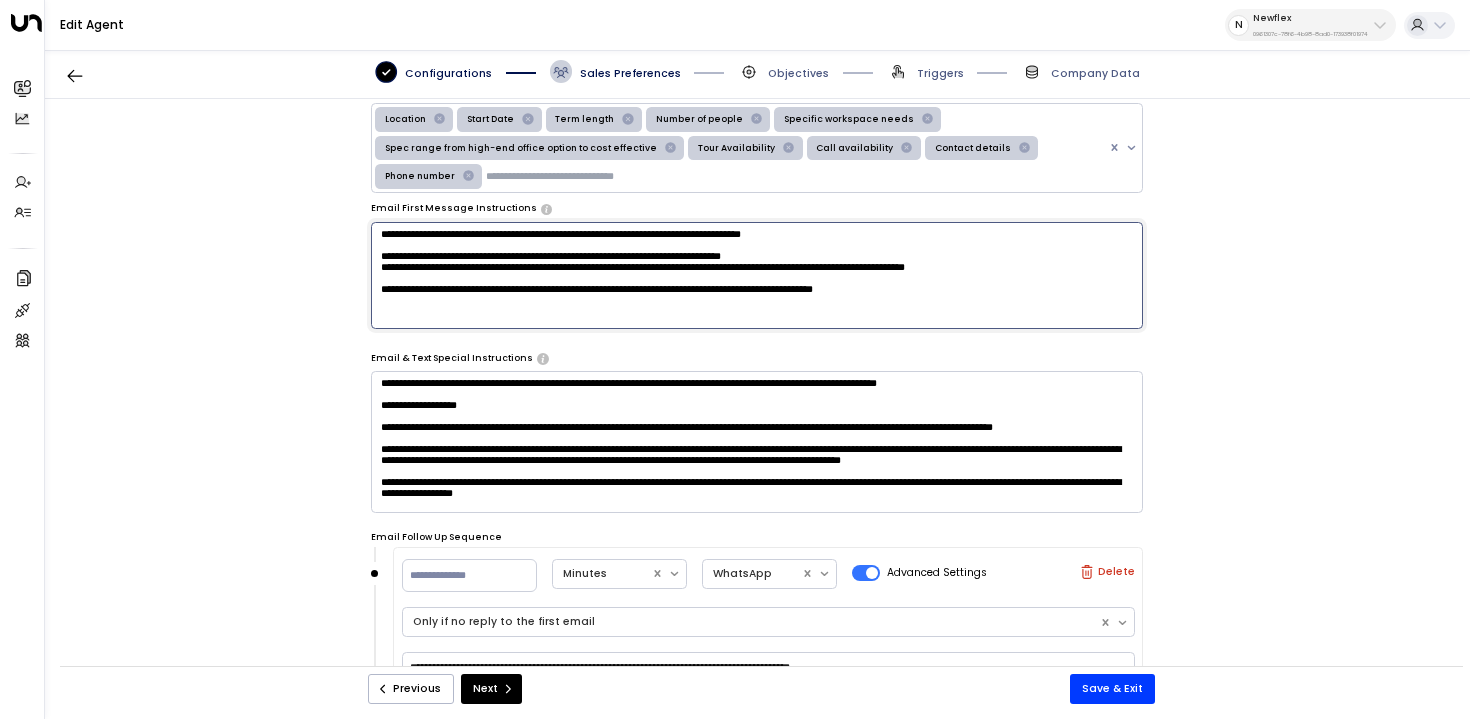 drag, startPoint x: 506, startPoint y: 310, endPoint x: 279, endPoint y: 305, distance: 227.05505 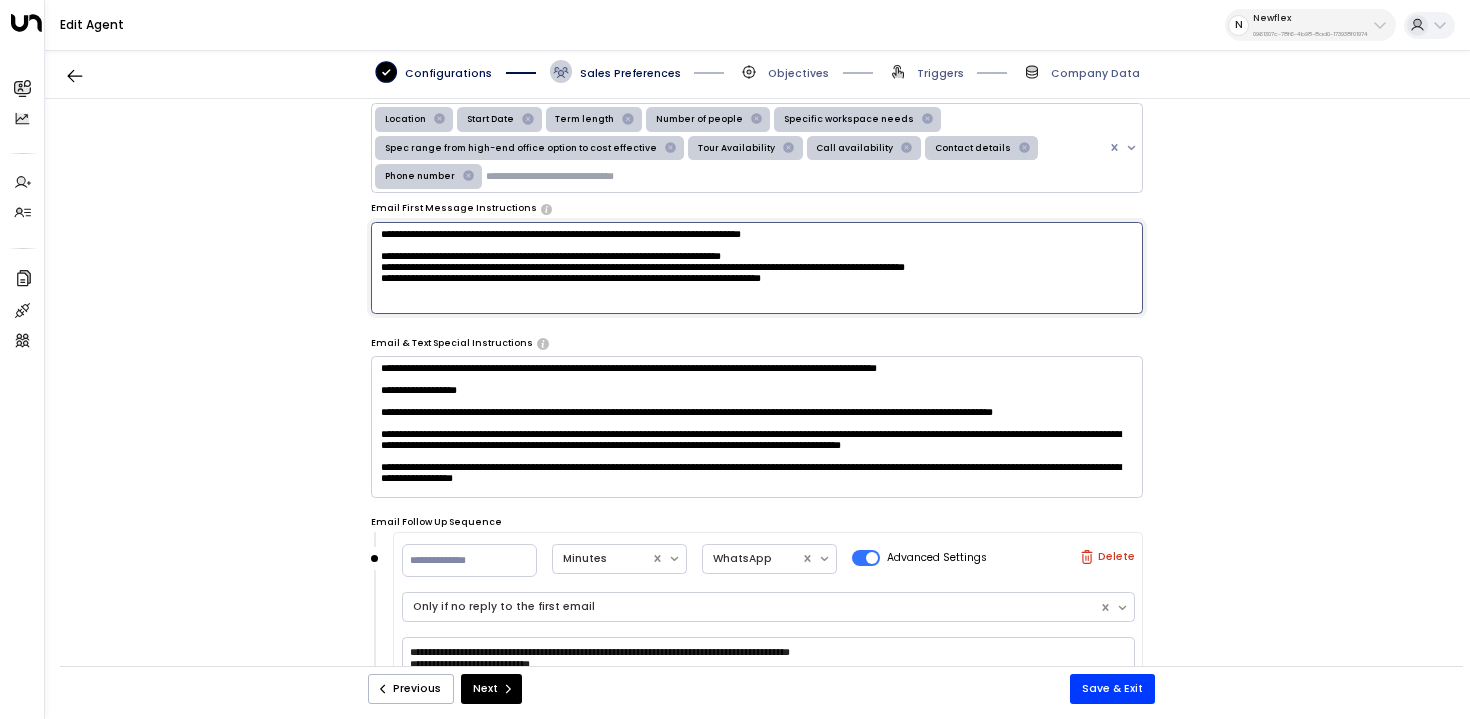 click on "**********" at bounding box center [757, 268] 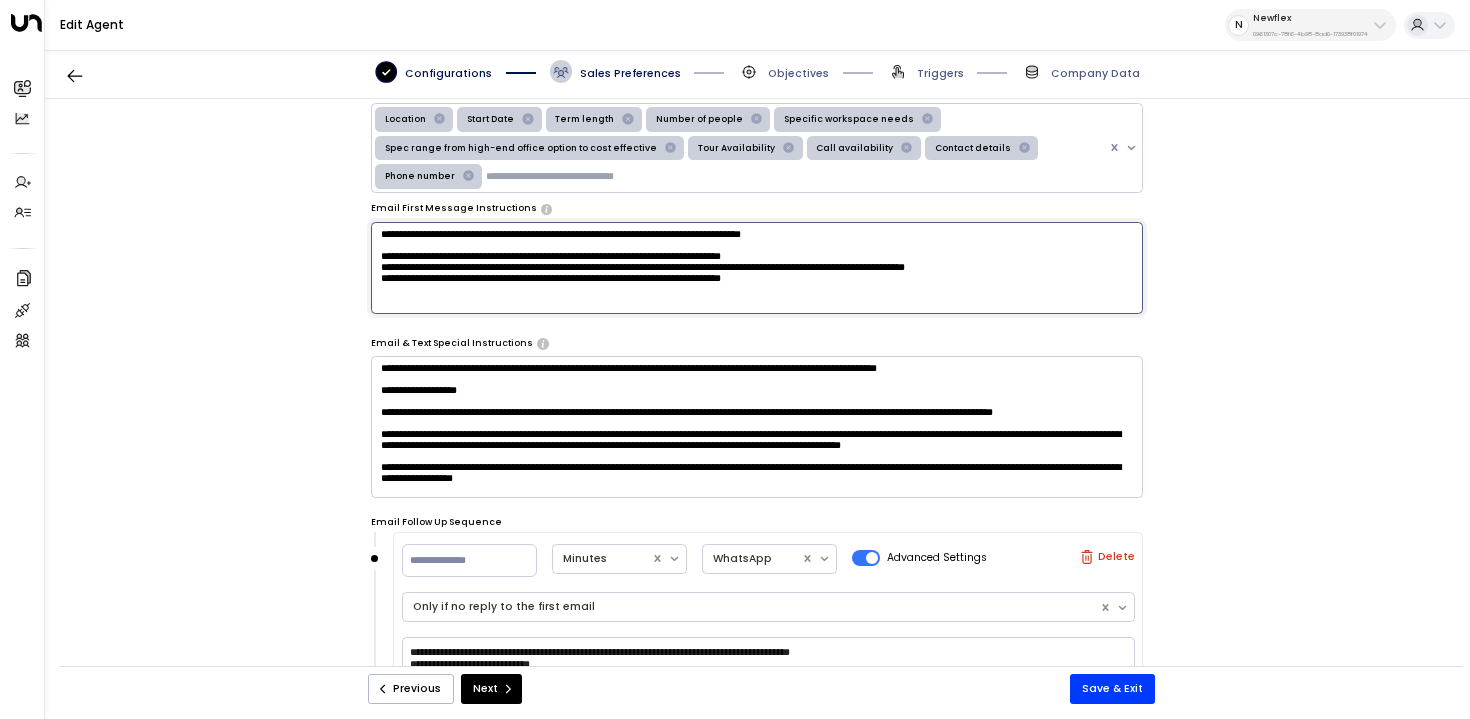 click on "**********" at bounding box center [757, 268] 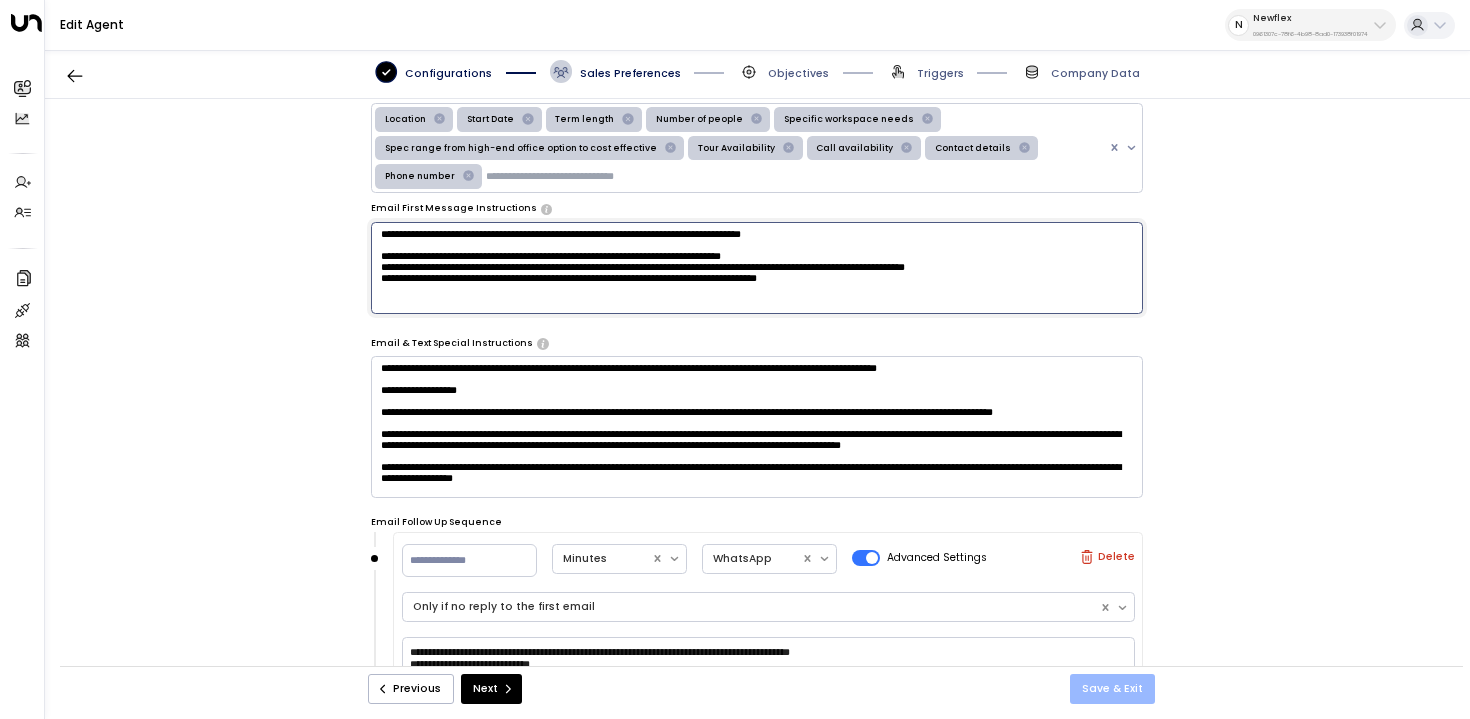 type on "**********" 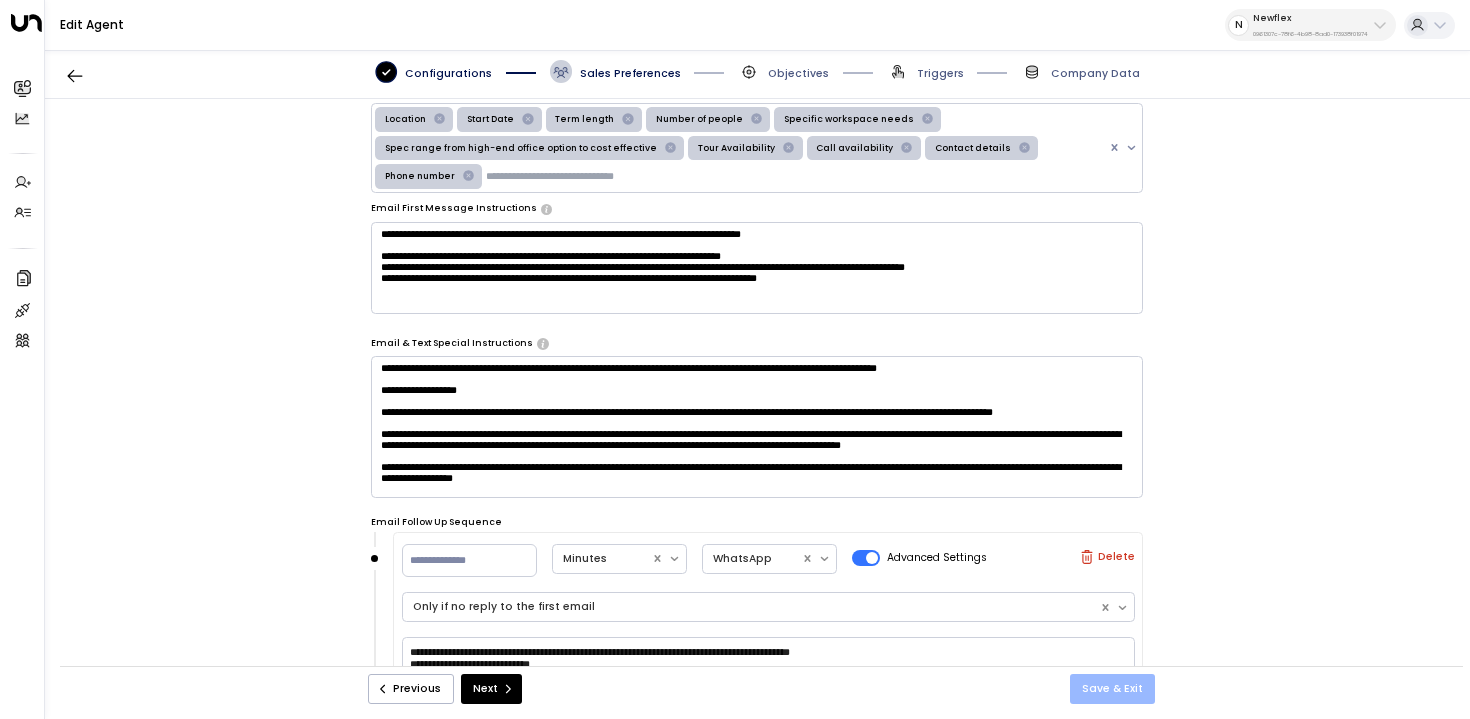 click on "Save & Exit" at bounding box center (1112, 689) 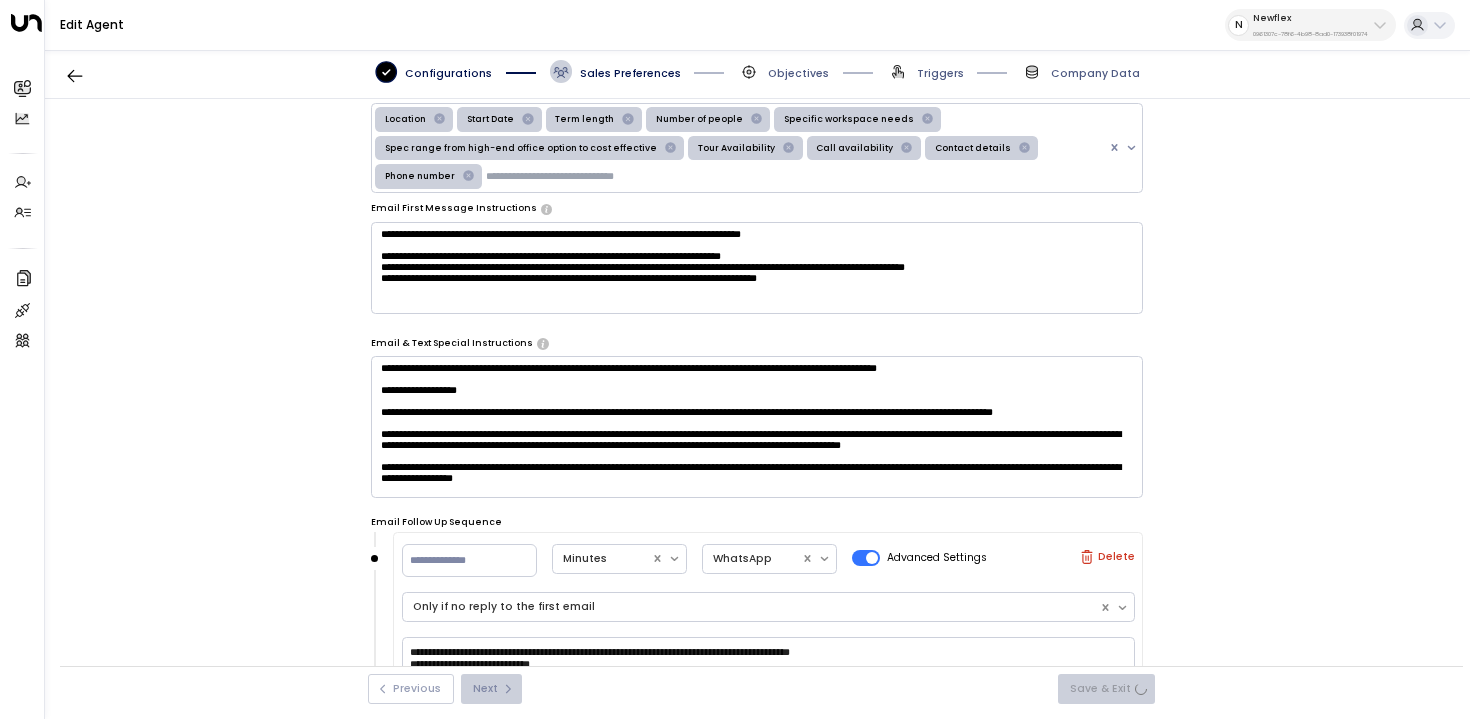 click on "**********" at bounding box center [757, 391] 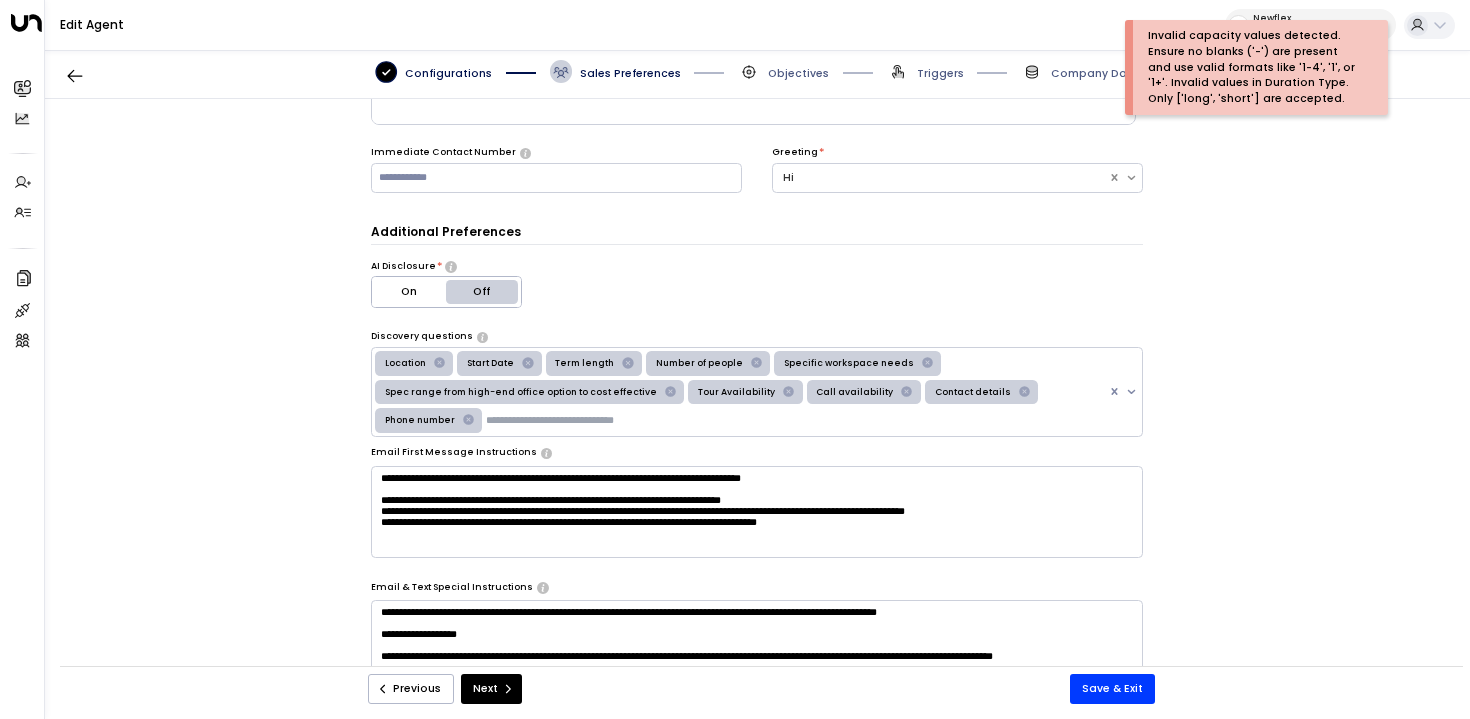 scroll, scrollTop: 0, scrollLeft: 0, axis: both 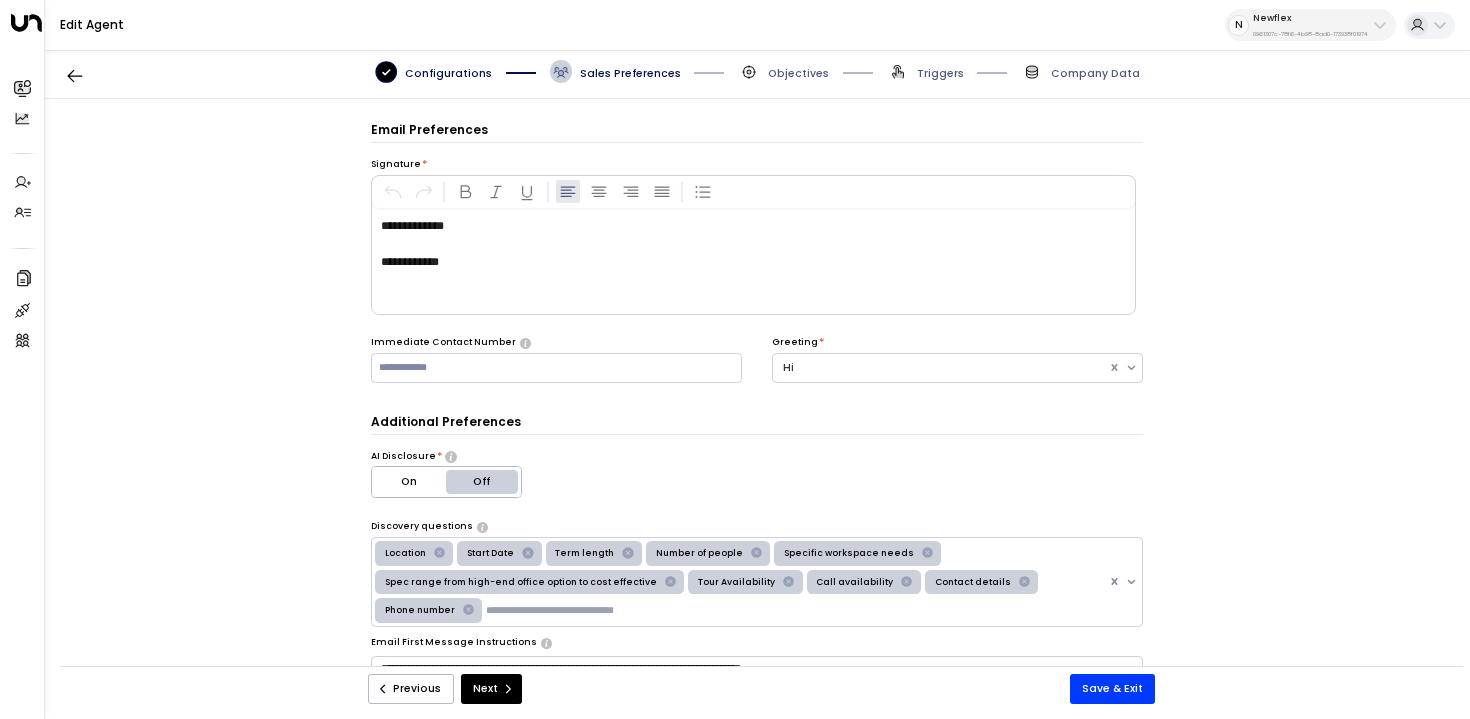 click on "AI Disclosure * On Off" at bounding box center (757, 474) 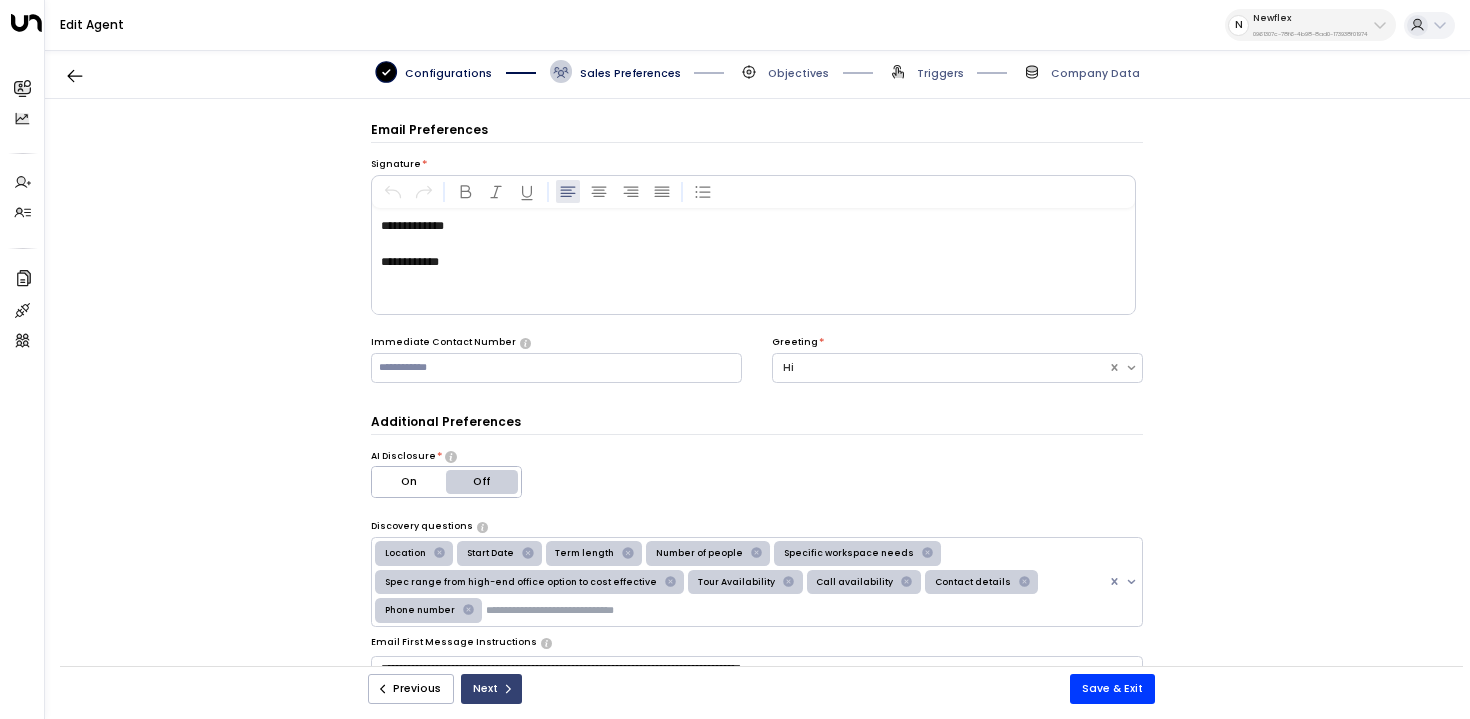 click on "Next" at bounding box center (491, 689) 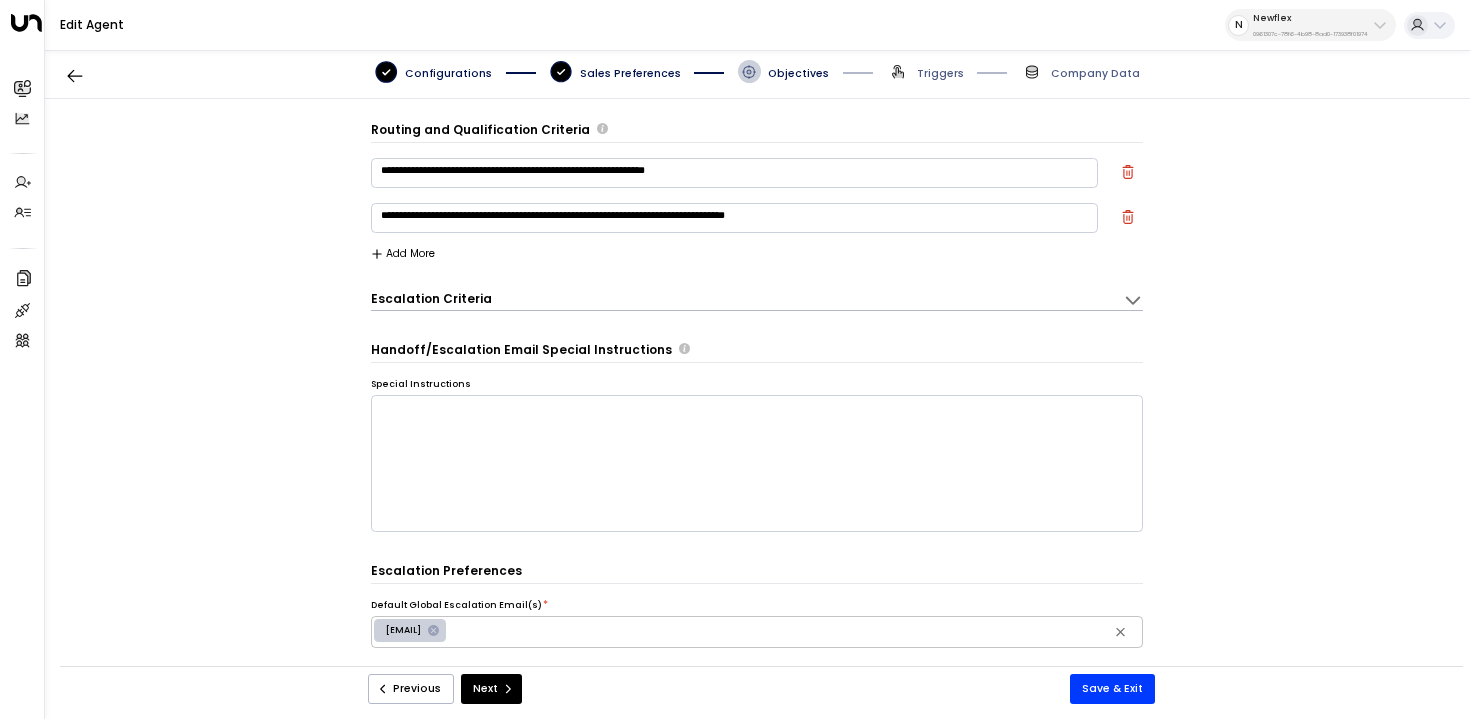 scroll, scrollTop: 22, scrollLeft: 0, axis: vertical 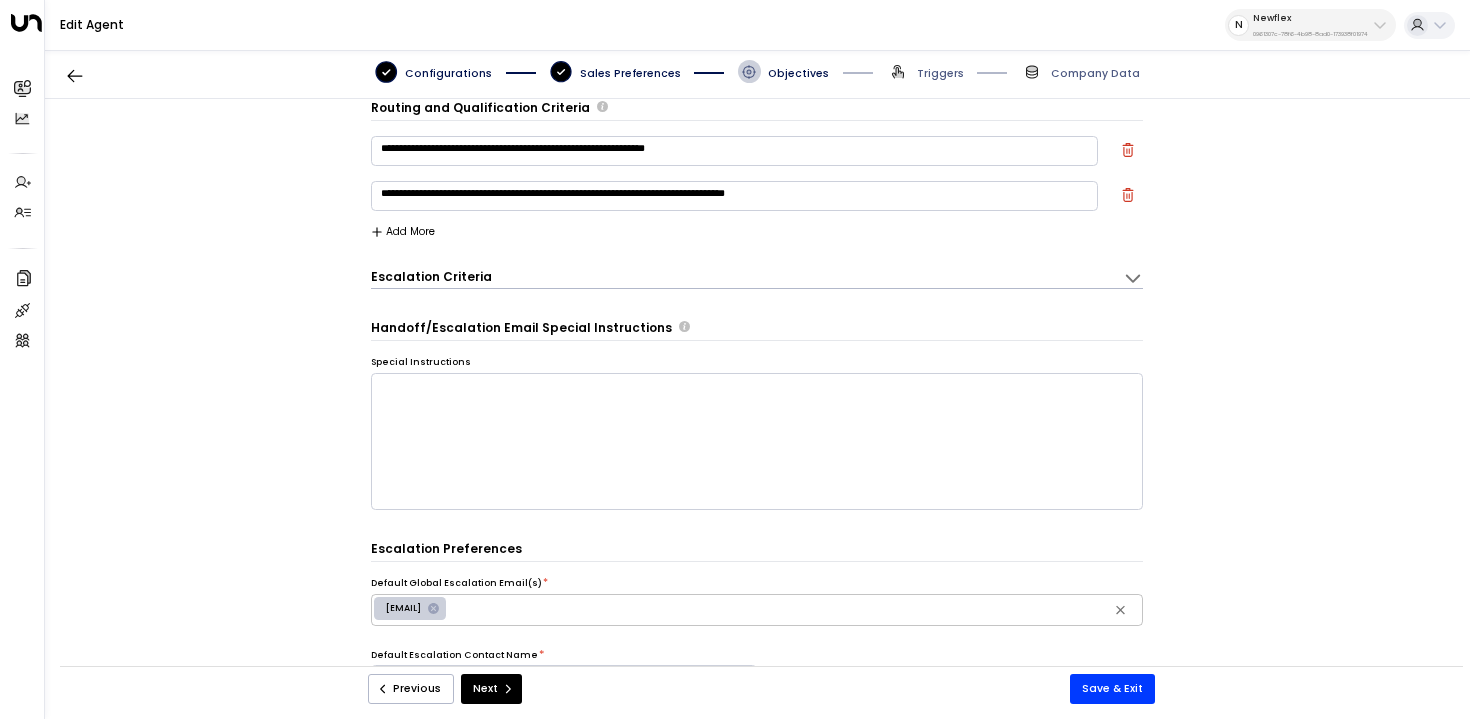 click on "Next" at bounding box center (491, 689) 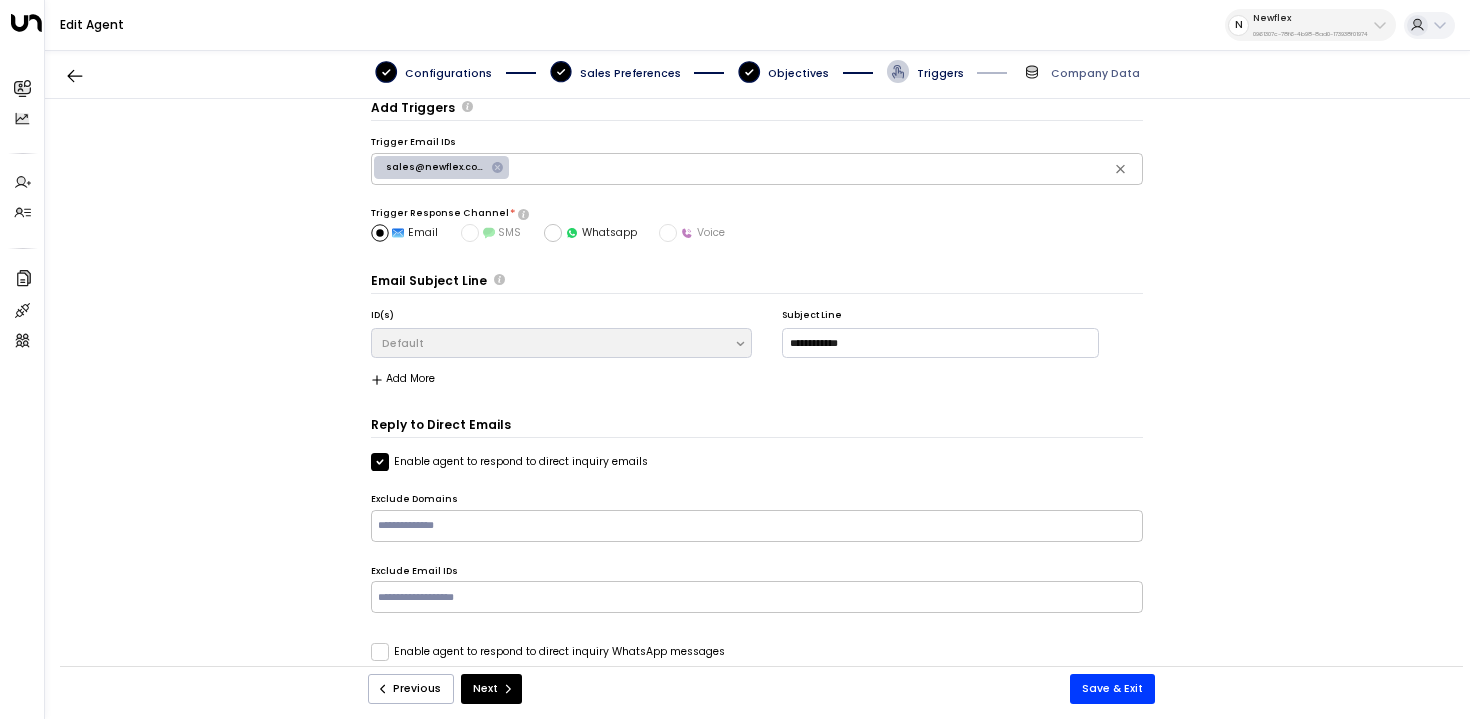 click on "Next" at bounding box center [491, 689] 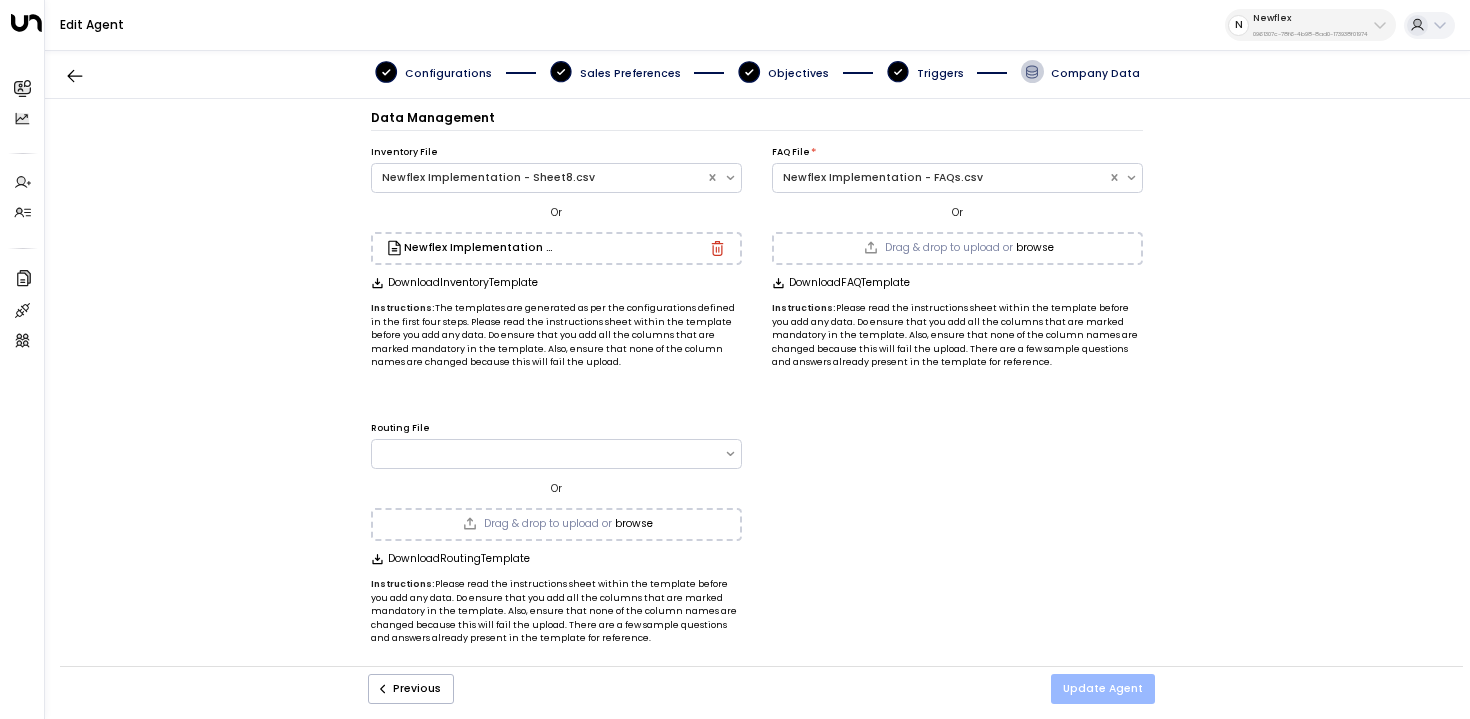 click on "Update Agent" at bounding box center (1103, 689) 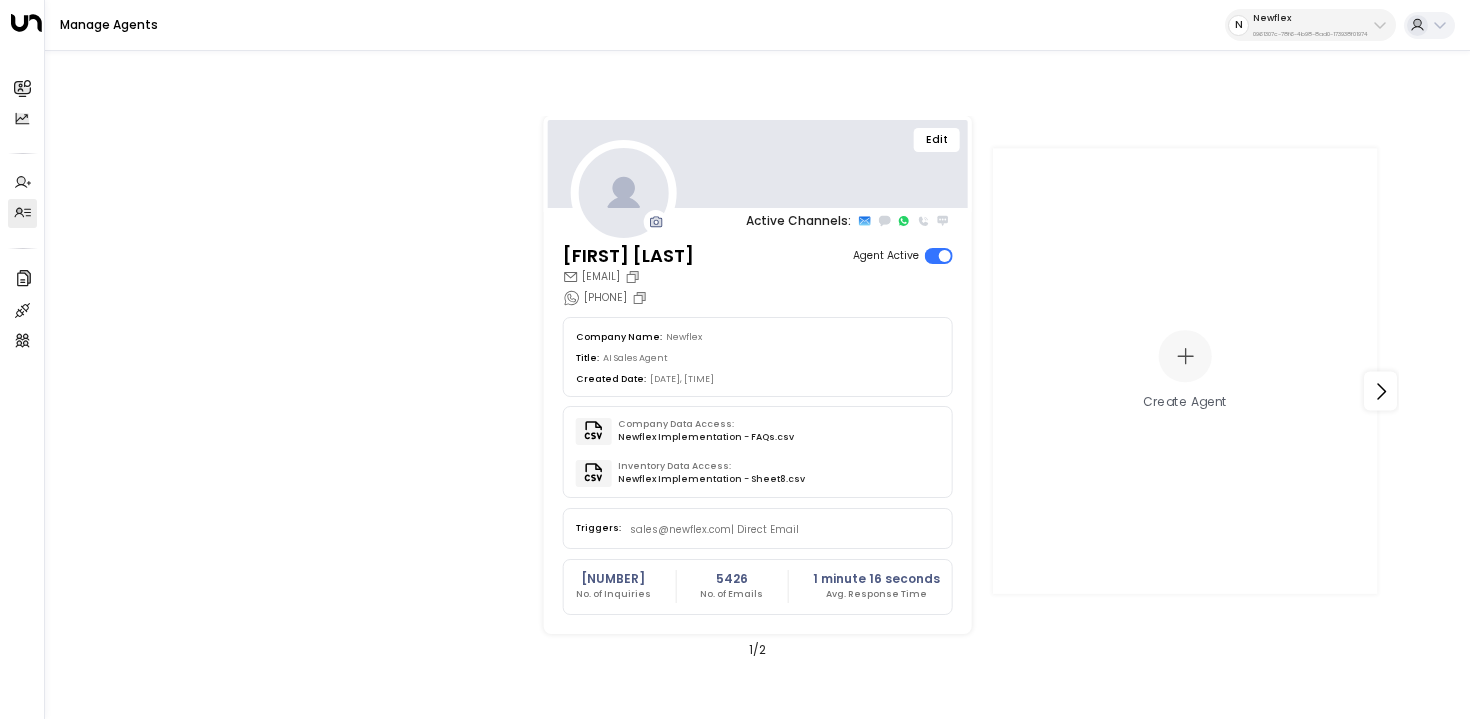 click on "Newflex [ID]" at bounding box center (1310, 25) 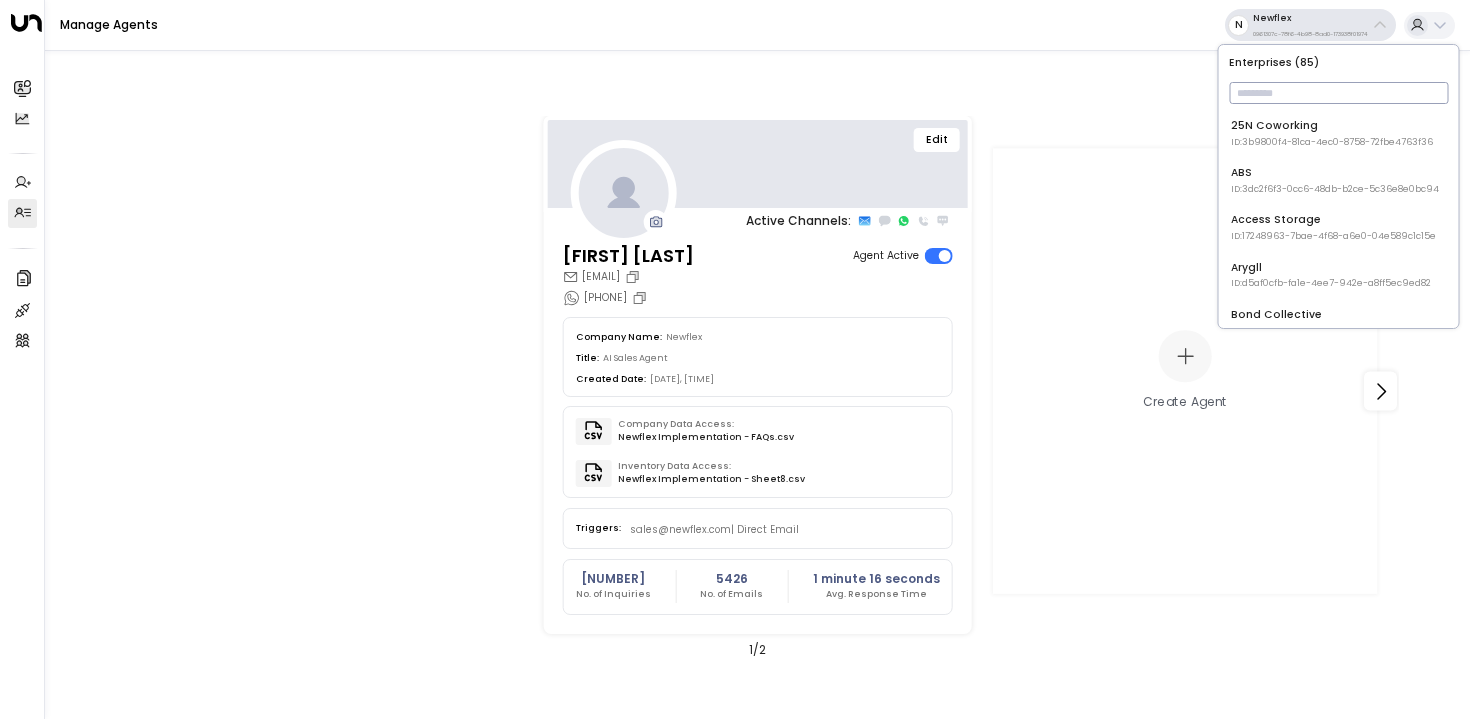 click at bounding box center (1338, 93) 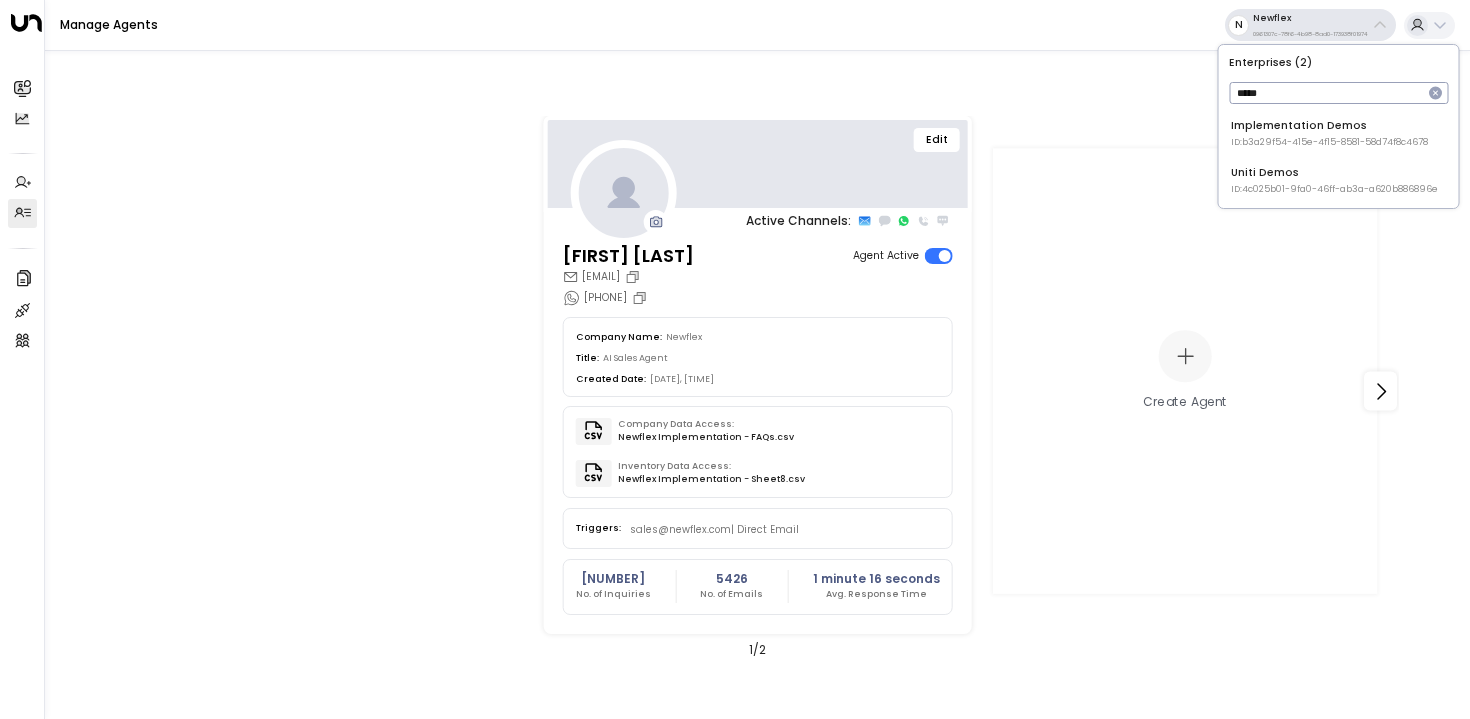 type on "*****" 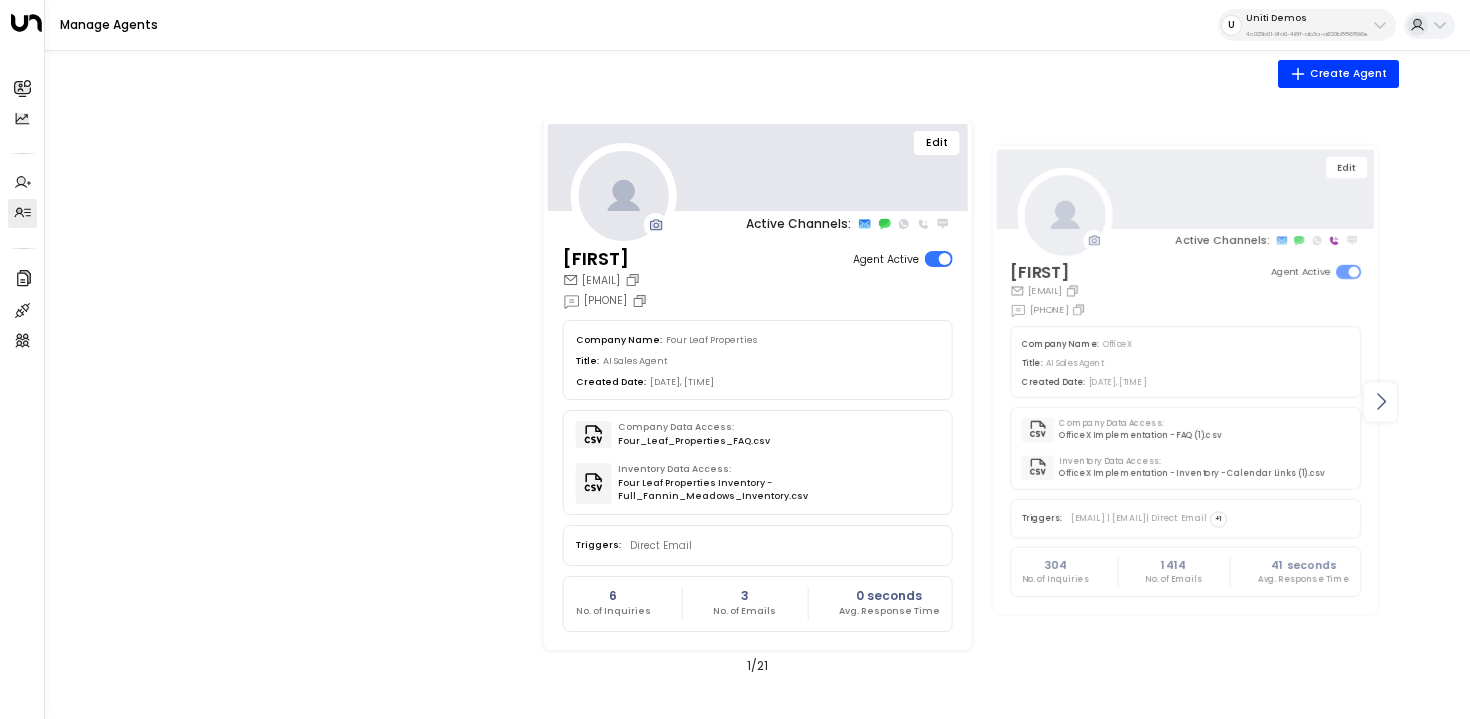 click at bounding box center (1381, 402) 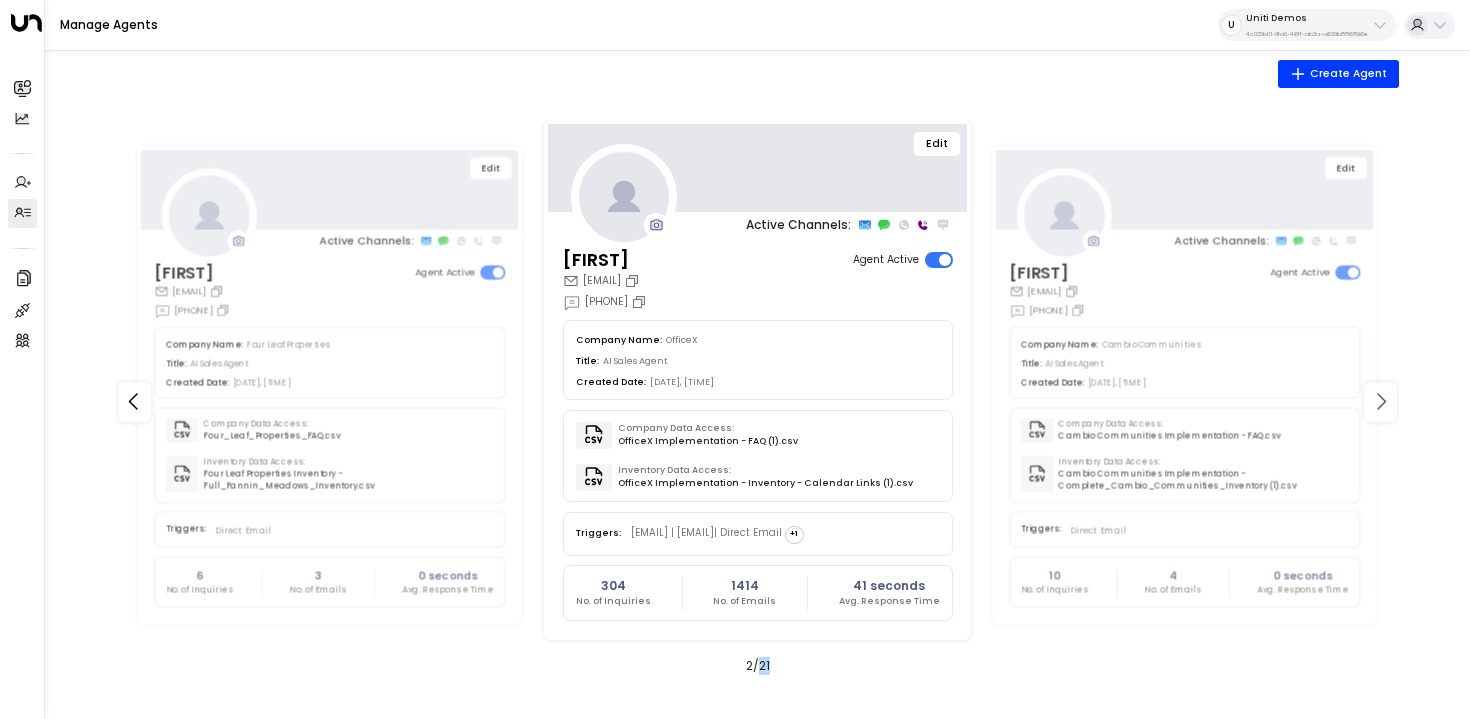click at bounding box center (1381, 402) 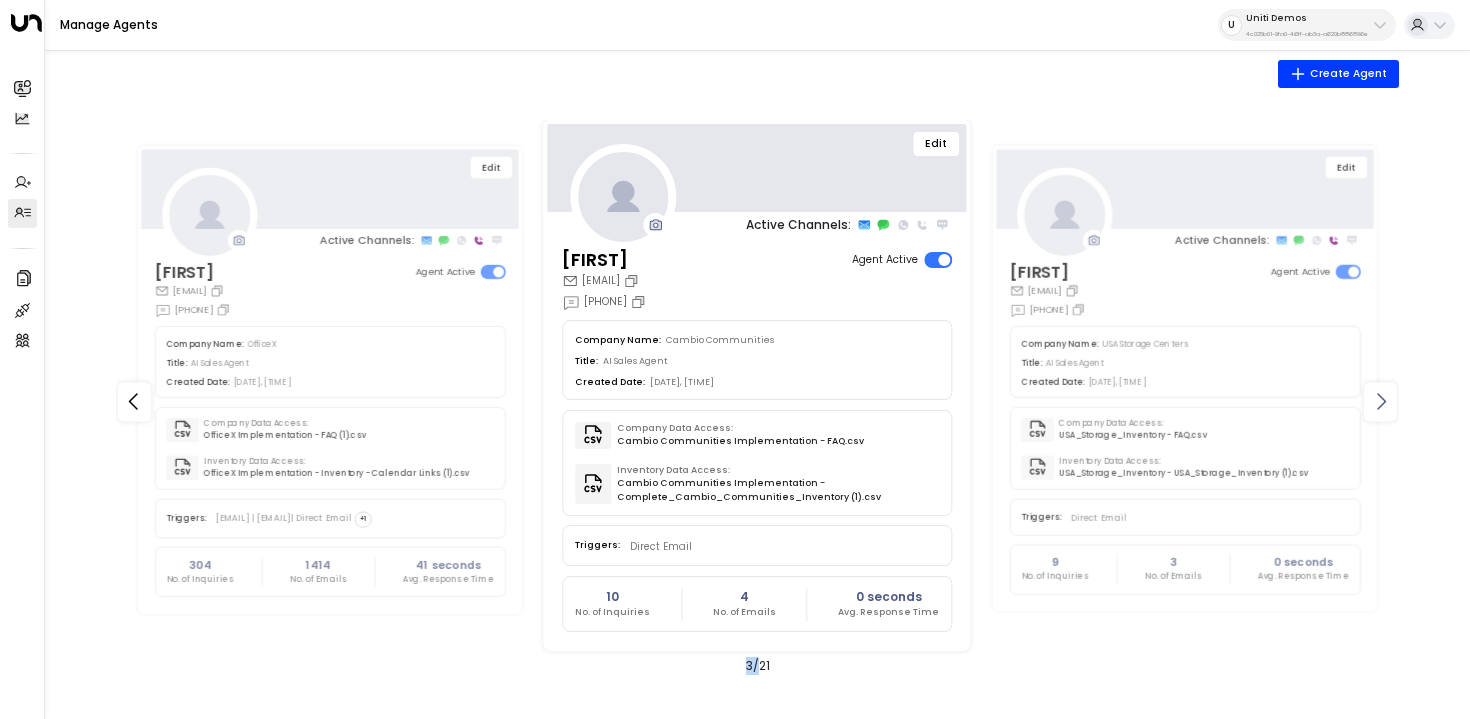 click at bounding box center [1381, 402] 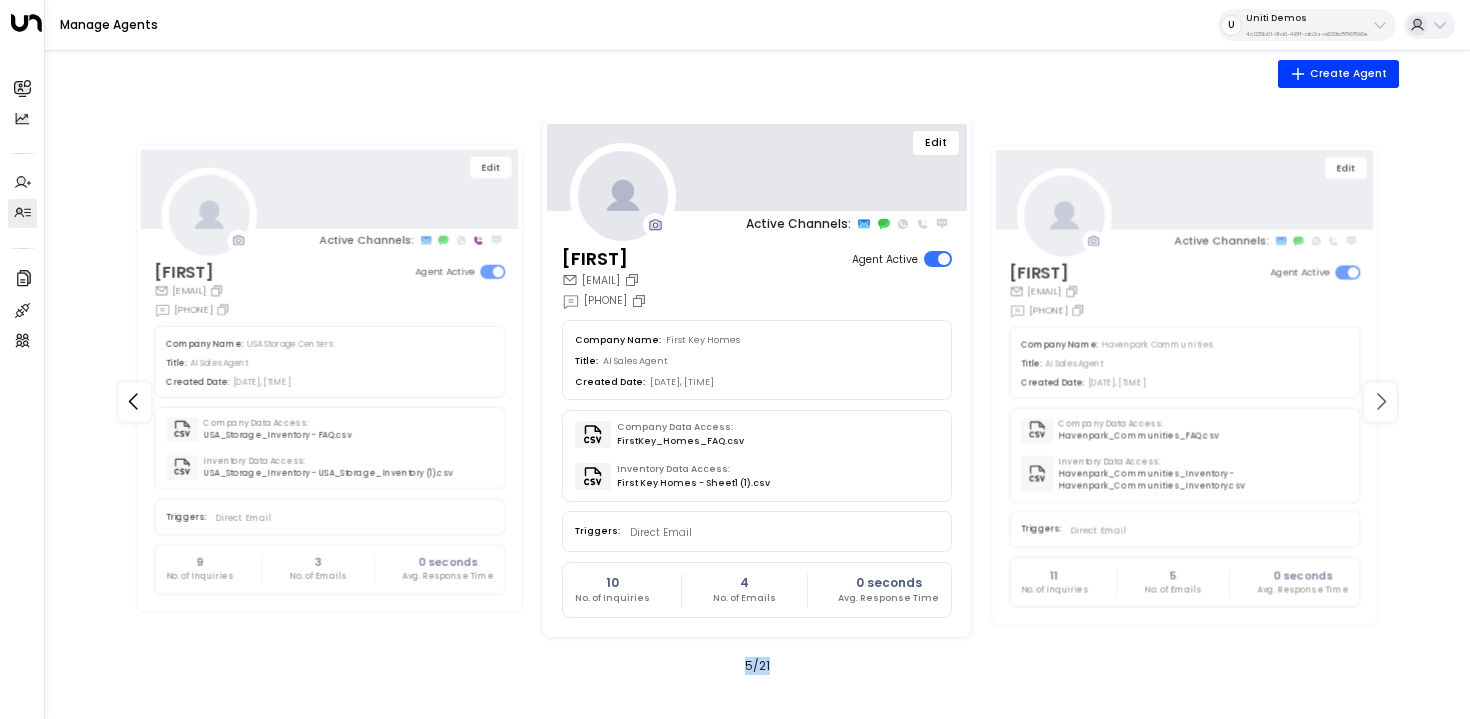 click at bounding box center (1381, 402) 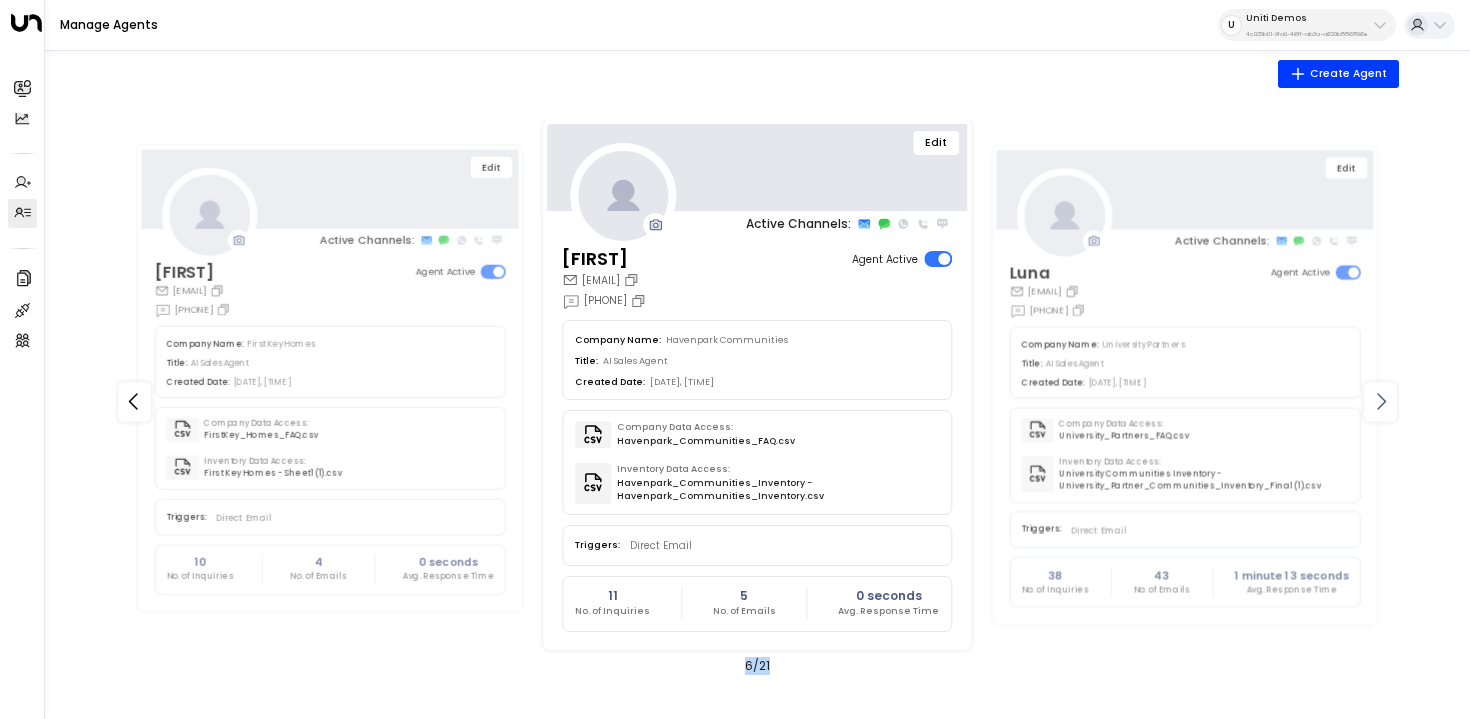 click at bounding box center [1381, 402] 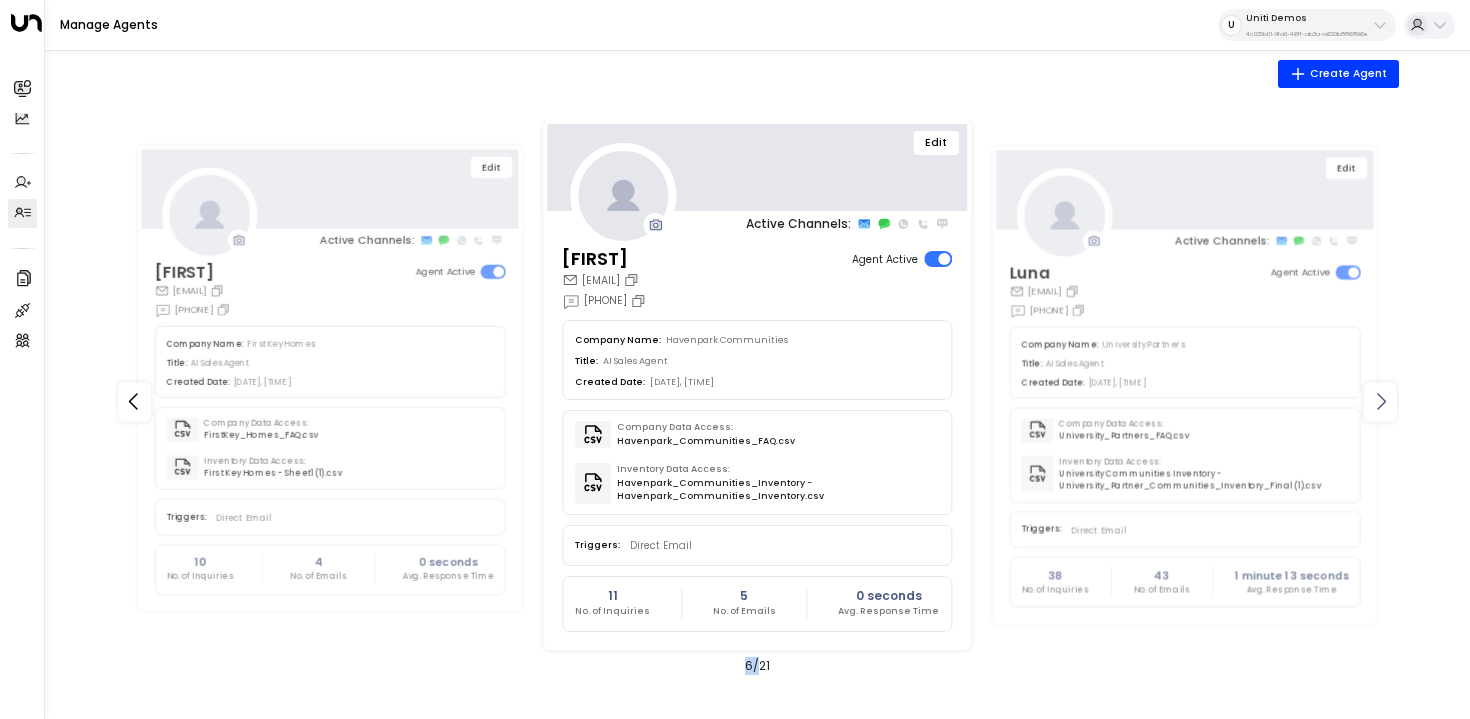 click at bounding box center (1381, 402) 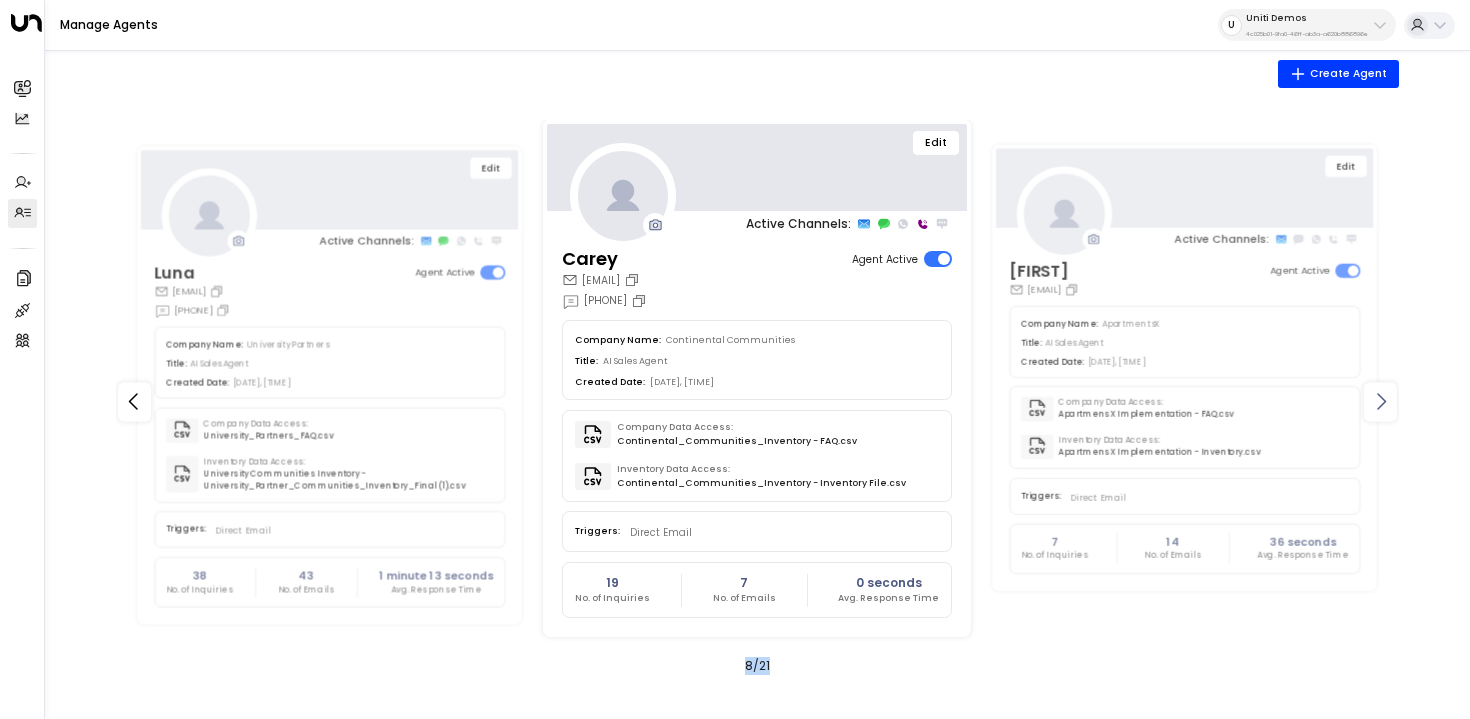 click at bounding box center (1381, 402) 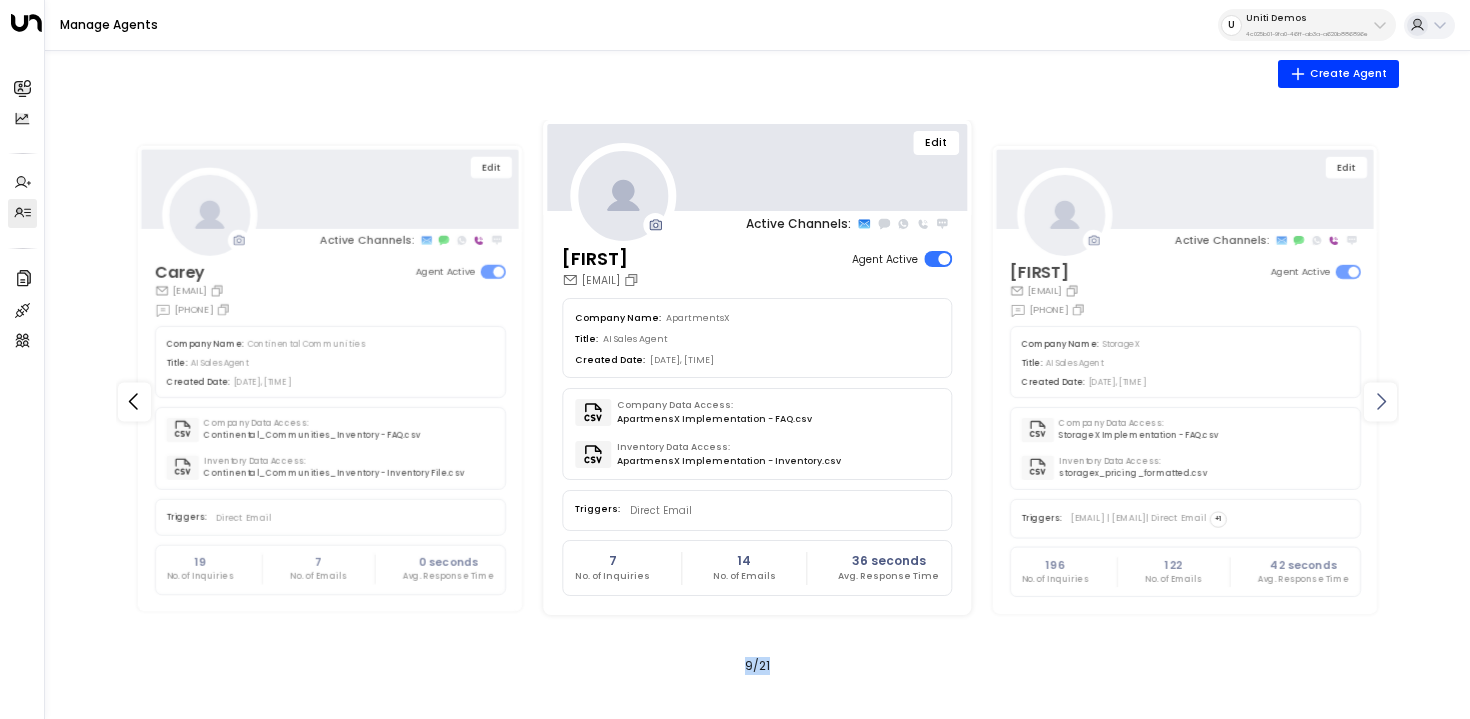 click at bounding box center (1381, 402) 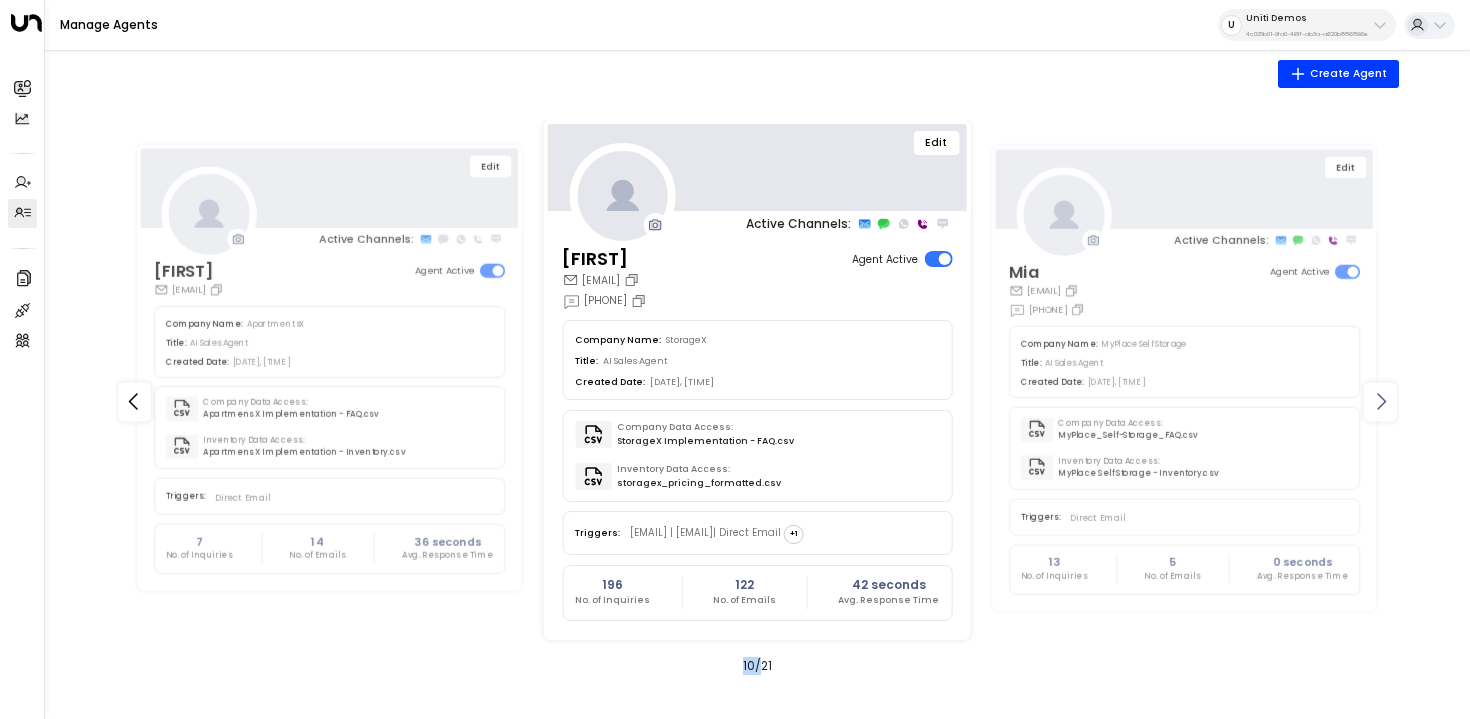 click at bounding box center [1381, 402] 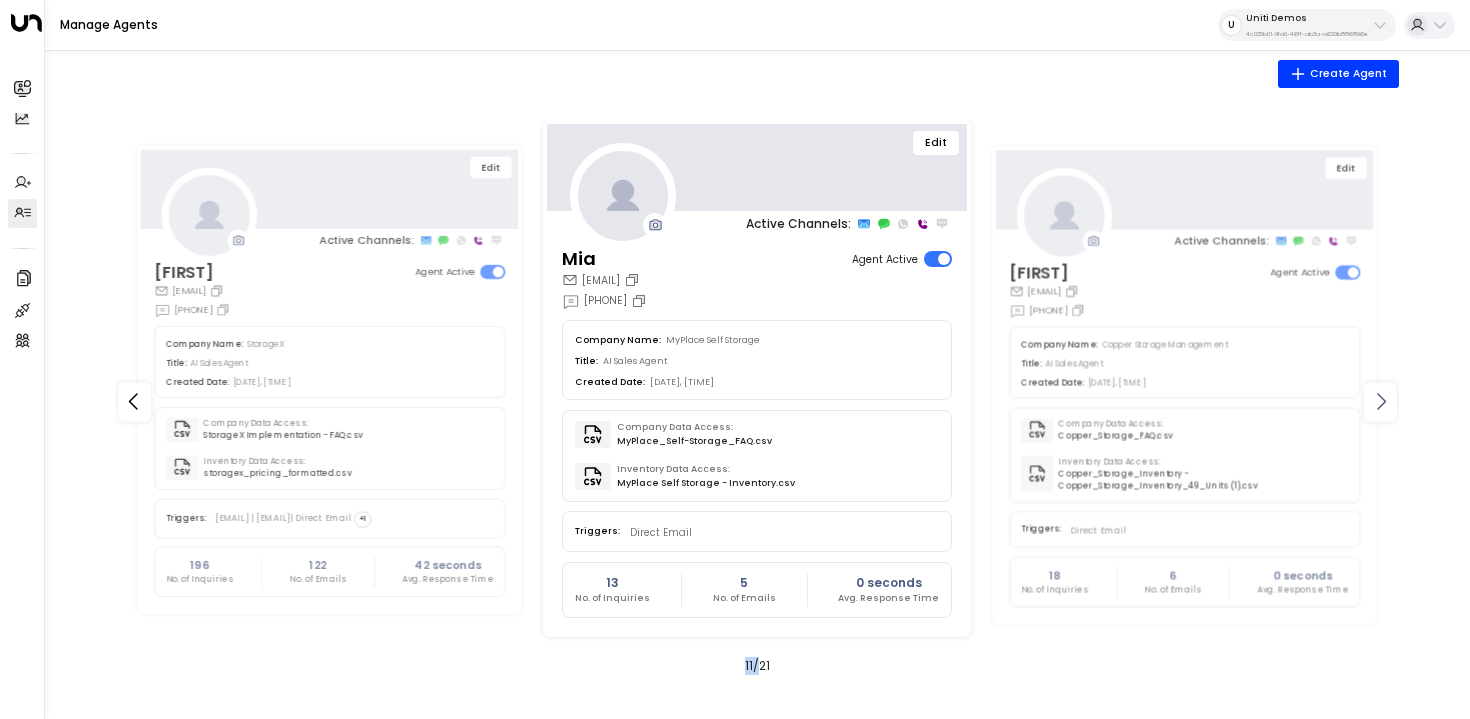 click at bounding box center [1381, 402] 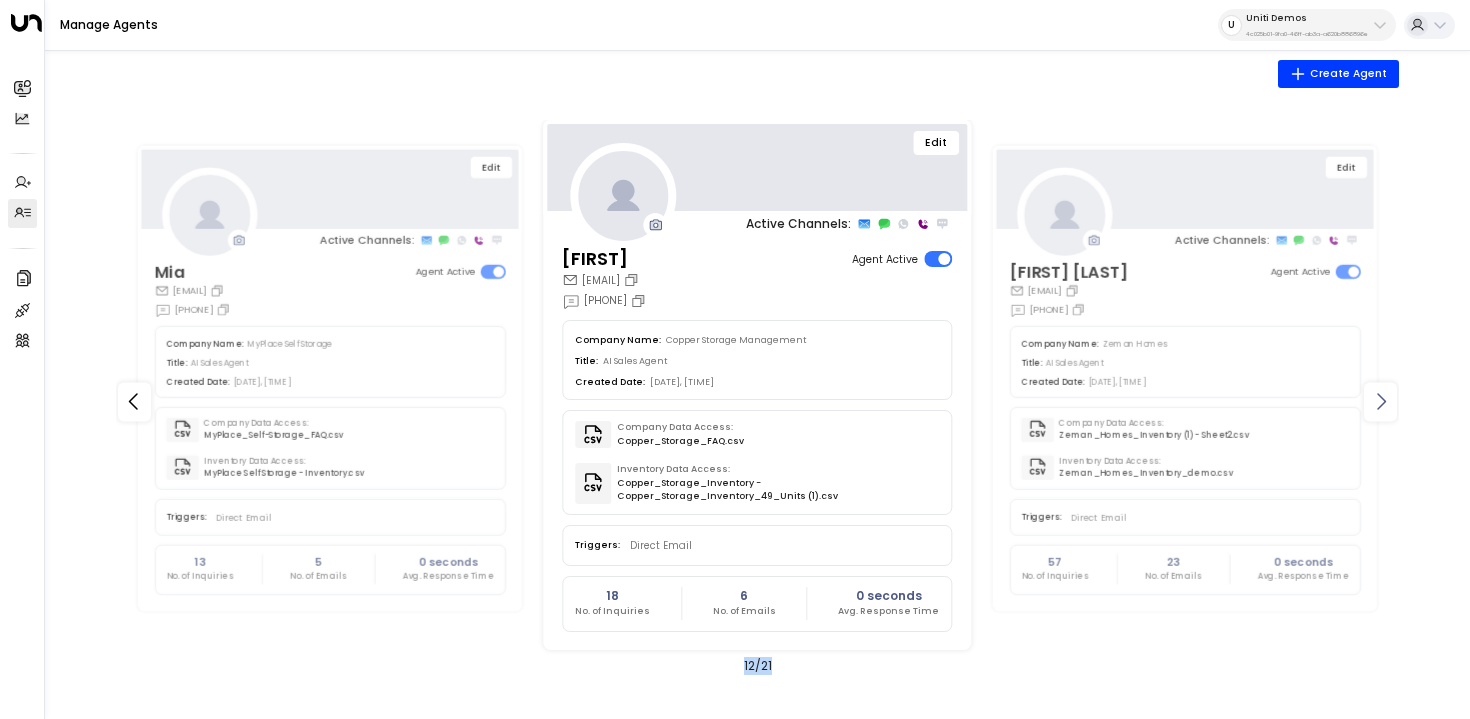 click at bounding box center (1381, 402) 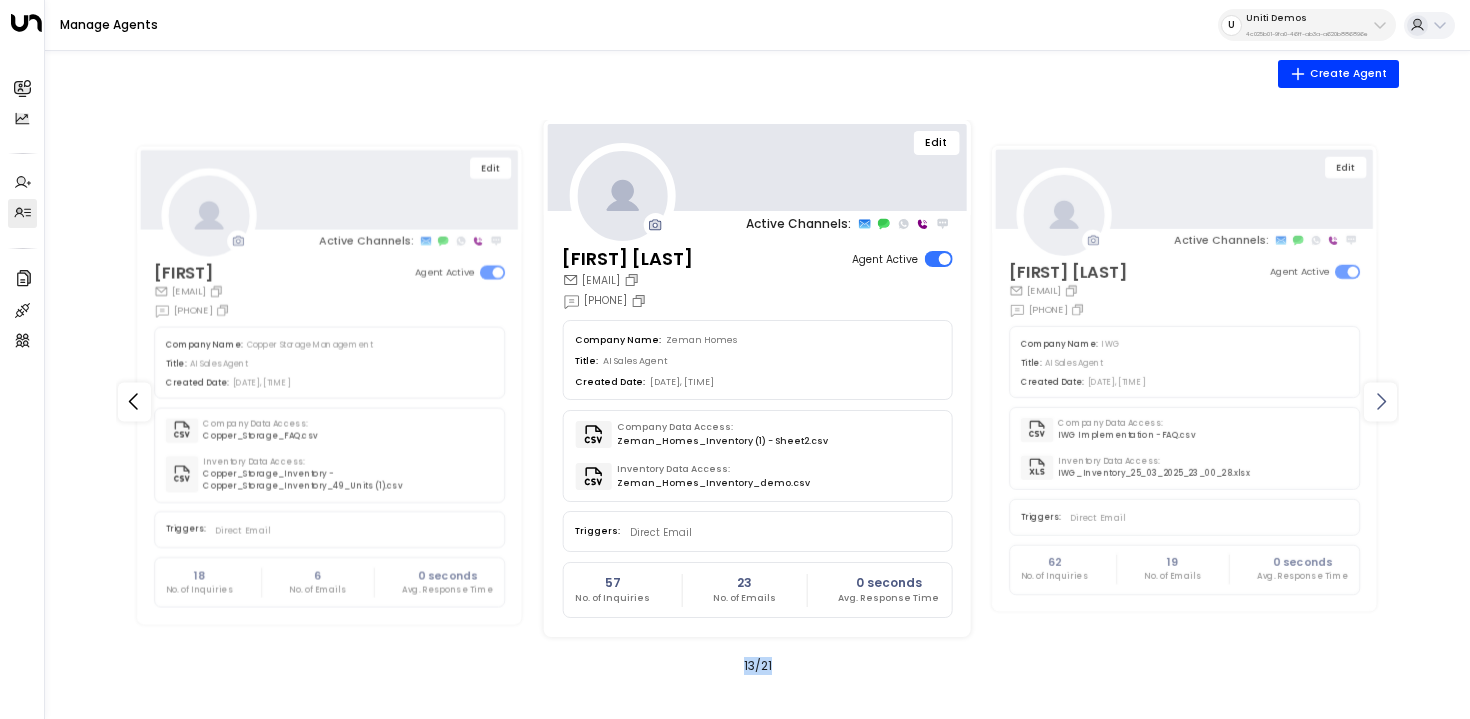 click at bounding box center [1381, 402] 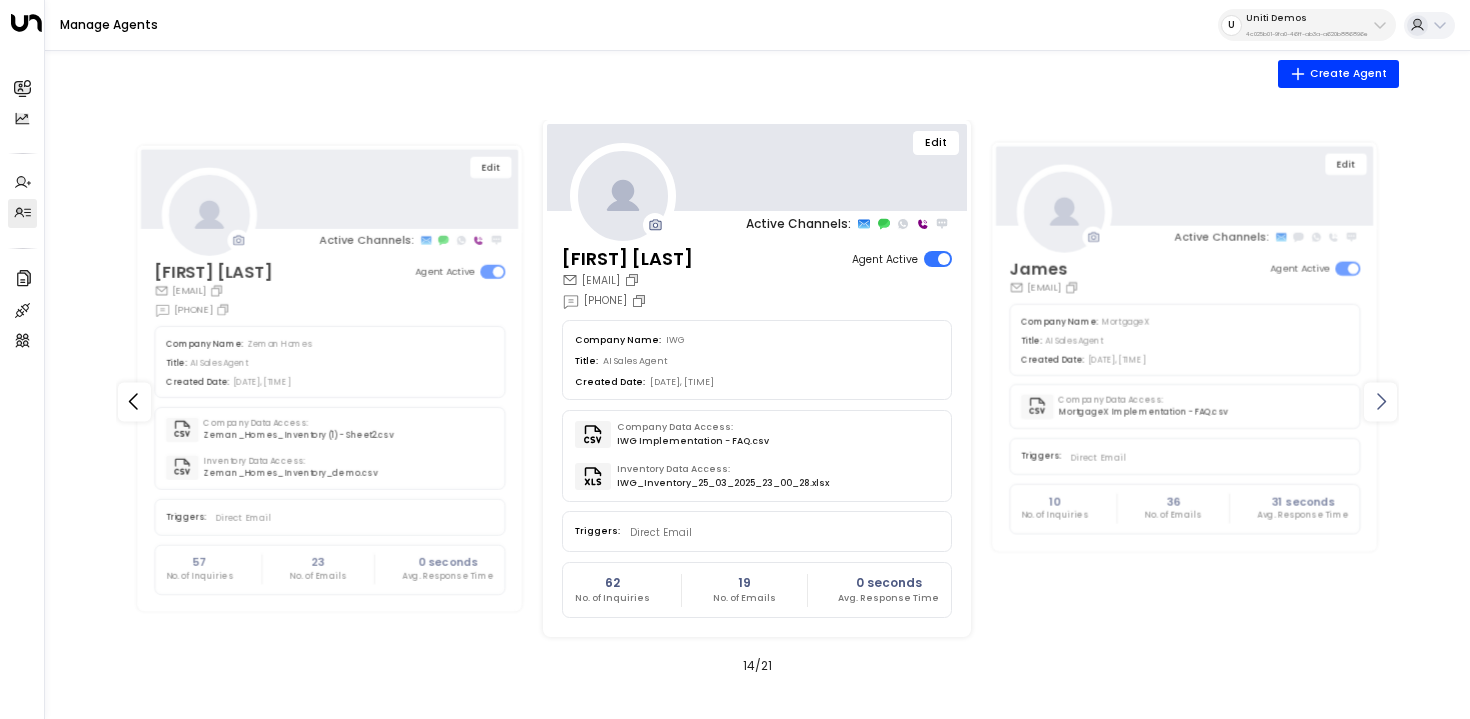 click at bounding box center (1381, 402) 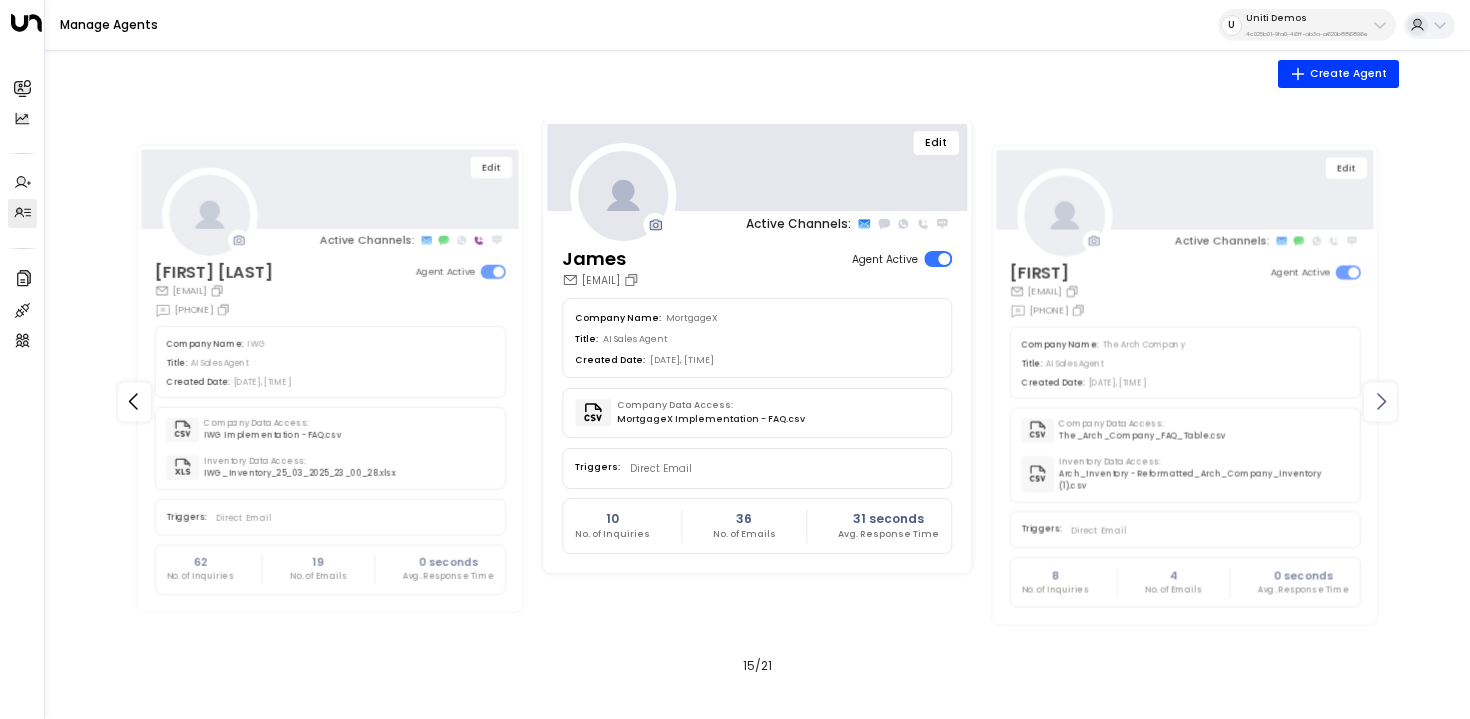 click at bounding box center [1380, 401] 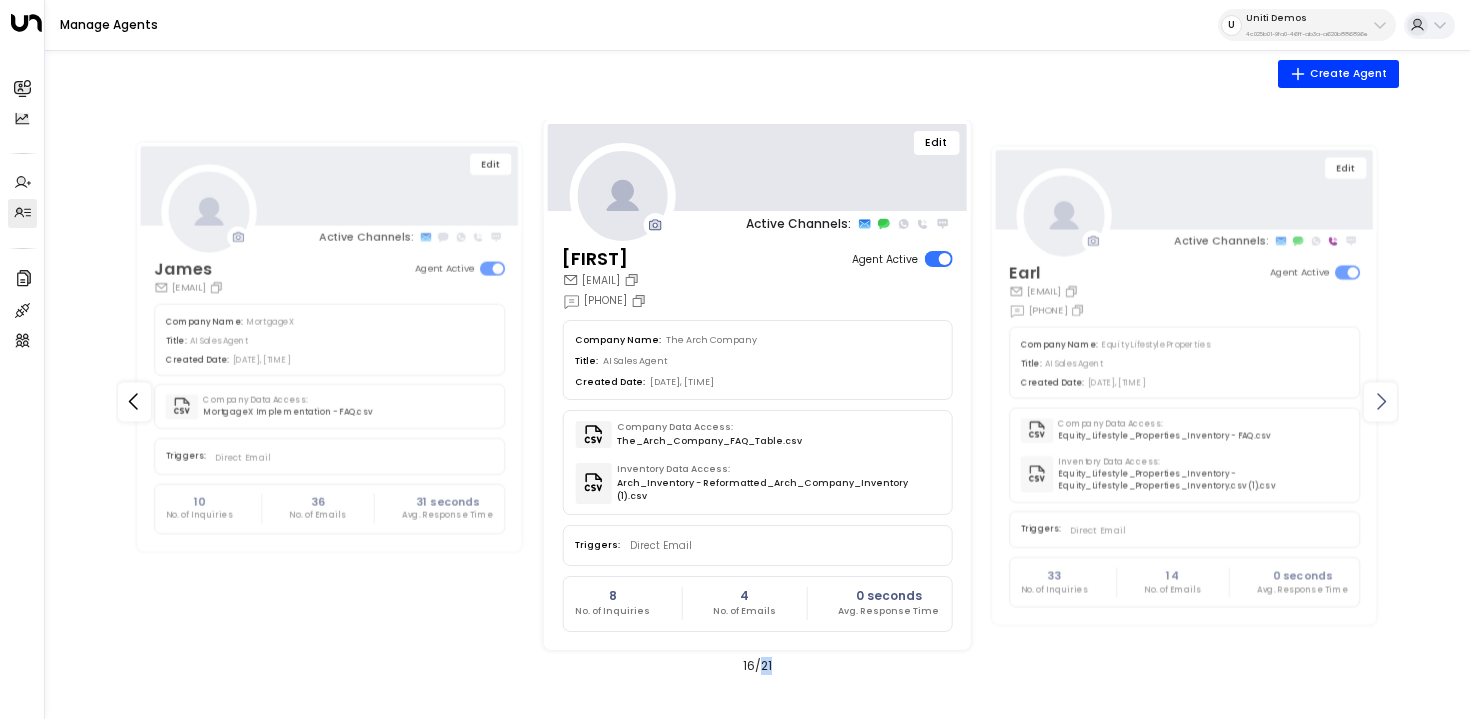 click at bounding box center (1380, 401) 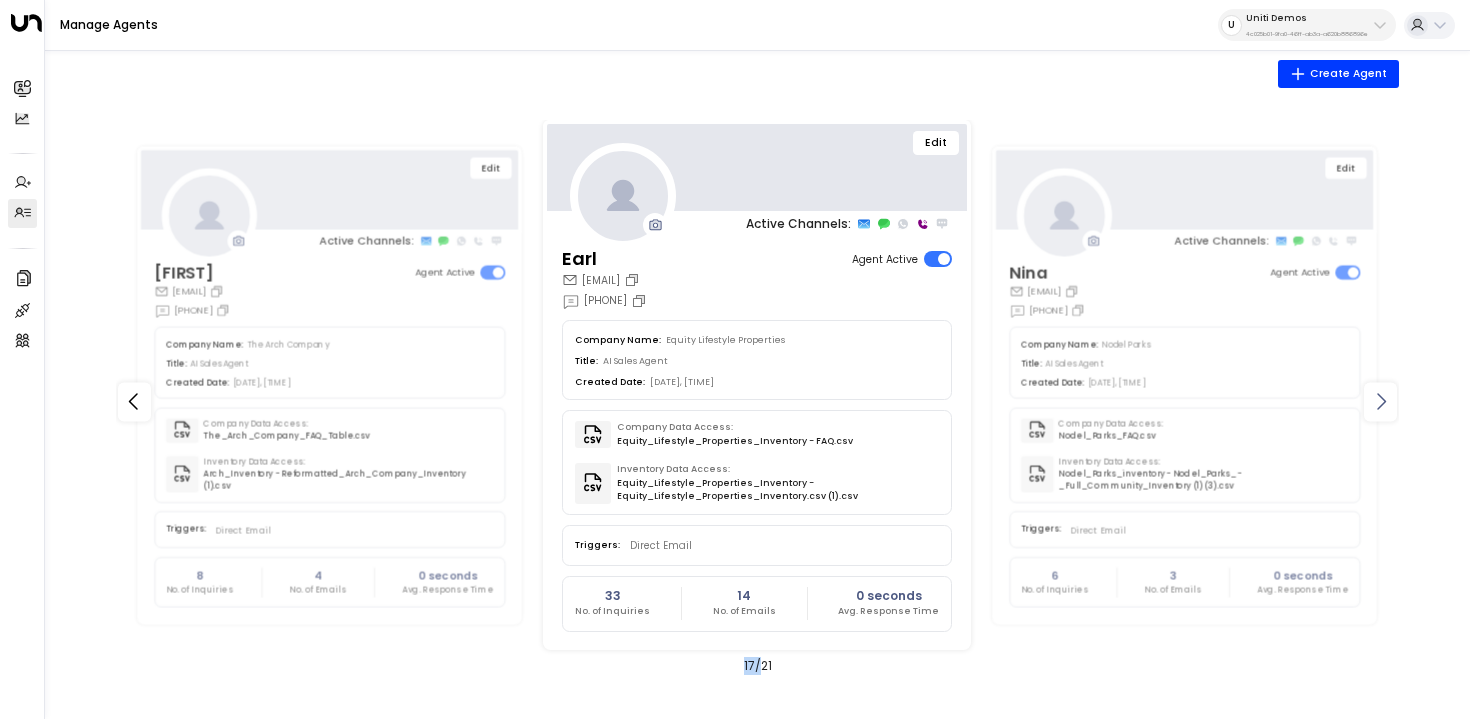 click at bounding box center (1380, 401) 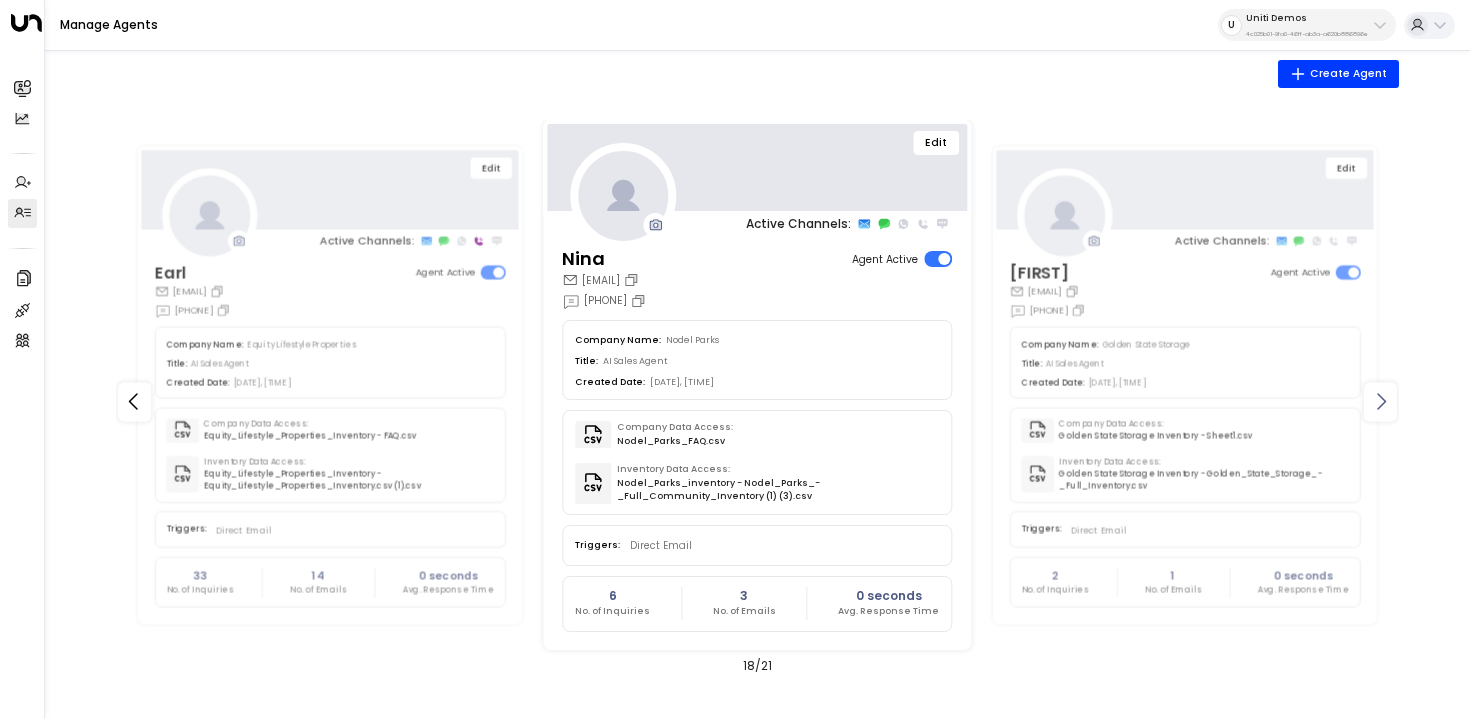 click at bounding box center (1380, 401) 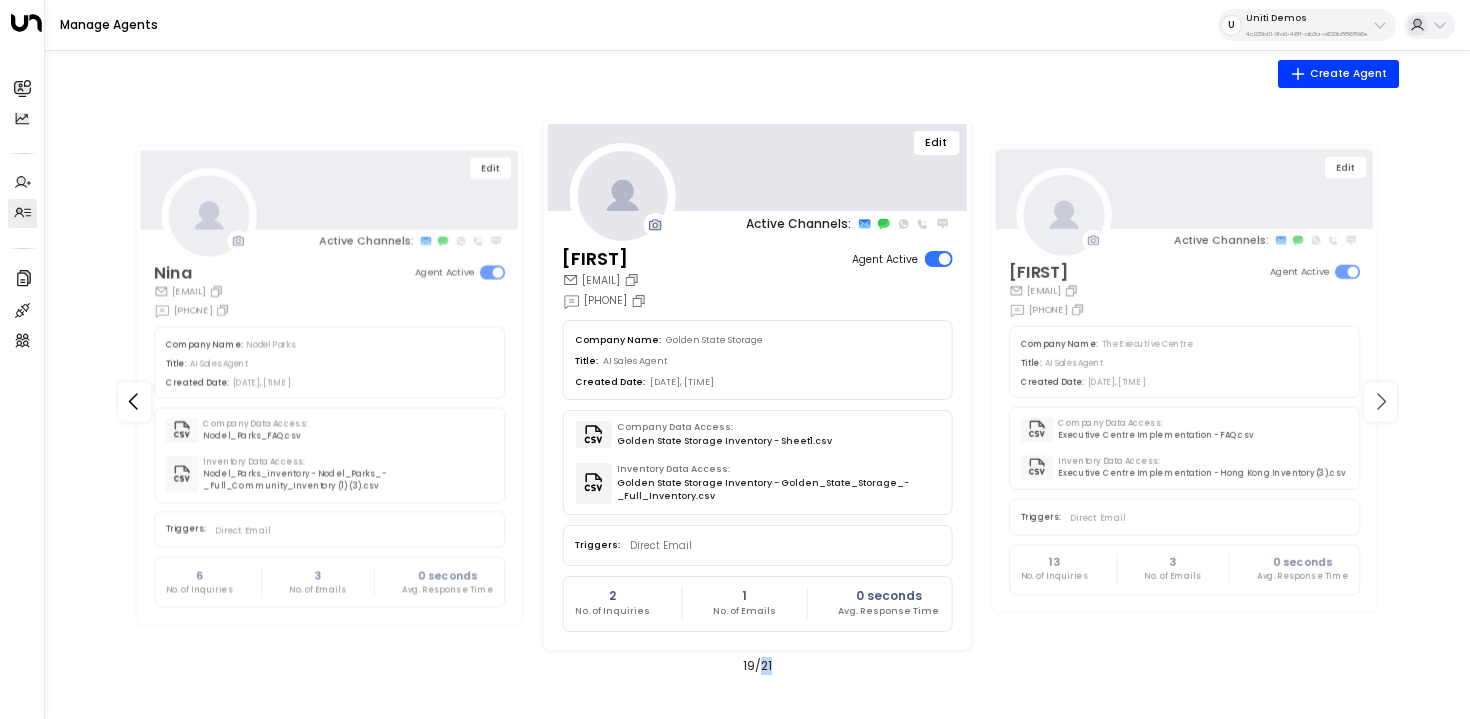 click at bounding box center (1380, 401) 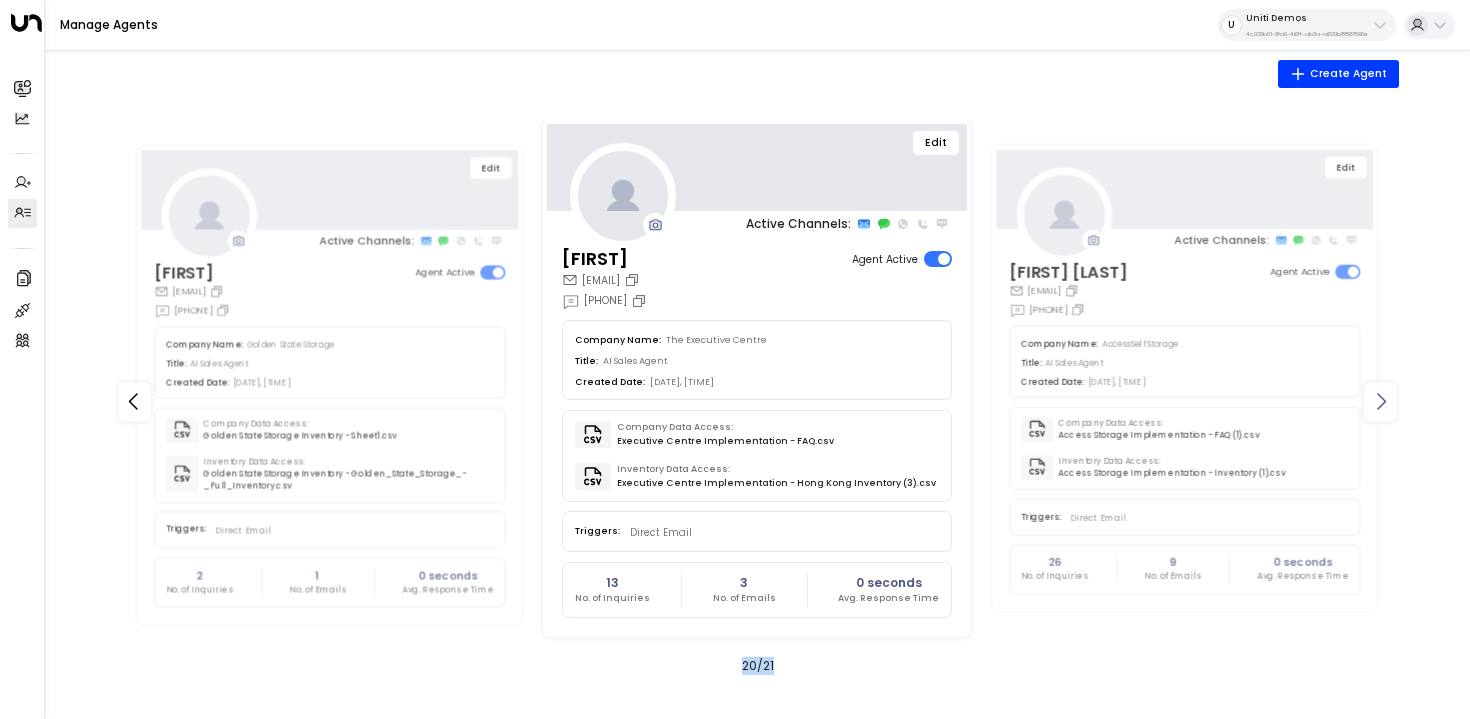 click at bounding box center (1380, 401) 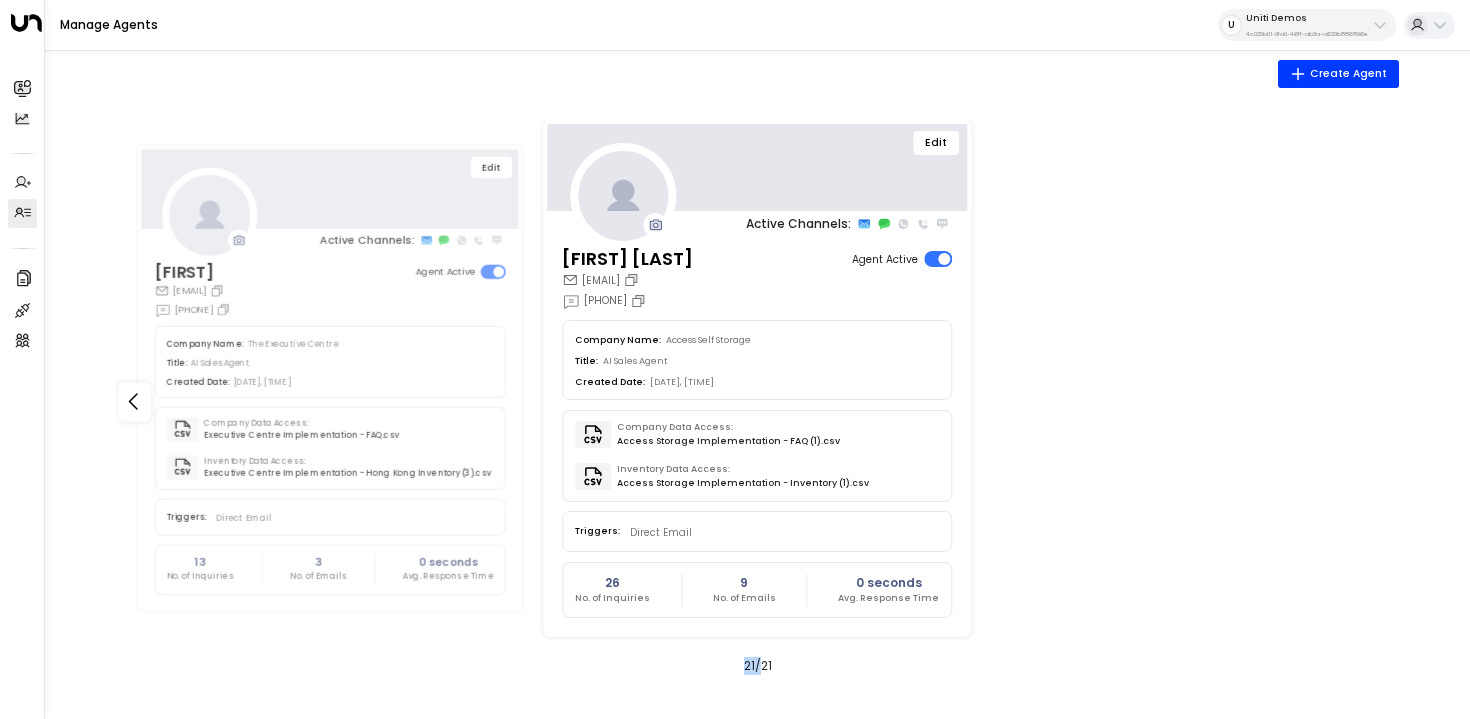 click on "Edit" at bounding box center (936, 143) 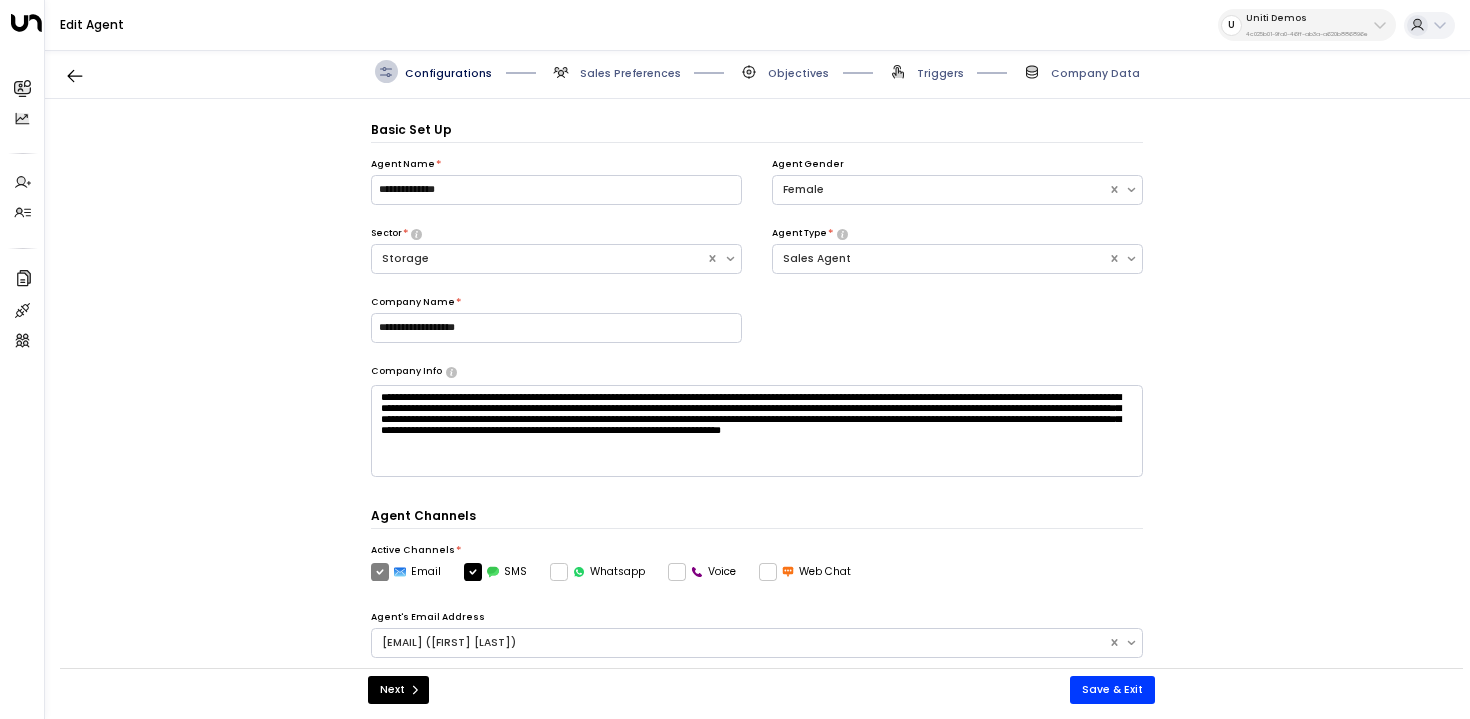 scroll, scrollTop: 22, scrollLeft: 0, axis: vertical 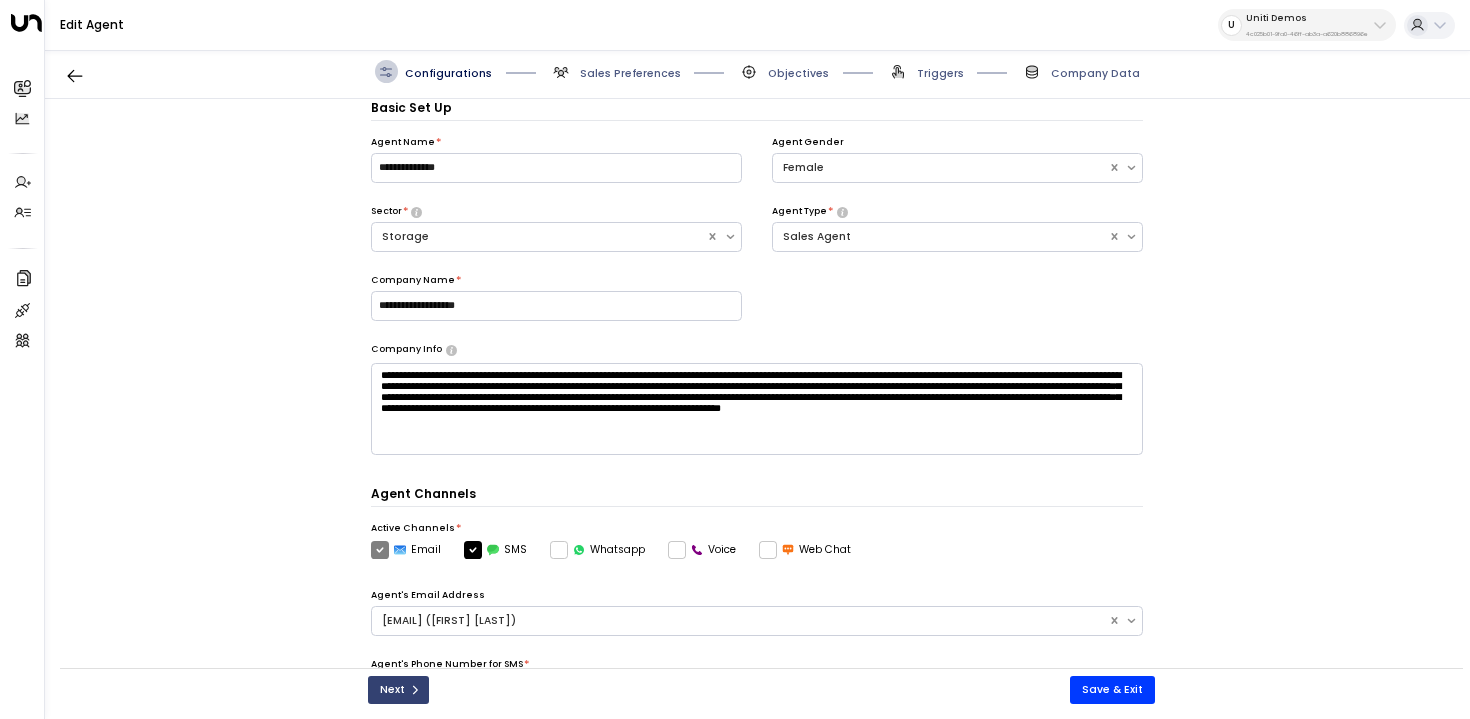 click on "Next" at bounding box center [398, 690] 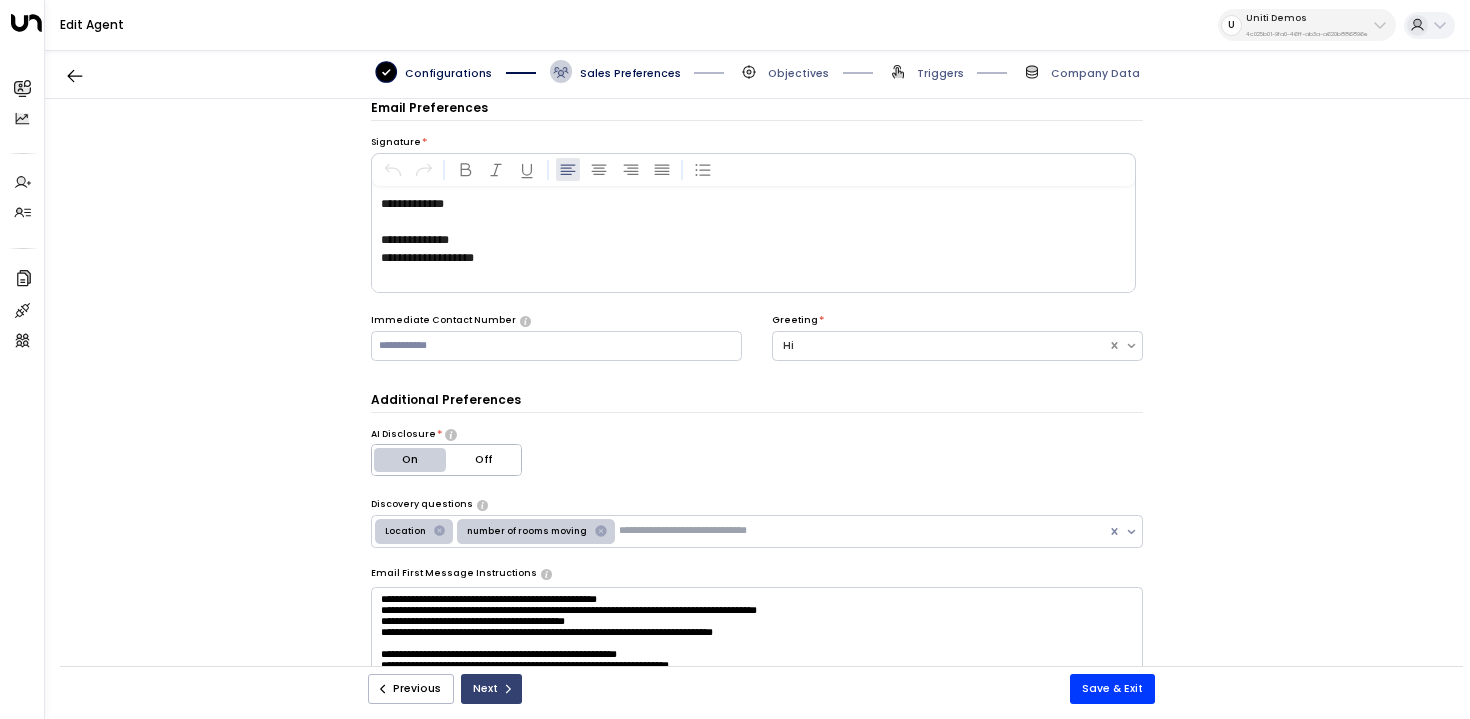 click on "Next" at bounding box center [491, 689] 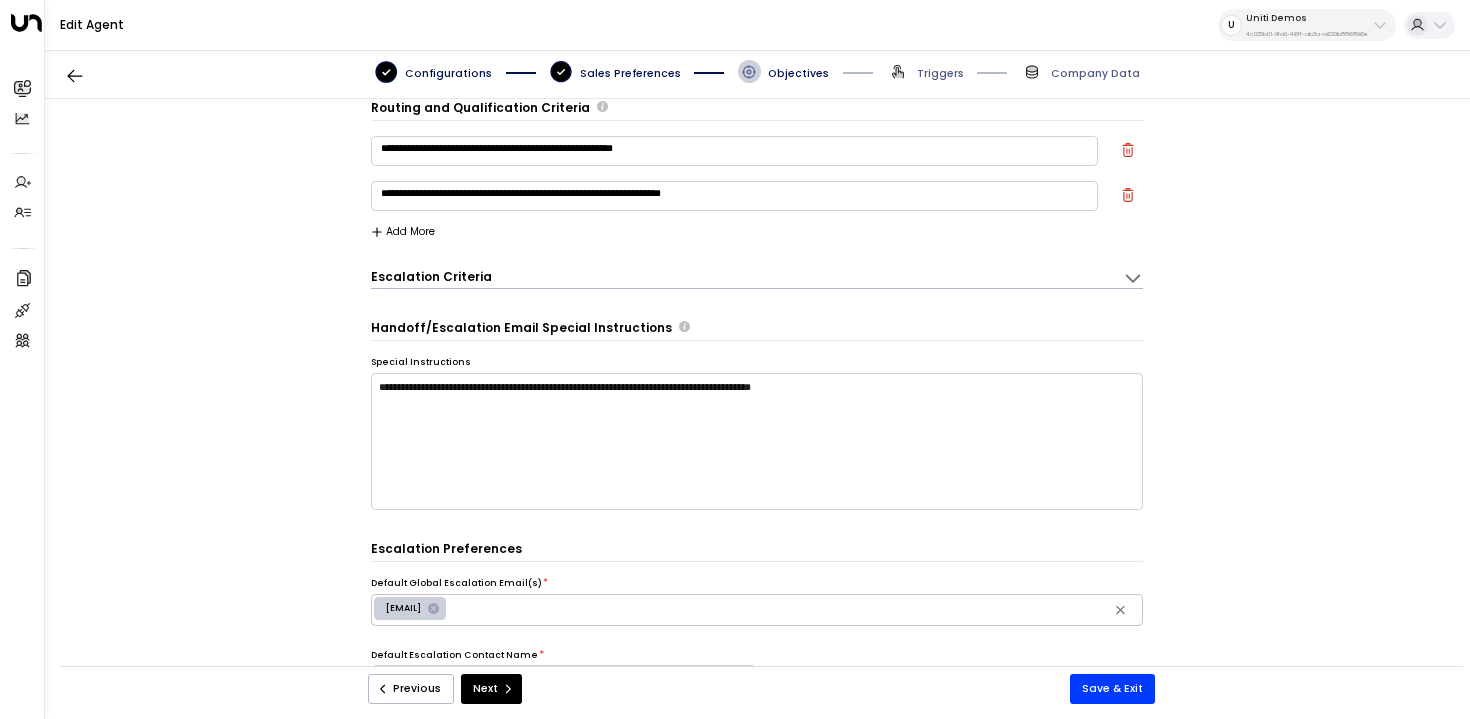 click on "Next" at bounding box center [491, 689] 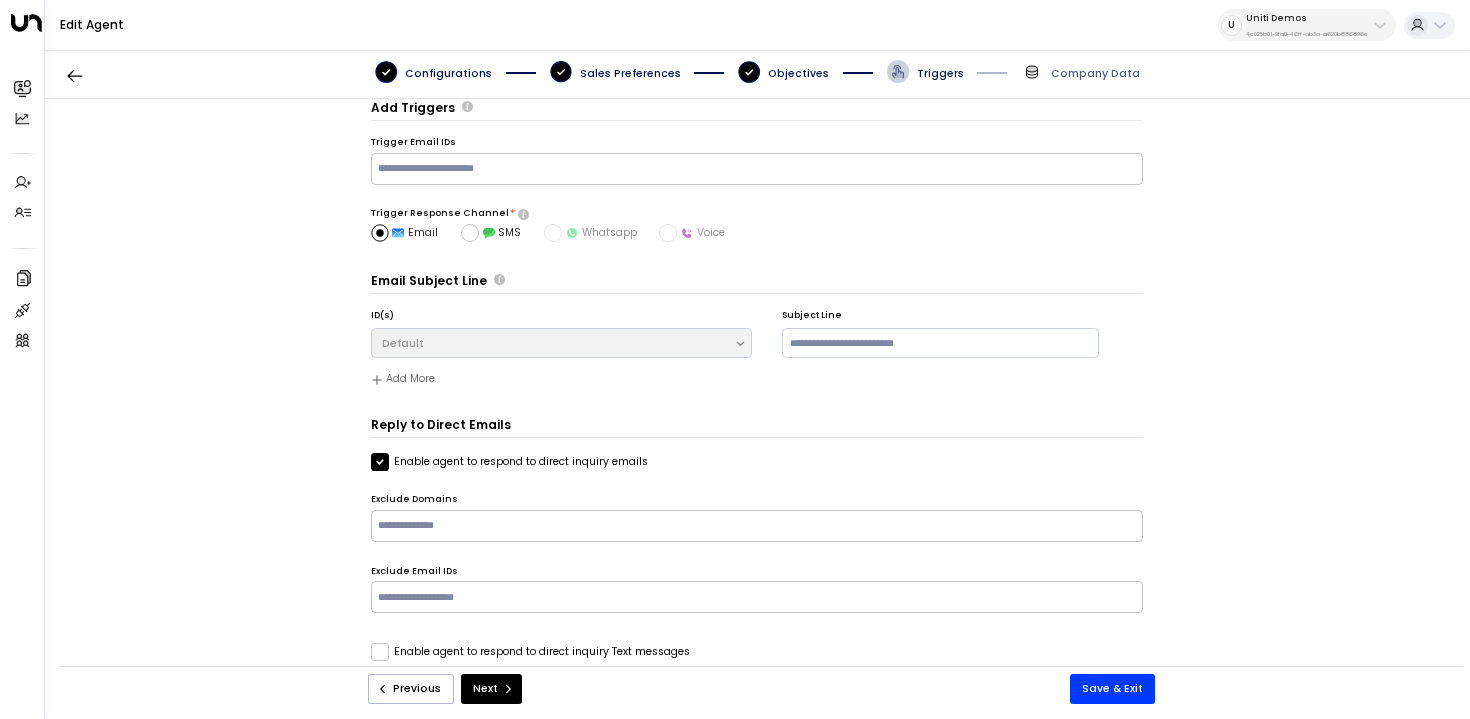 click on "Previous Next Save & Exit" at bounding box center (761, 689) 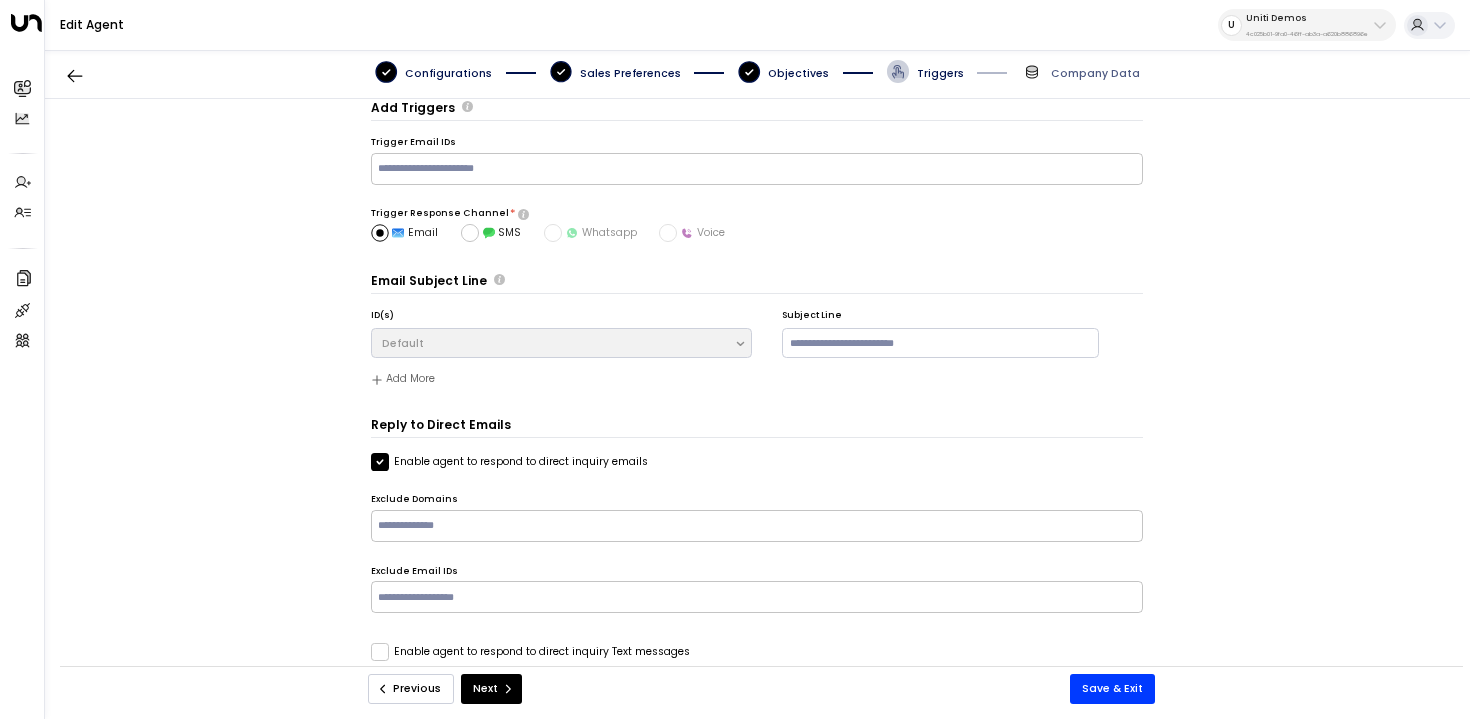 click on "Previous" at bounding box center [411, 689] 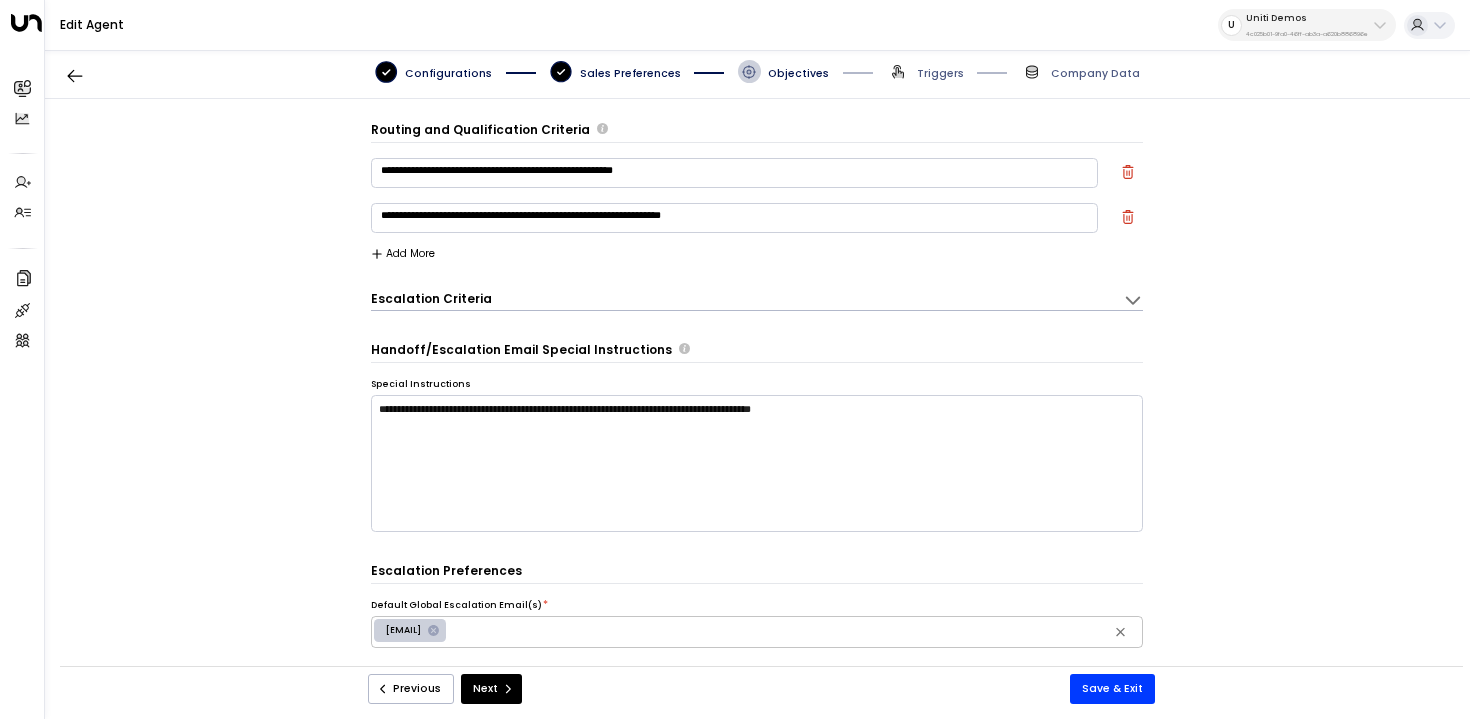 scroll, scrollTop: 413, scrollLeft: 0, axis: vertical 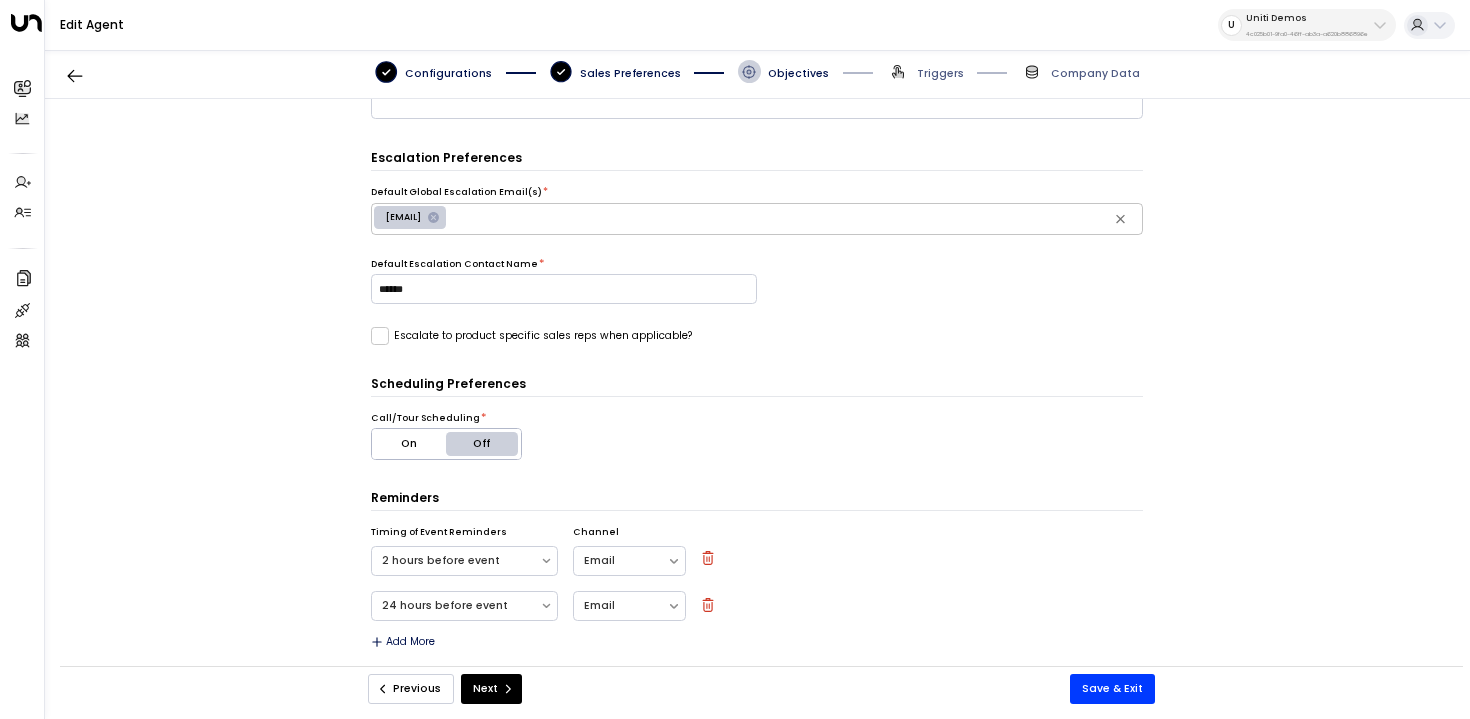 click on "Previous" at bounding box center [411, 689] 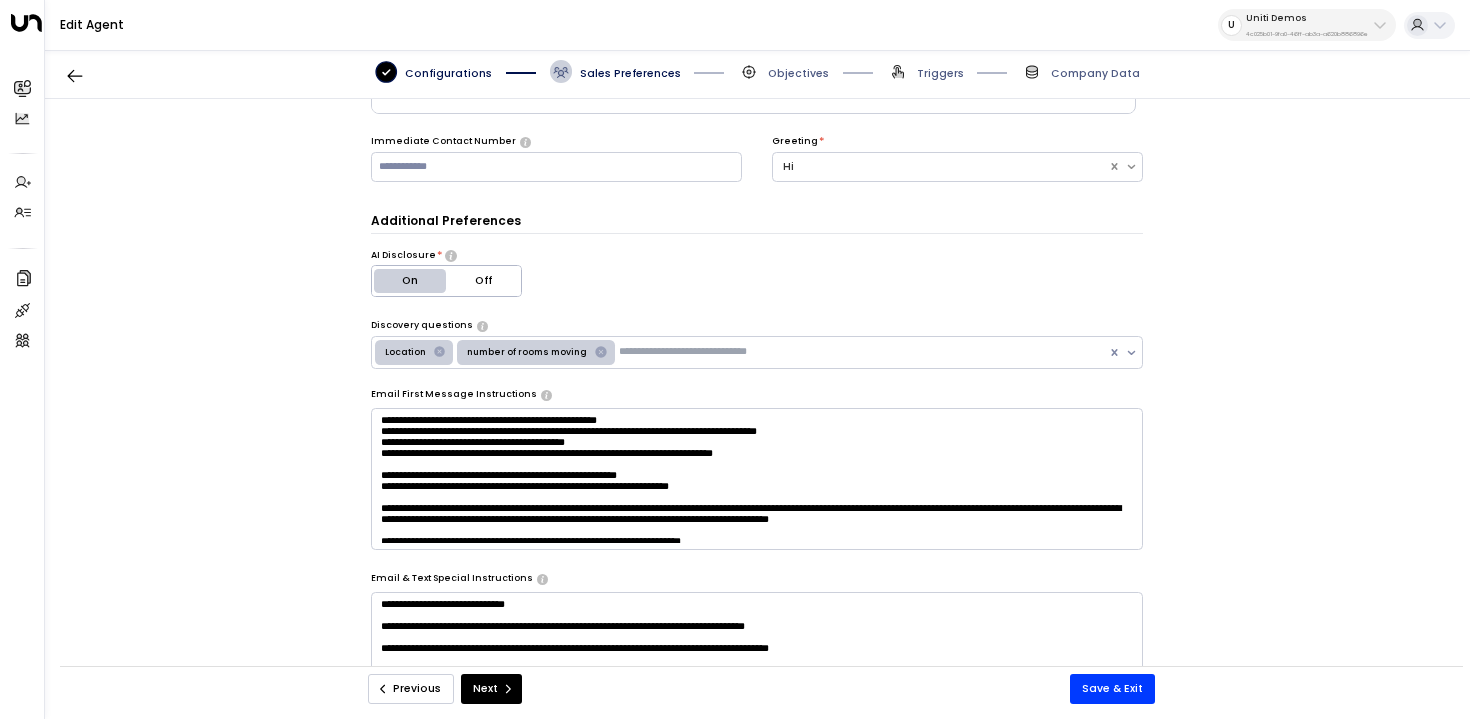 click on "Previous" at bounding box center (411, 689) 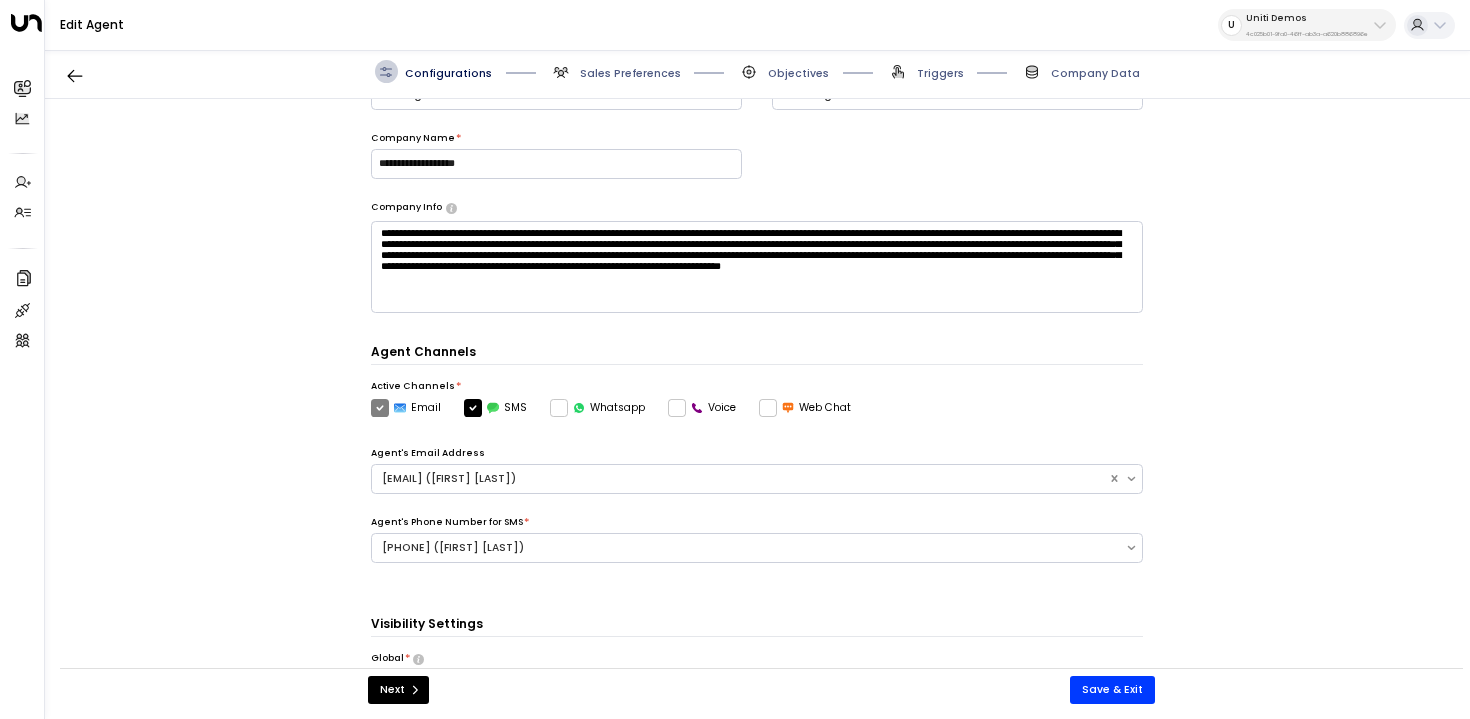 scroll, scrollTop: 0, scrollLeft: 0, axis: both 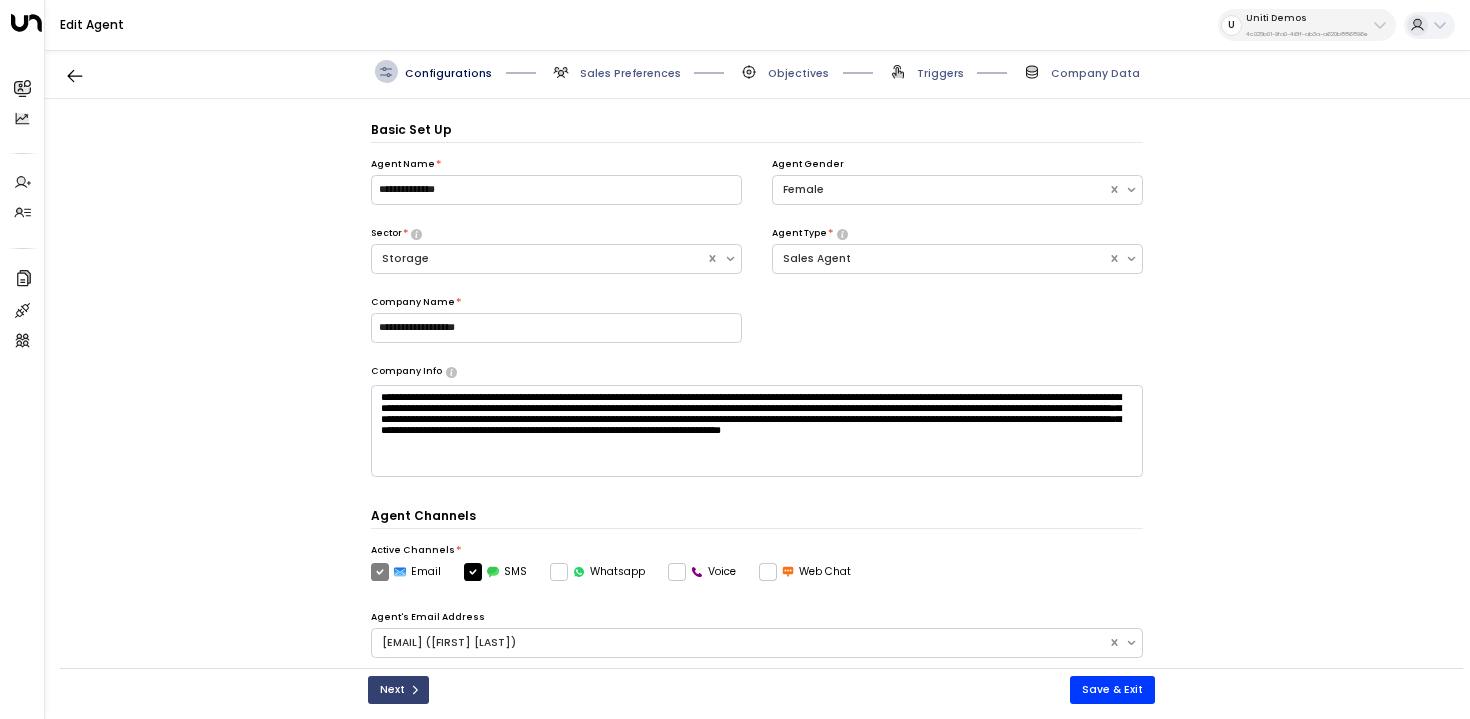 click on "Next" at bounding box center [398, 690] 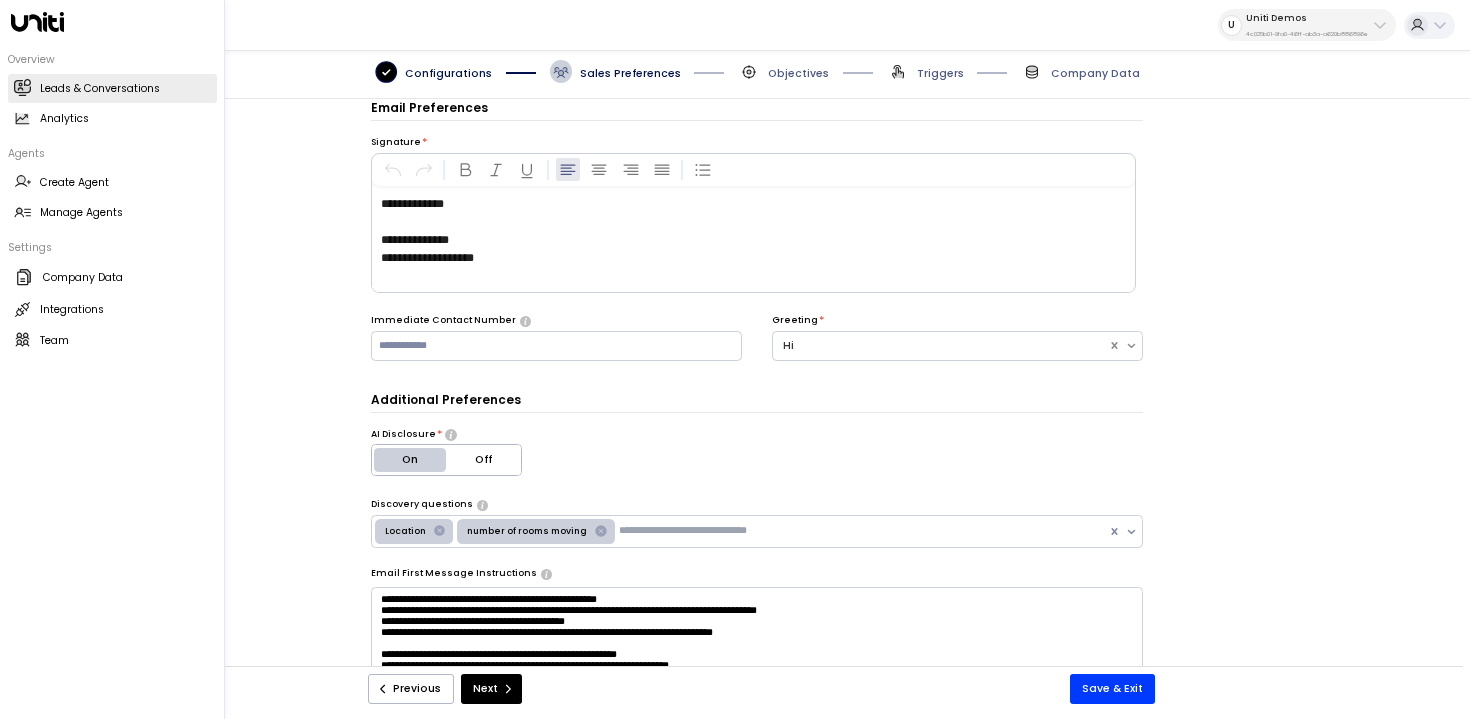 click on "Leads & Conversations Leads & Conversations" at bounding box center (112, 88) 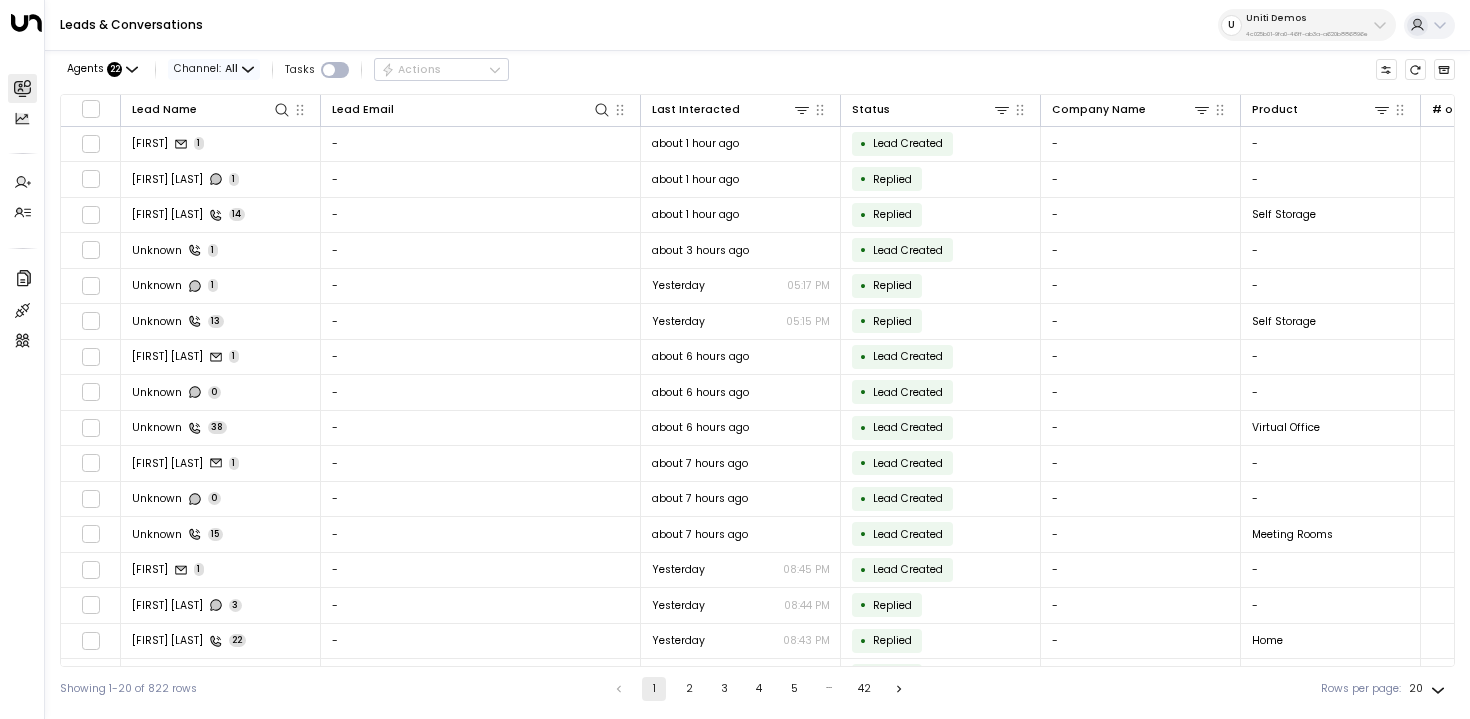 click on "All" at bounding box center (231, 69) 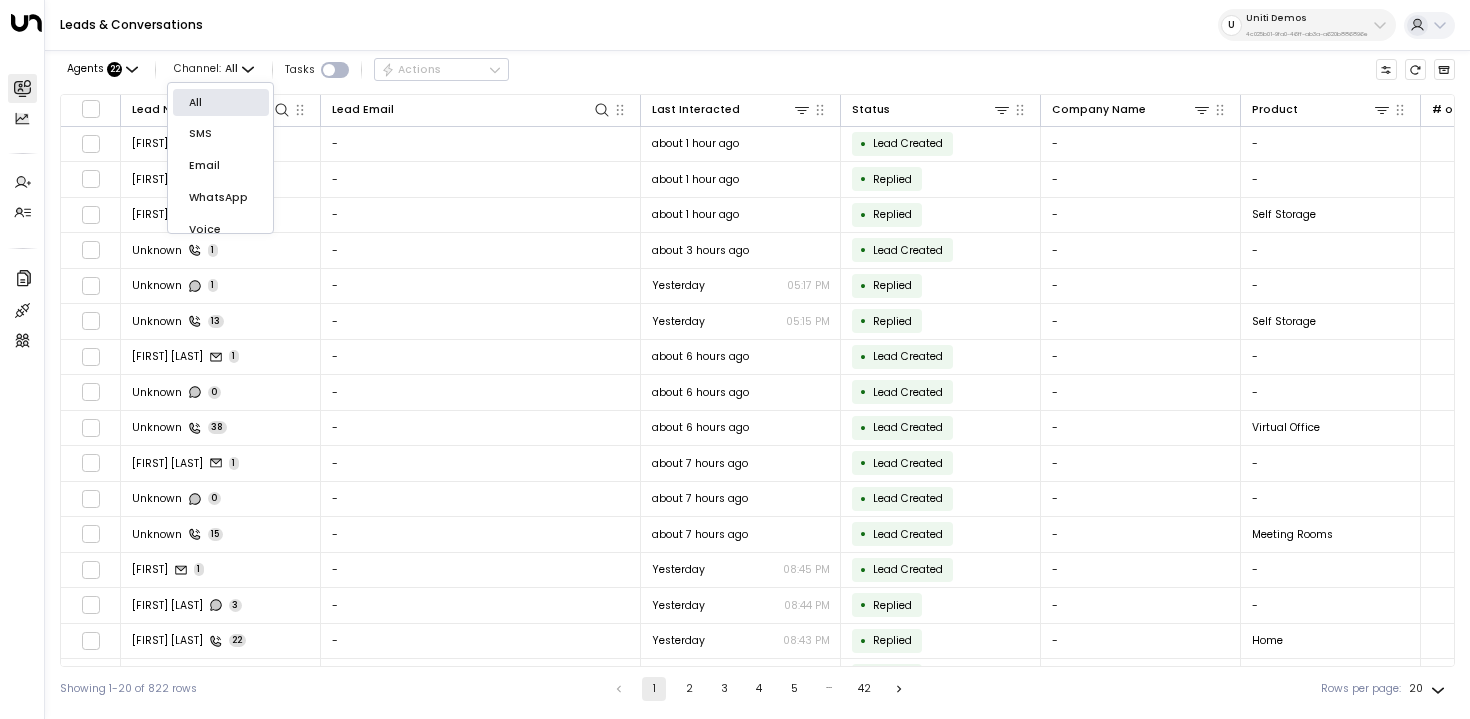 click at bounding box center [735, 359] 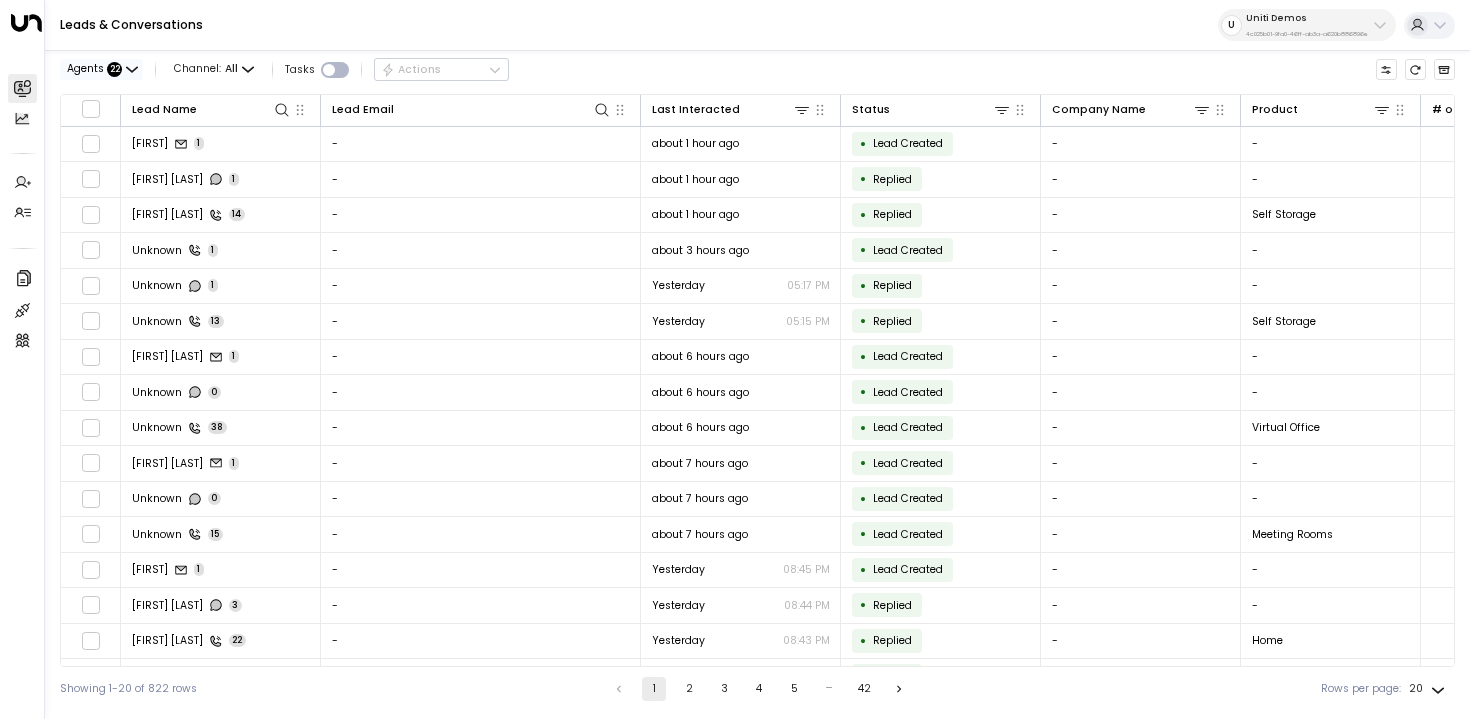 click on "Agents" at bounding box center (85, 69) 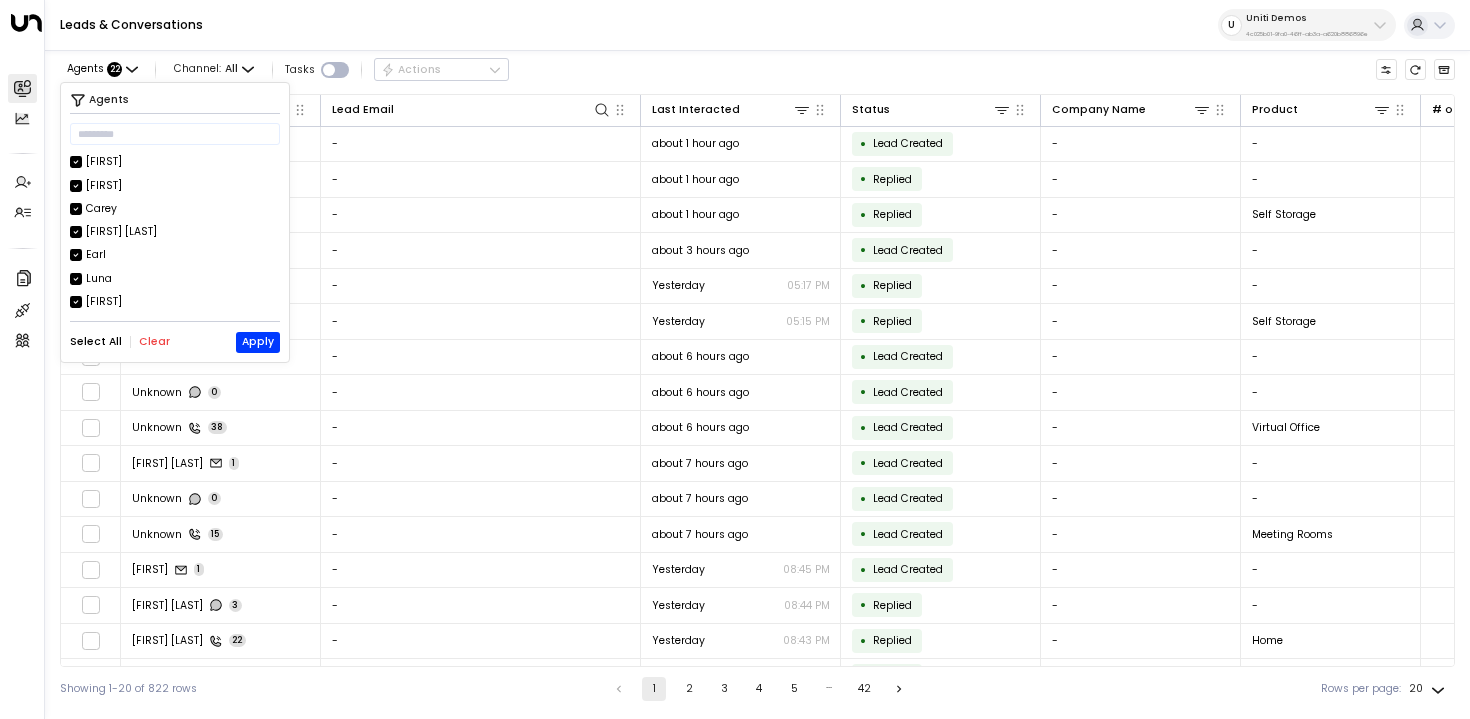 click on "Clear" at bounding box center (154, 342) 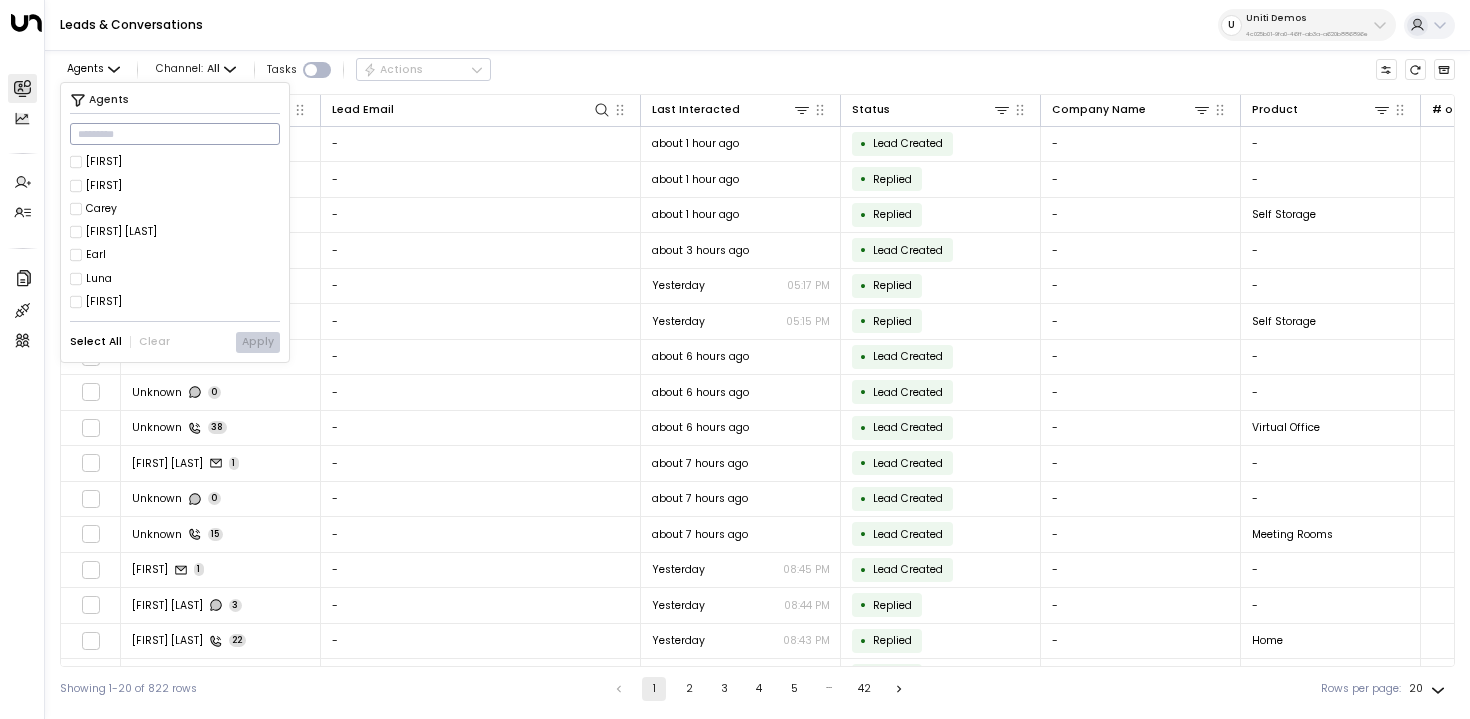 click at bounding box center [175, 134] 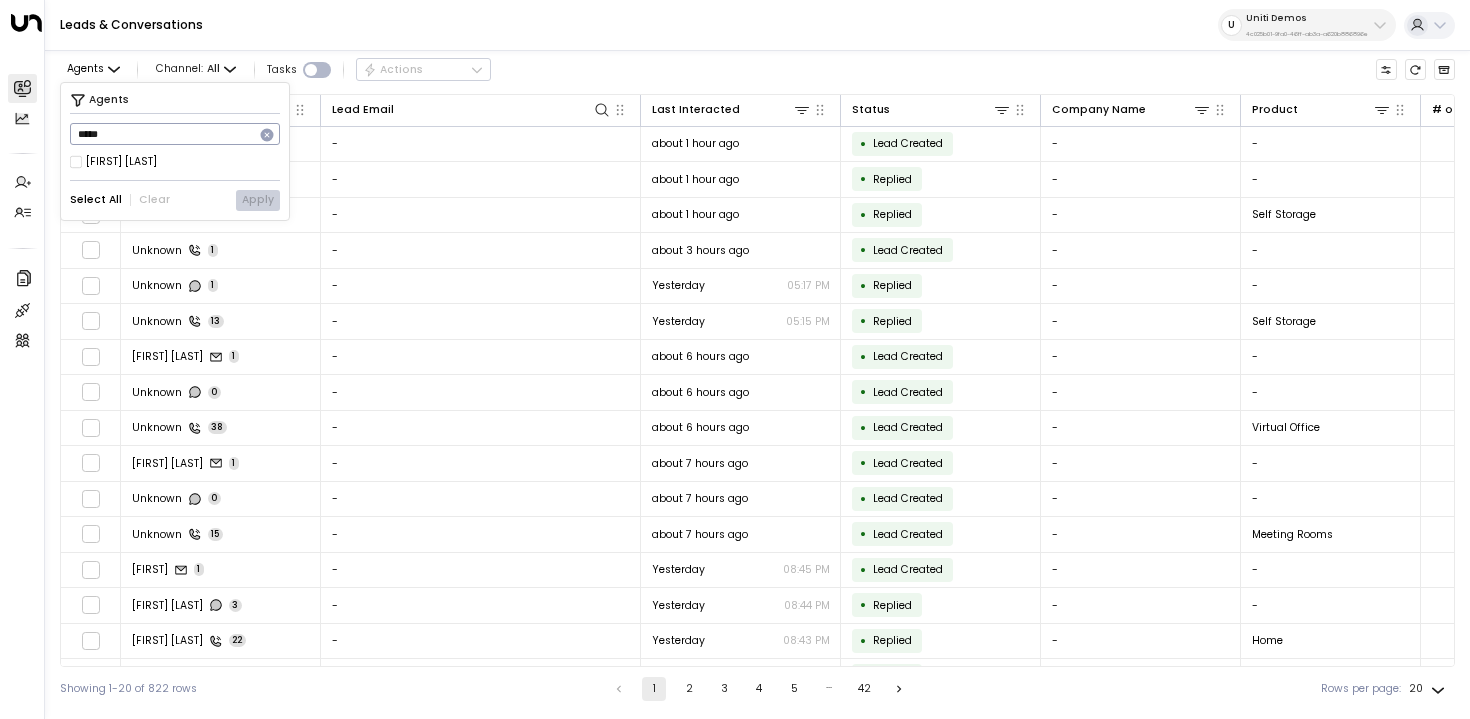 type on "*****" 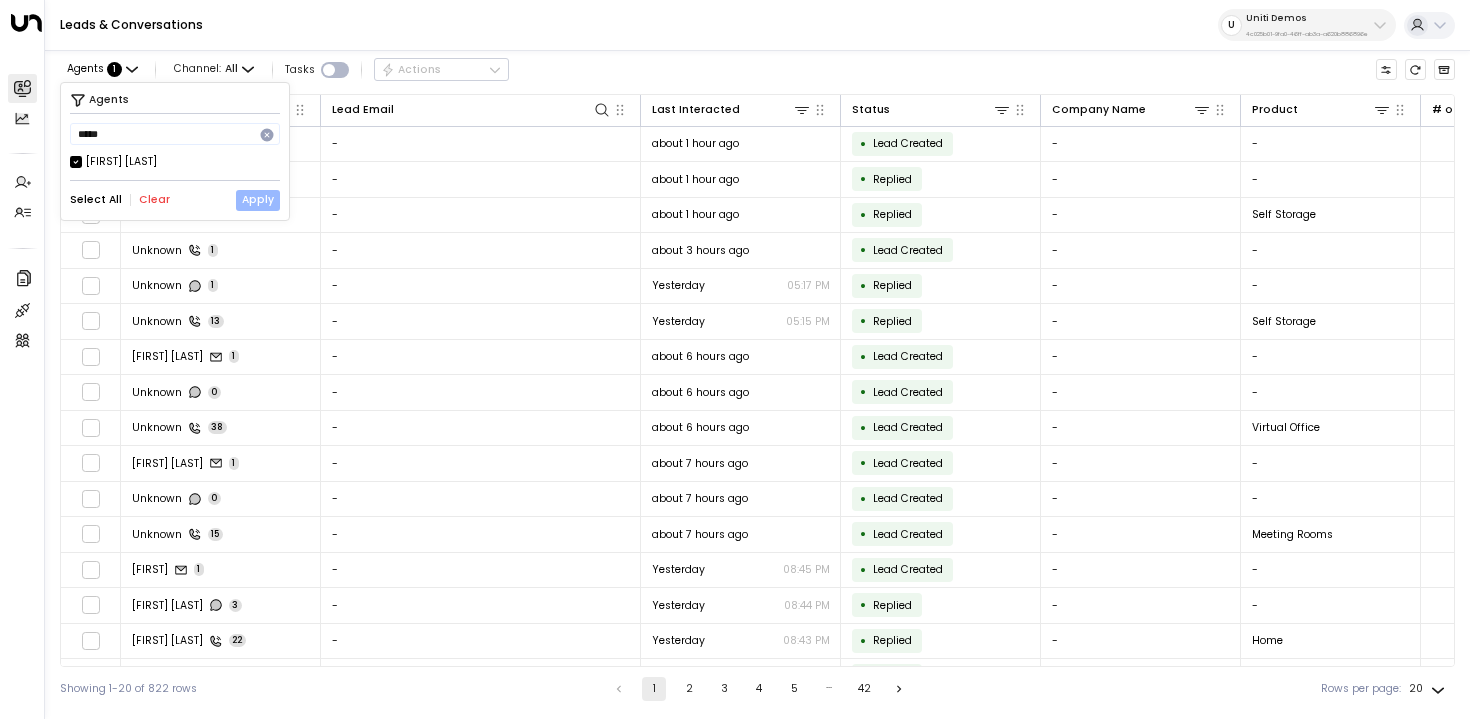 click on "Apply" at bounding box center (258, 200) 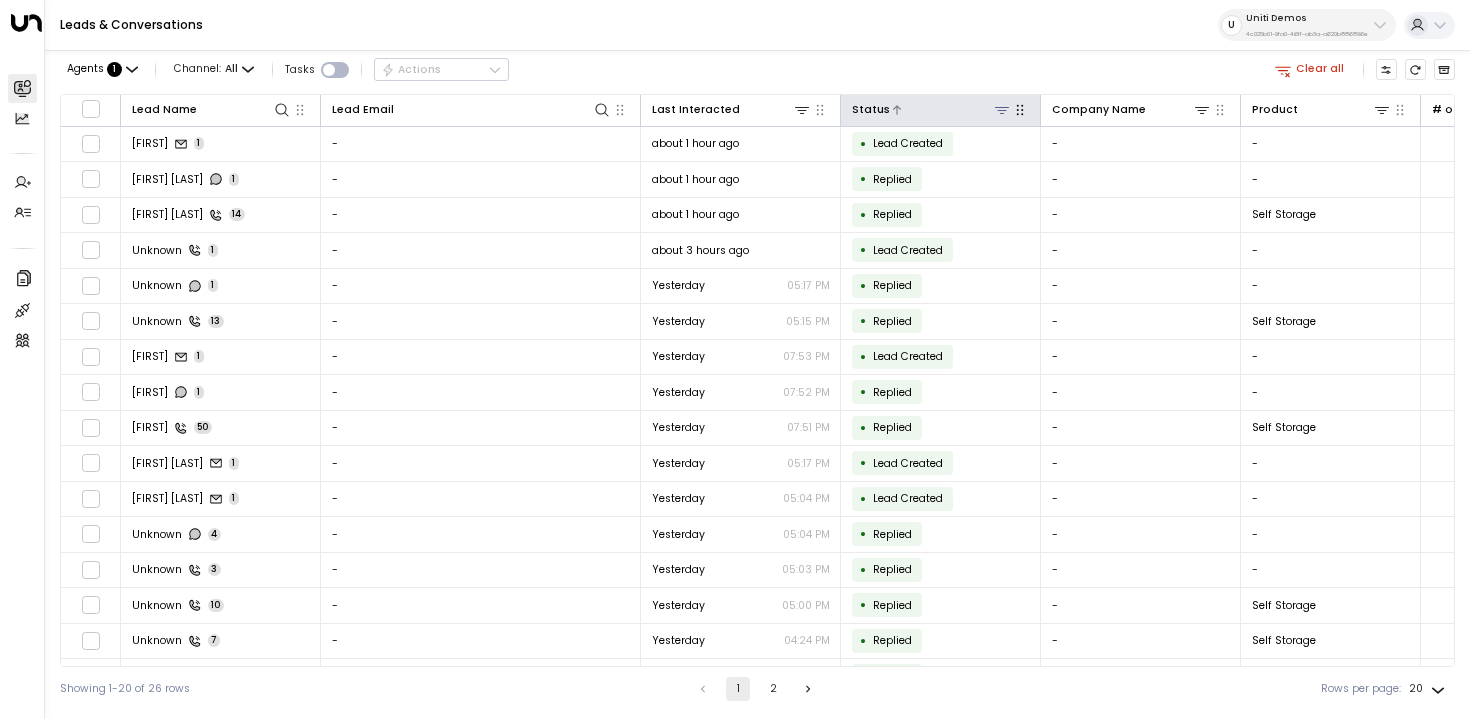 click at bounding box center (1002, 110) 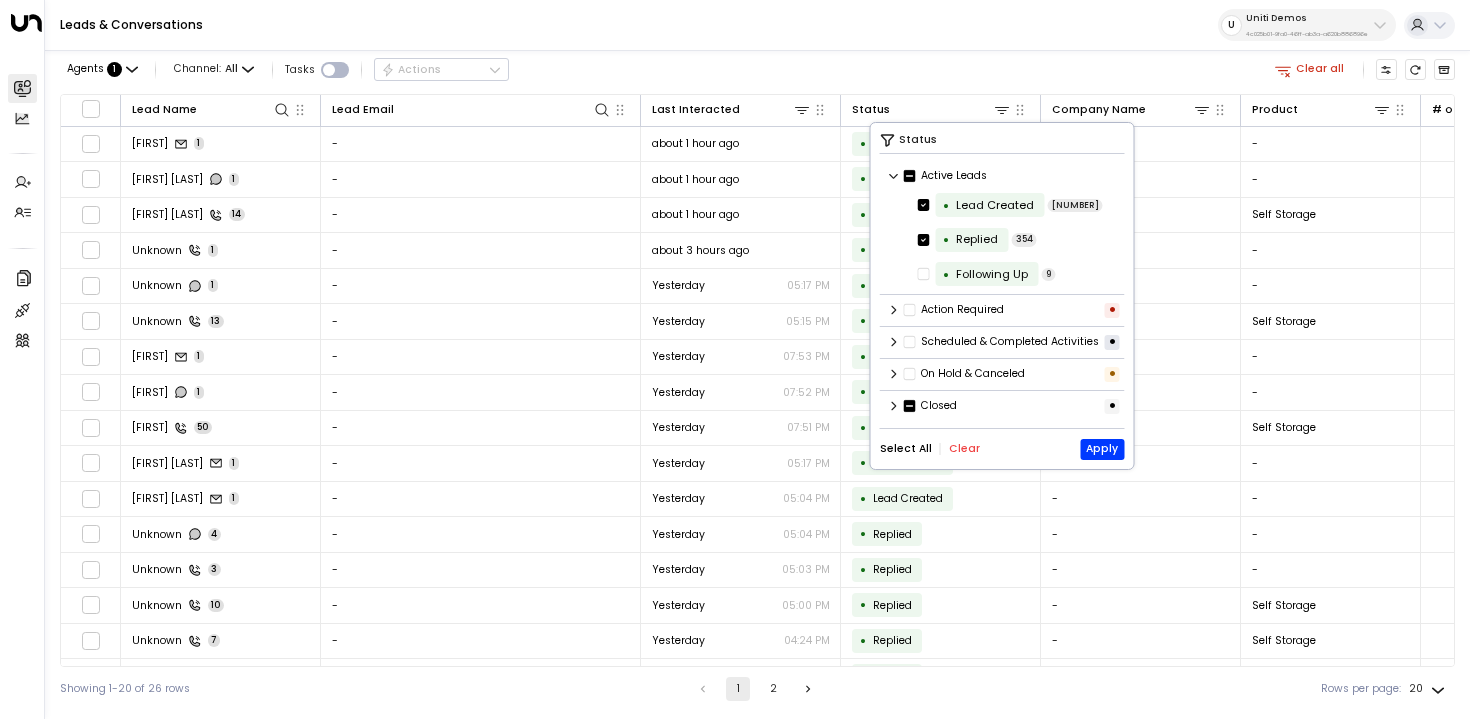 click on "Closed •" at bounding box center [1002, 176] 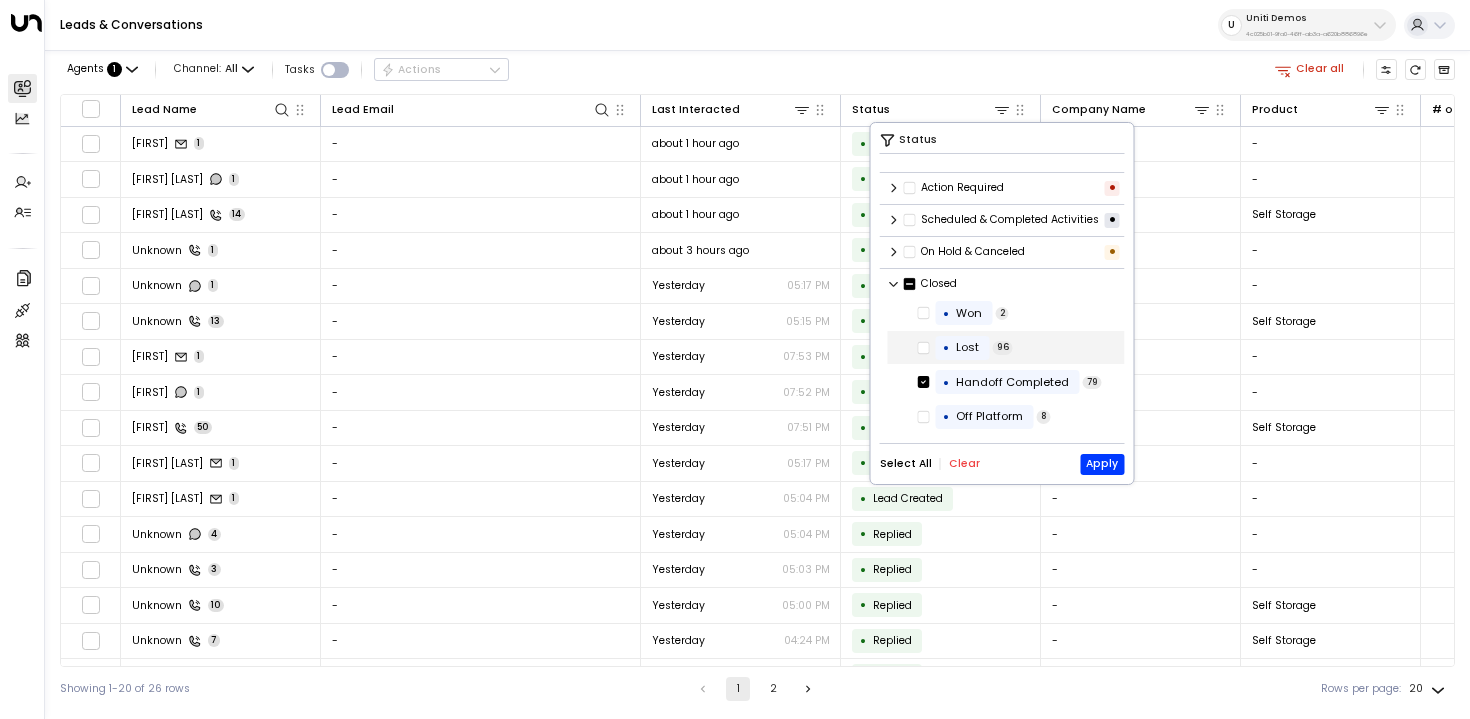 scroll, scrollTop: 121, scrollLeft: 0, axis: vertical 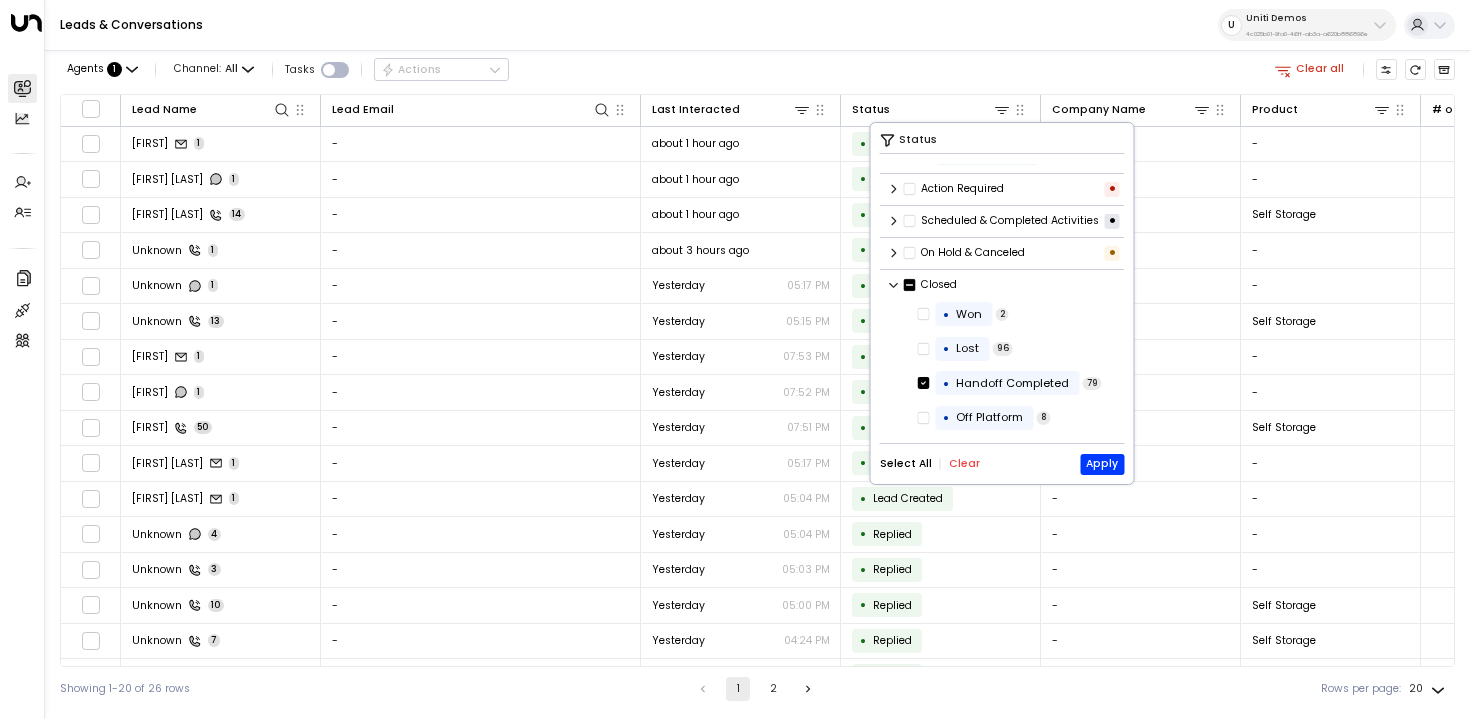 click on "Clear" at bounding box center (964, 464) 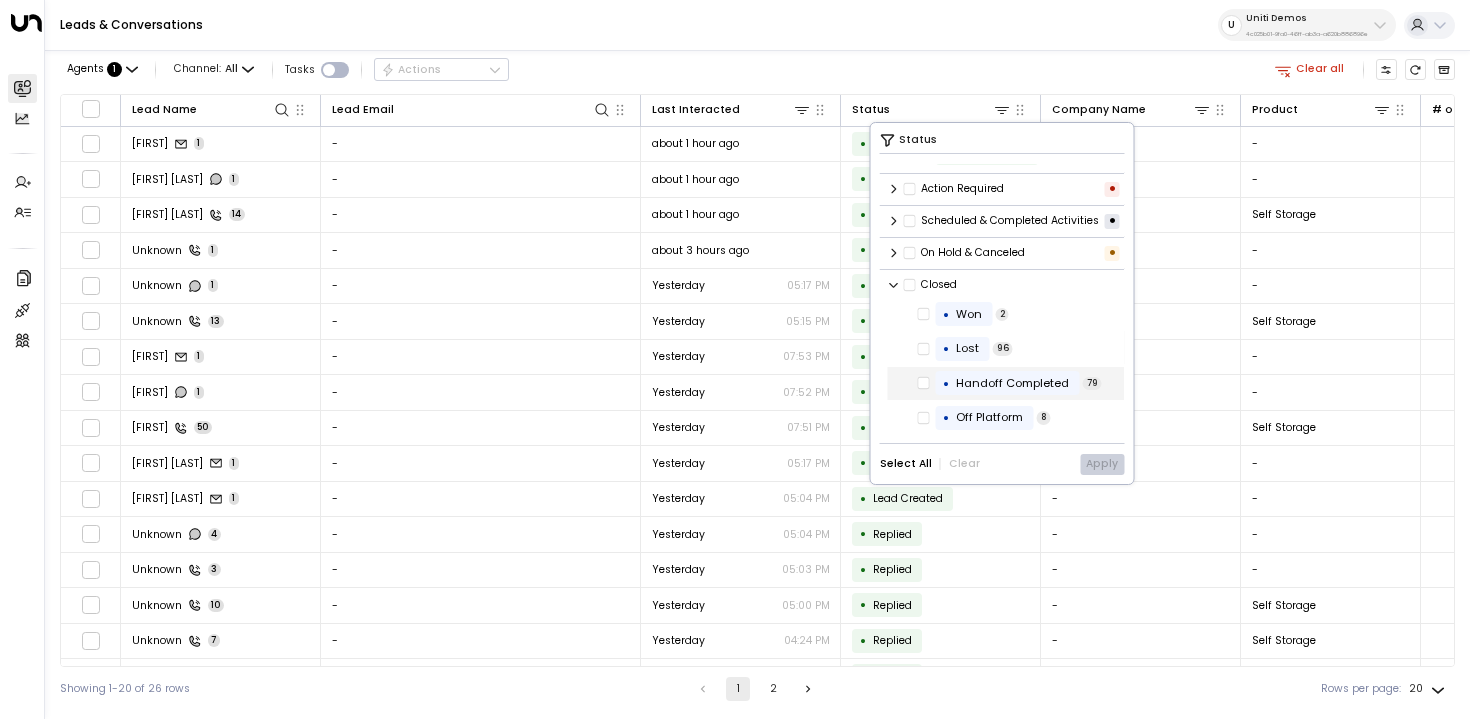 click on "Handoff Completed" at bounding box center (969, 314) 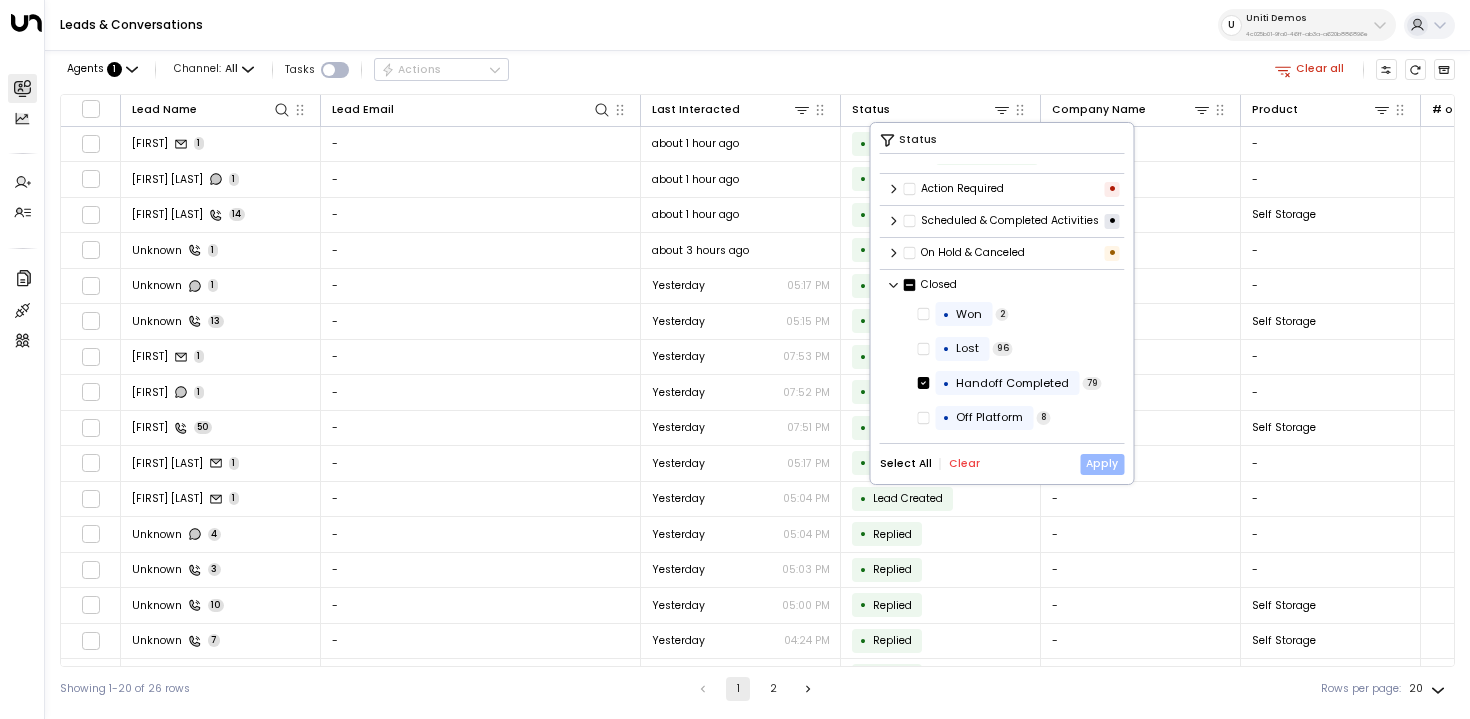 click on "Apply" at bounding box center [1102, 464] 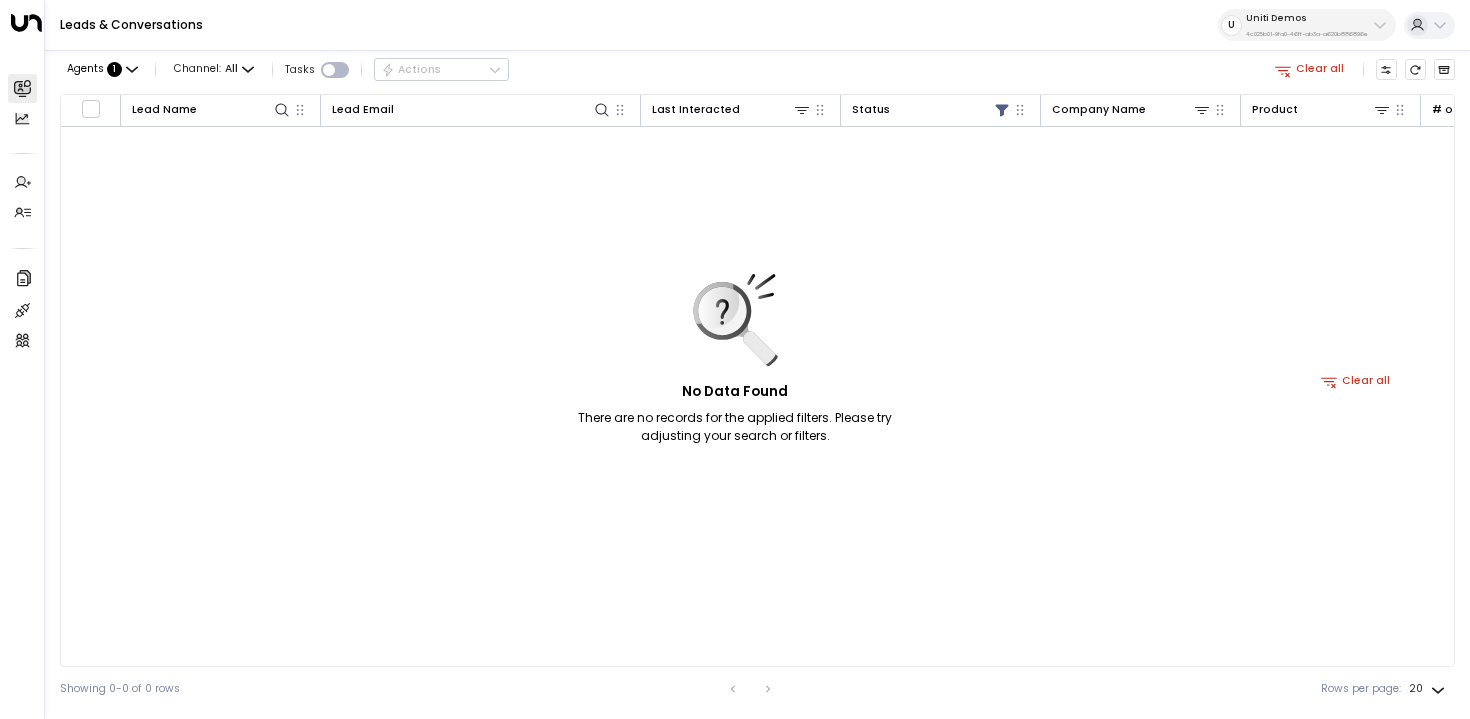 click on "Clear all" at bounding box center [1310, 69] 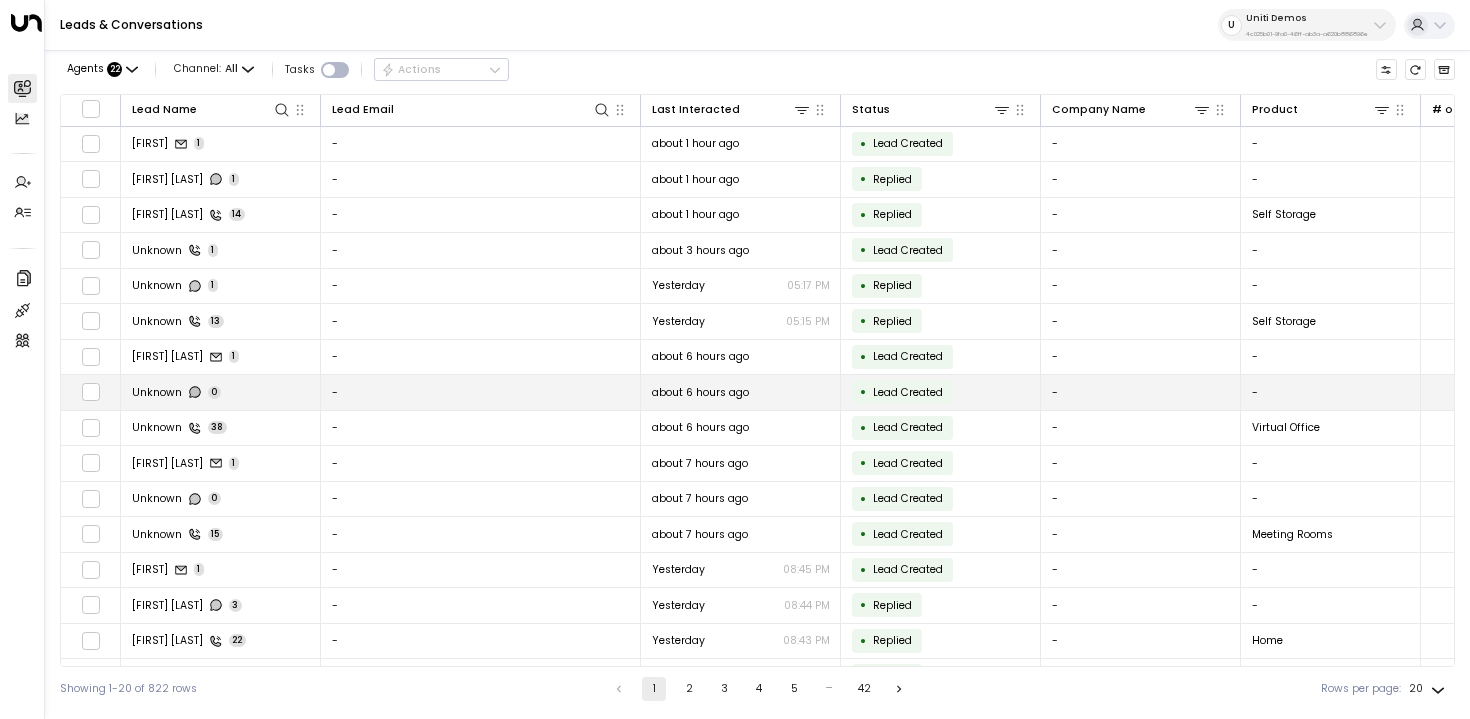 scroll, scrollTop: 175, scrollLeft: 0, axis: vertical 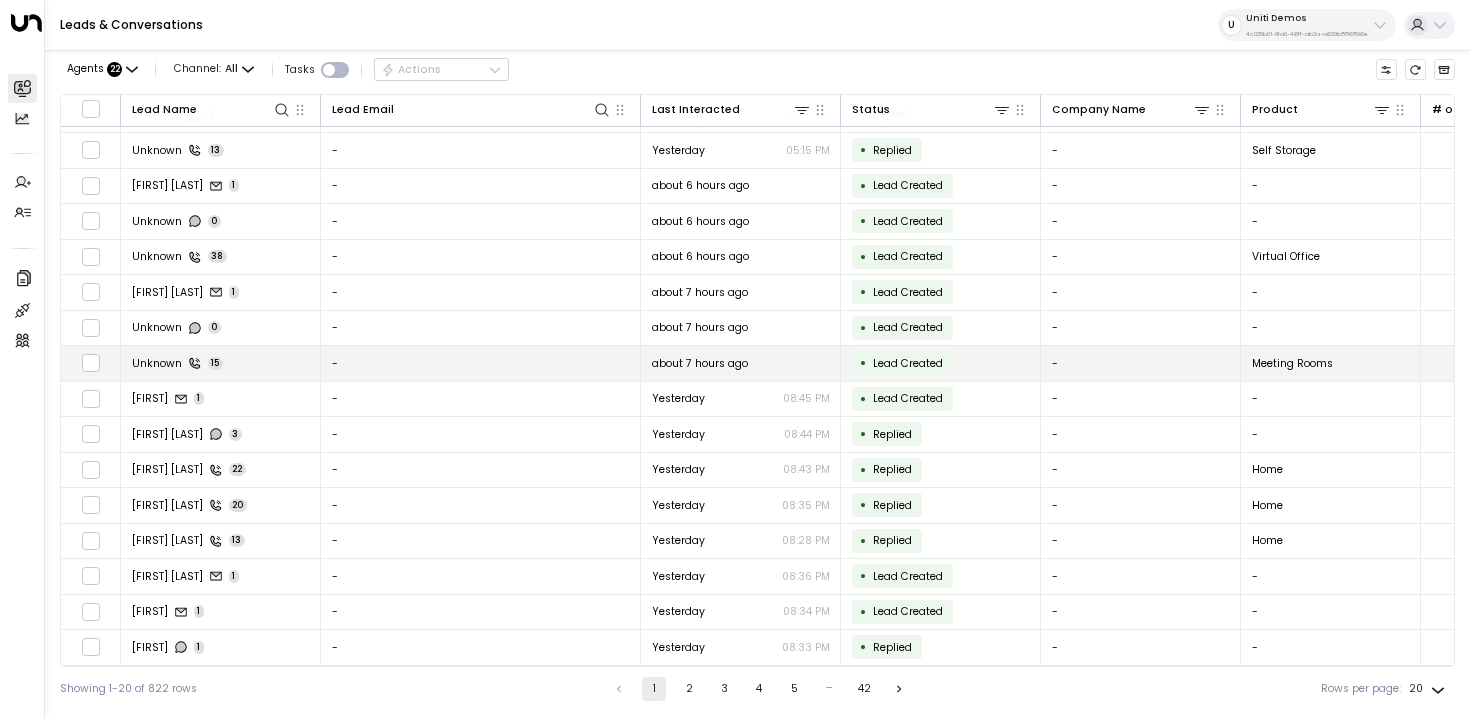 click on "-" at bounding box center [481, 363] 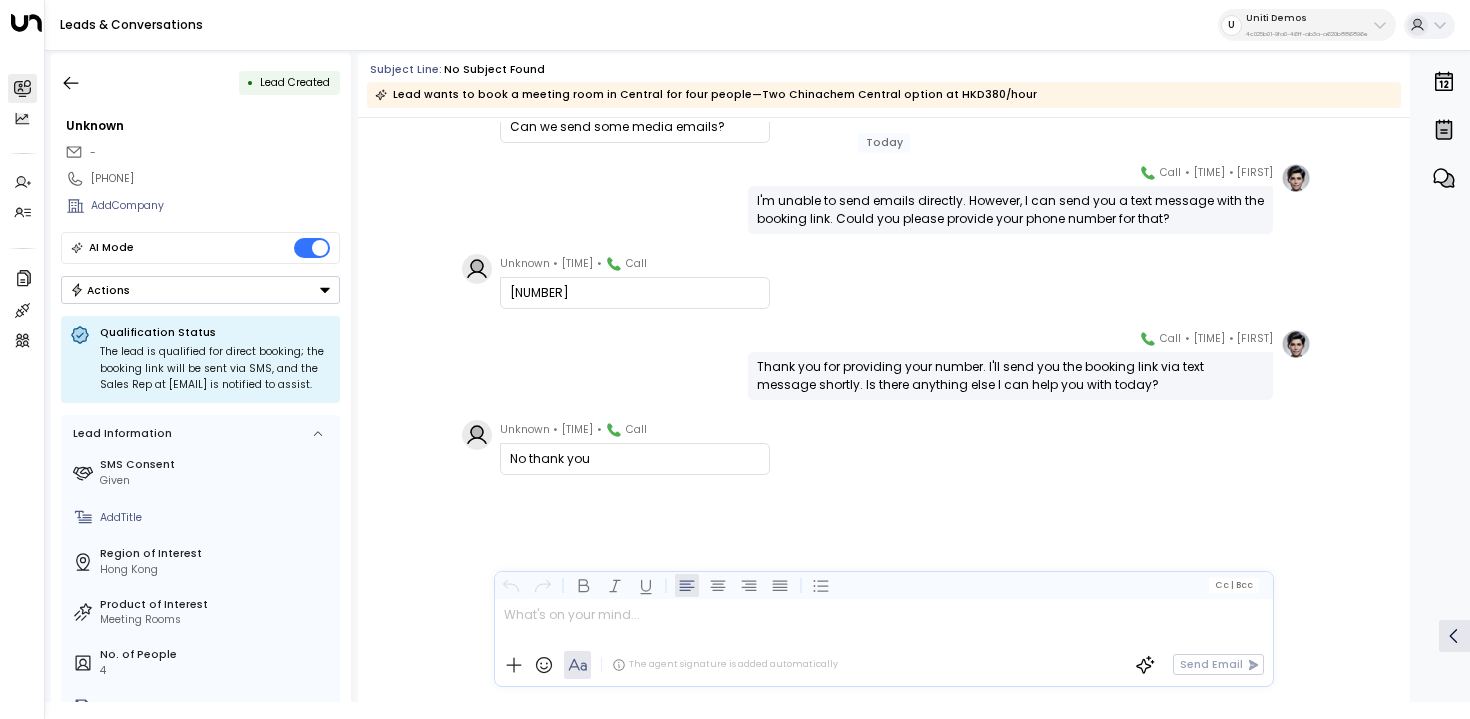 scroll, scrollTop: 0, scrollLeft: 0, axis: both 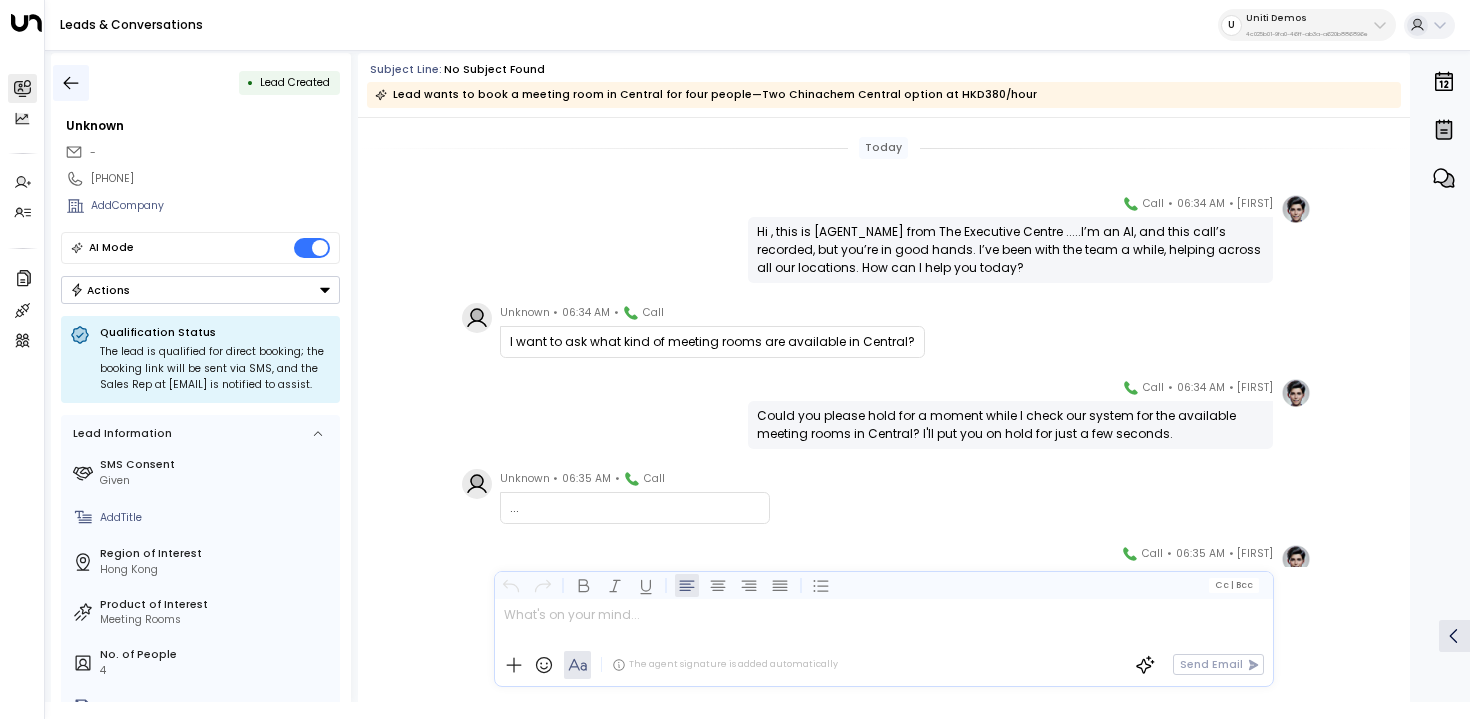click at bounding box center (71, 83) 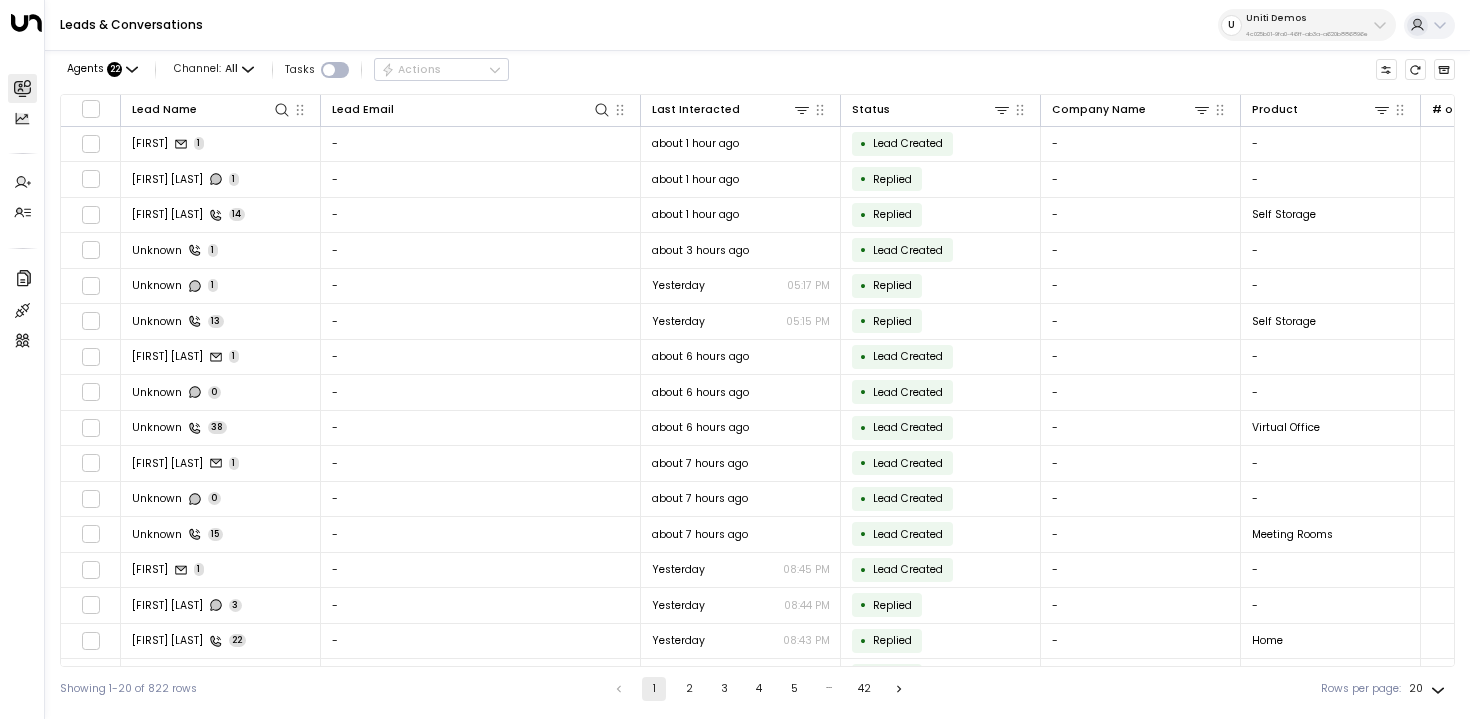 click on "Agents : 22 Channel: All Tasks   Actions" at bounding box center [284, 70] 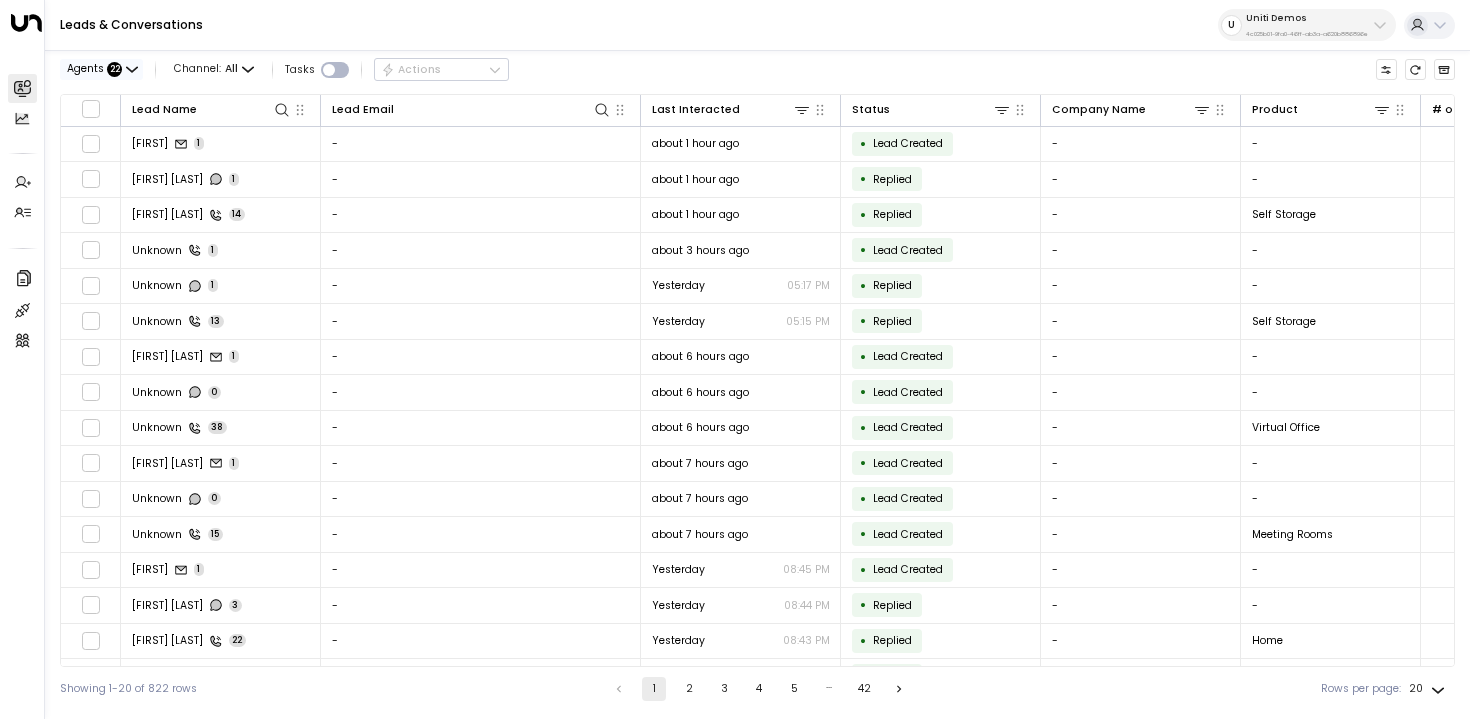 click on "22" at bounding box center [114, 69] 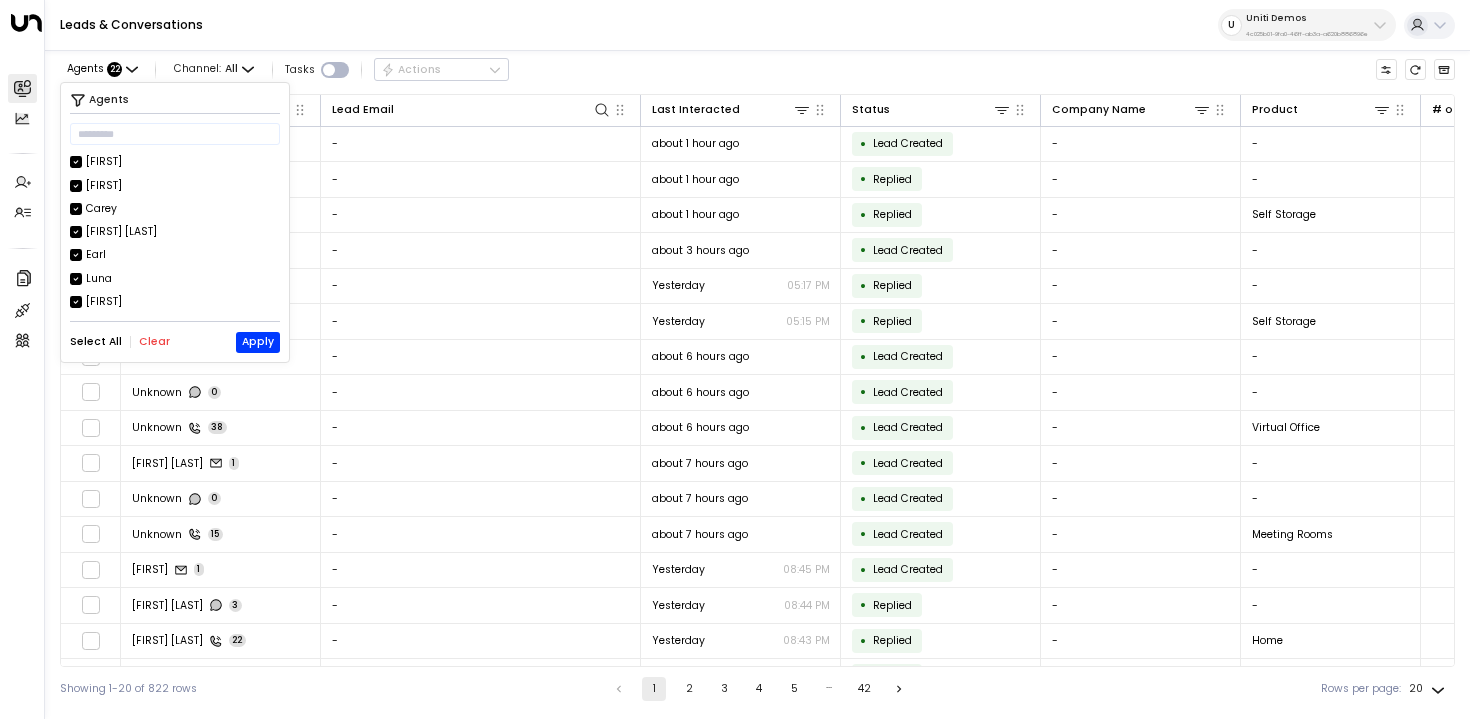 click on "Select All Clear Apply" at bounding box center [175, 342] 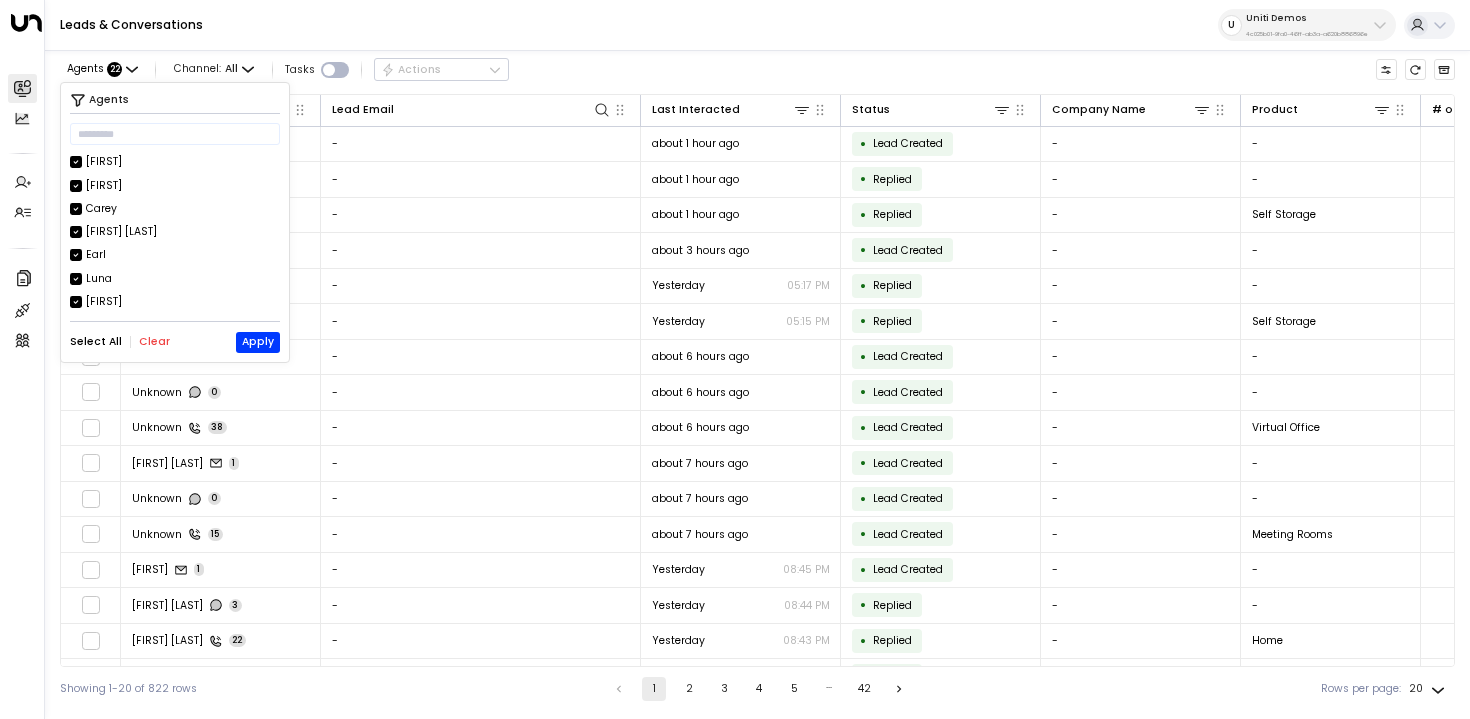 click on "Clear" at bounding box center [154, 342] 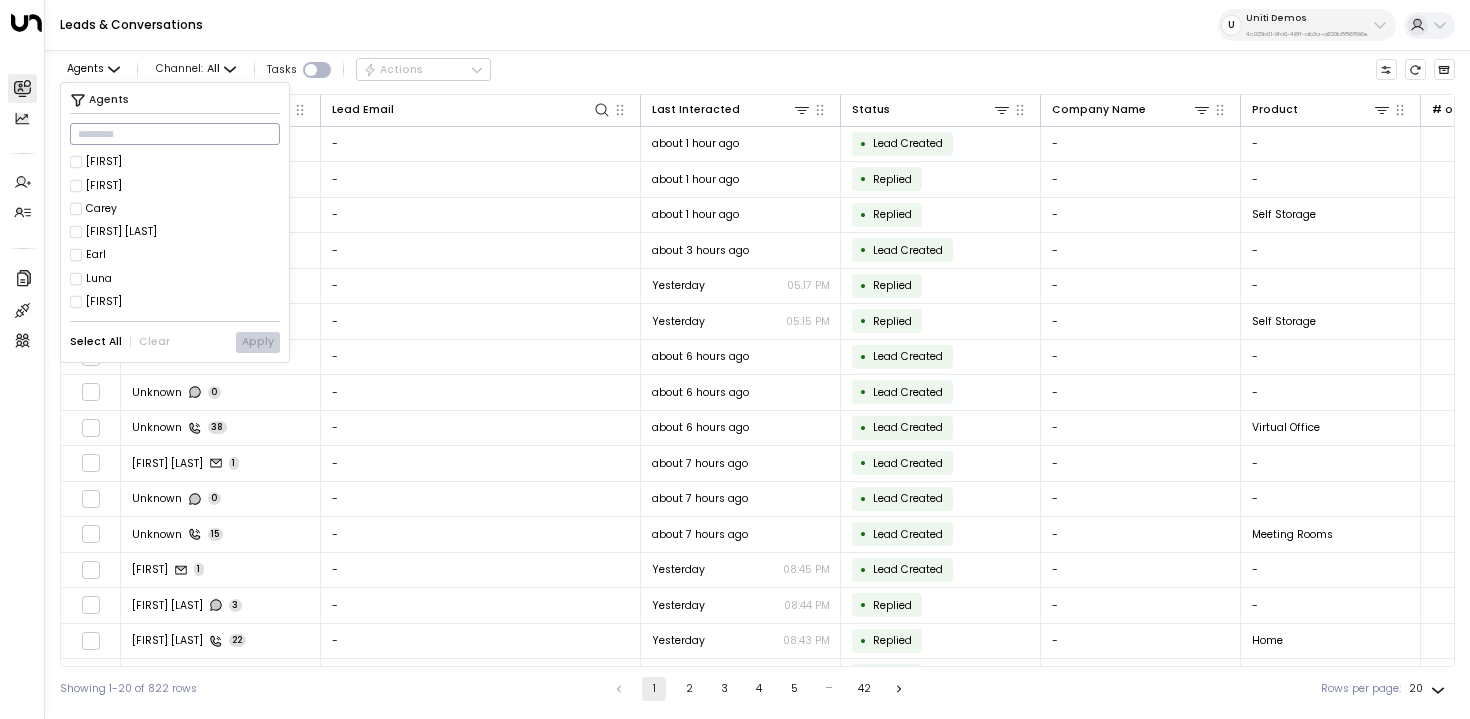 click at bounding box center [175, 134] 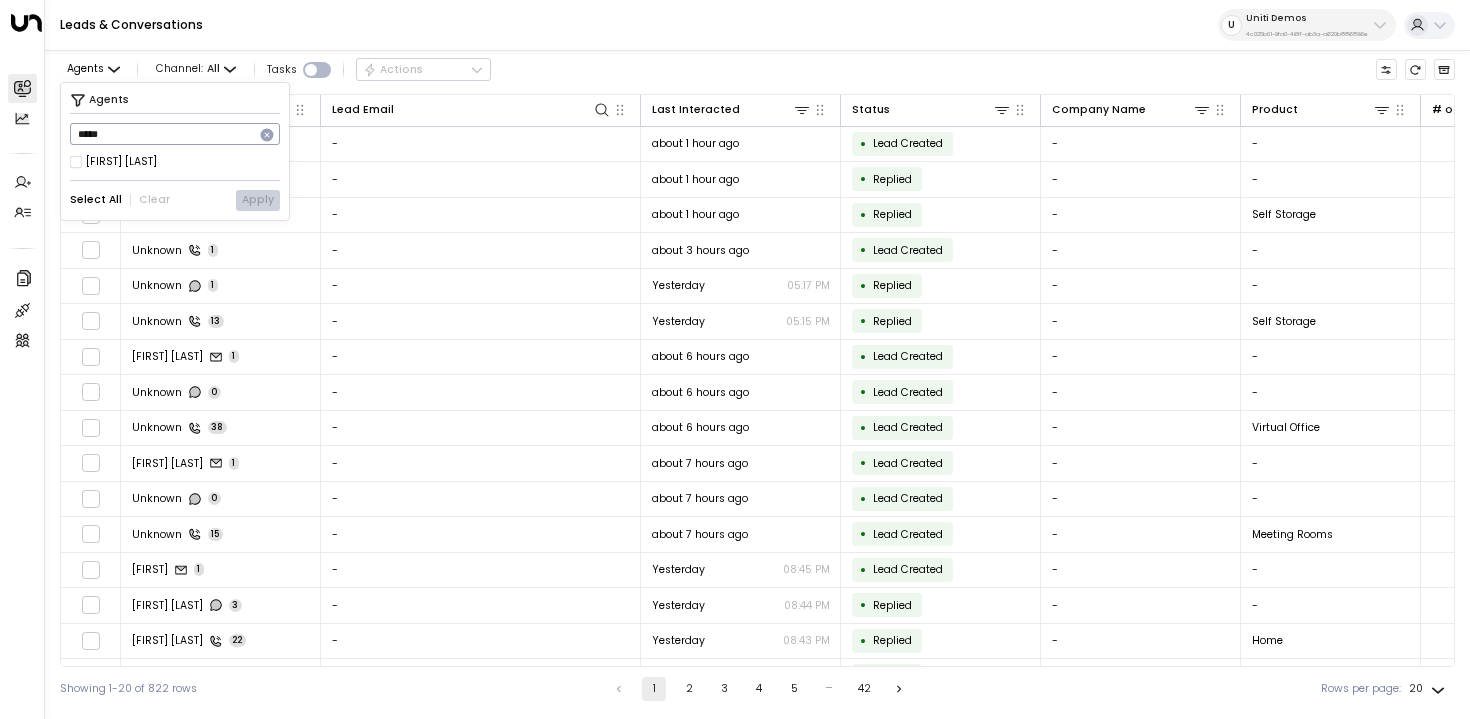 type on "*****" 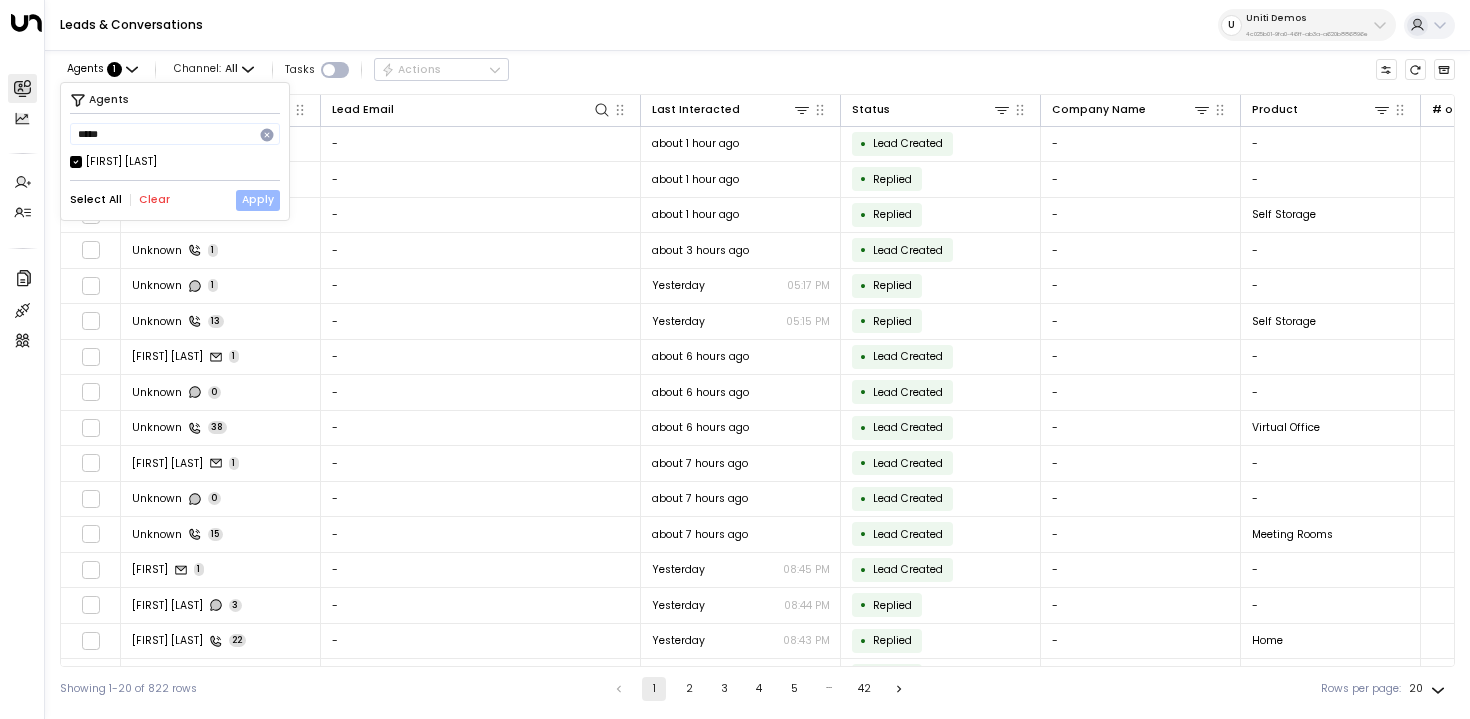 click on "Apply" at bounding box center (258, 200) 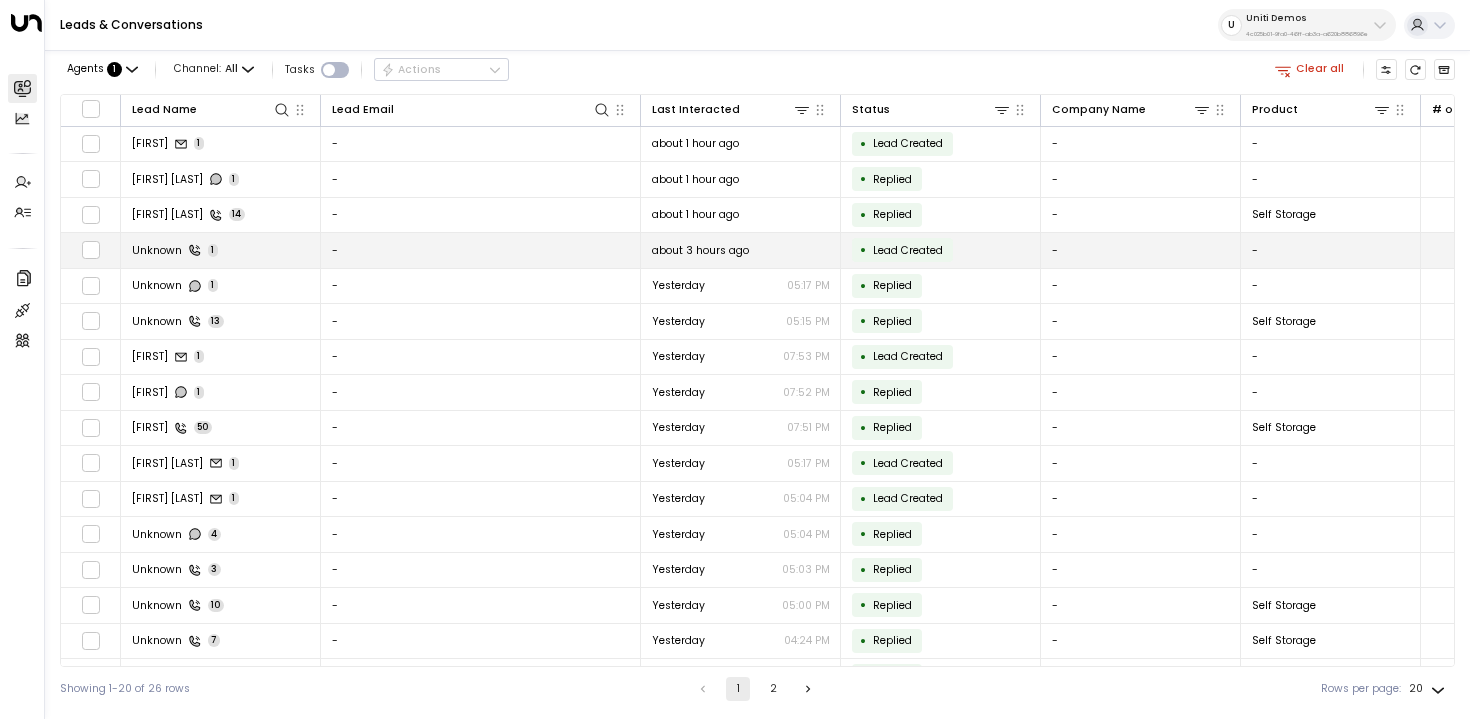 scroll, scrollTop: 175, scrollLeft: 0, axis: vertical 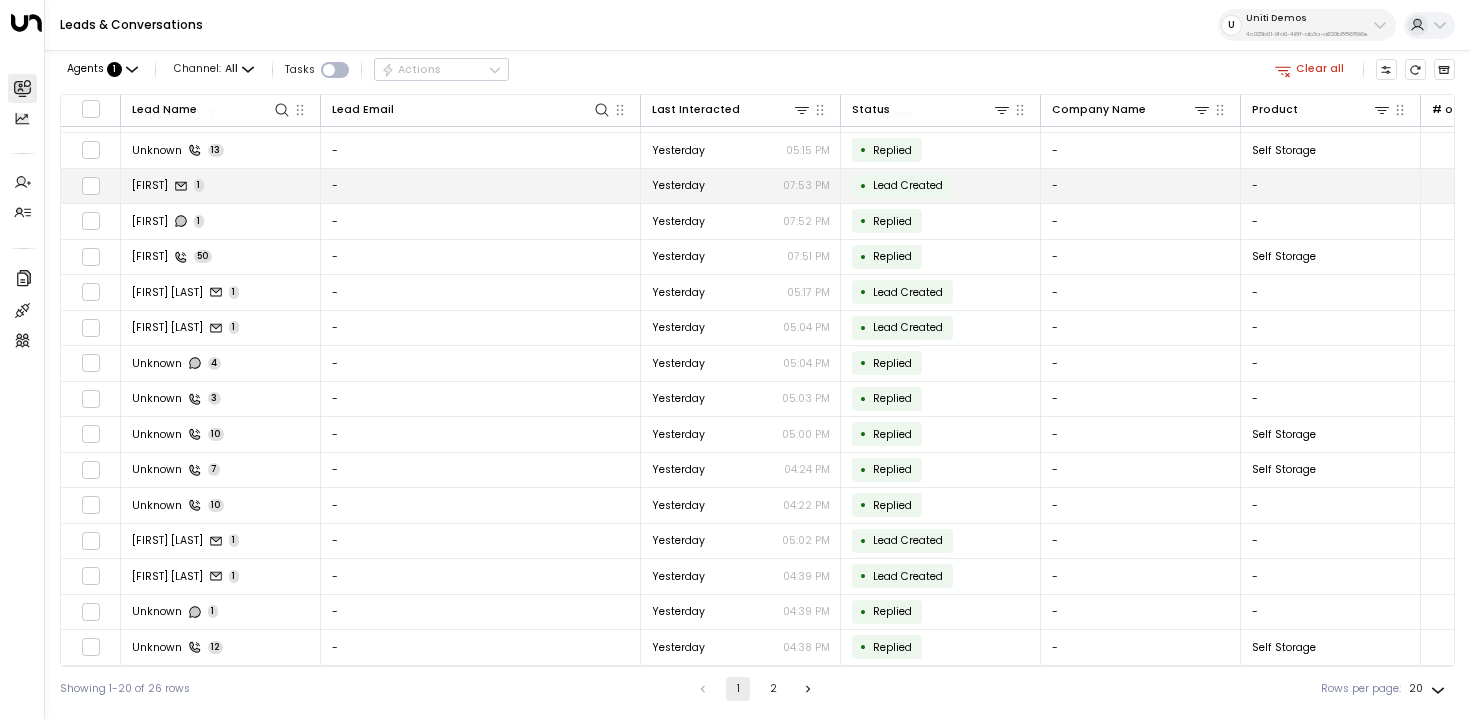 click on "[FIRST] [NUMBER]" at bounding box center [221, 186] 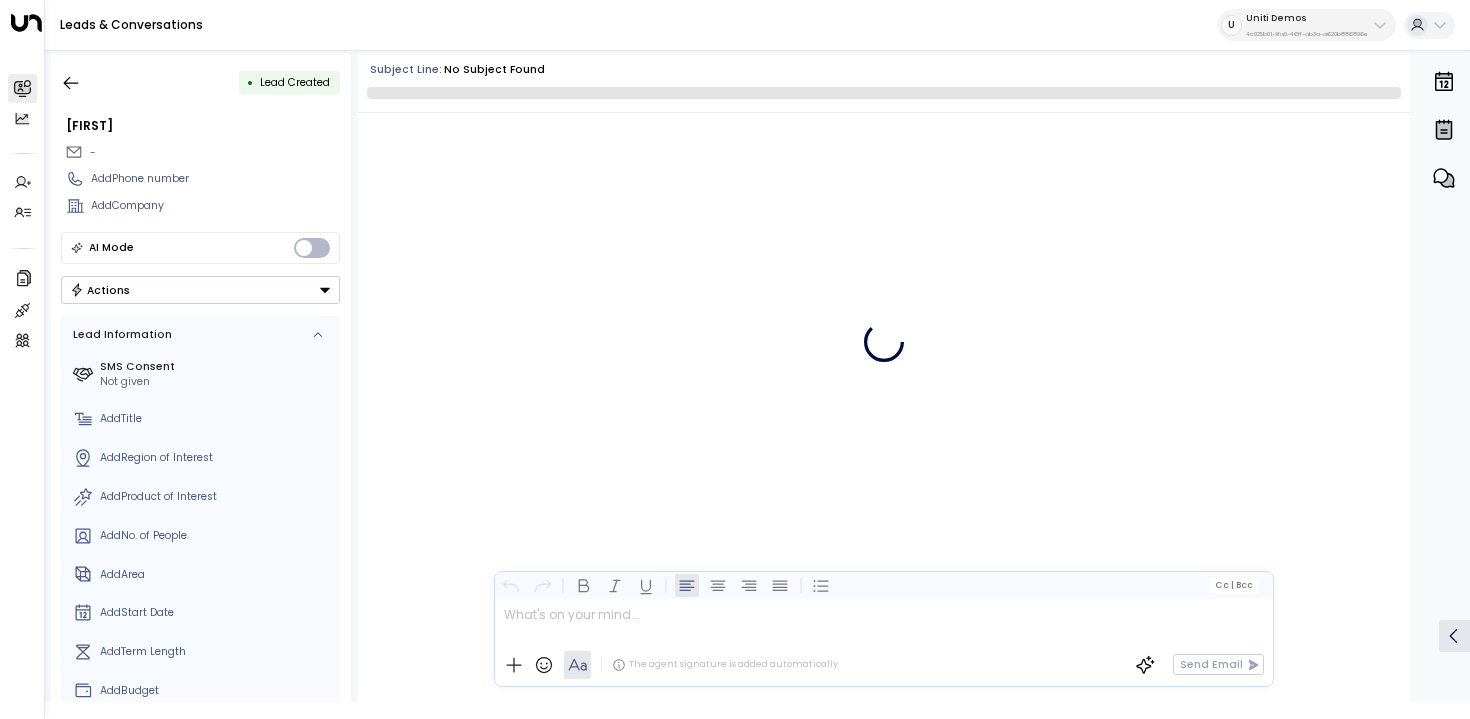 scroll, scrollTop: 0, scrollLeft: 0, axis: both 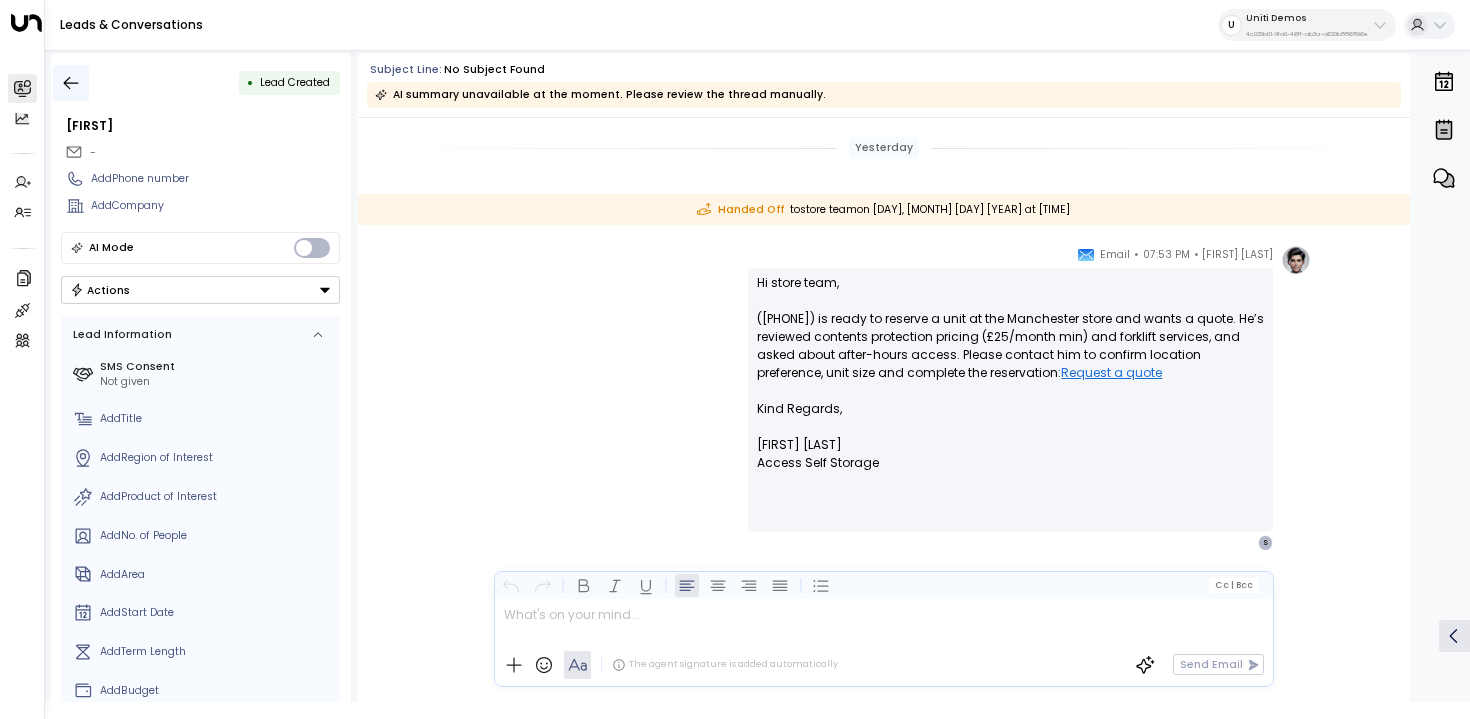 click at bounding box center (71, 83) 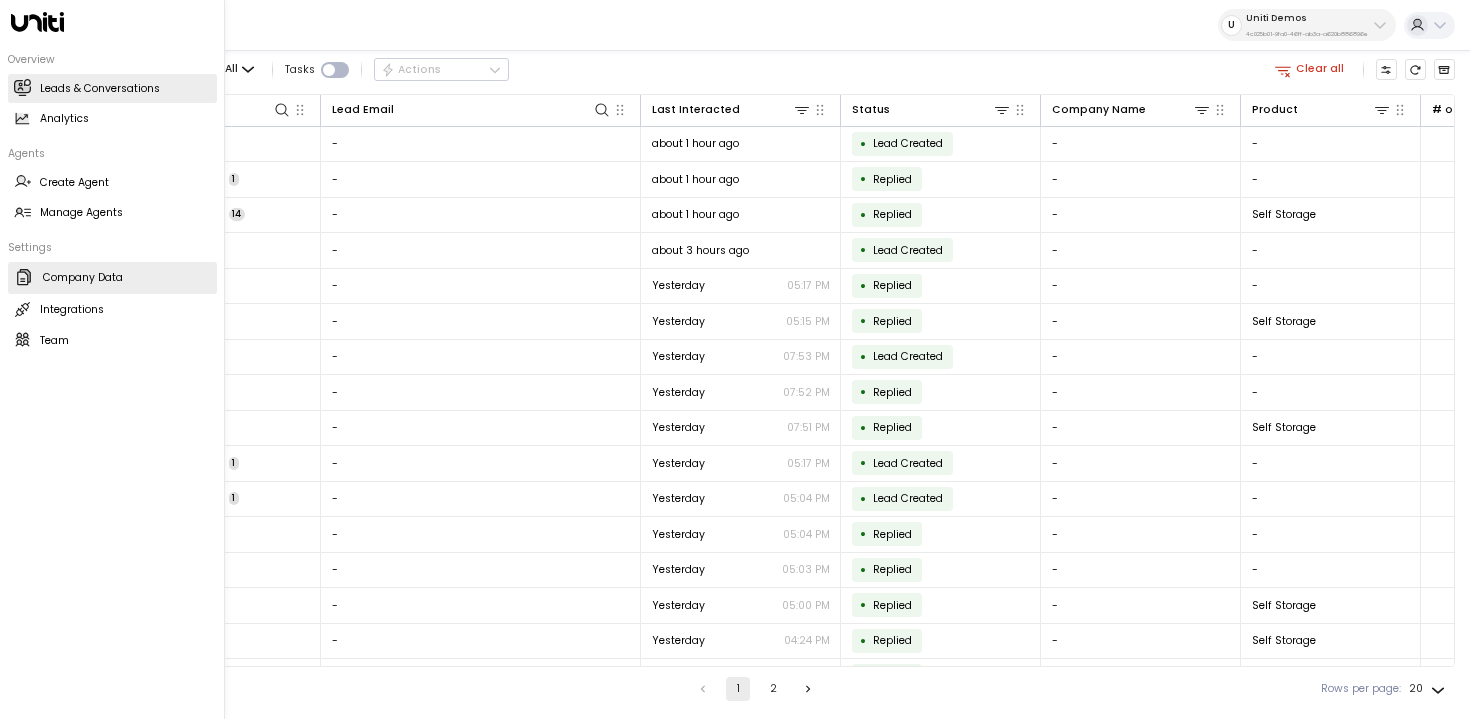 click on "Company Data Company Data" at bounding box center (112, 278) 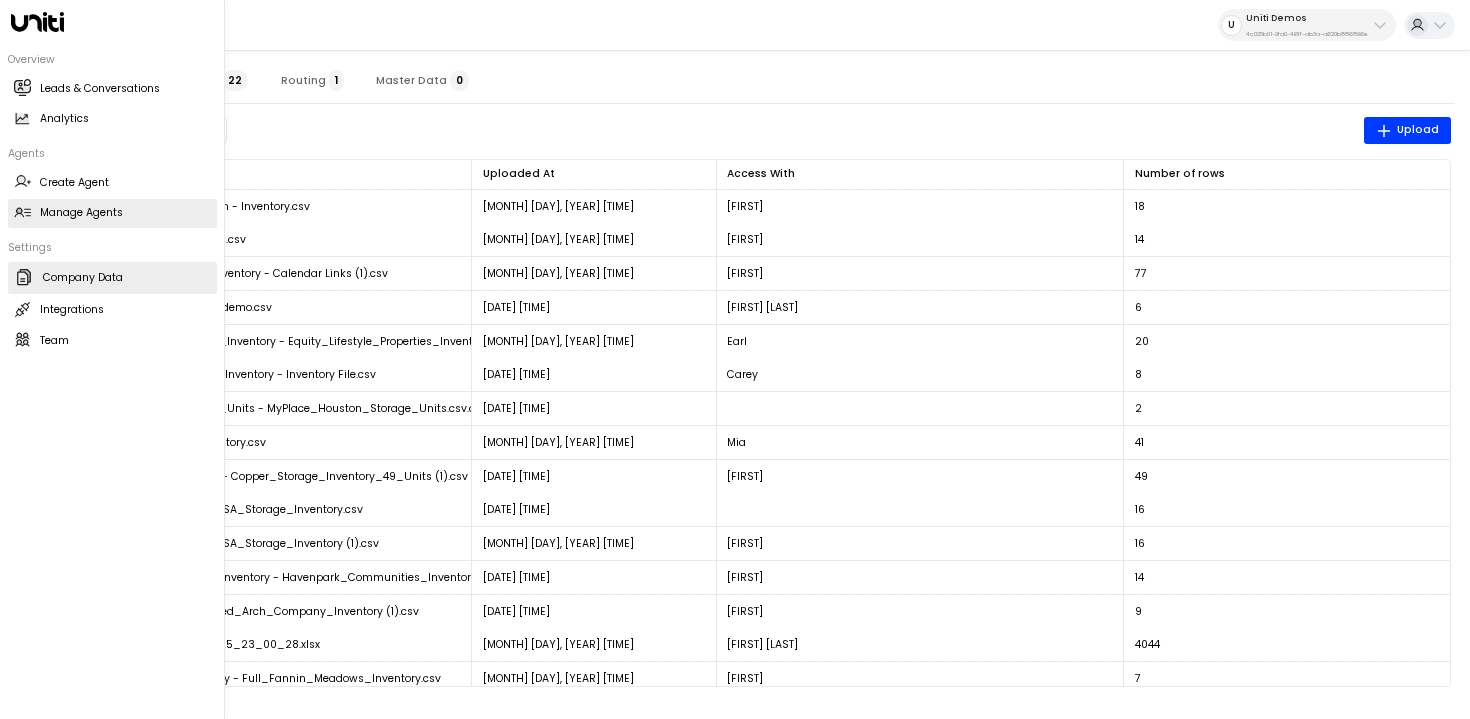 click on "Manage Agents Manage Agents" at bounding box center [112, 213] 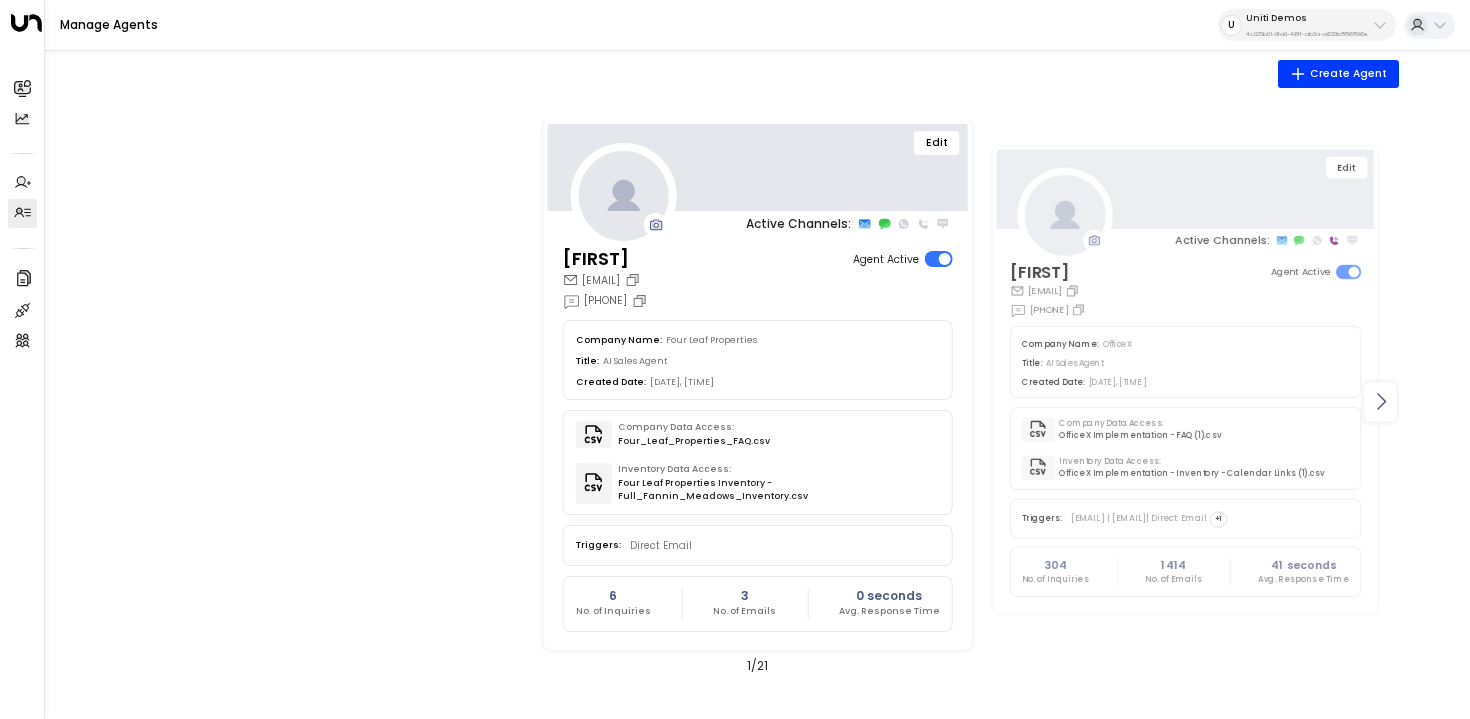 click at bounding box center (1380, 401) 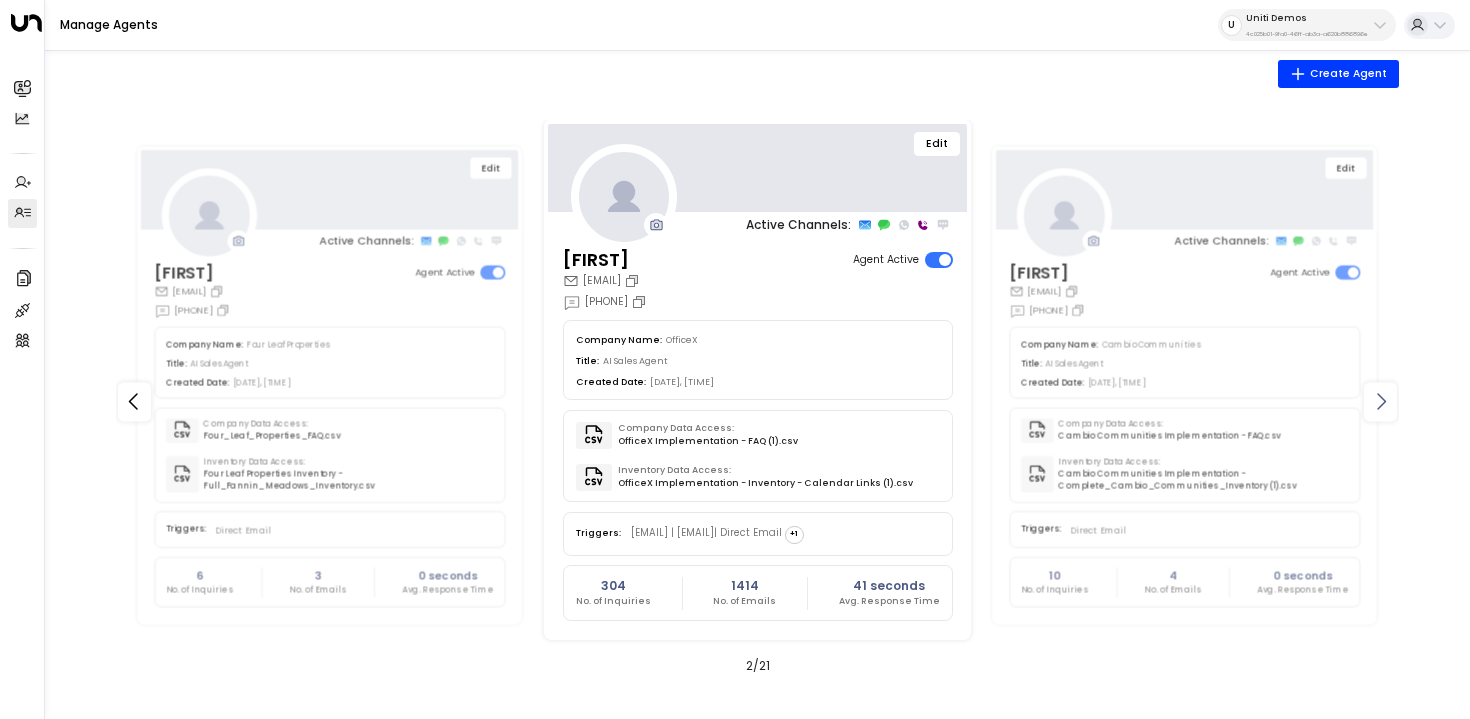 click at bounding box center [1380, 401] 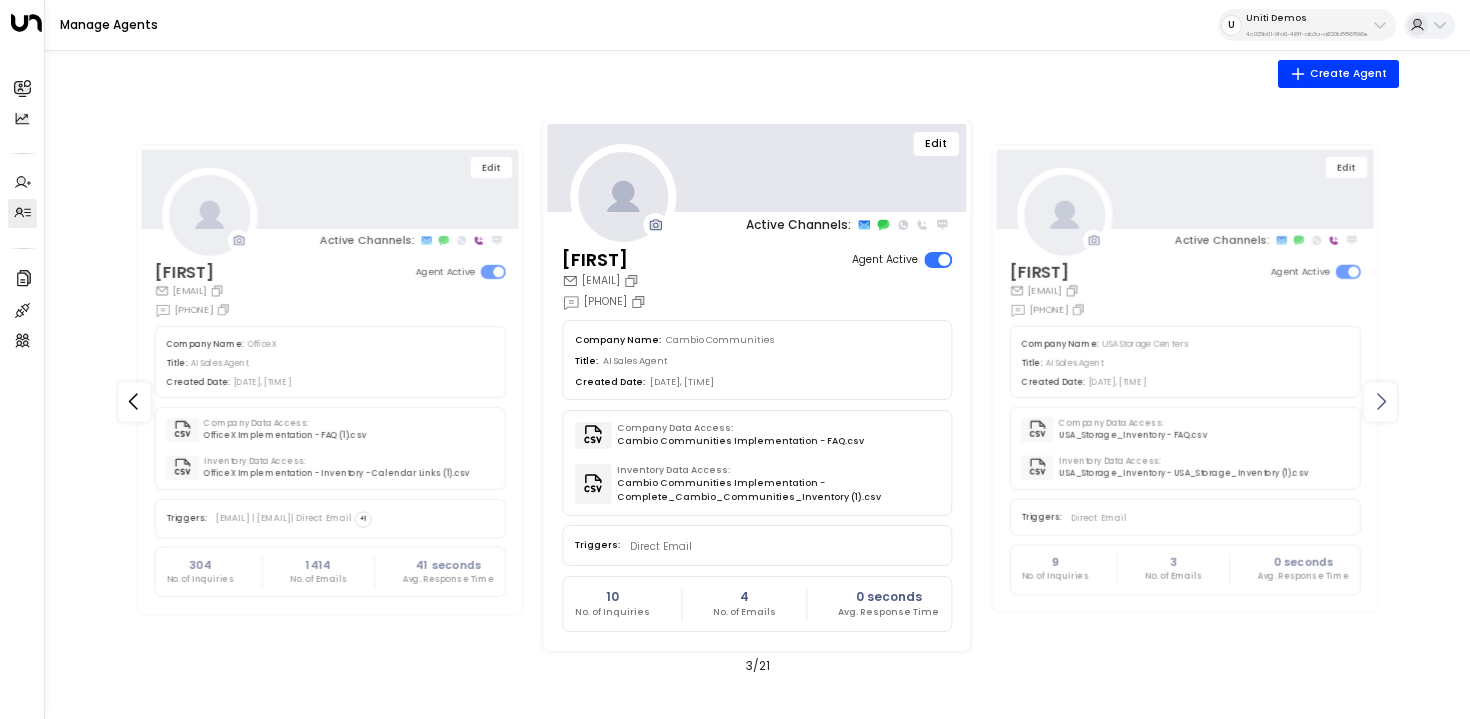 click at bounding box center (1380, 401) 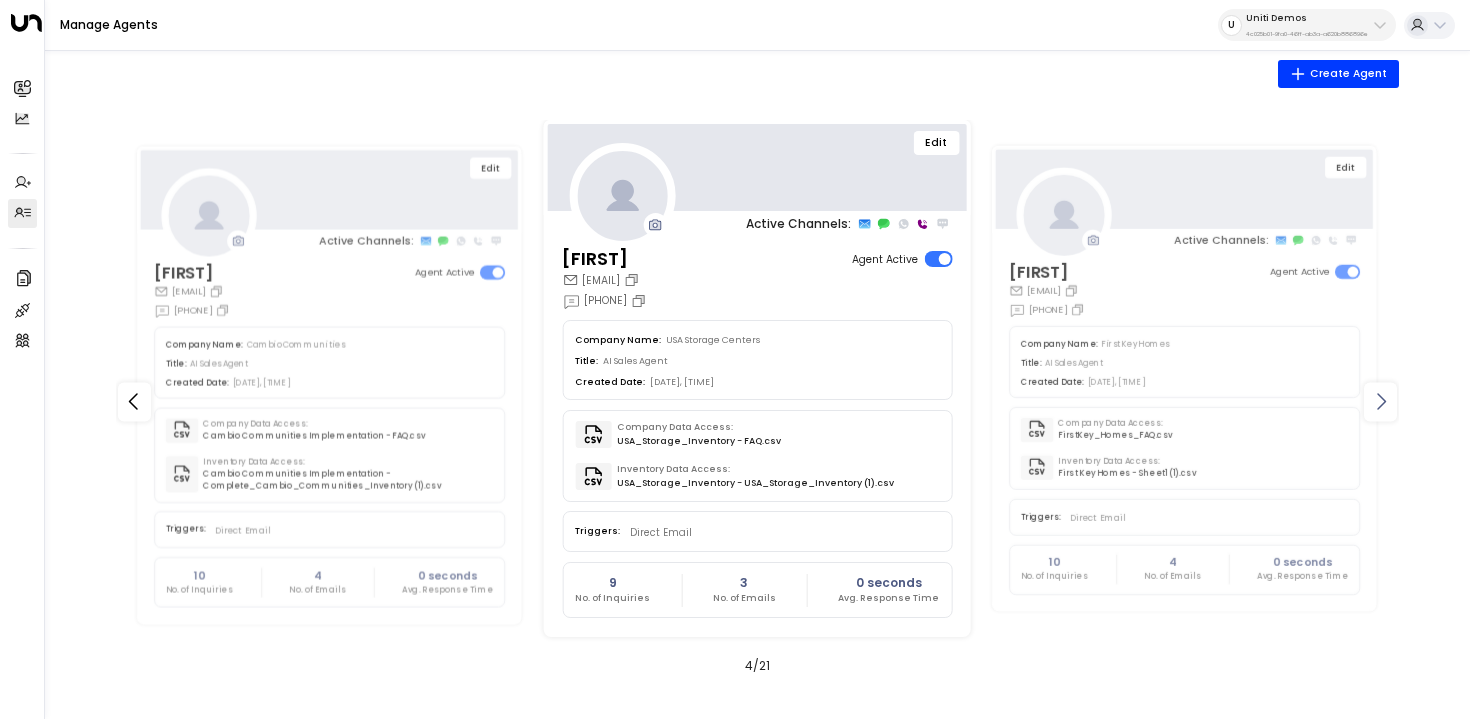 click at bounding box center [1380, 401] 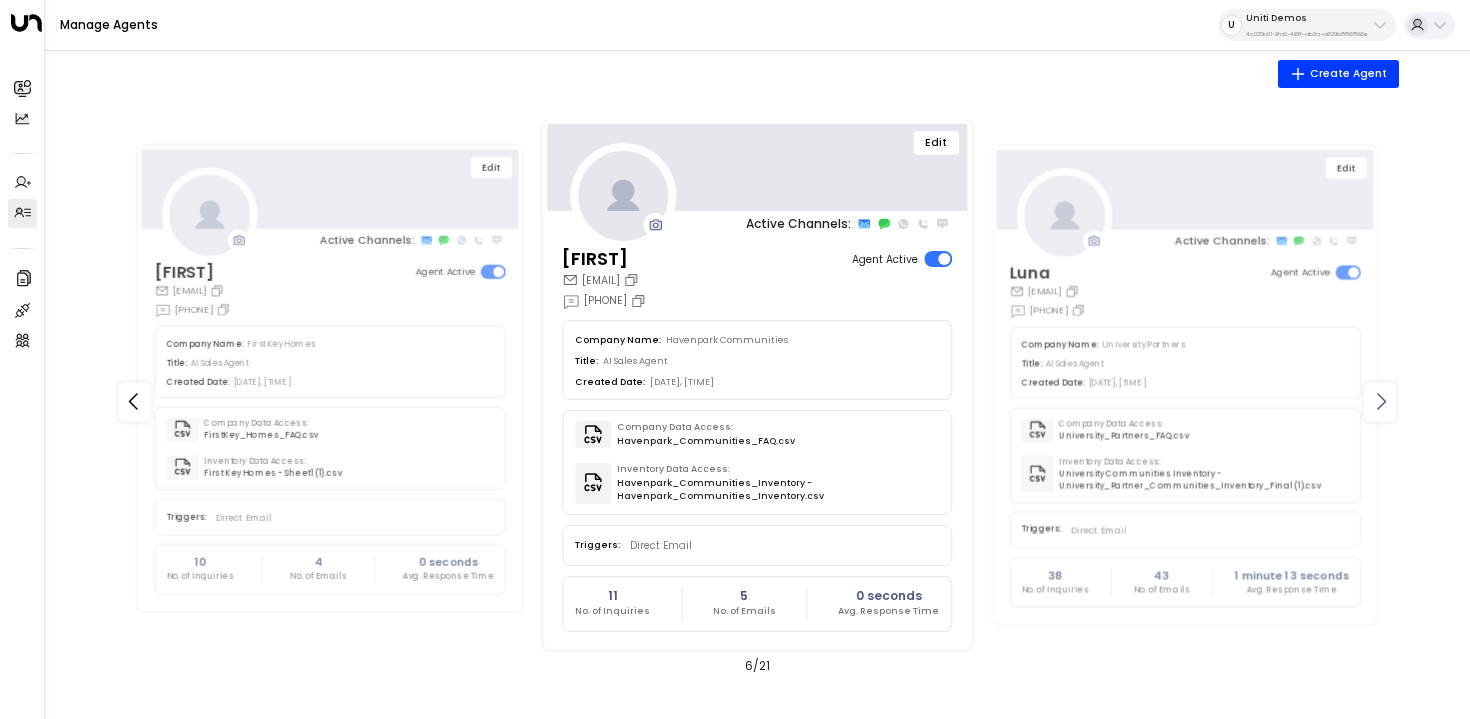 click at bounding box center (1380, 401) 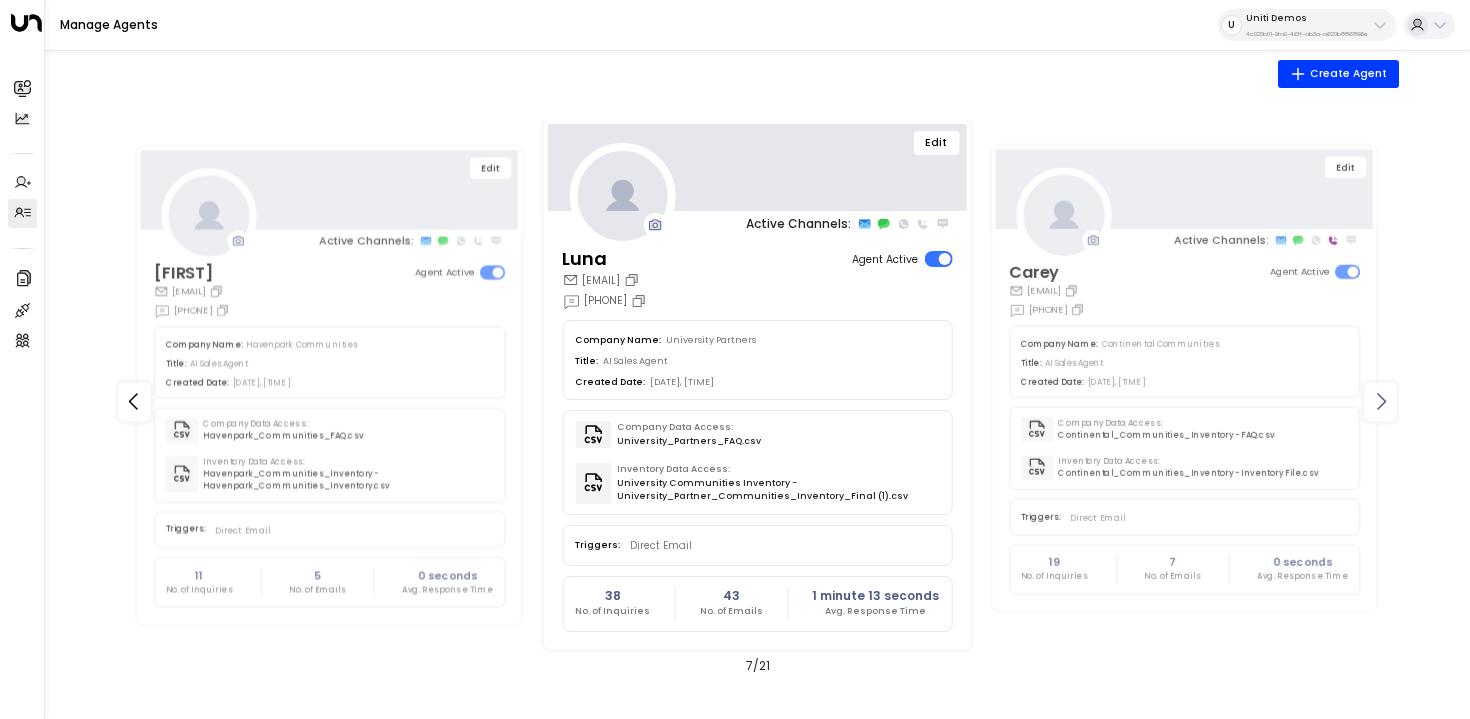 click at bounding box center [1380, 401] 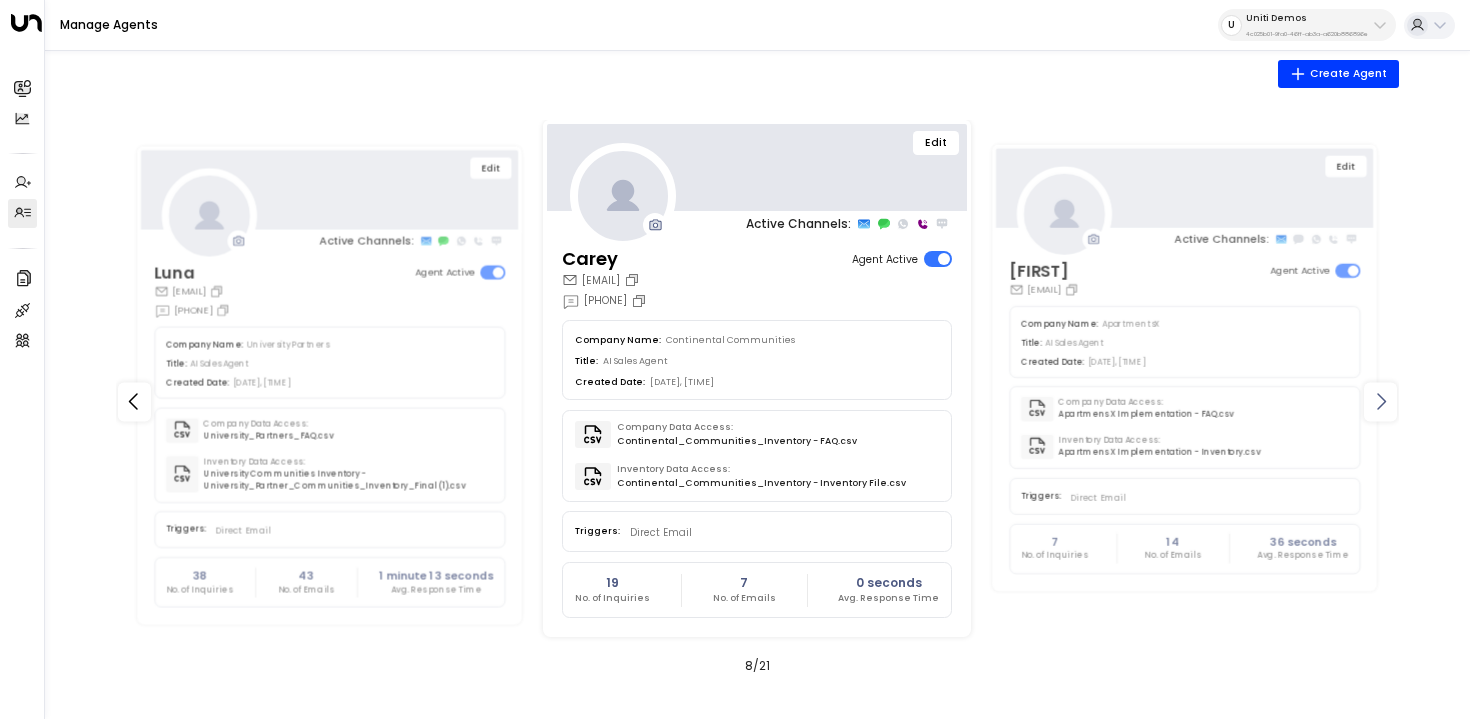 click at bounding box center (1380, 401) 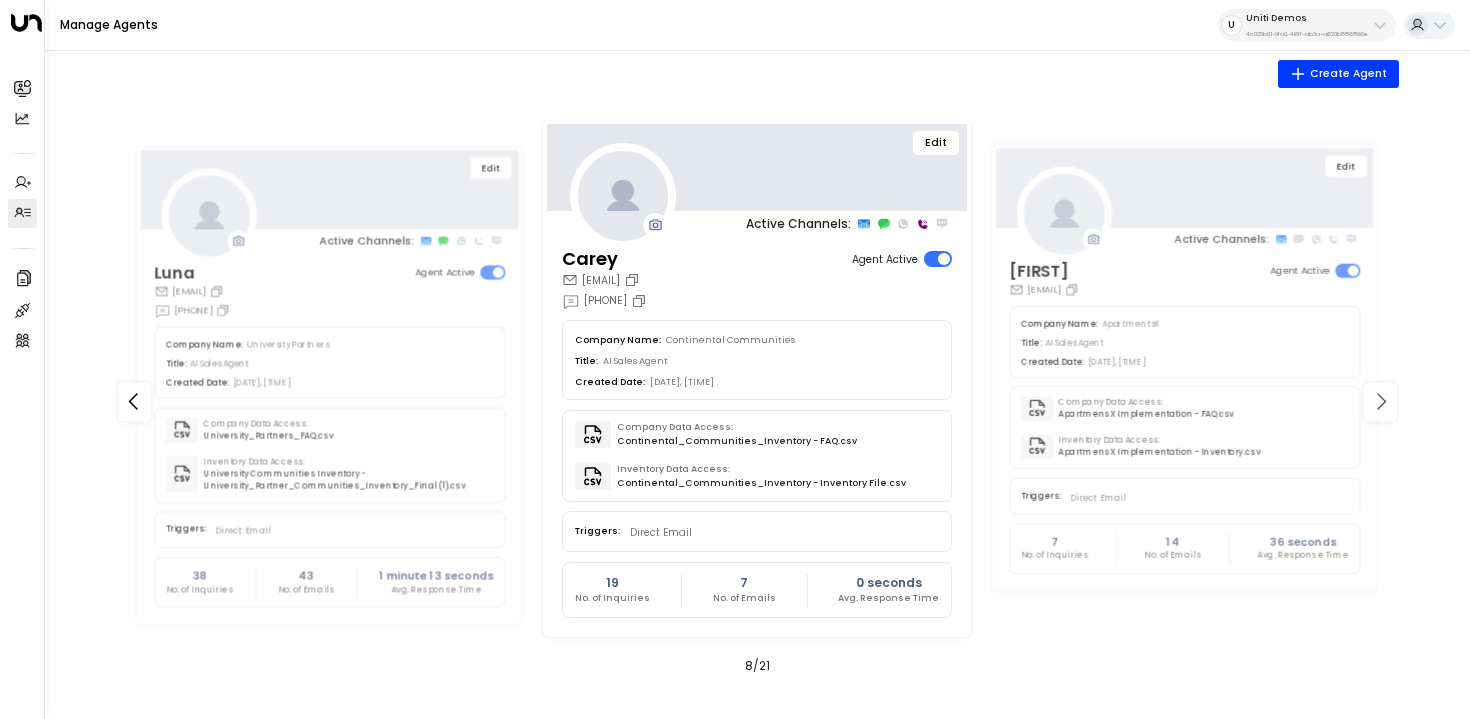 click at bounding box center [1380, 401] 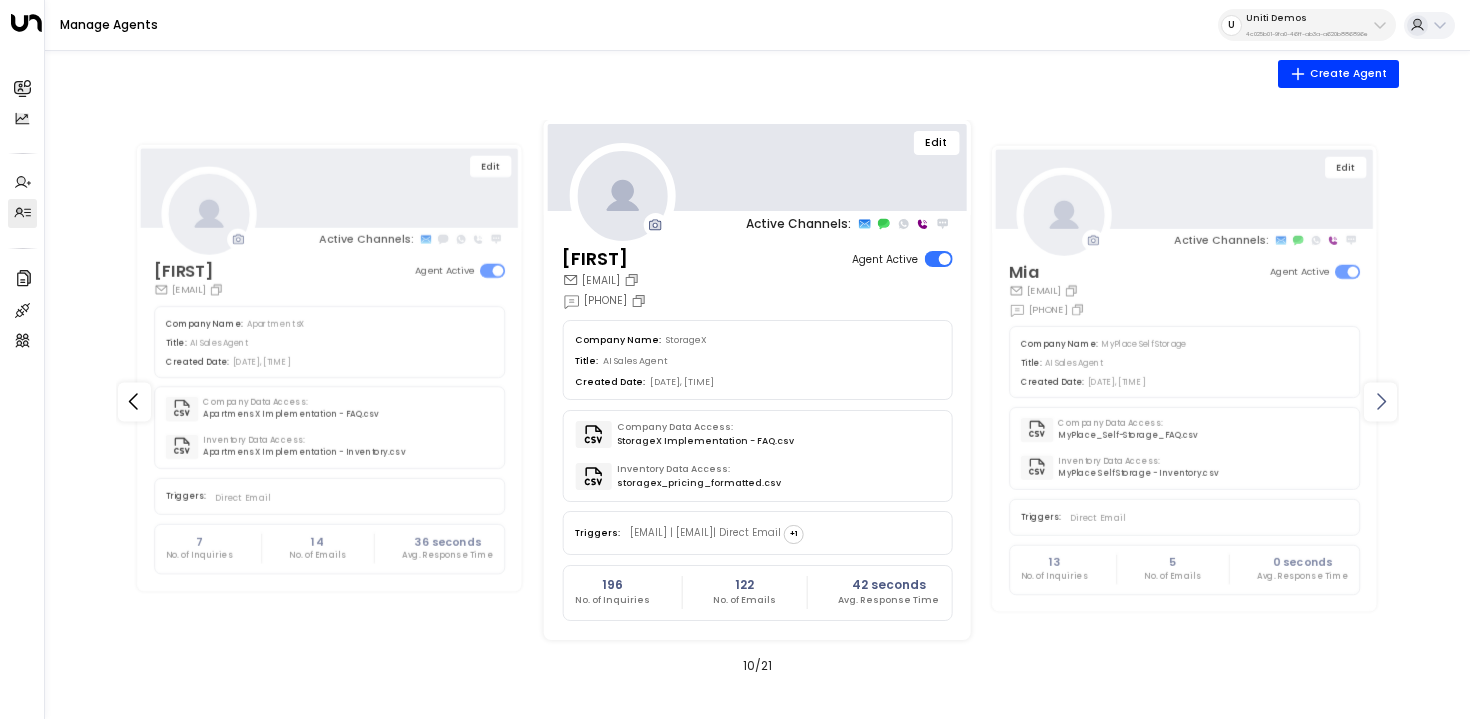 click at bounding box center [1380, 401] 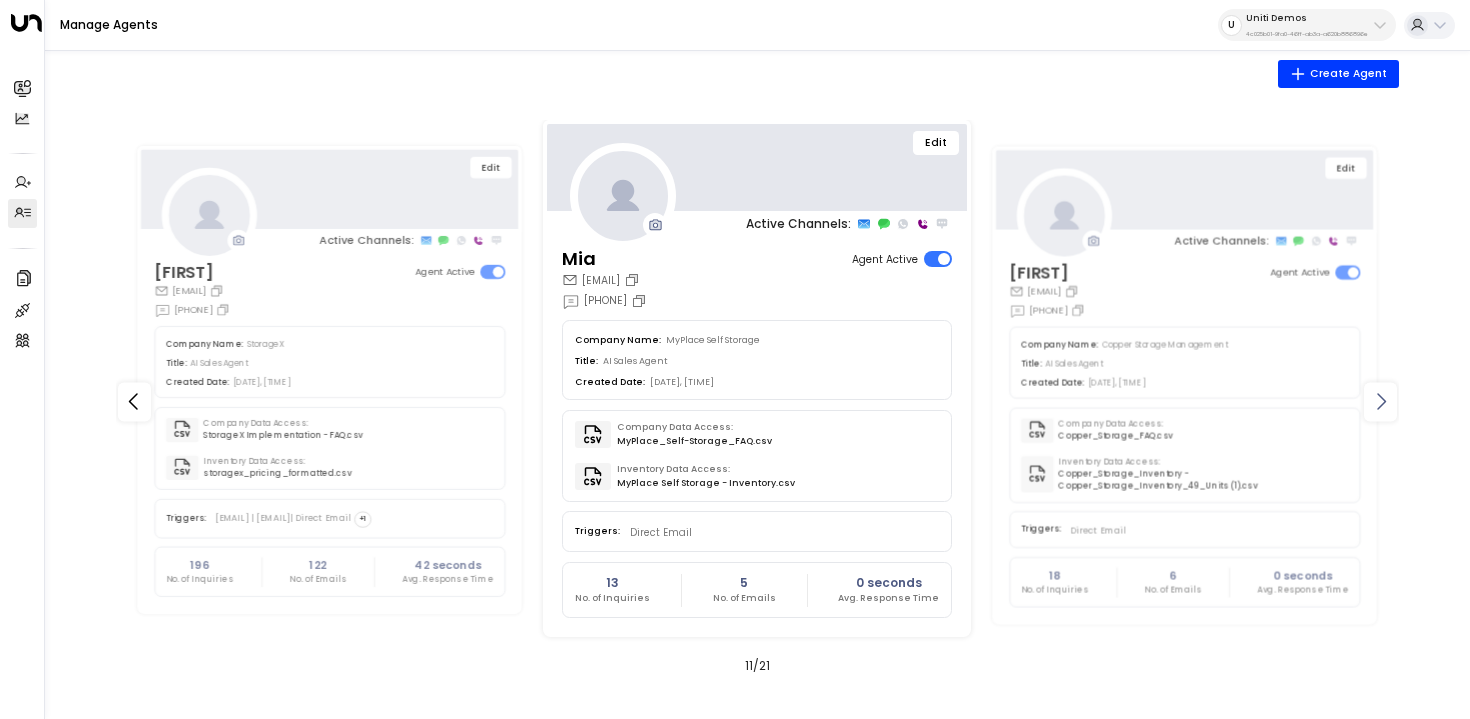 click at bounding box center [1380, 401] 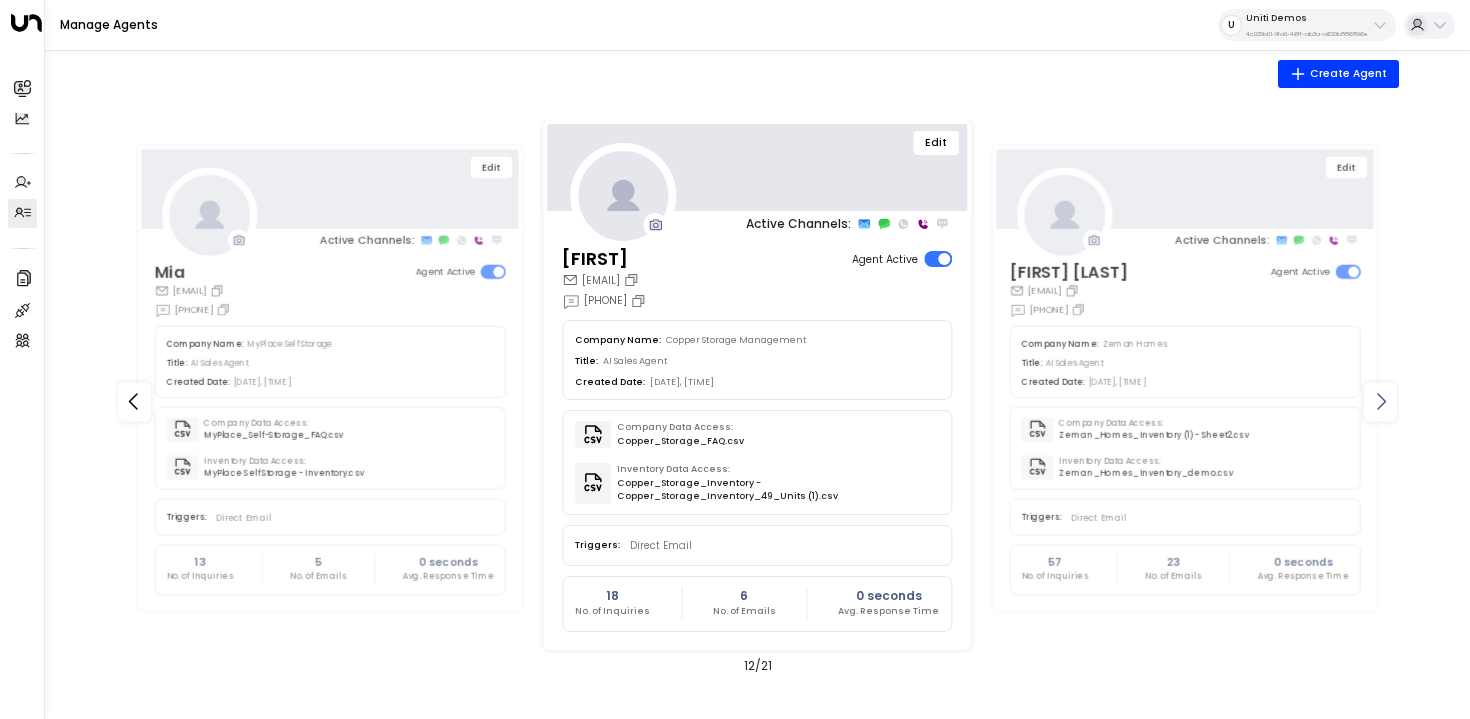 click at bounding box center (1380, 401) 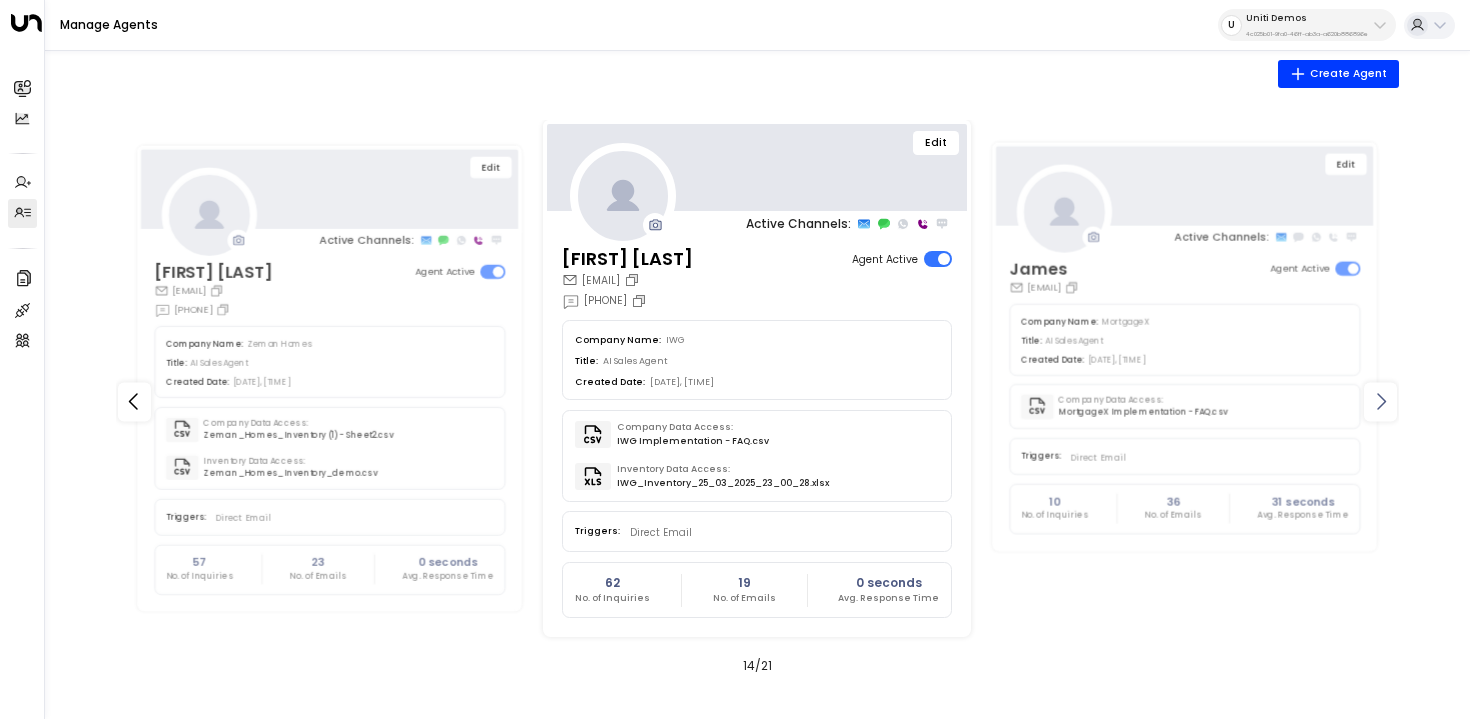 click at bounding box center (1380, 401) 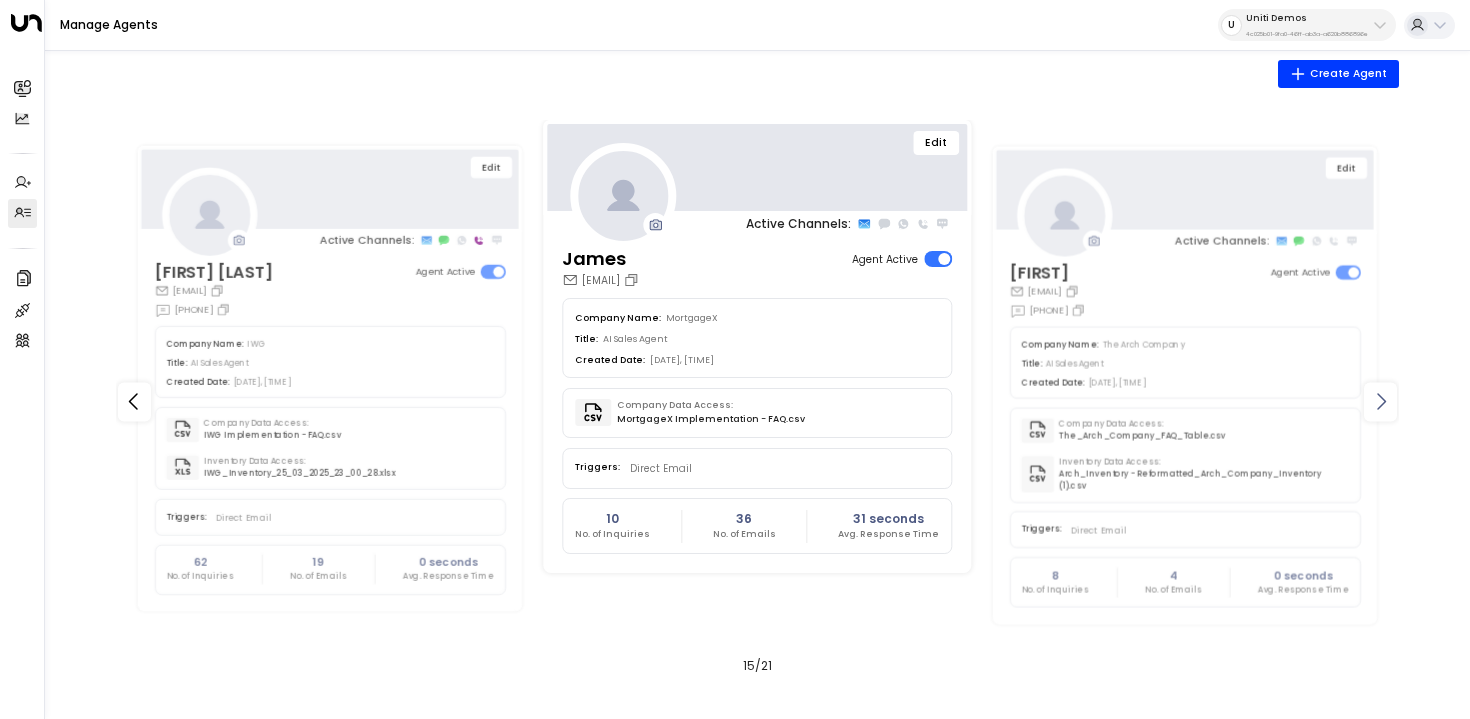 click at bounding box center [1380, 401] 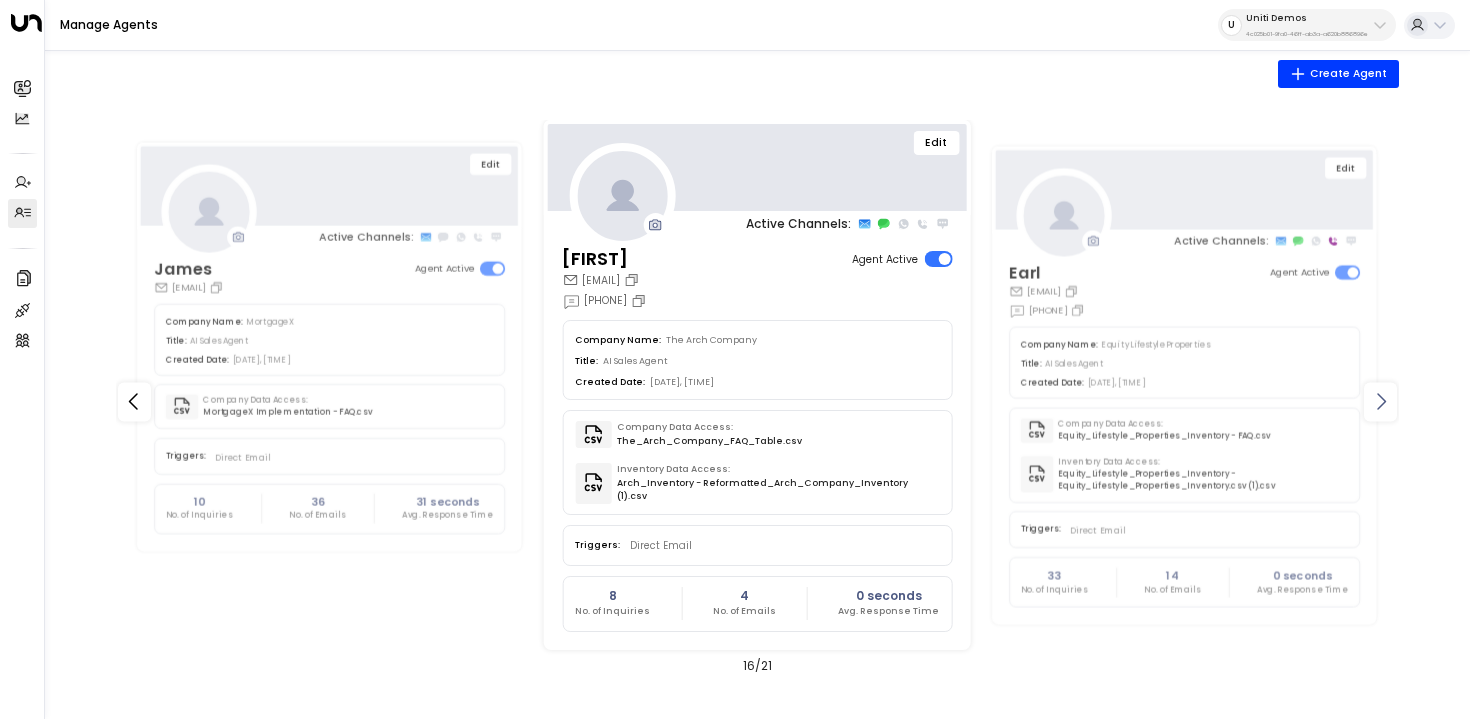 click at bounding box center (1380, 401) 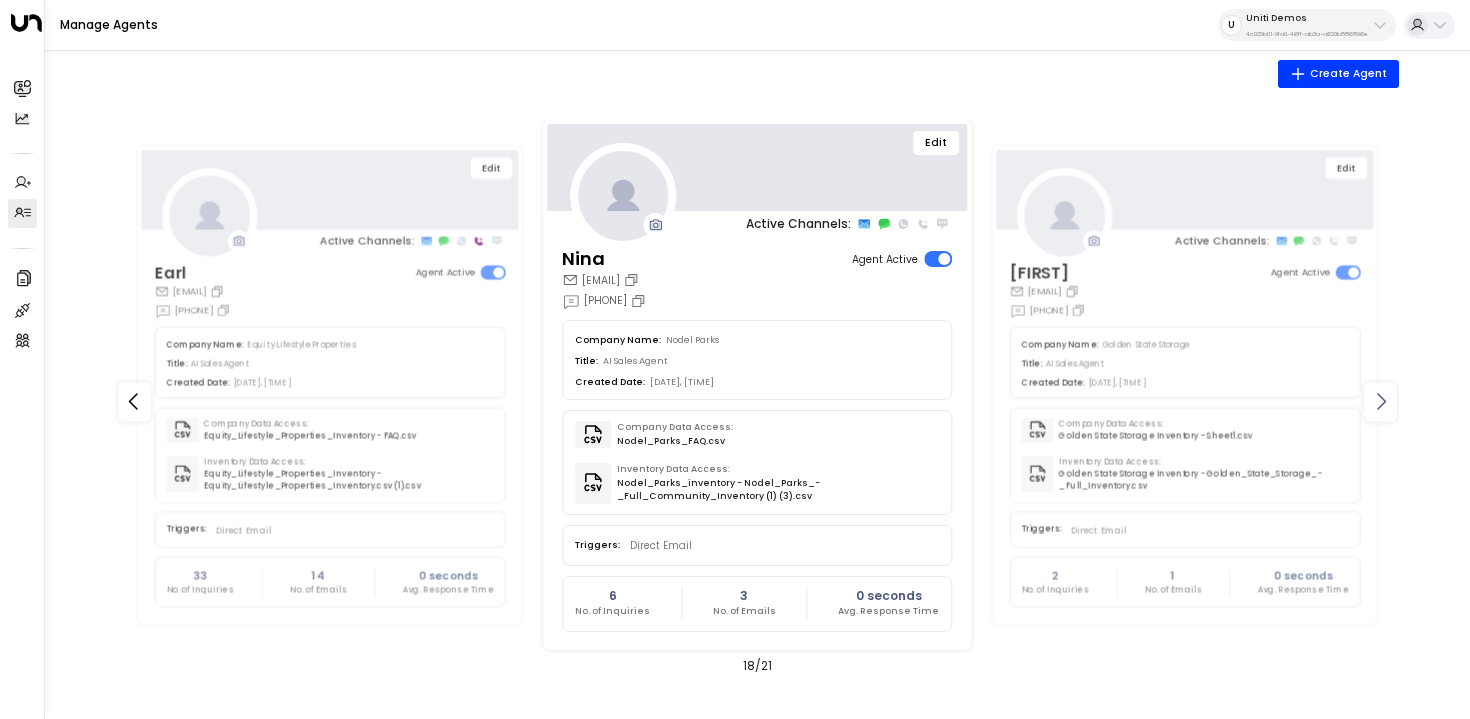 click at bounding box center [1380, 401] 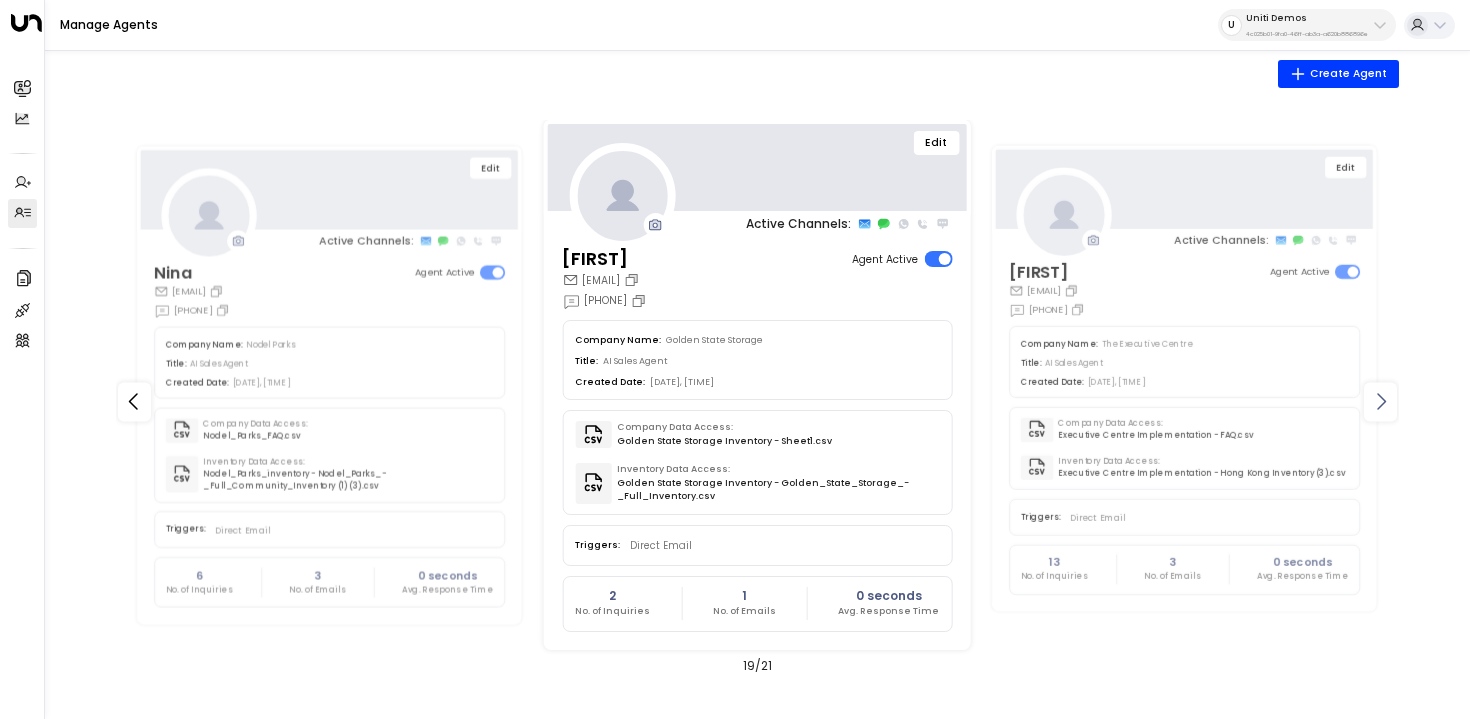click at bounding box center [1380, 401] 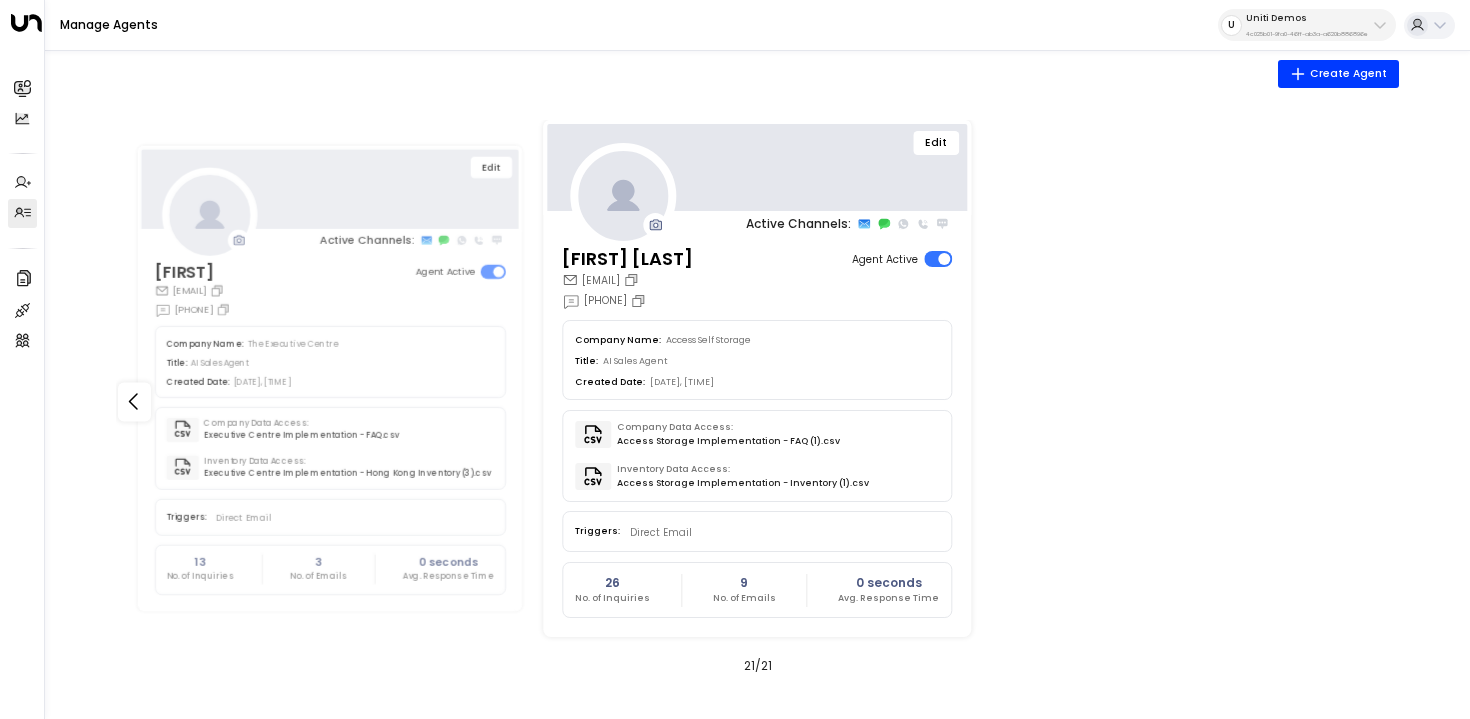 click on "Edit Active Channels: [FIRST] [LAST]   [EMAIL] [PHONE] Agent Active Company Name: Golden State Storage Title: AI Sales Agent Created Date: [DATE], [TIME] Company Data Access: Golden State Storage Inventory - Sheet1.csv Inventory Data Access: Golden State Storage Inventory - Golden_State_Storage_-_Full_Inventory.csv Triggers: Direct Email 2 No. of Inquiries 1 No. of Emails 0 seconds Avg. Response Time Edit Active Channels: [AGENT_NAME]   [EMAIL] [PHONE] Agent Active Company Name: The Executive Centre  Title: AI Sales Agent Created Date: [DATE], [TIME] Company Data Access: Executive Centre Implementation - FAQ.csv Inventory Data Access: Executive Centre Implementation - Hong Kong Inventory (3).csv Triggers: Direct Email 13 No. of Inquiries 3 No. of Emails 0 seconds Avg. Response Time Edit Active Channels: [FIRST] [LAST]   [EMAIL] [PHONE] Agent Active Company Name: Access Self Storage Title: AI Sales Agent Created Date:" at bounding box center (757, 402) 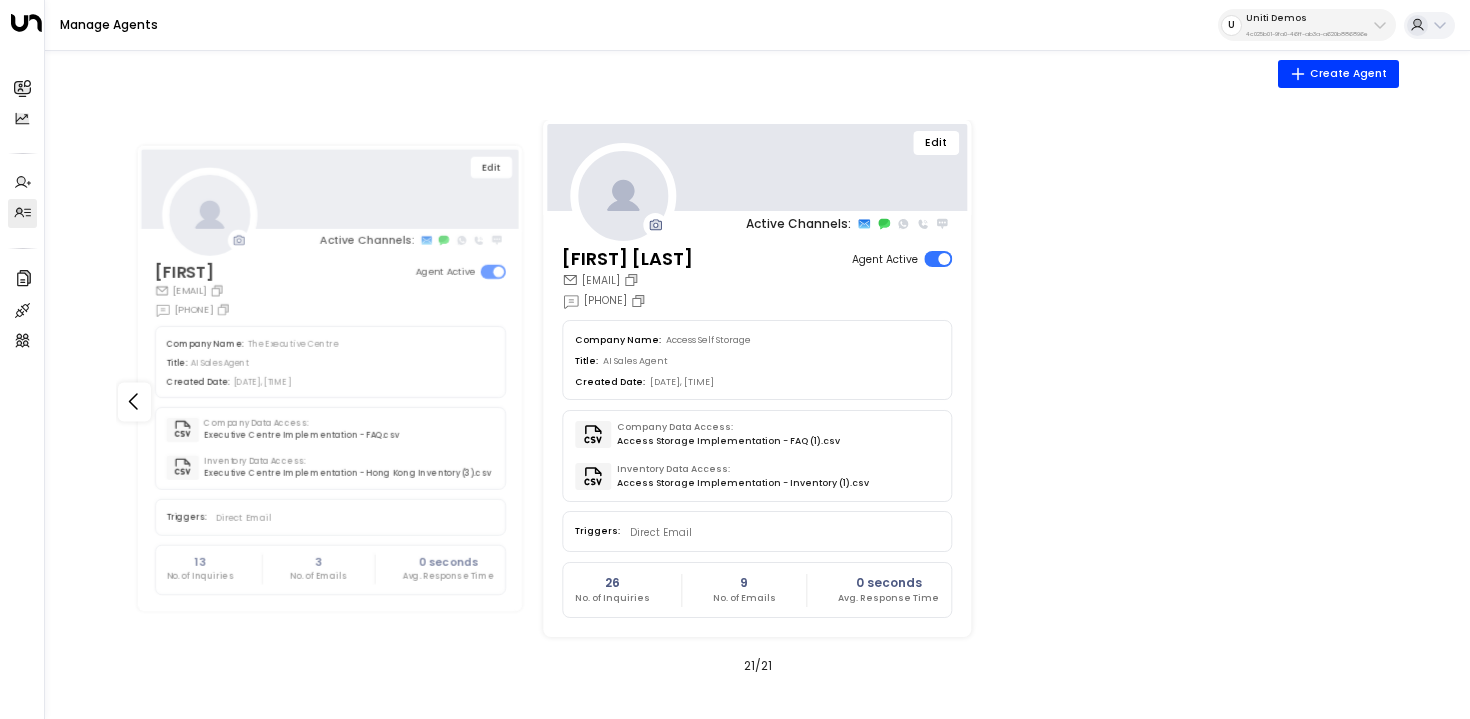 click on "Edit" at bounding box center [936, 143] 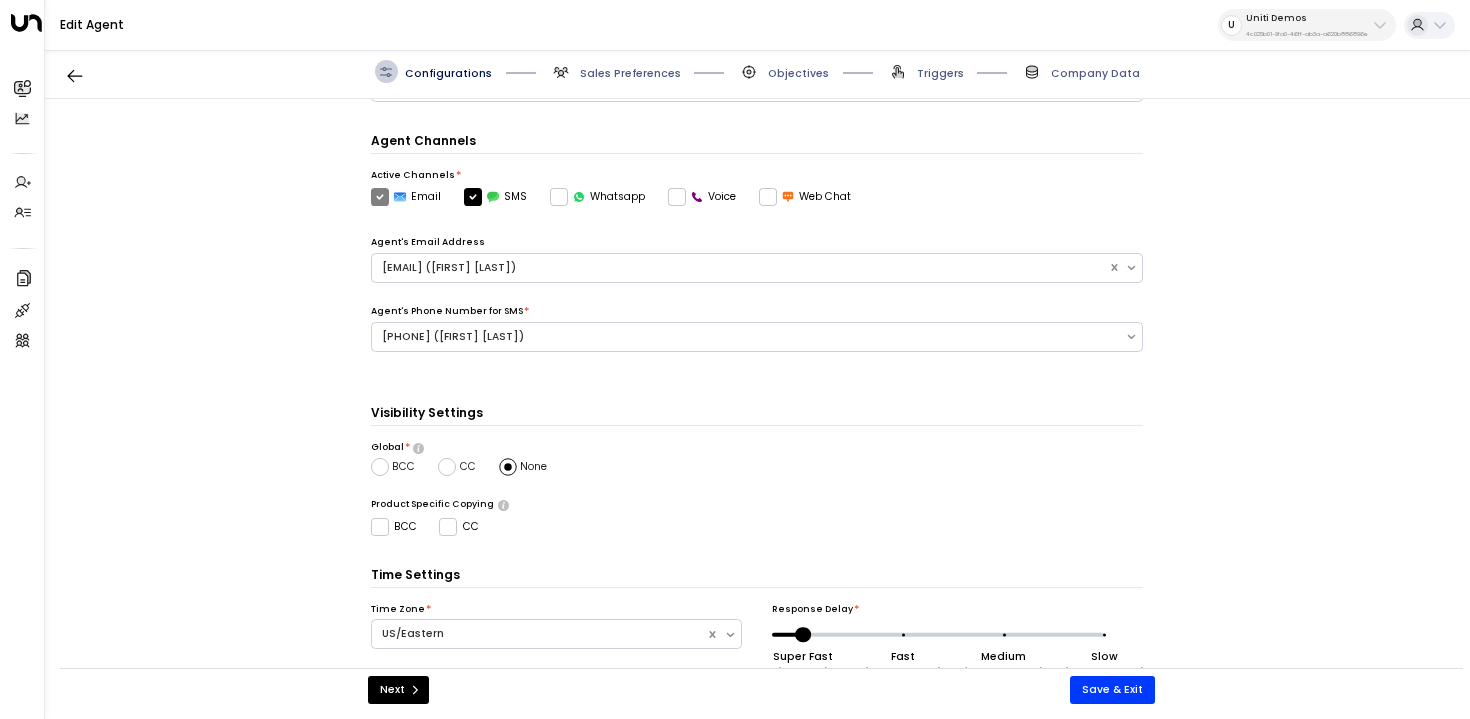 scroll, scrollTop: 415, scrollLeft: 0, axis: vertical 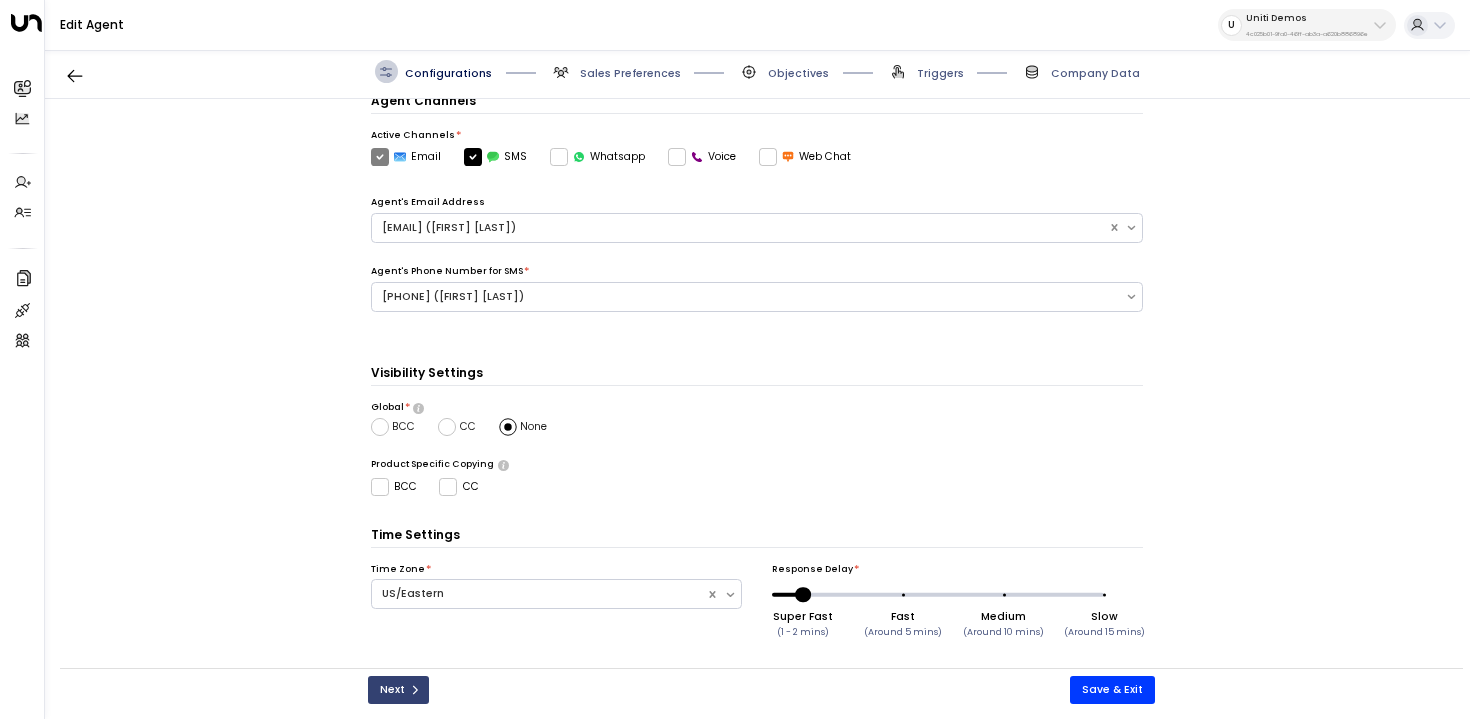 click at bounding box center (415, 690) 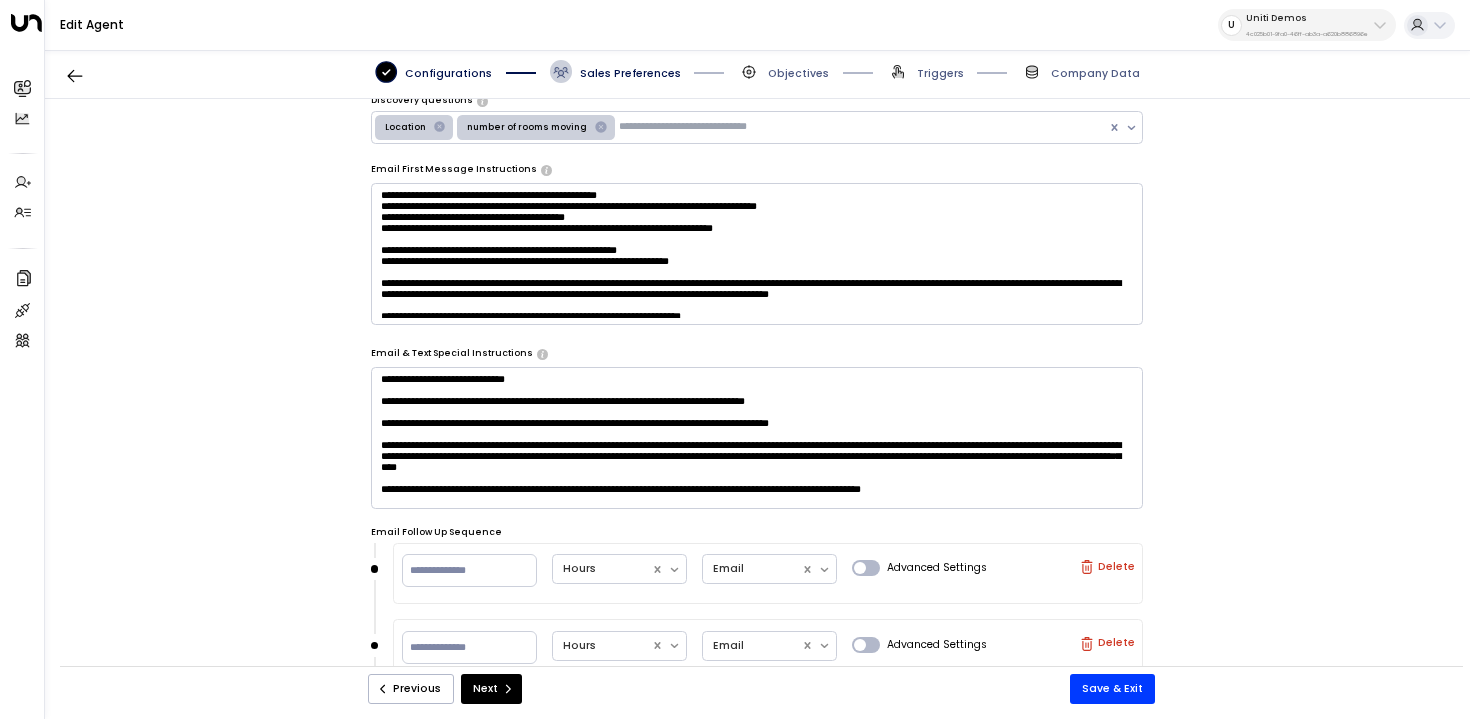 scroll, scrollTop: 566, scrollLeft: 0, axis: vertical 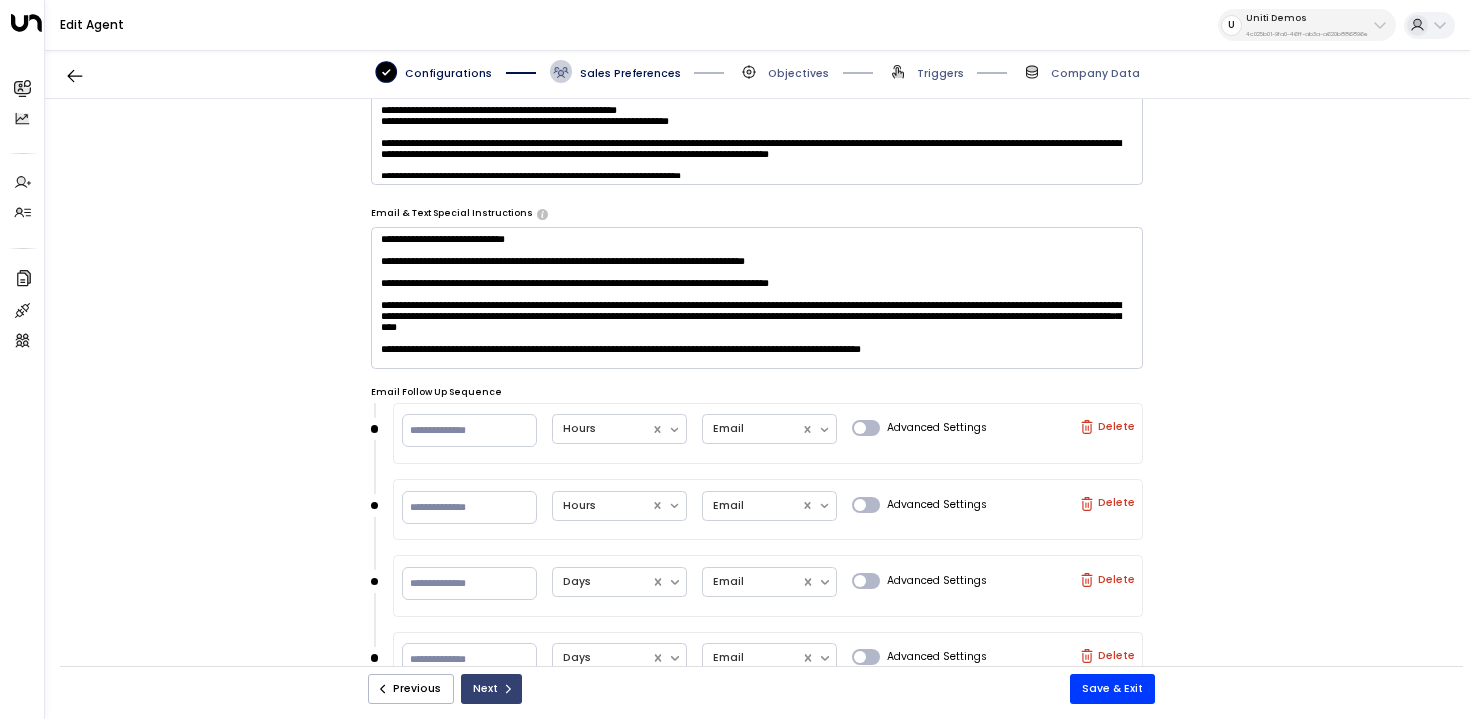 click on "Next" at bounding box center (491, 689) 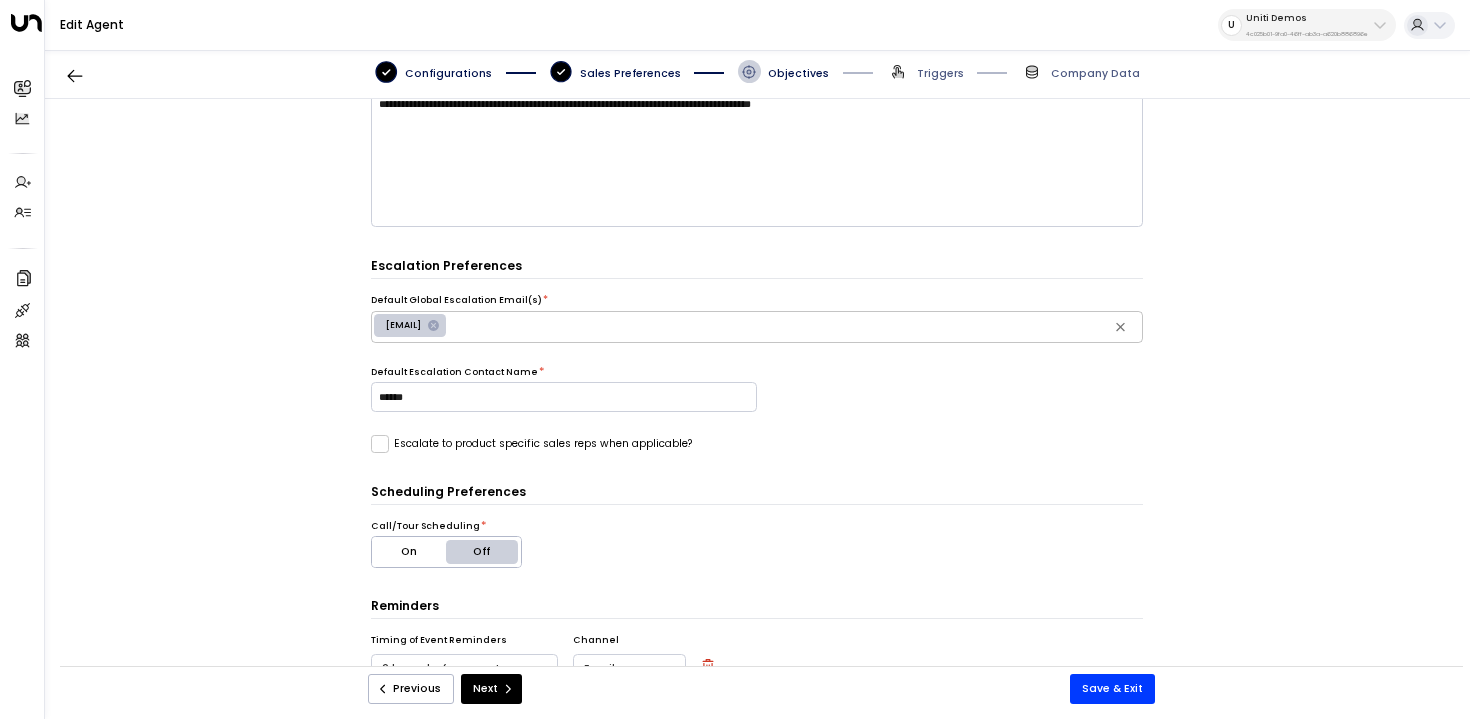 scroll, scrollTop: 307, scrollLeft: 0, axis: vertical 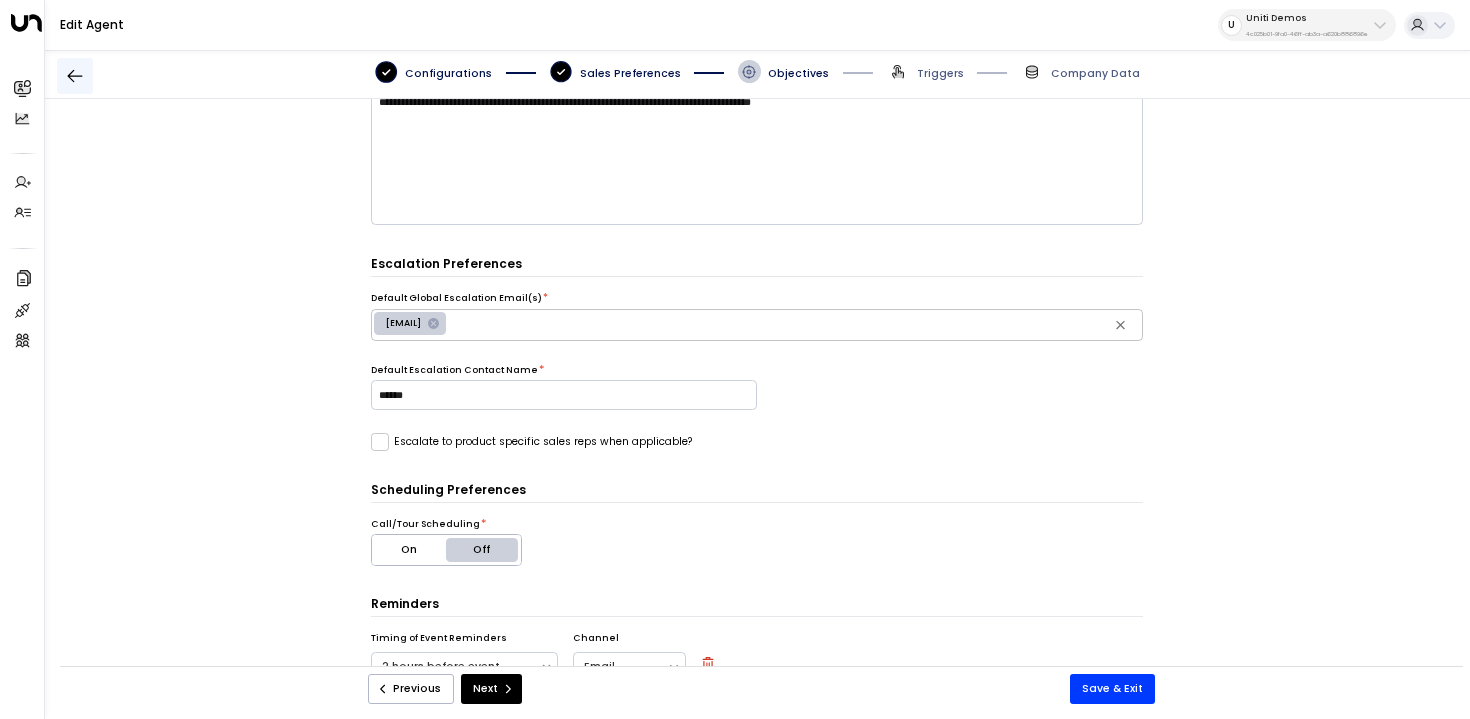 click at bounding box center (75, 76) 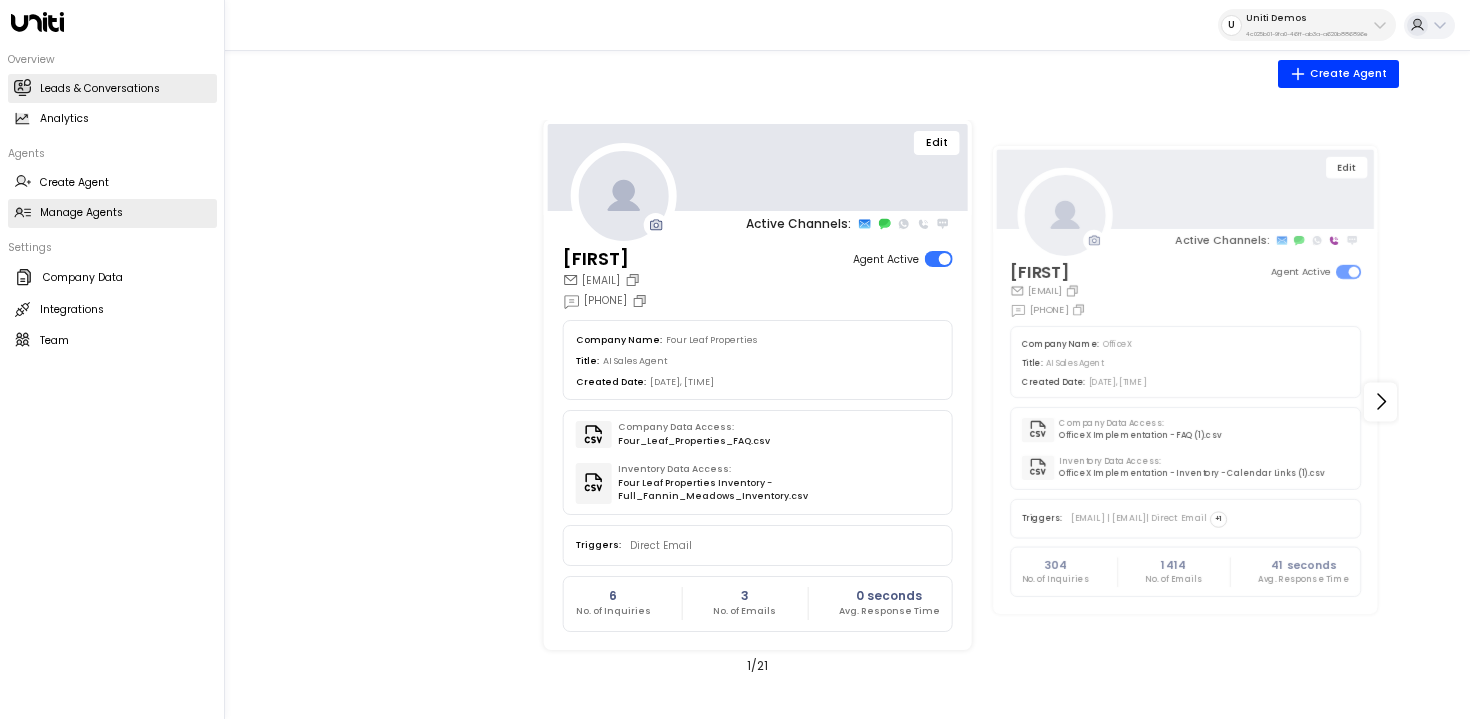 click on "Leads & Conversations" at bounding box center (100, 89) 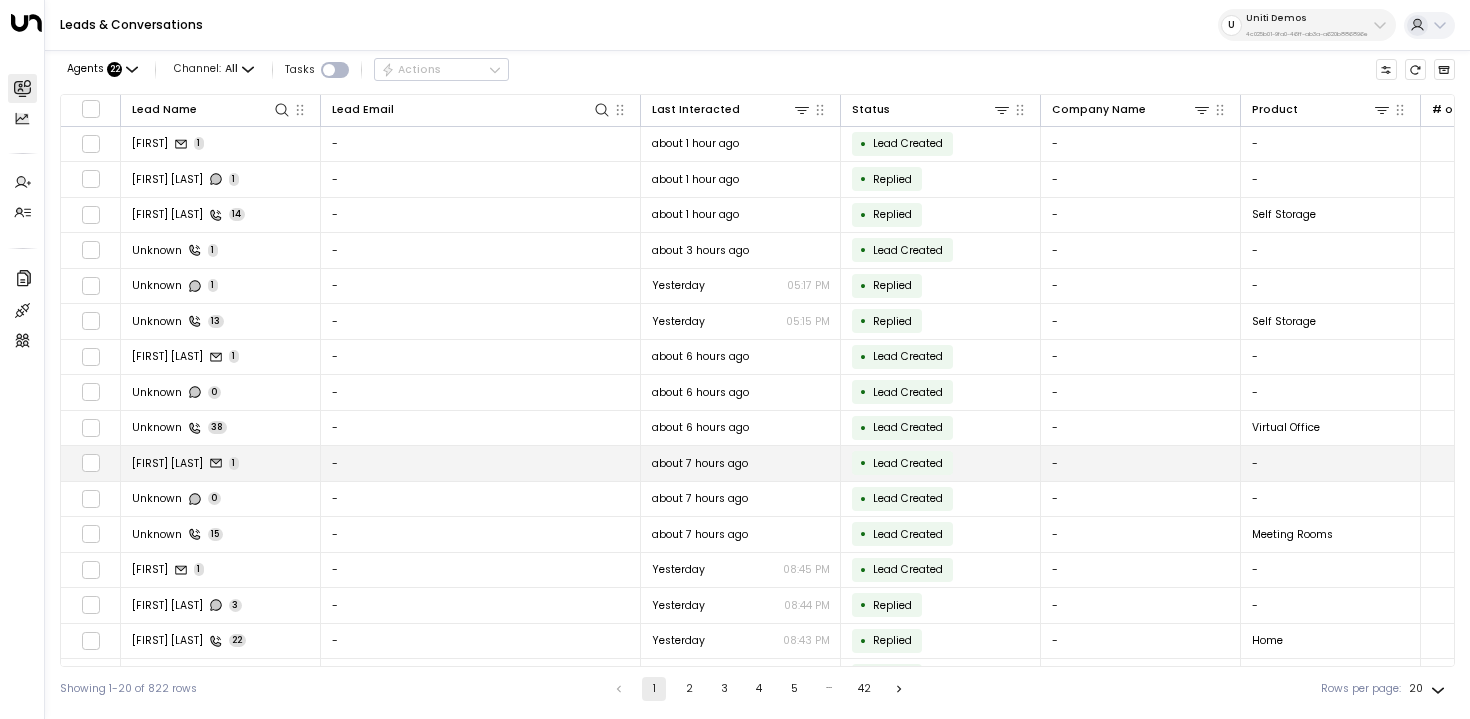 scroll, scrollTop: 175, scrollLeft: 0, axis: vertical 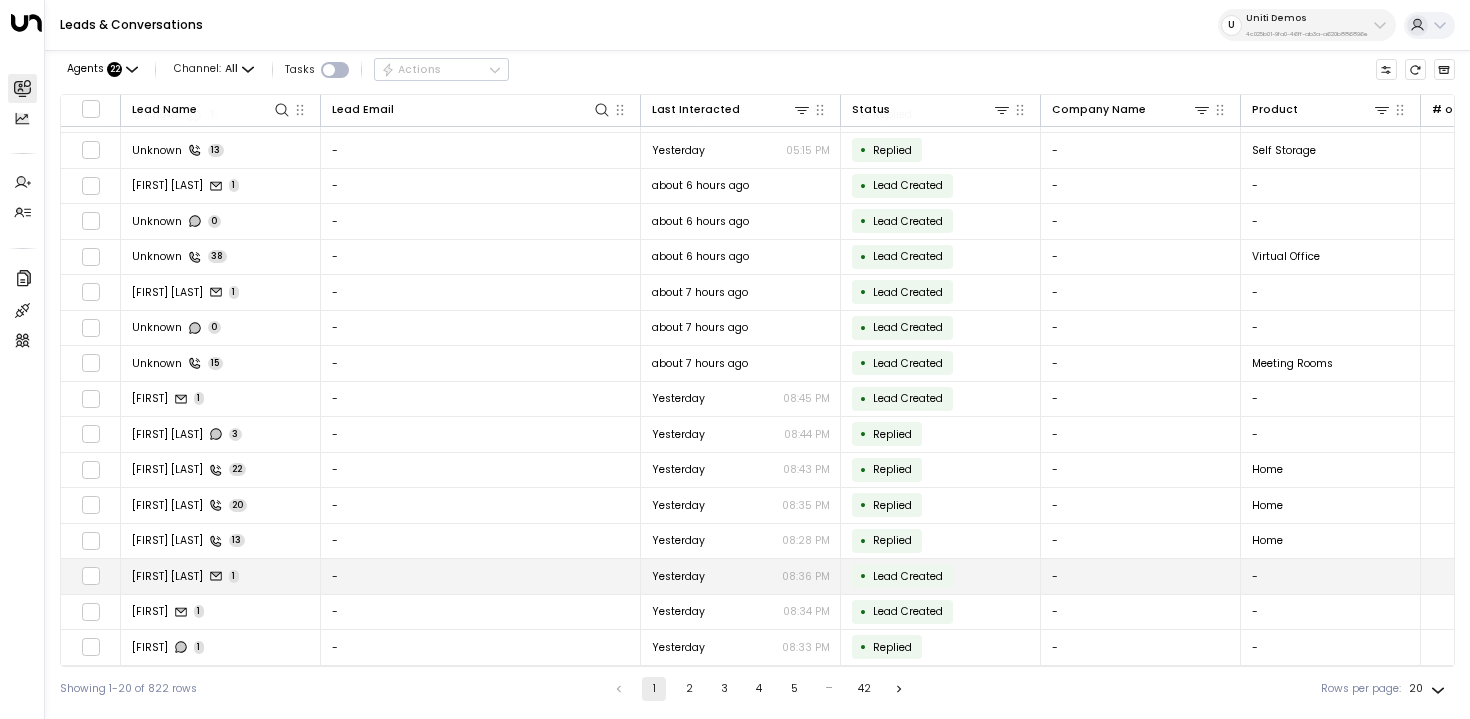 click on "[FIRST] [LAST] [NUMBER]" at bounding box center [221, 576] 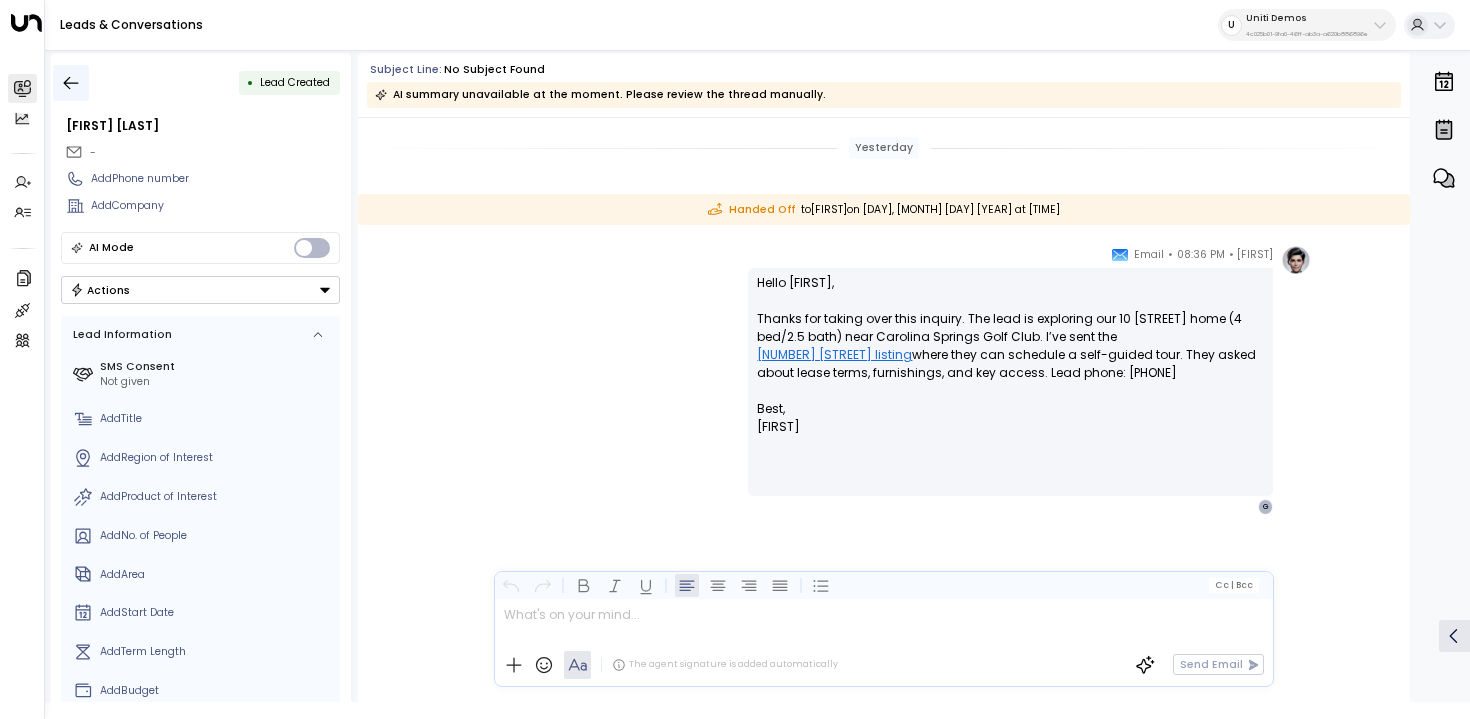 click at bounding box center (71, 83) 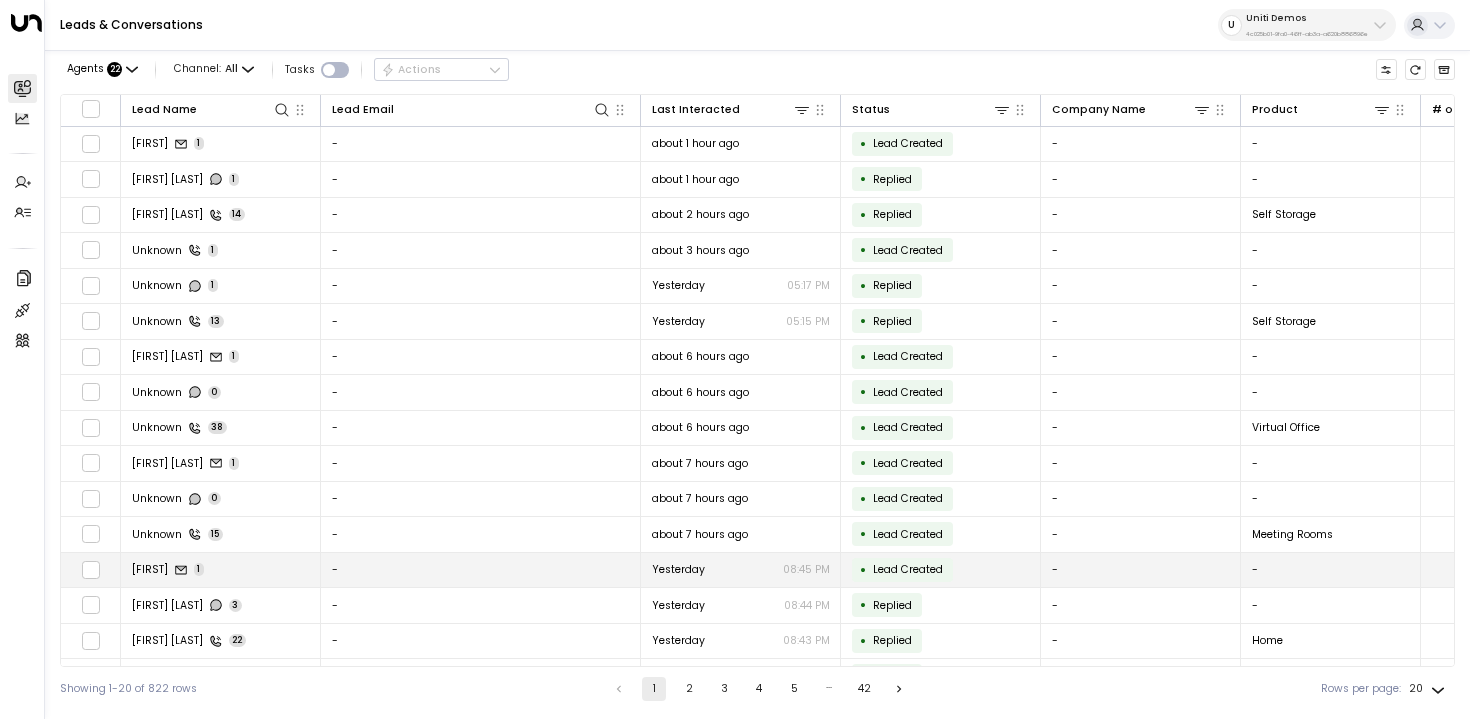scroll, scrollTop: 6, scrollLeft: 0, axis: vertical 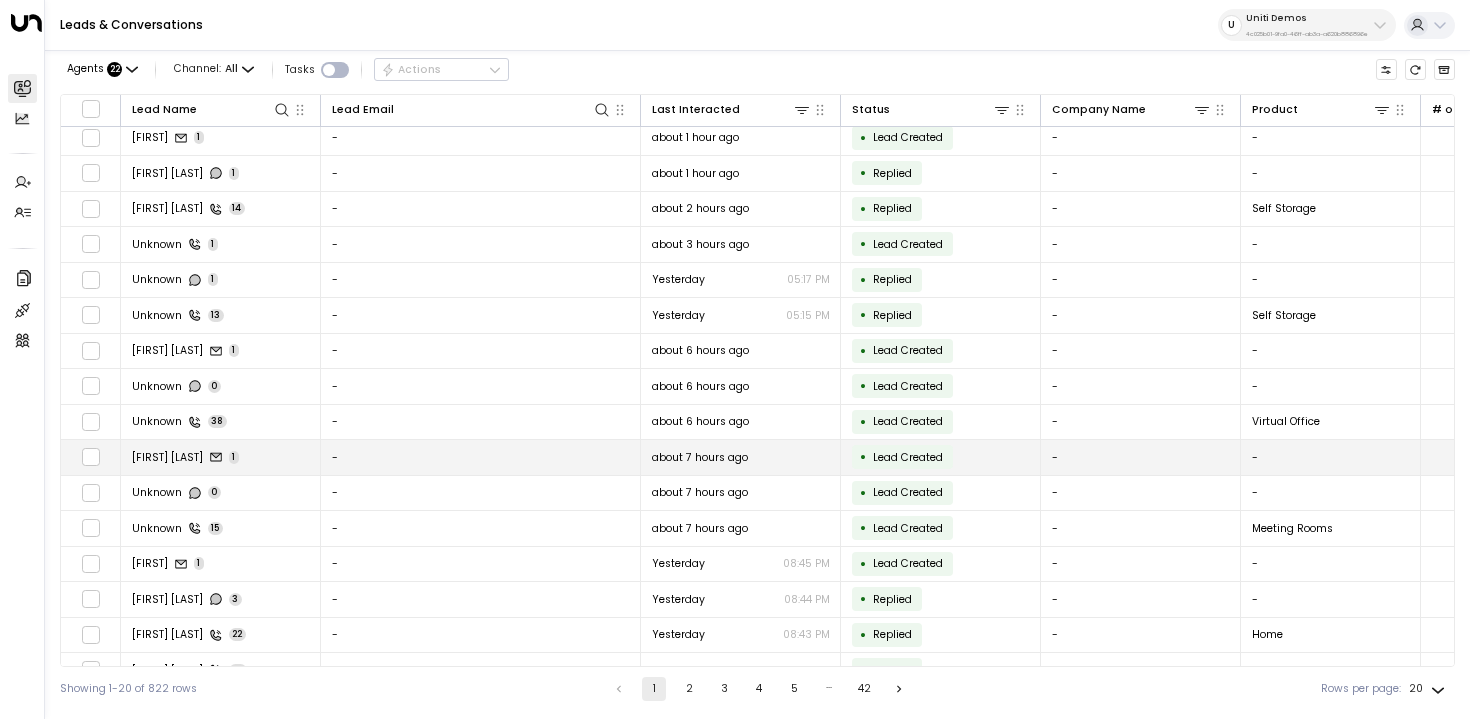 click on "[FIRST] [LAST] [NUMBER]" at bounding box center (221, 457) 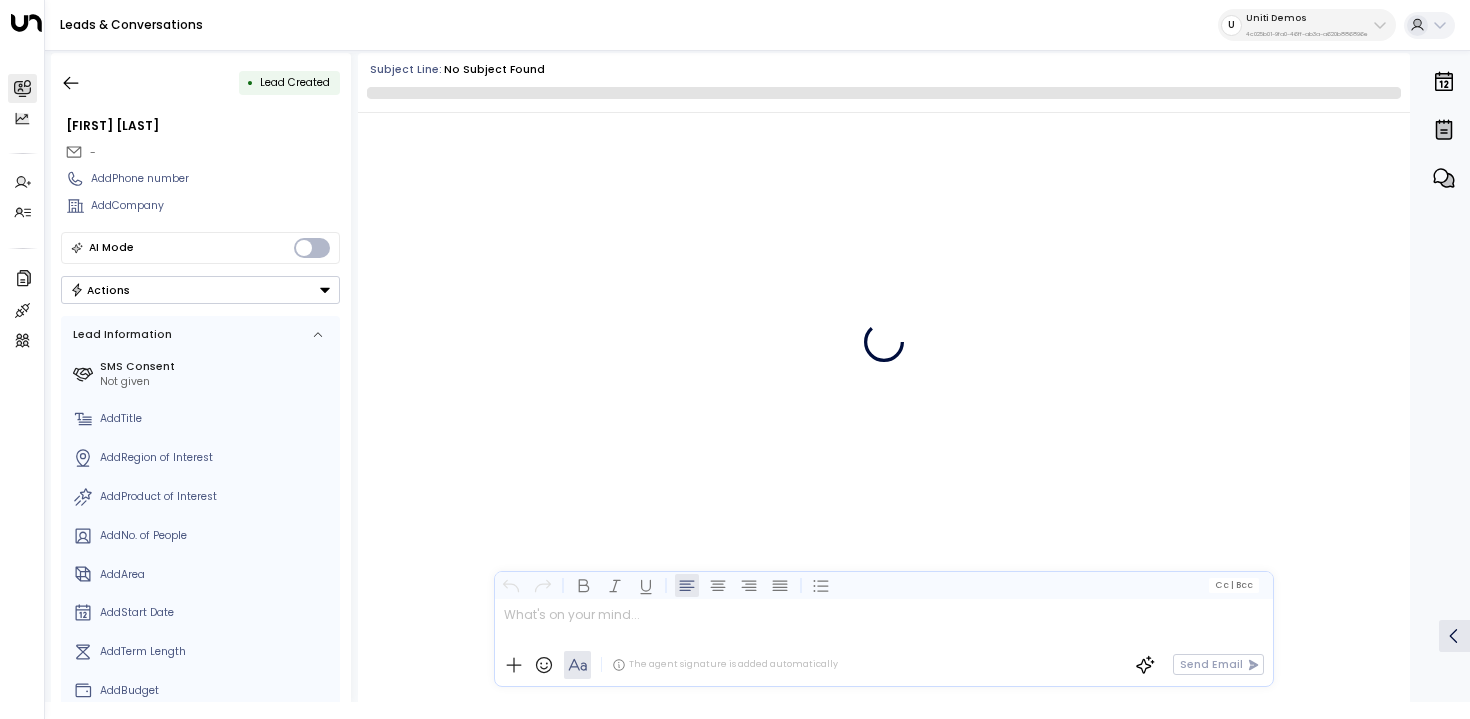 scroll, scrollTop: 0, scrollLeft: 0, axis: both 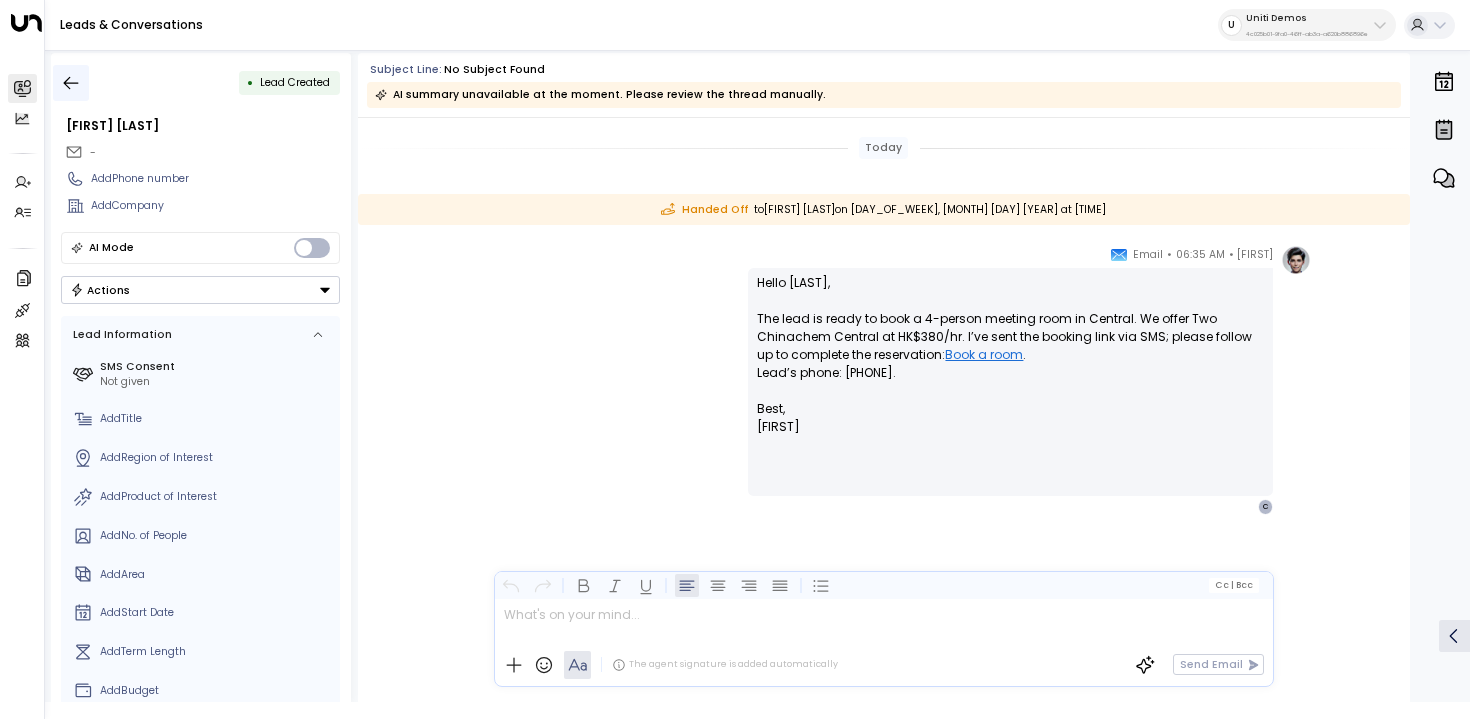 click at bounding box center [71, 83] 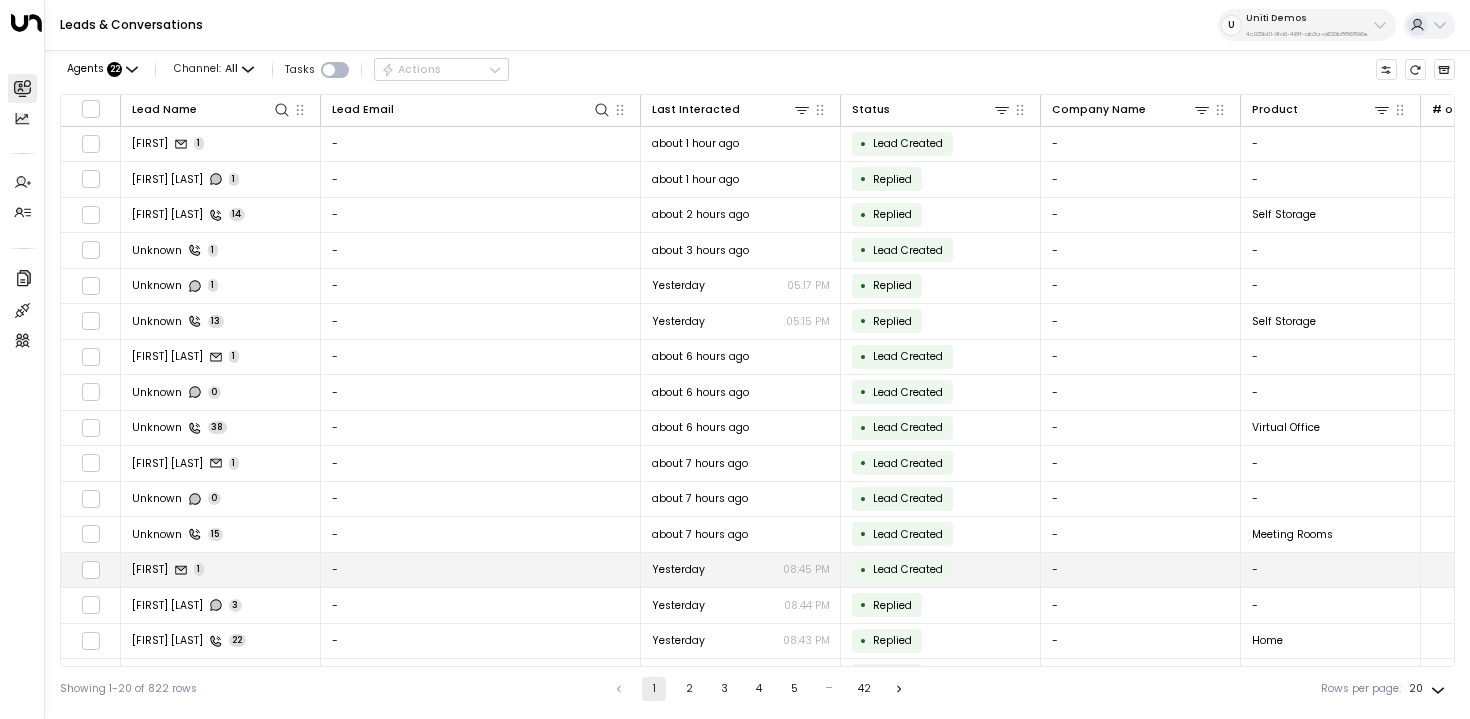 click on "[FIRST] [NUMBER]" at bounding box center [221, 570] 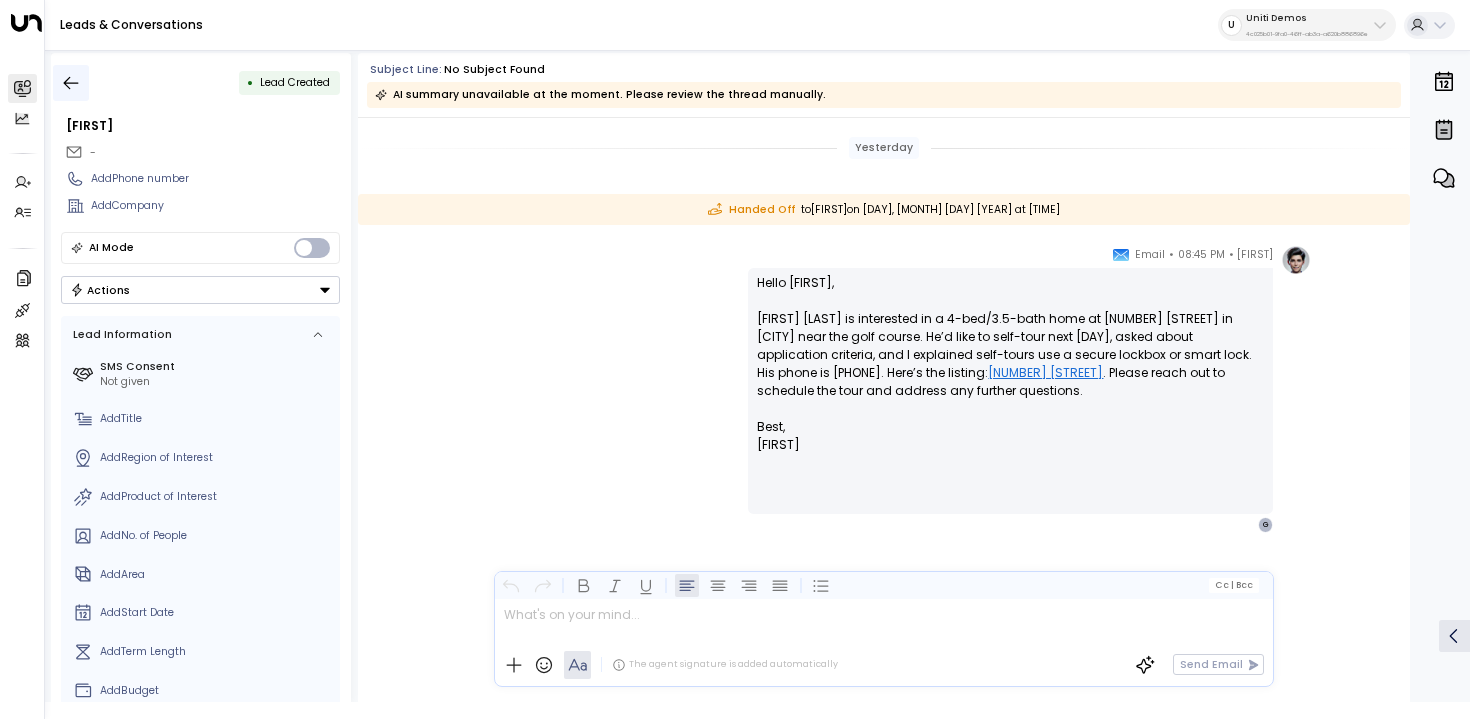 click at bounding box center (71, 83) 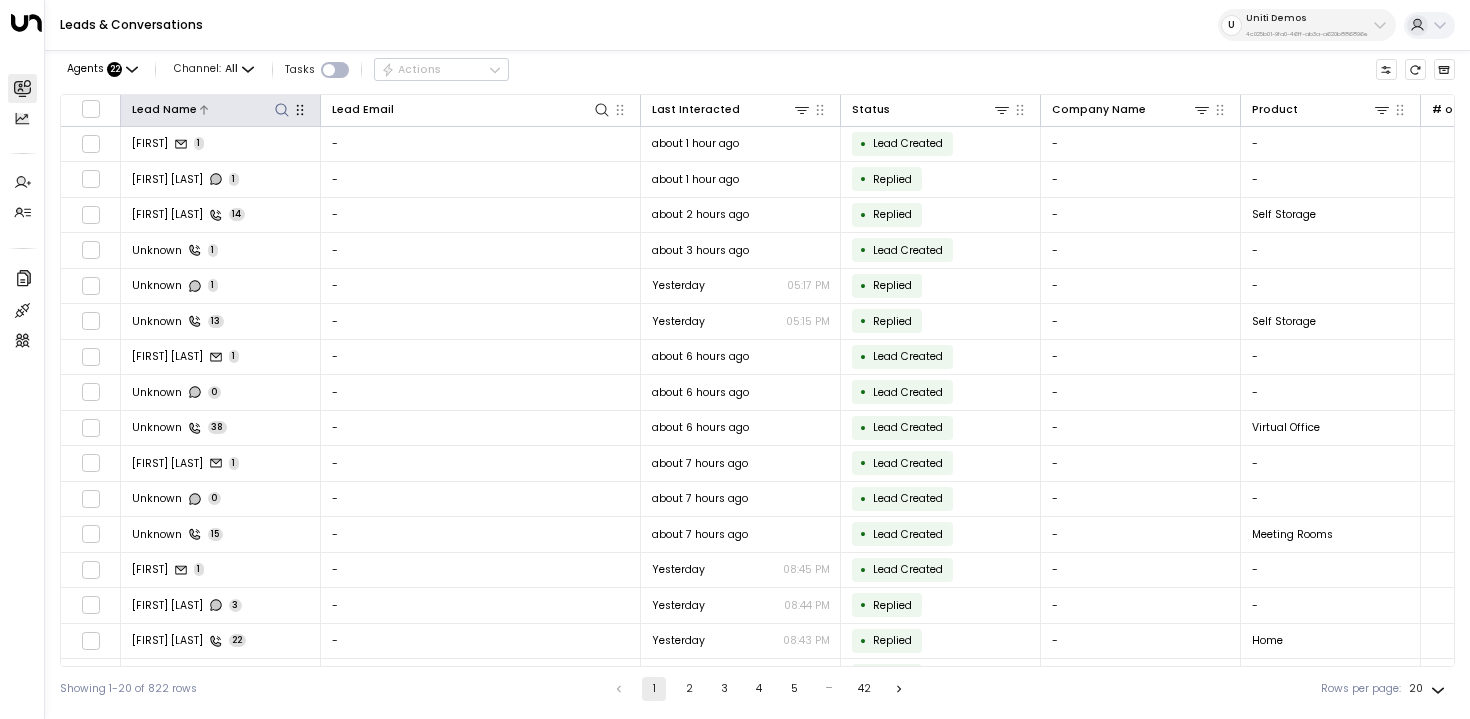 click at bounding box center (244, 109) 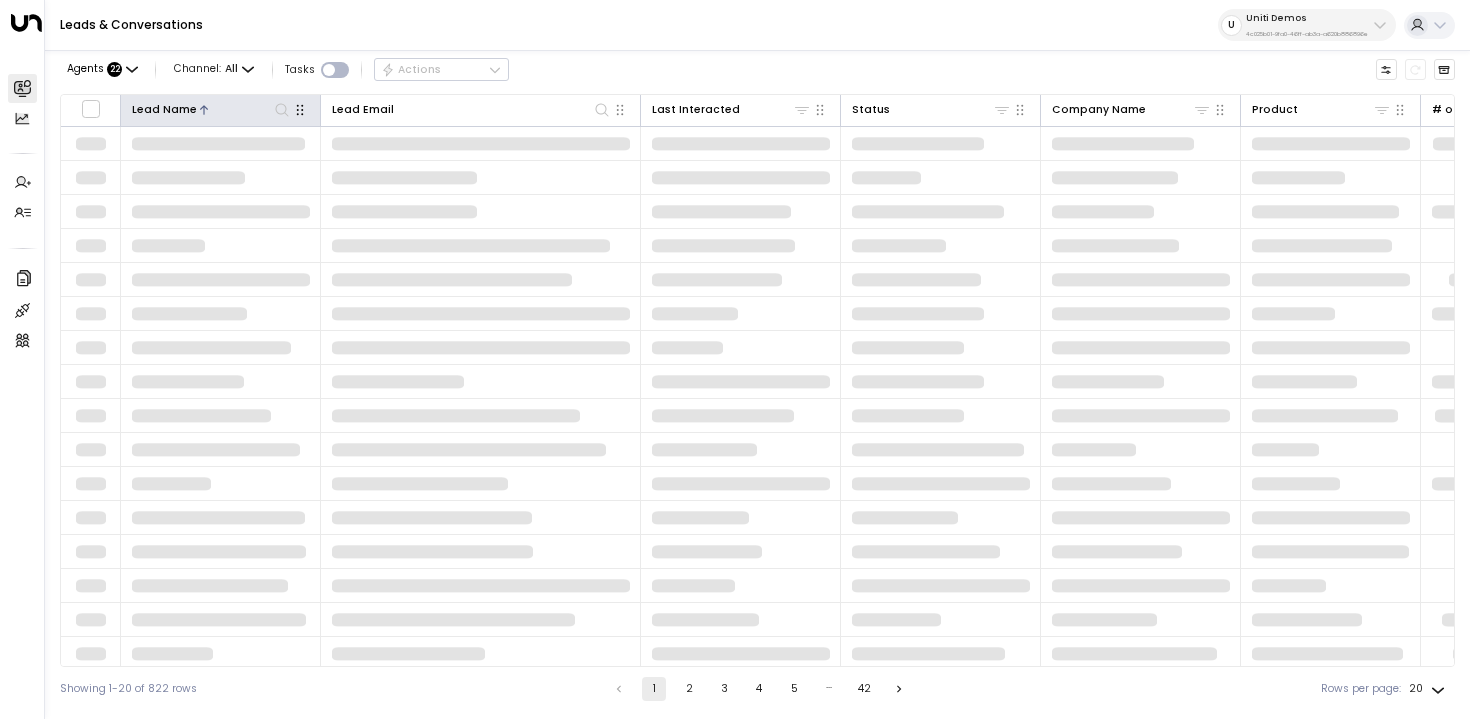 scroll, scrollTop: 1, scrollLeft: 0, axis: vertical 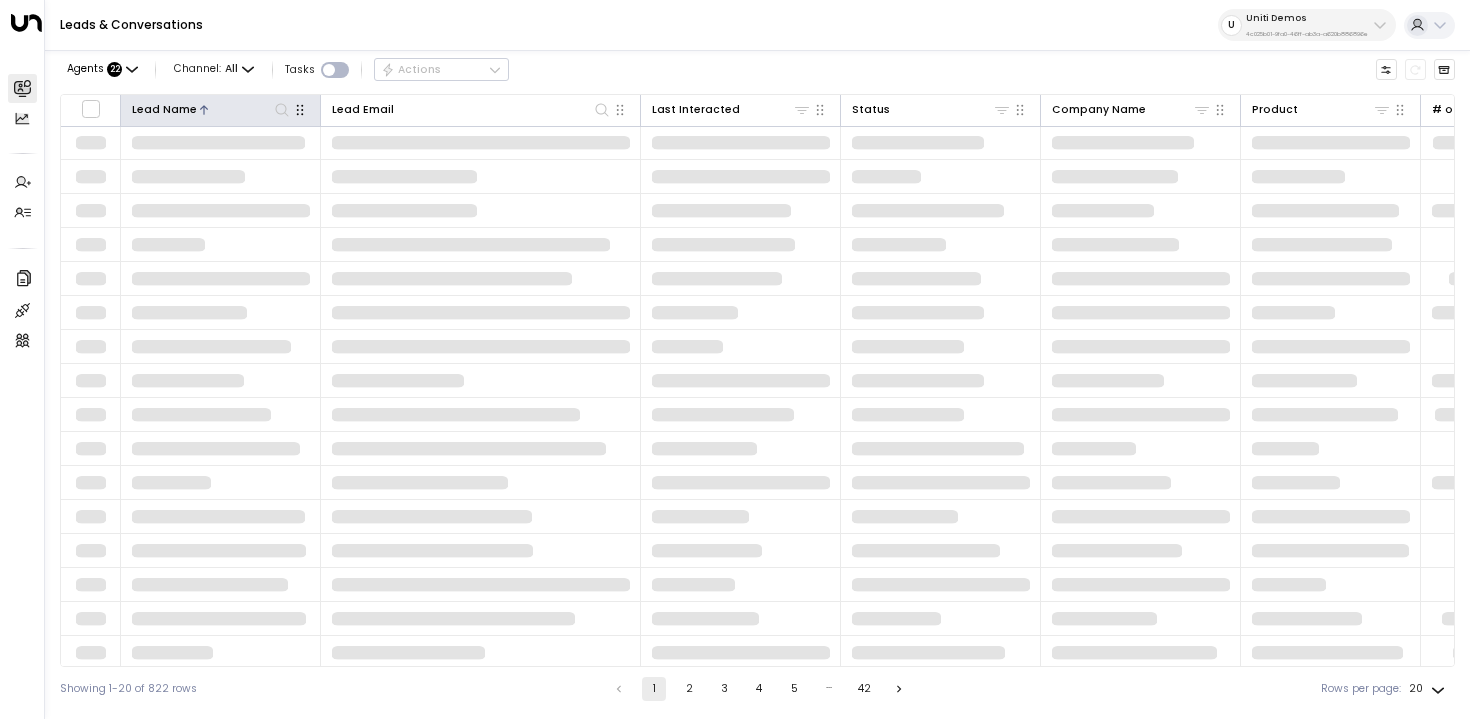 click at bounding box center (244, 109) 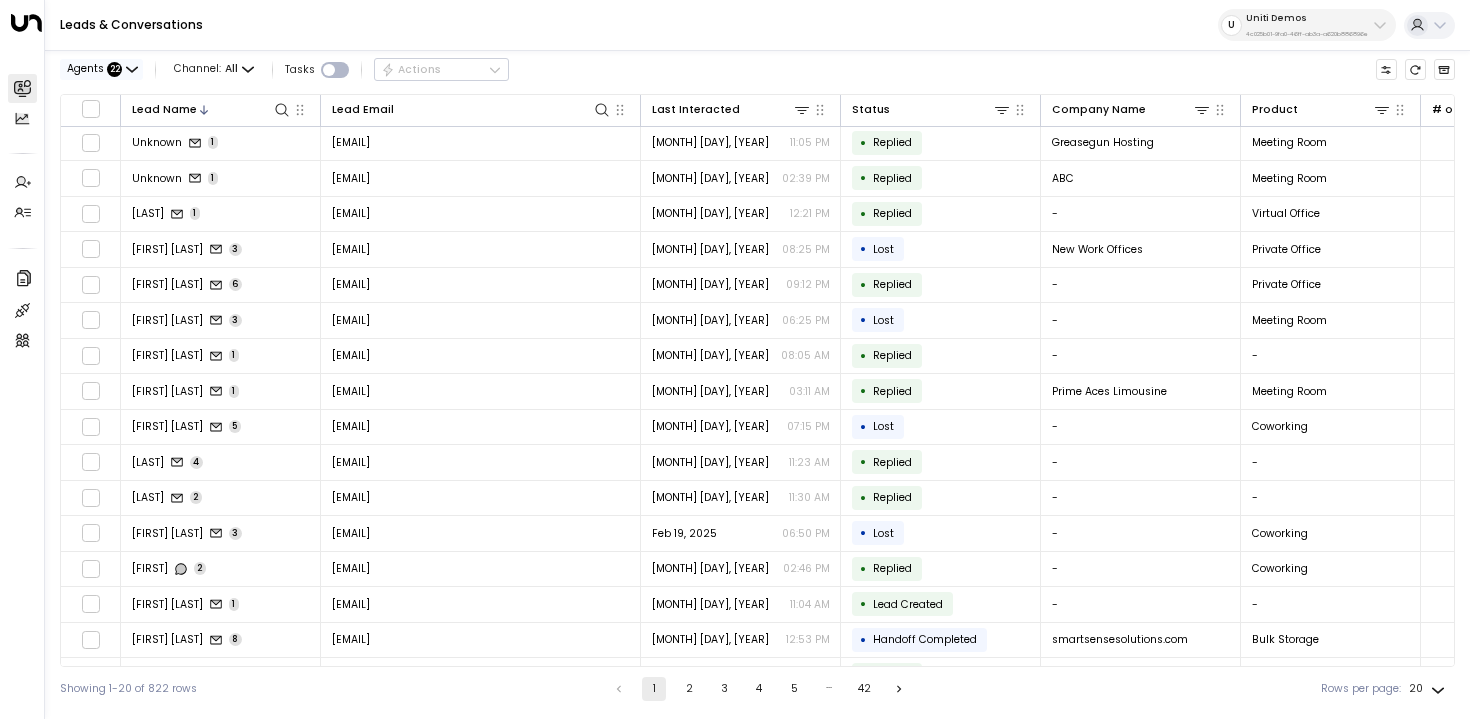 click on "Agents : 22" at bounding box center (101, 69) 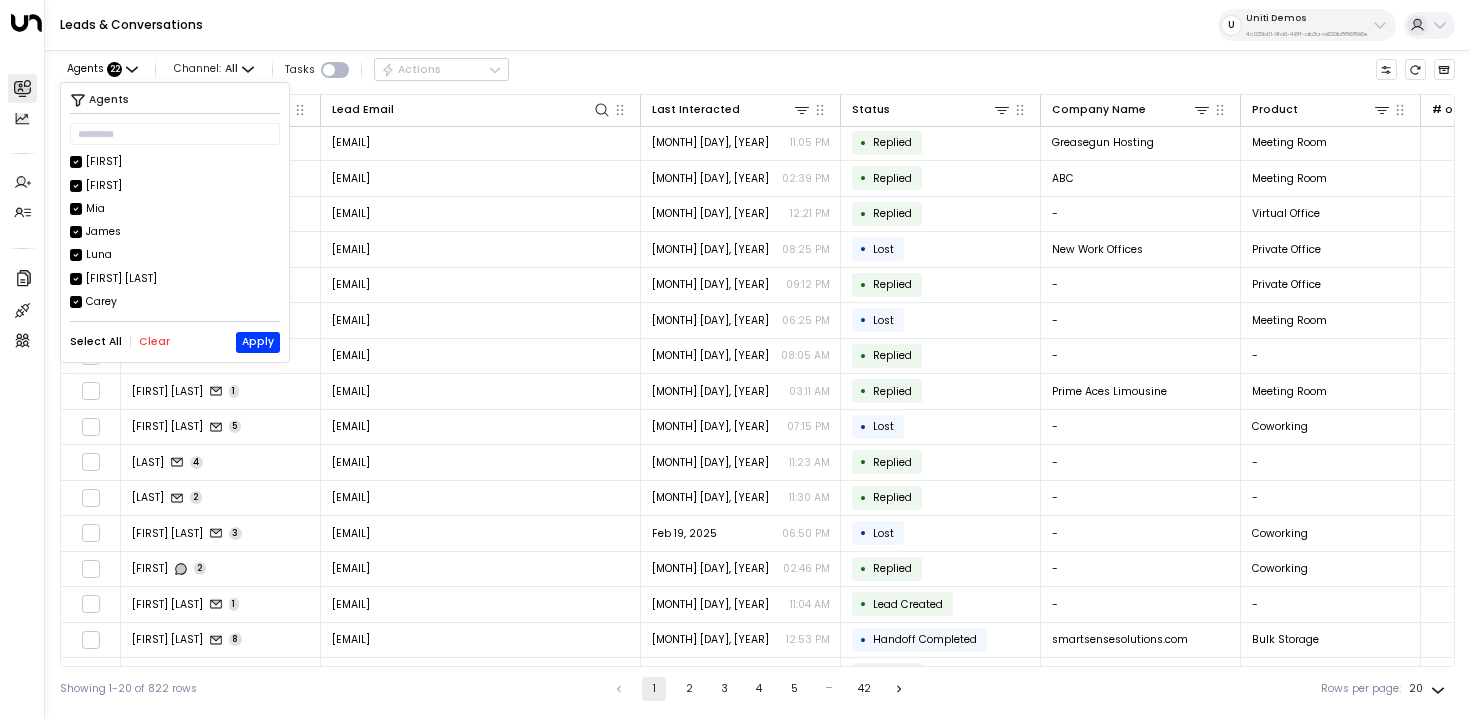 click on "Select All Clear Apply" at bounding box center [175, 342] 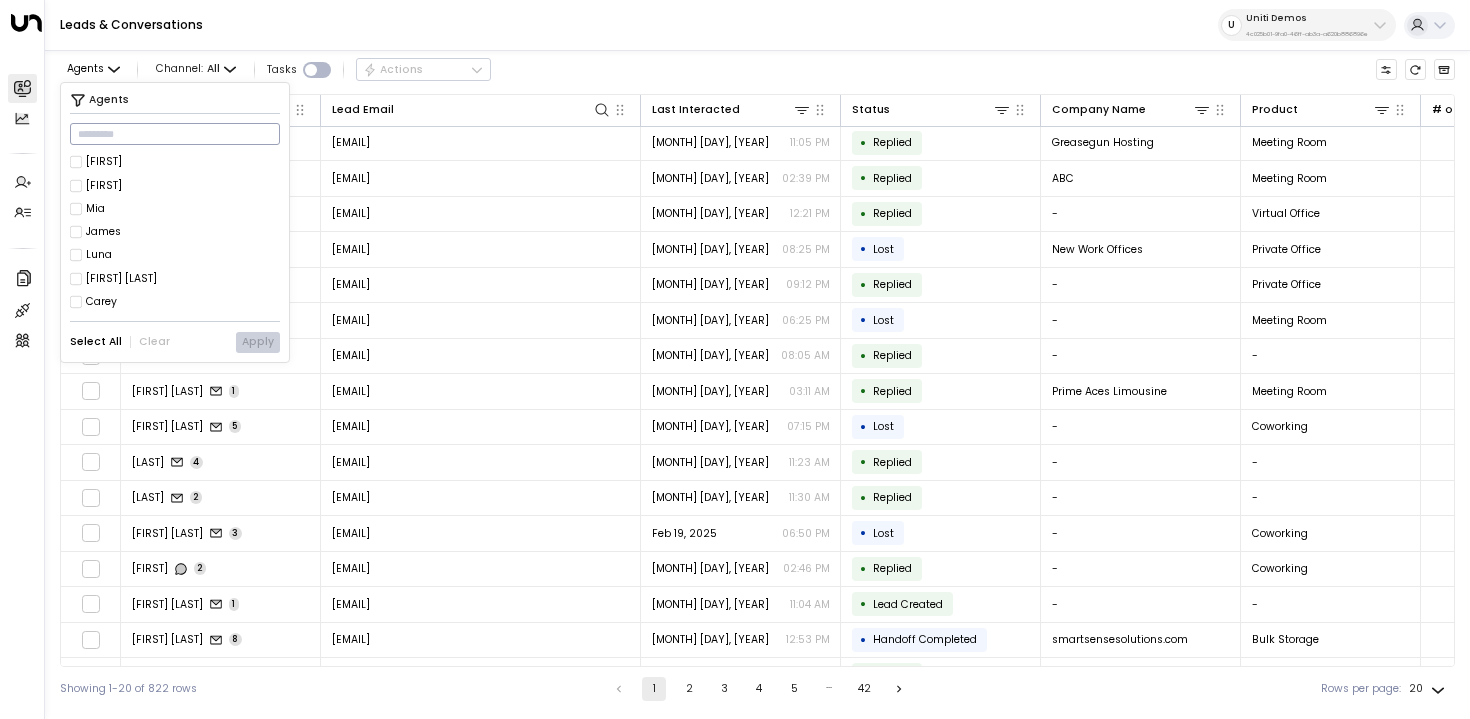 click at bounding box center [175, 134] 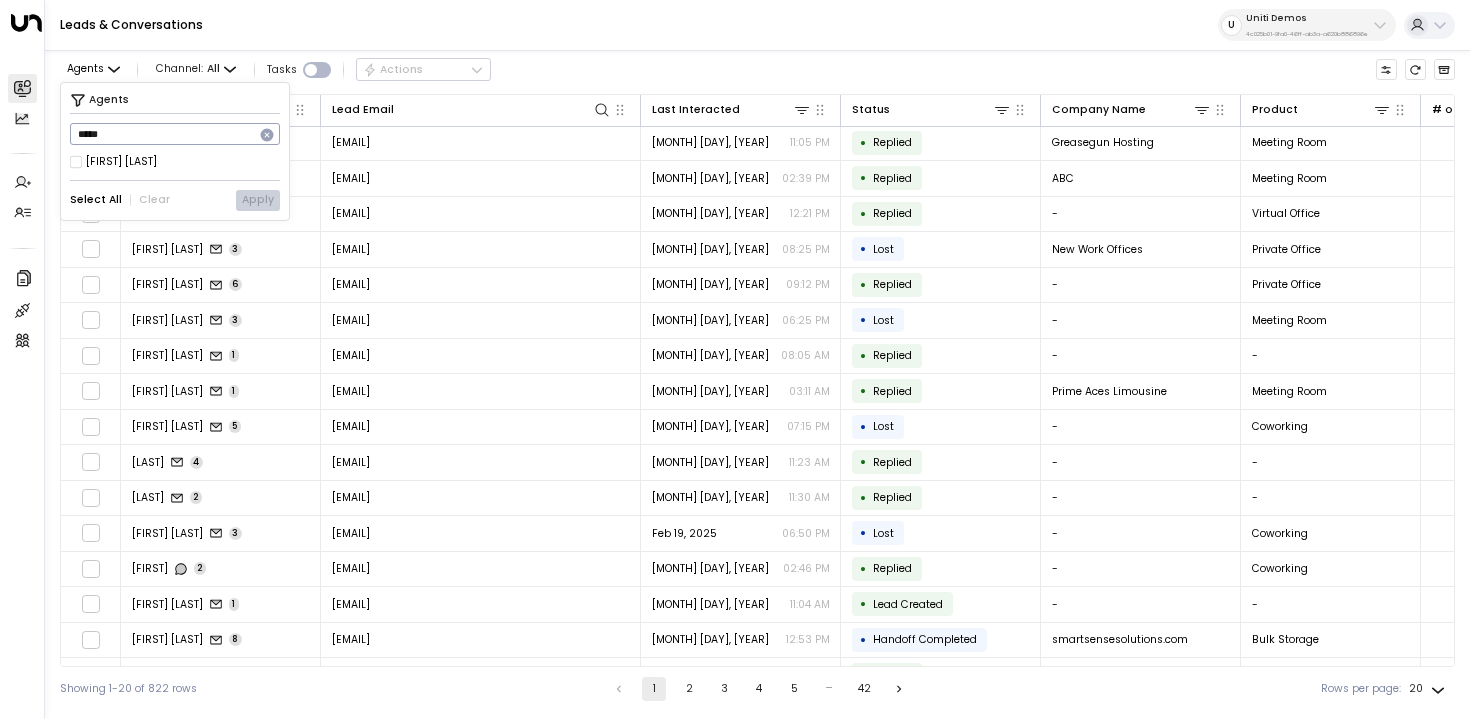 type on "*****" 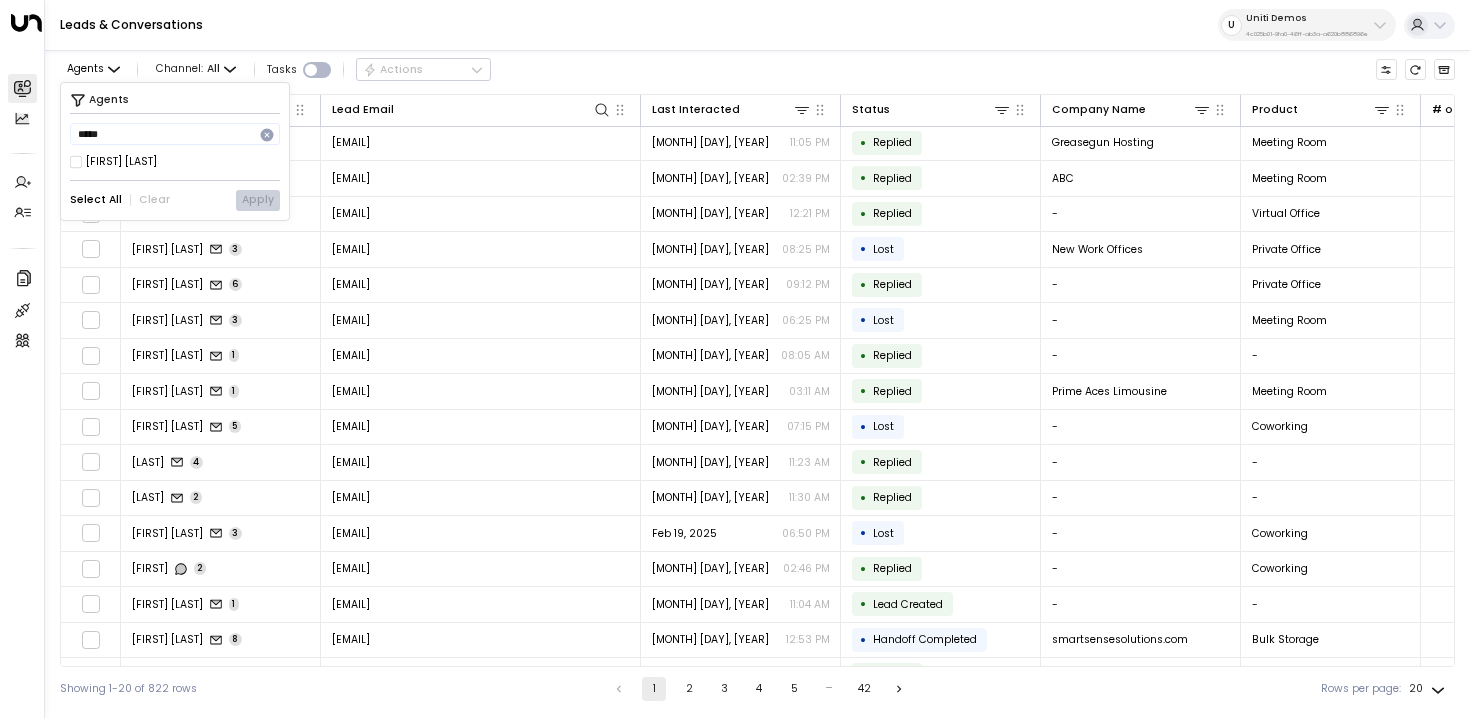 click on "Agents ***** ​       [FIRST] Select All Clear Apply" at bounding box center [175, 151] 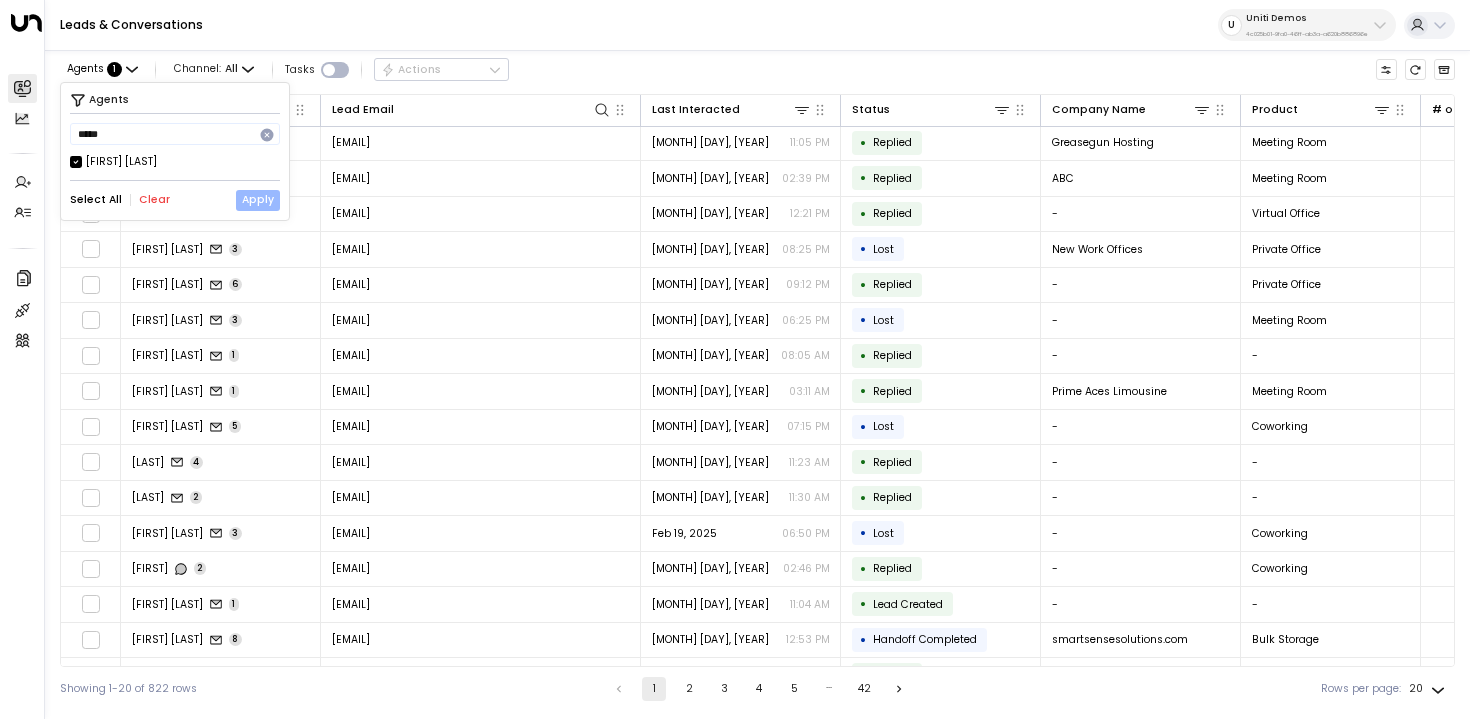 click on "Apply" at bounding box center [258, 200] 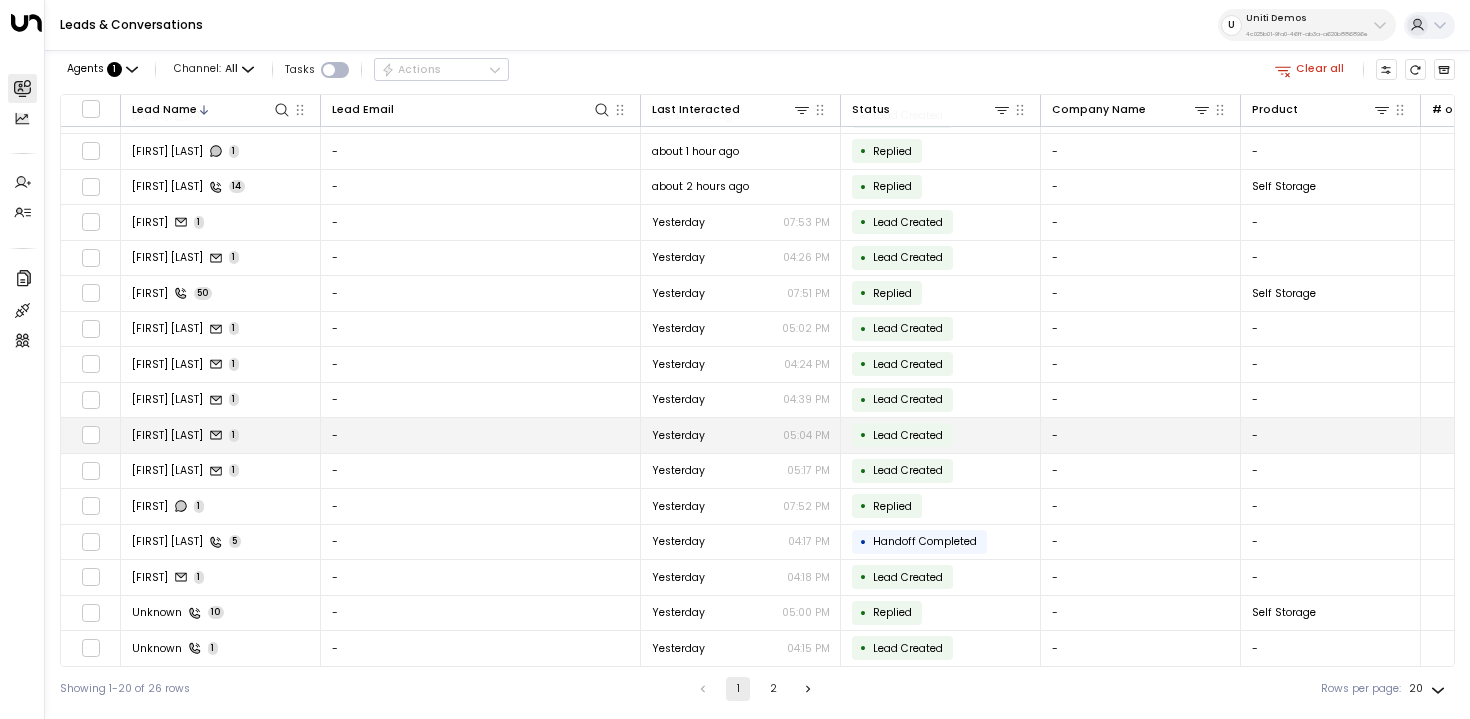 scroll, scrollTop: 0, scrollLeft: 0, axis: both 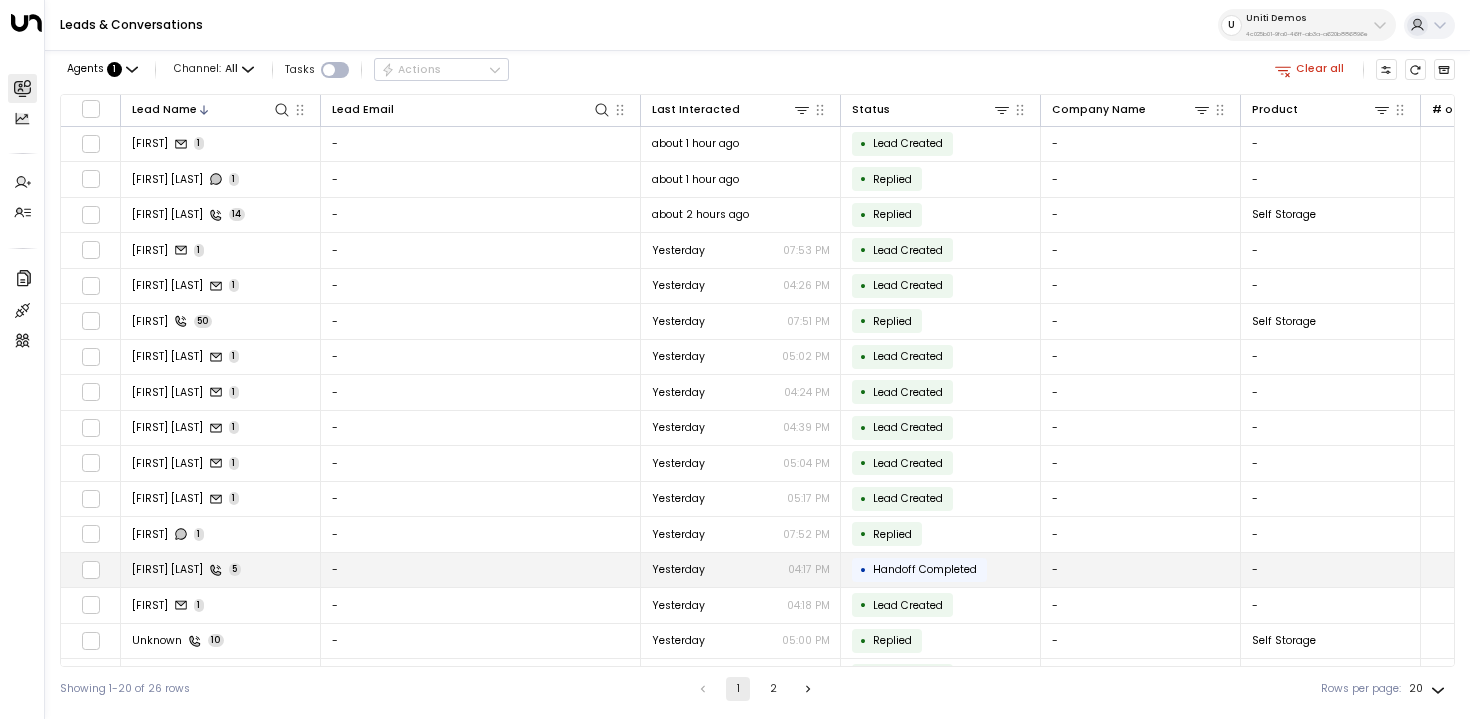 click on "[FIRST] [LAST] 5" at bounding box center (221, 570) 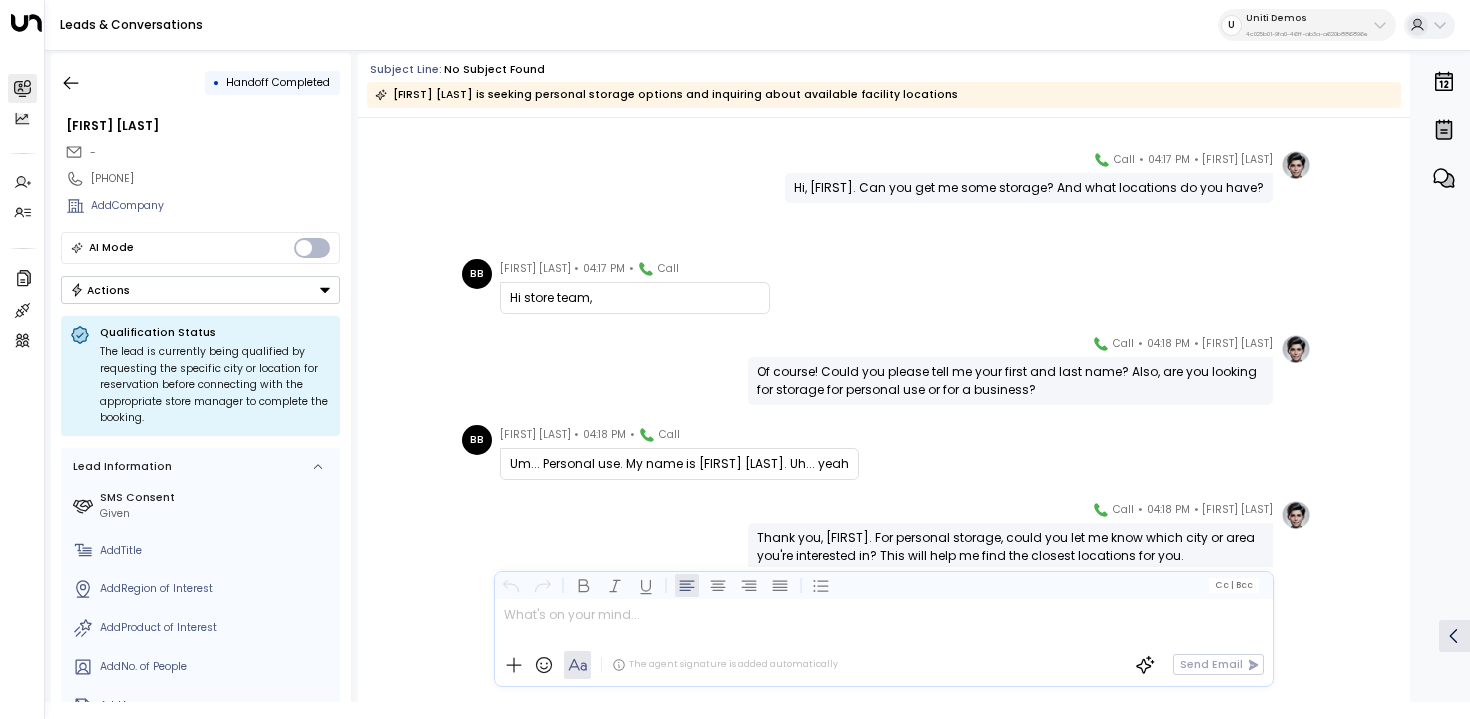scroll, scrollTop: 49, scrollLeft: 0, axis: vertical 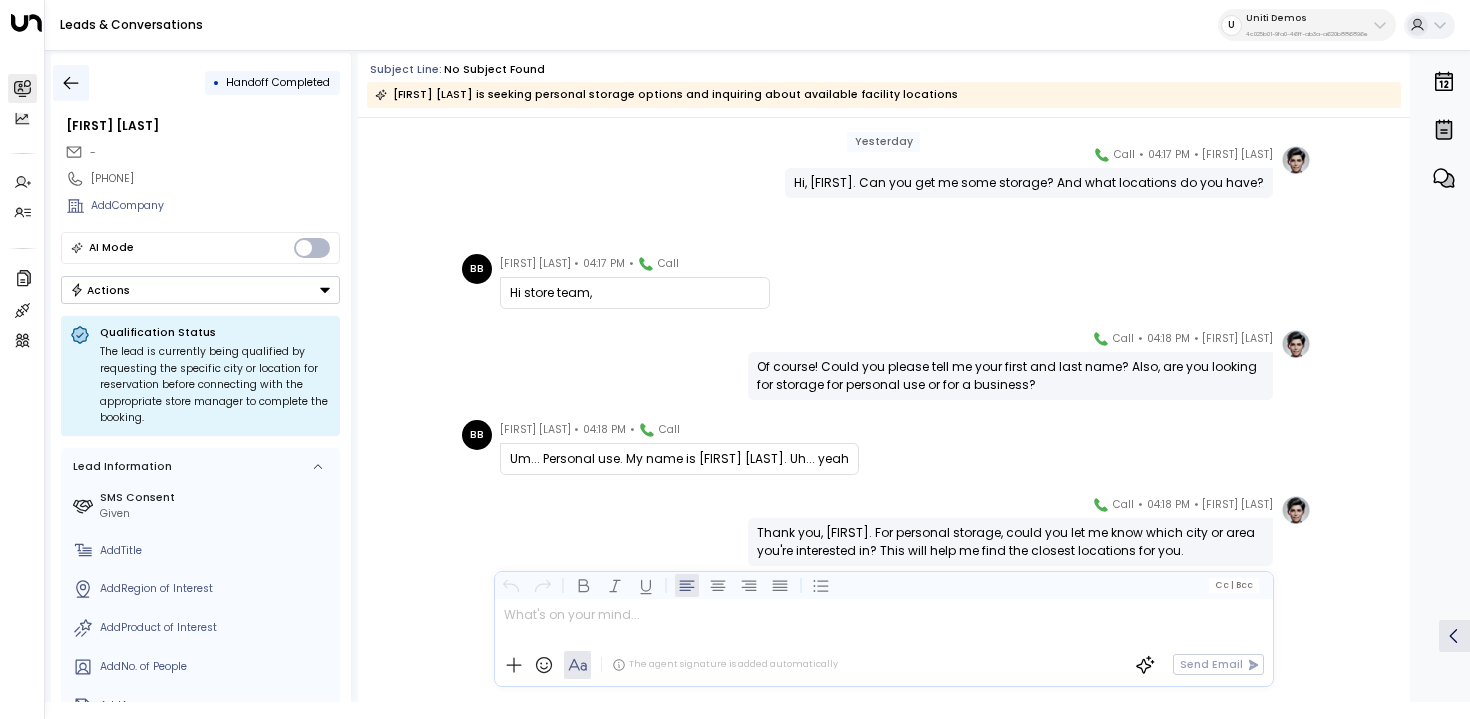 click at bounding box center [71, 83] 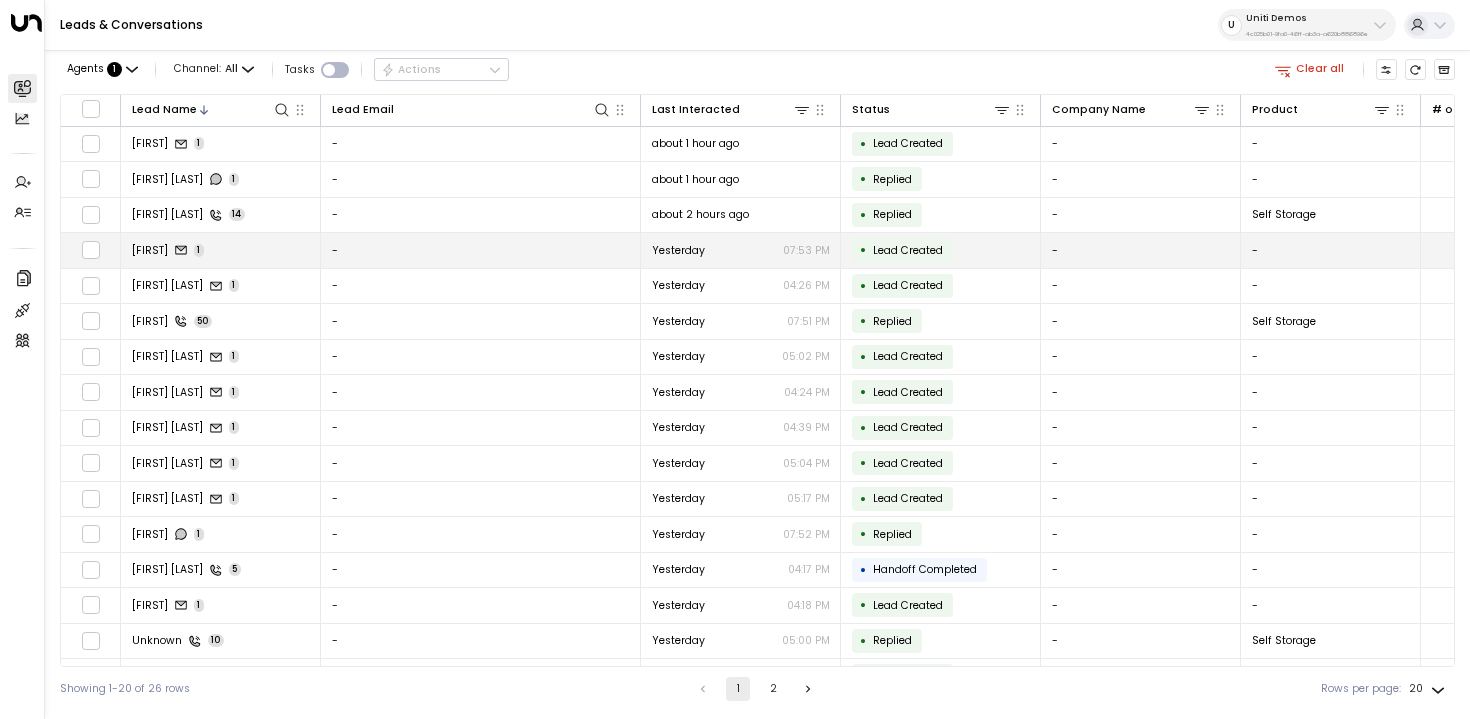 click on "[FIRST] [NUMBER]" at bounding box center (221, 250) 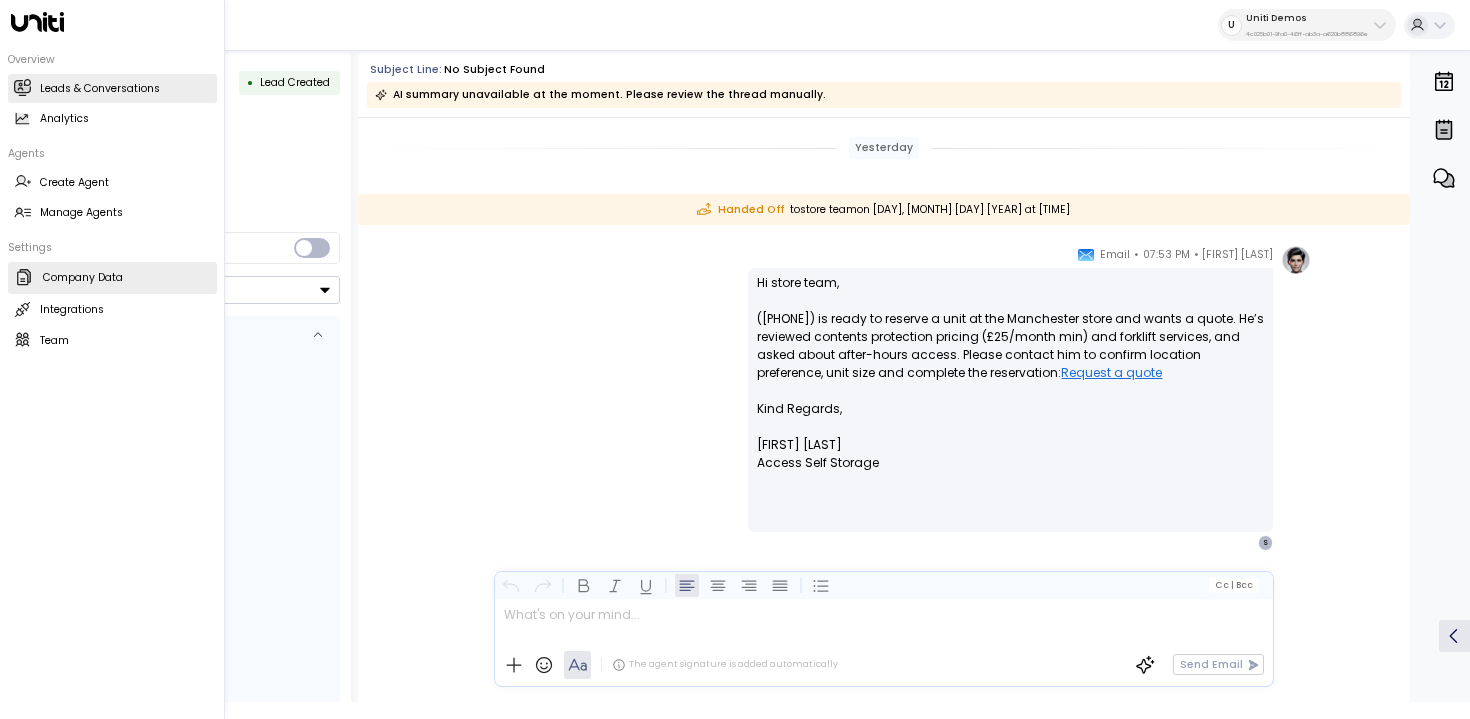 click on "Company Data" at bounding box center (83, 278) 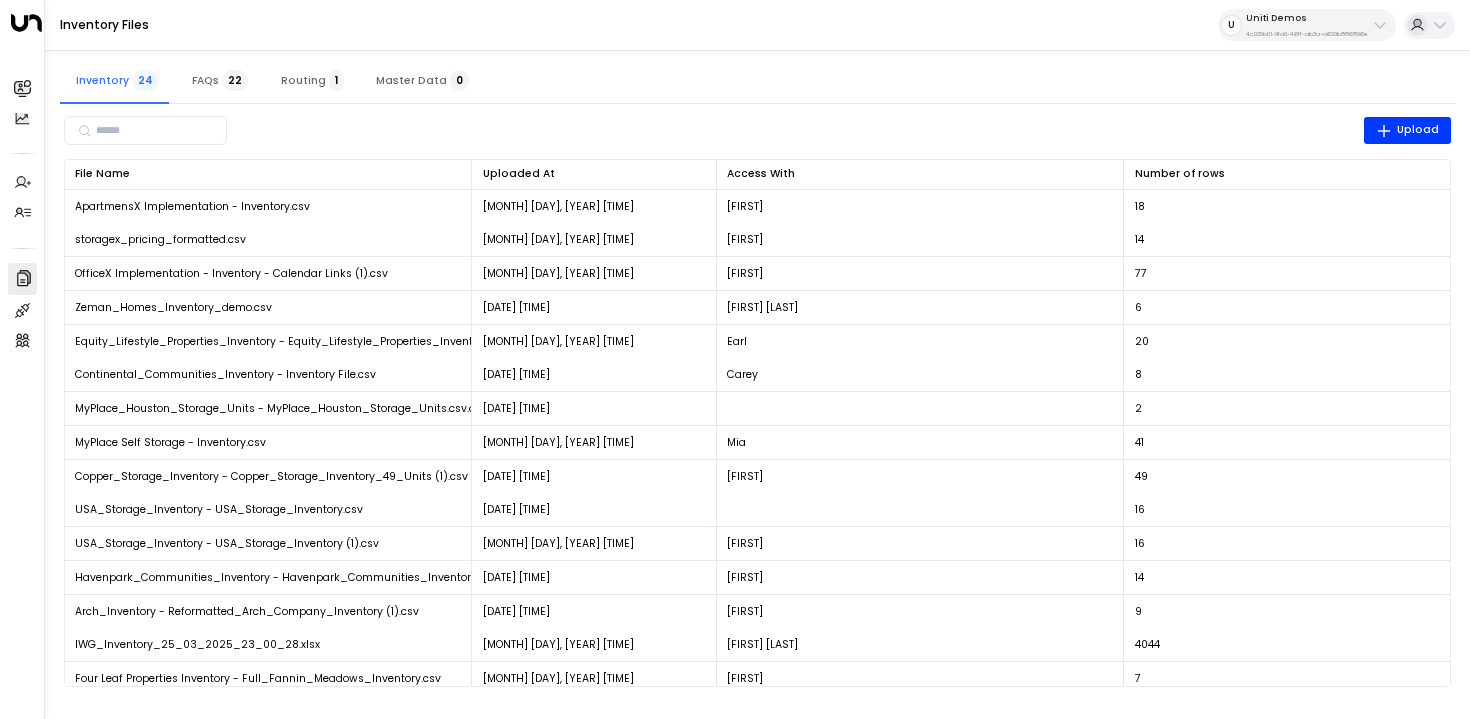 click on "Uniti Demos" at bounding box center [1307, 18] 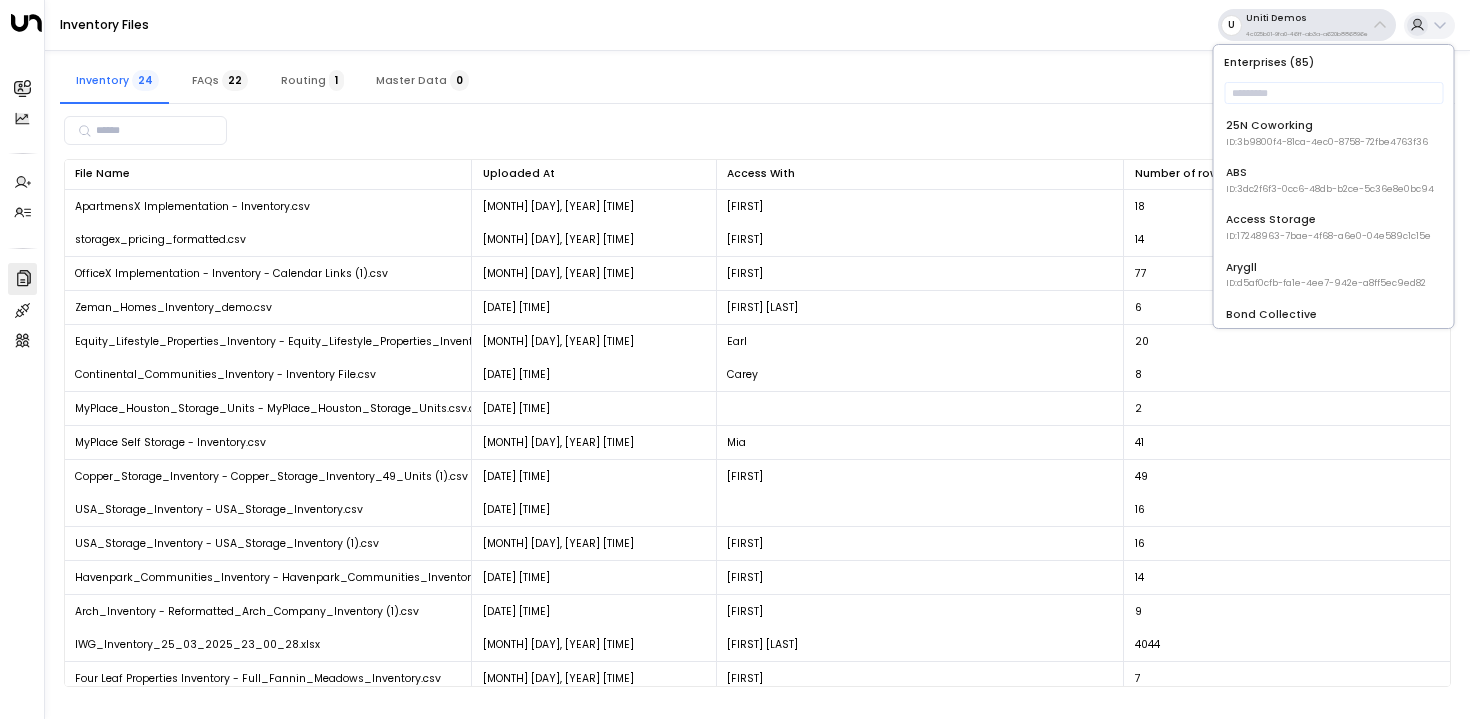 click on "Enterprises ( 85 )" at bounding box center (1334, 62) 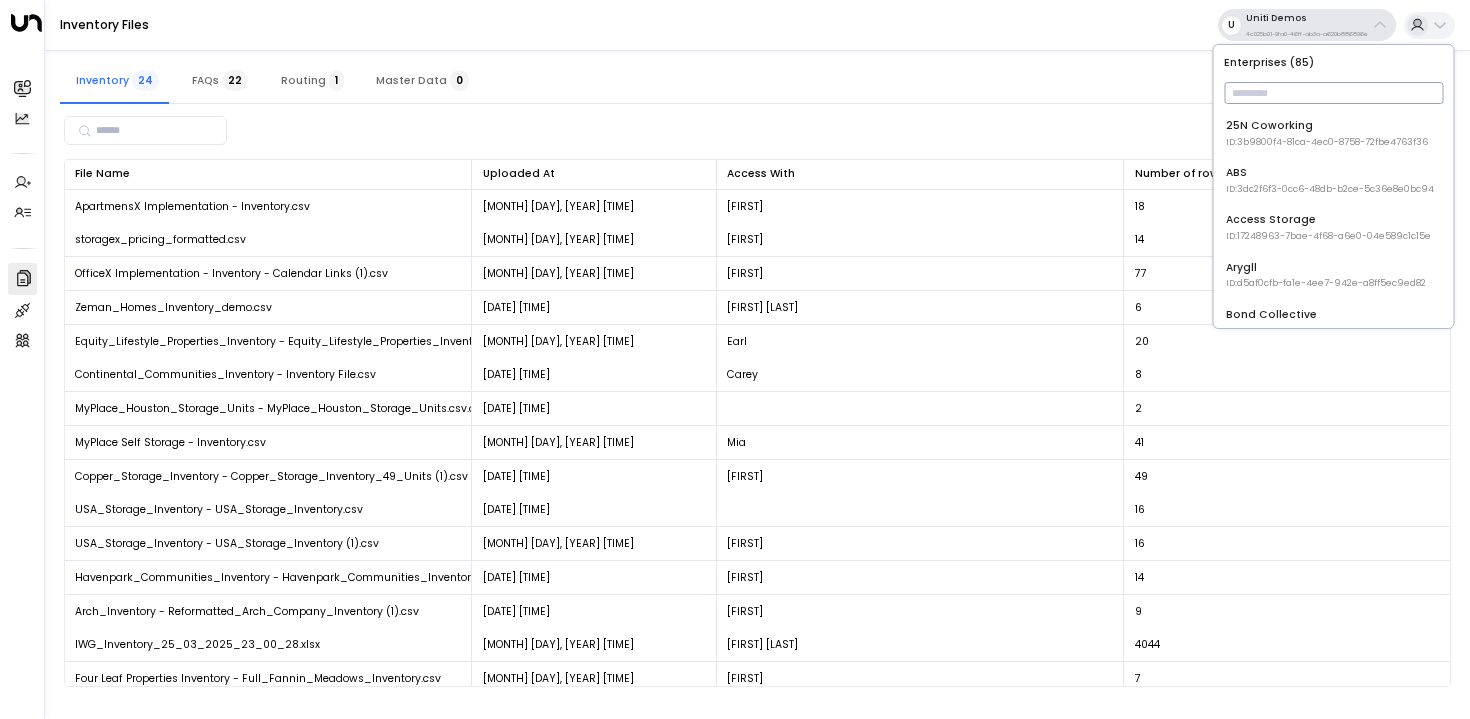 click at bounding box center [1333, 93] 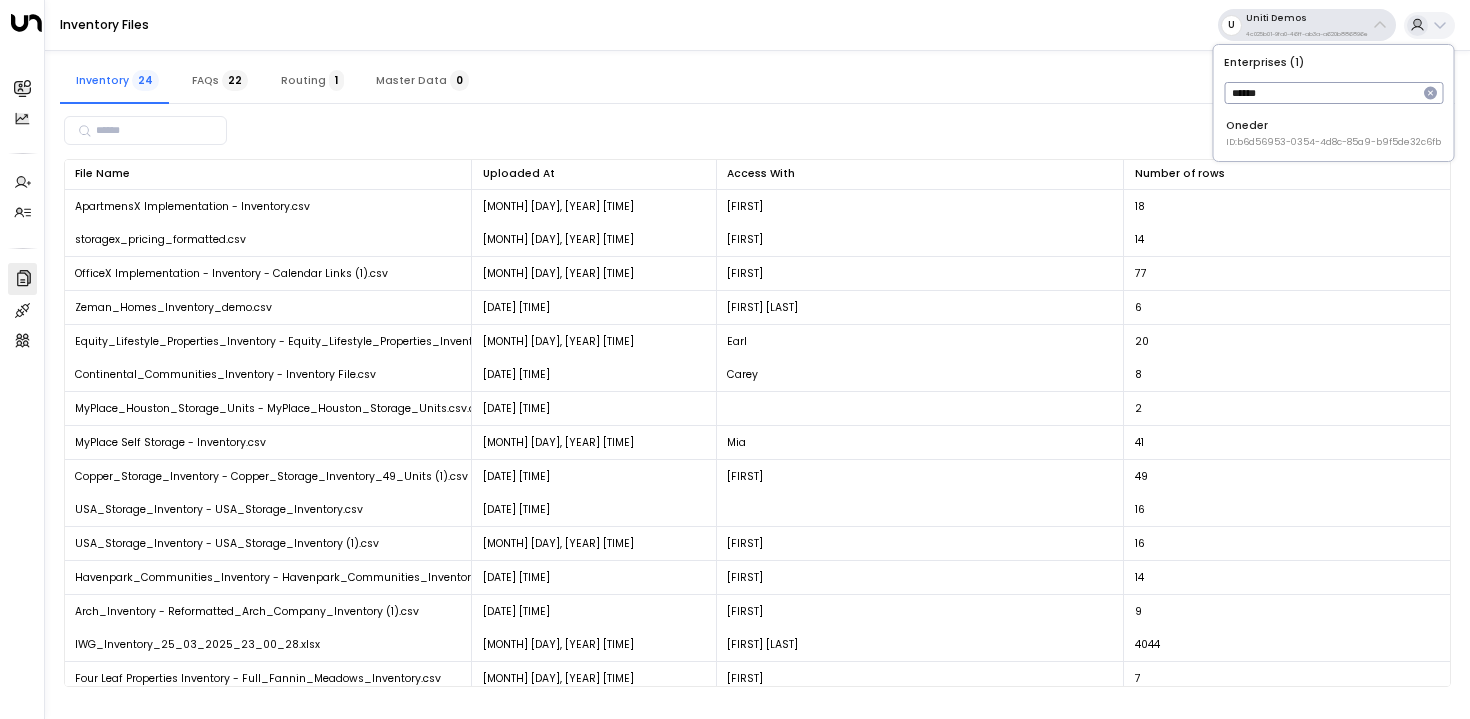 type on "******" 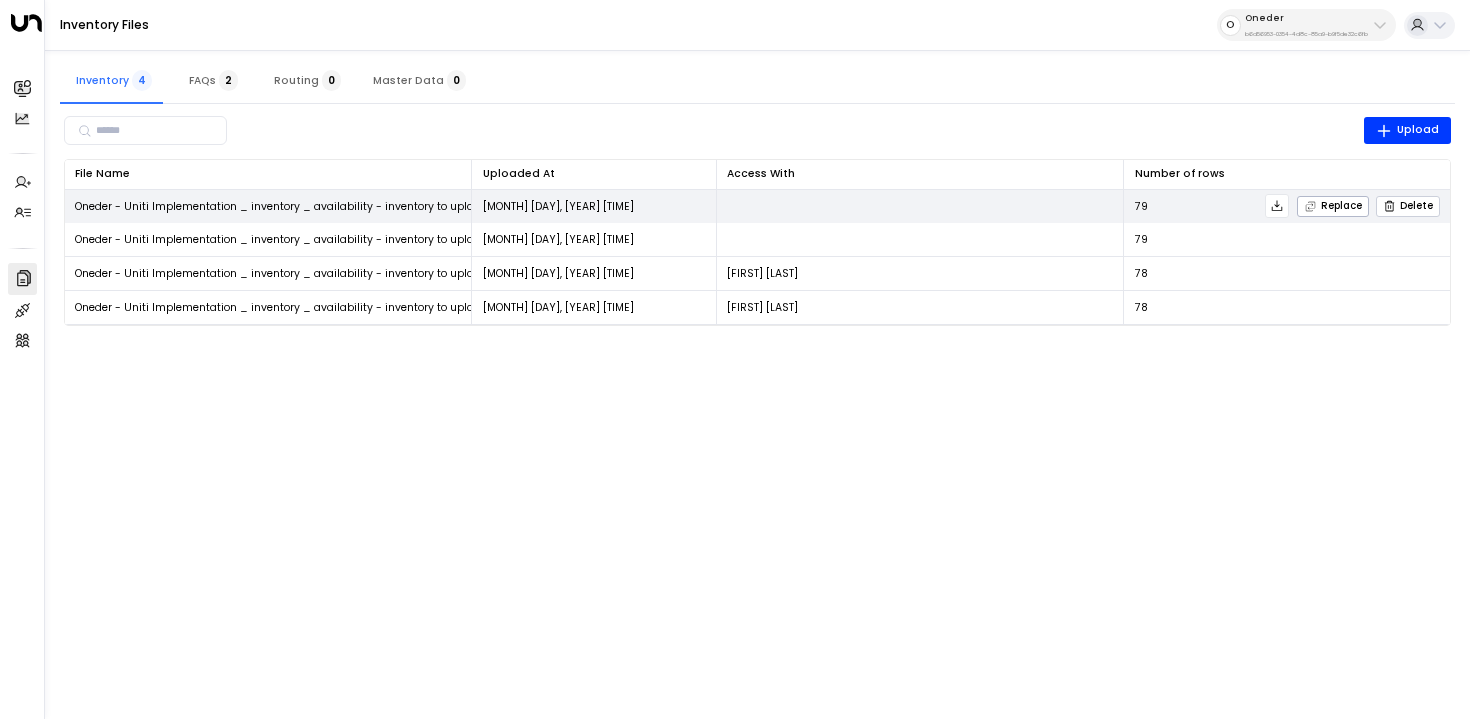 click on "Delete" at bounding box center [1408, 206] 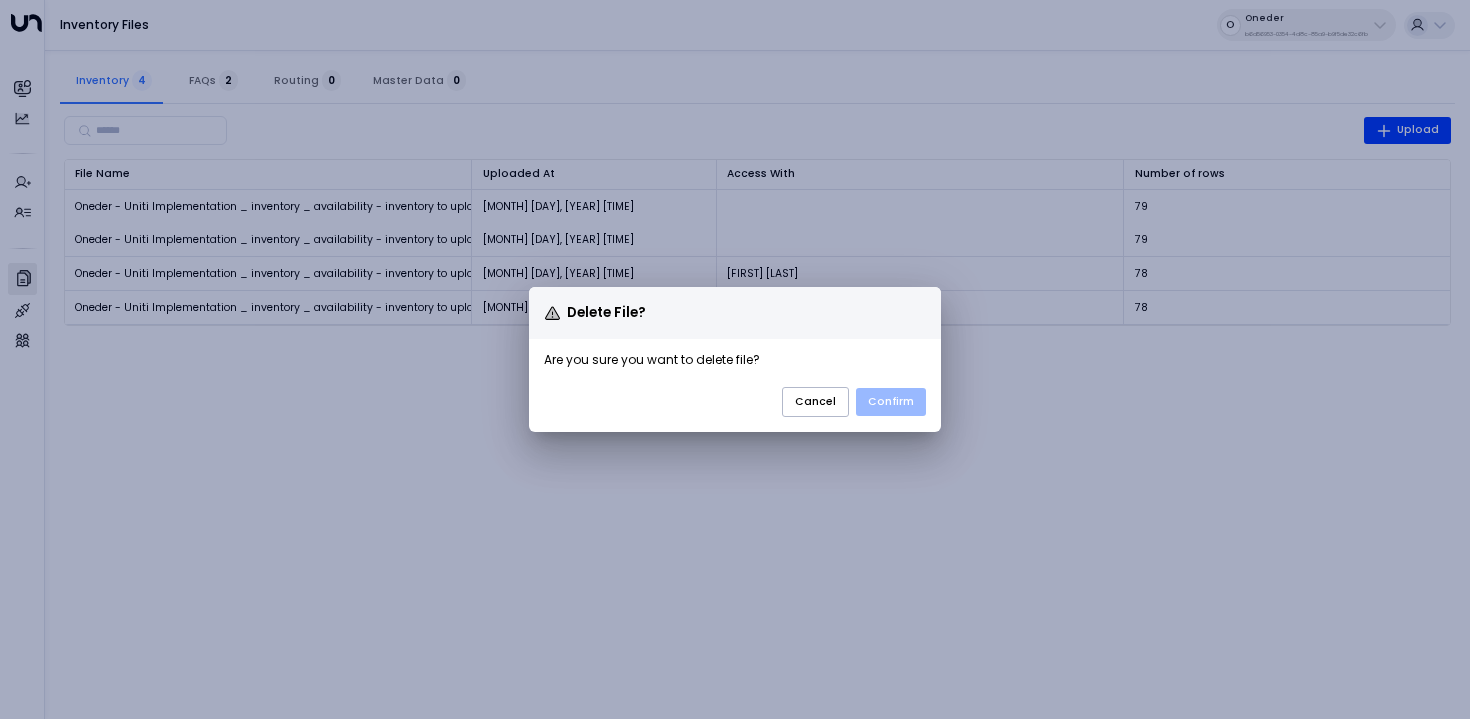 click on "Confirm" at bounding box center (891, 402) 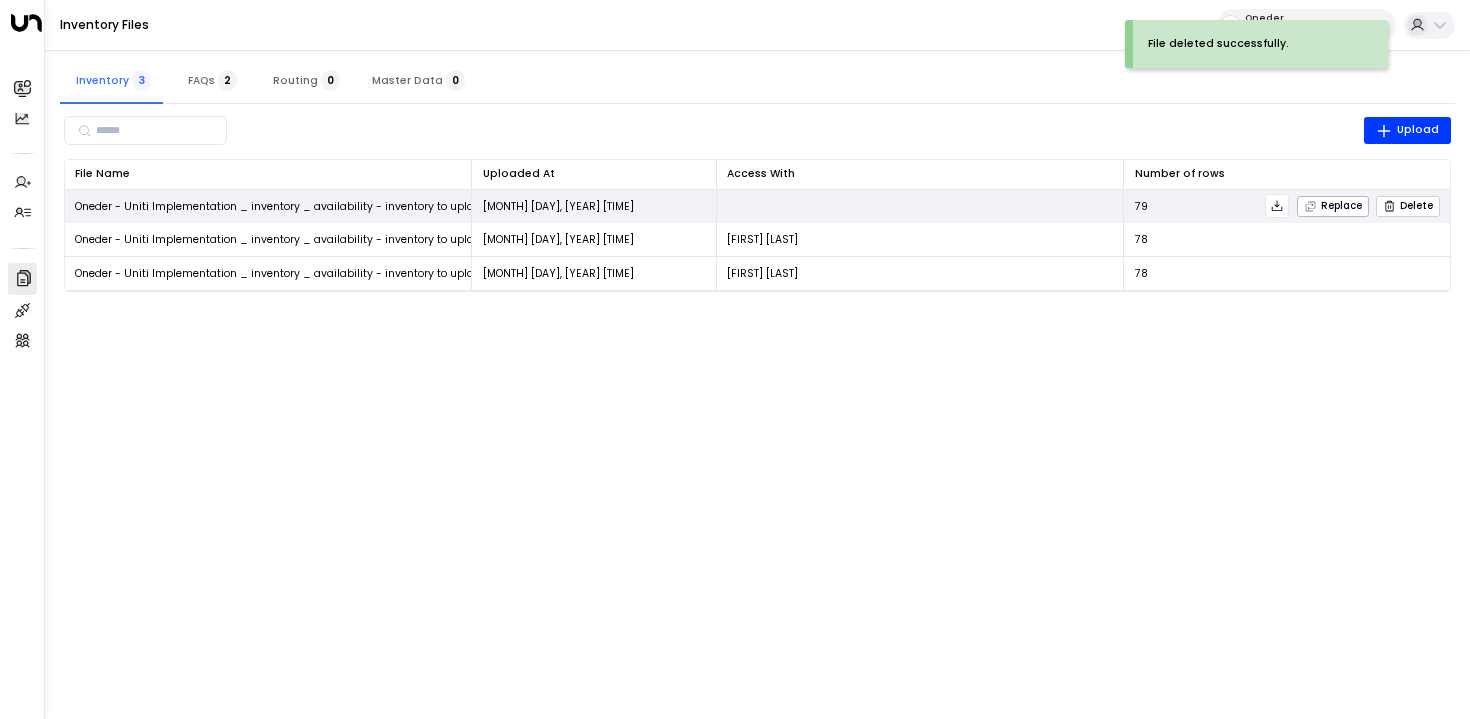 click on "Delete" at bounding box center [1333, 206] 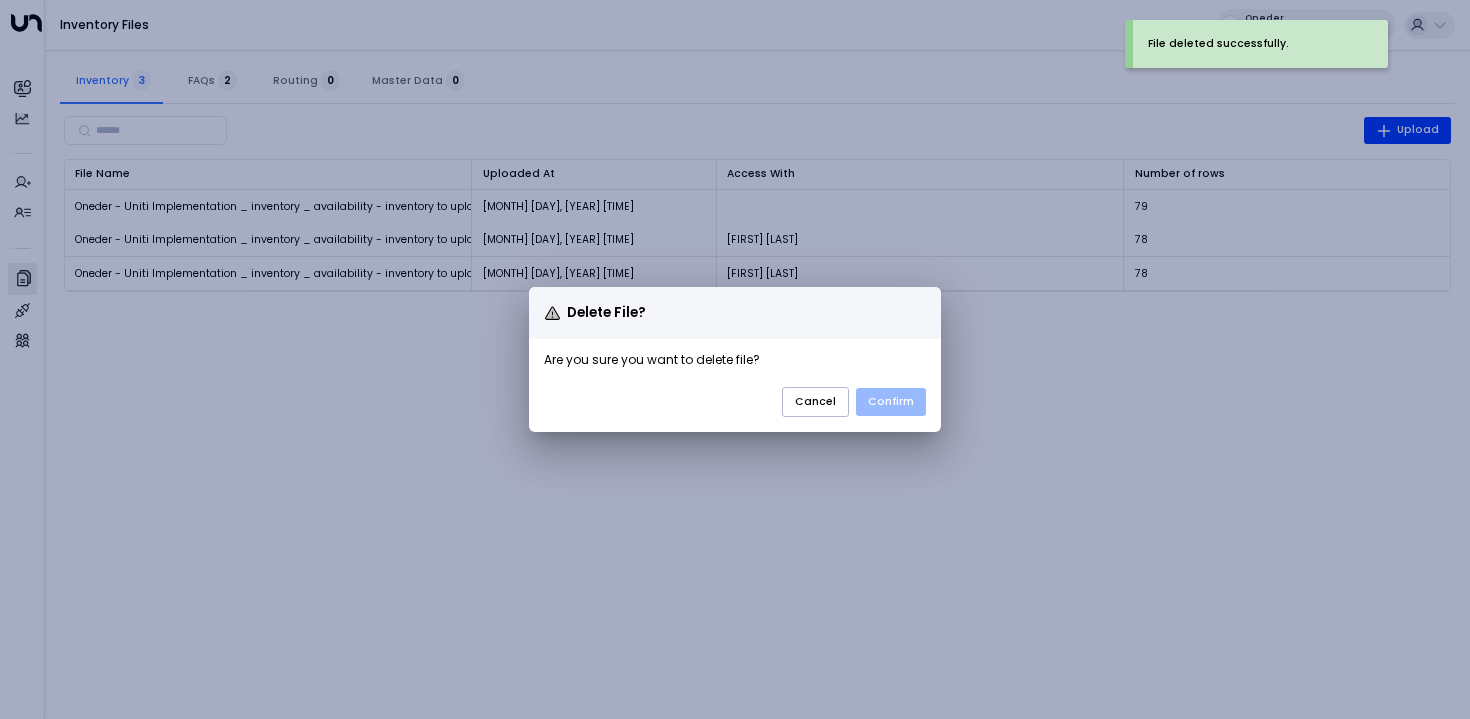 click on "Confirm" at bounding box center (891, 402) 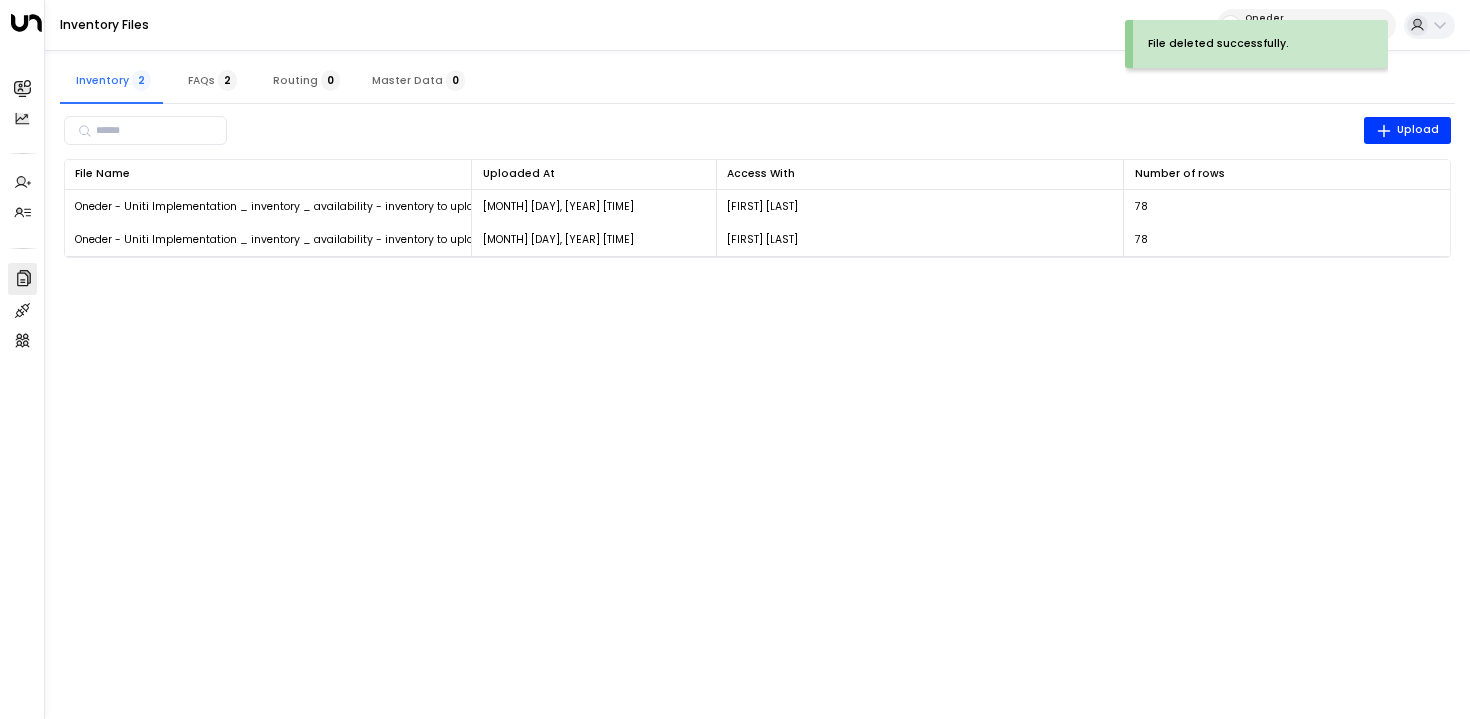 click on "Oneder" at bounding box center [1306, 18] 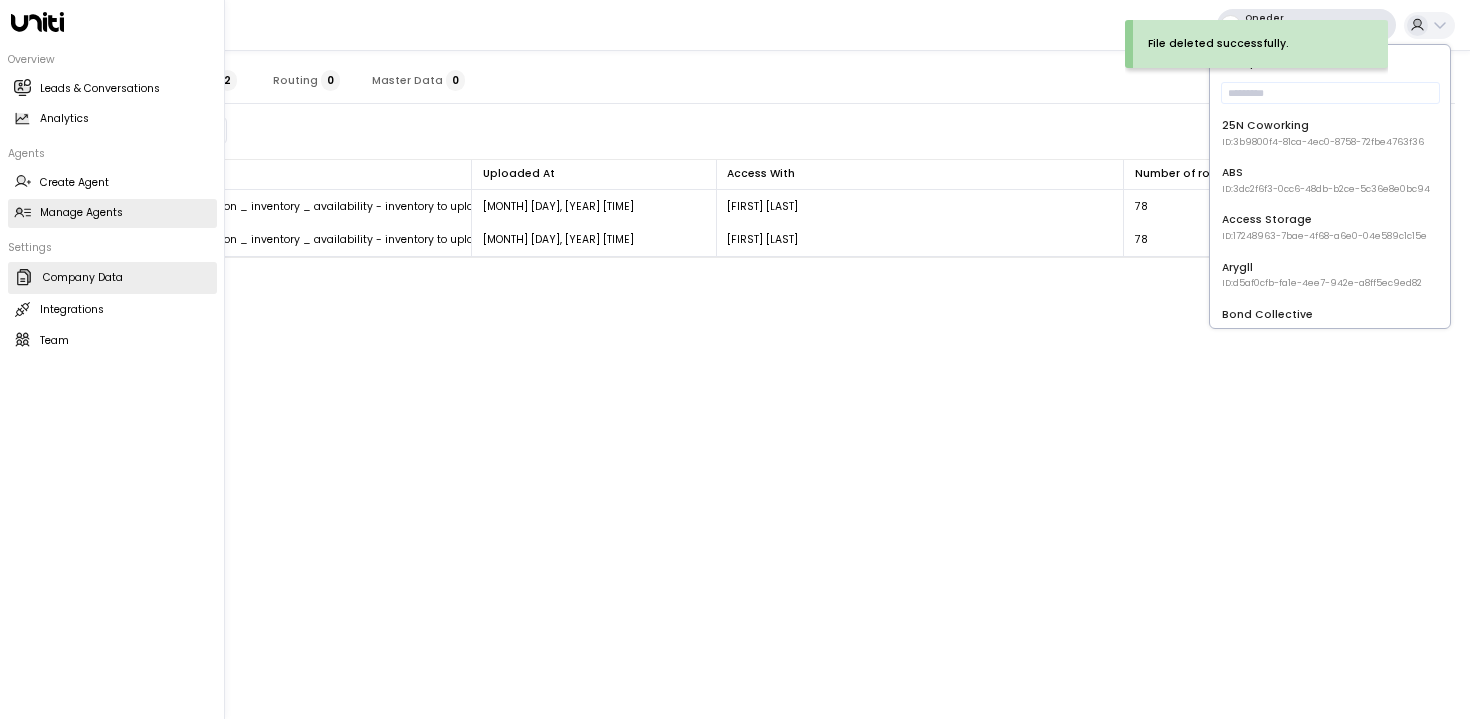 click on "Manage Agents Manage Agents" at bounding box center [112, 213] 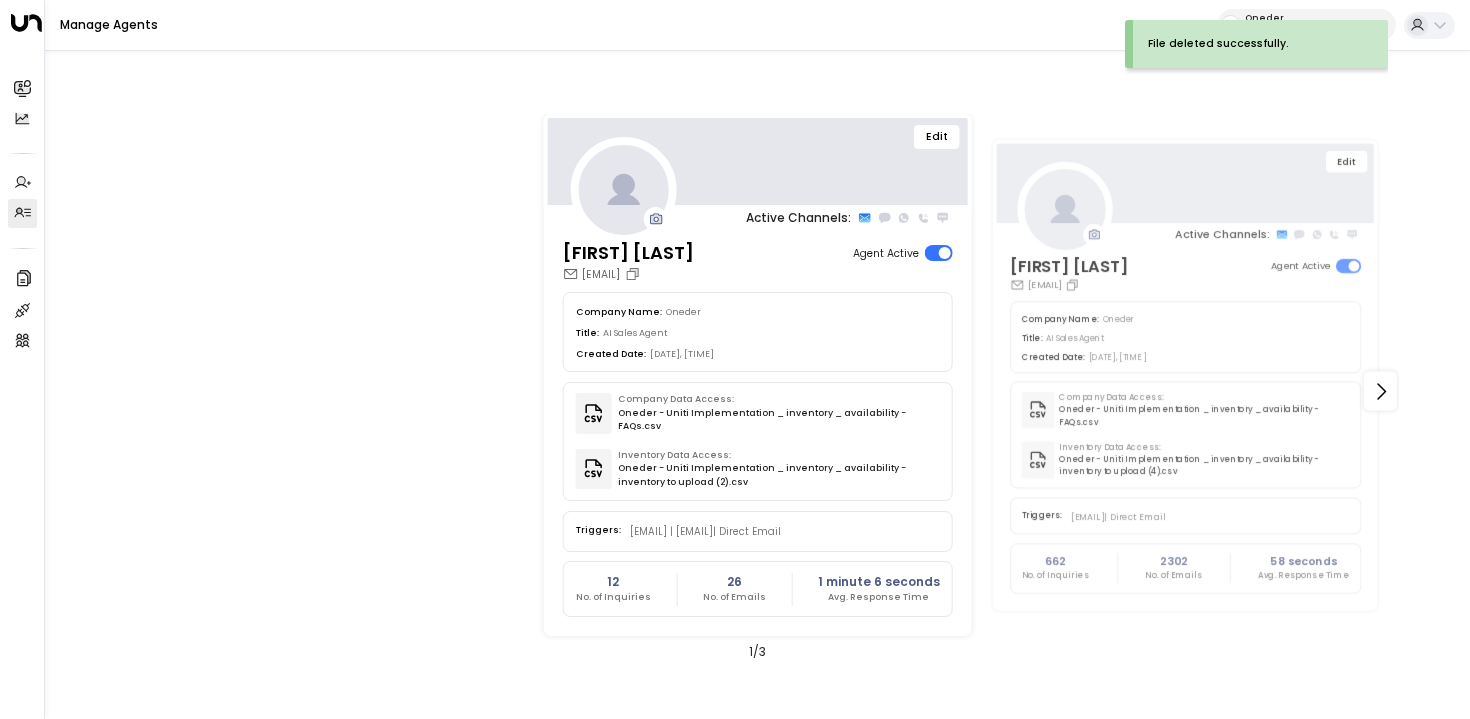 click on "Edit" at bounding box center (937, 137) 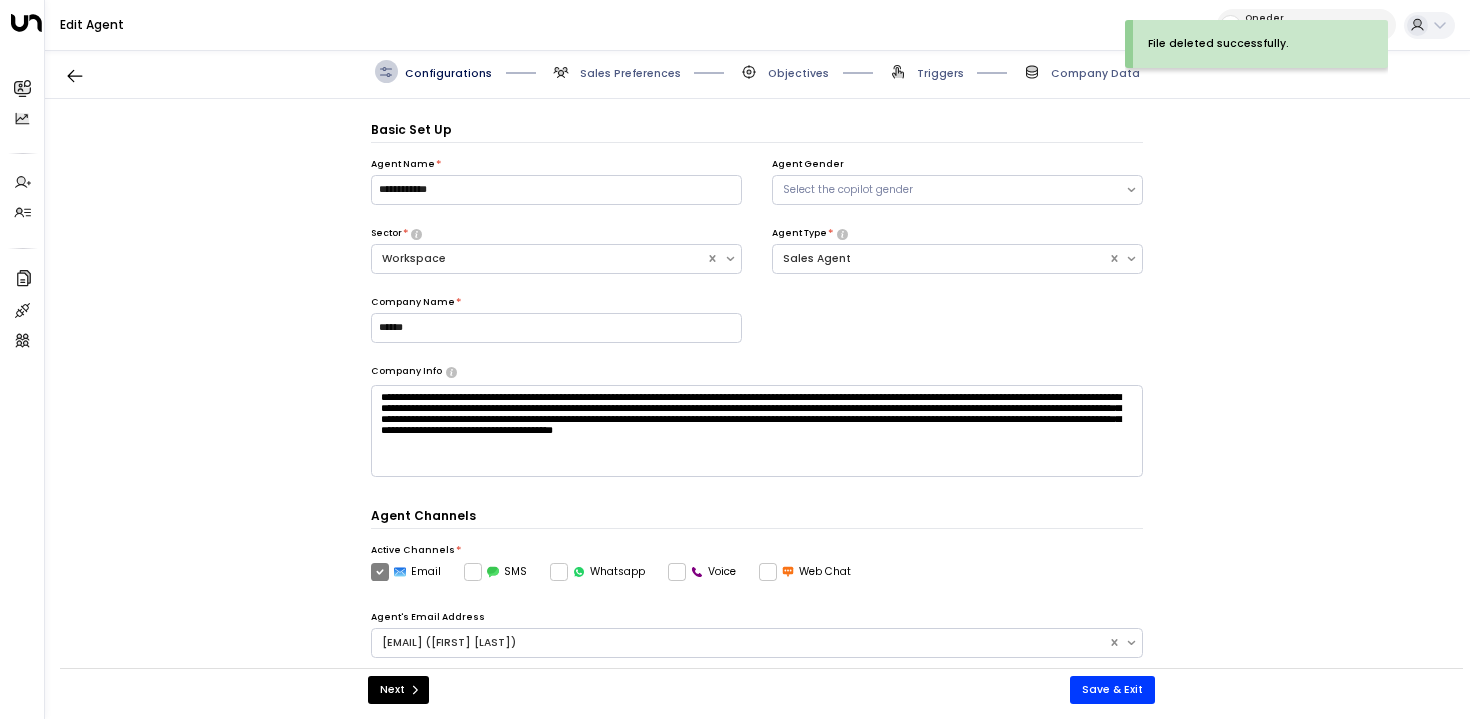 scroll, scrollTop: 22, scrollLeft: 0, axis: vertical 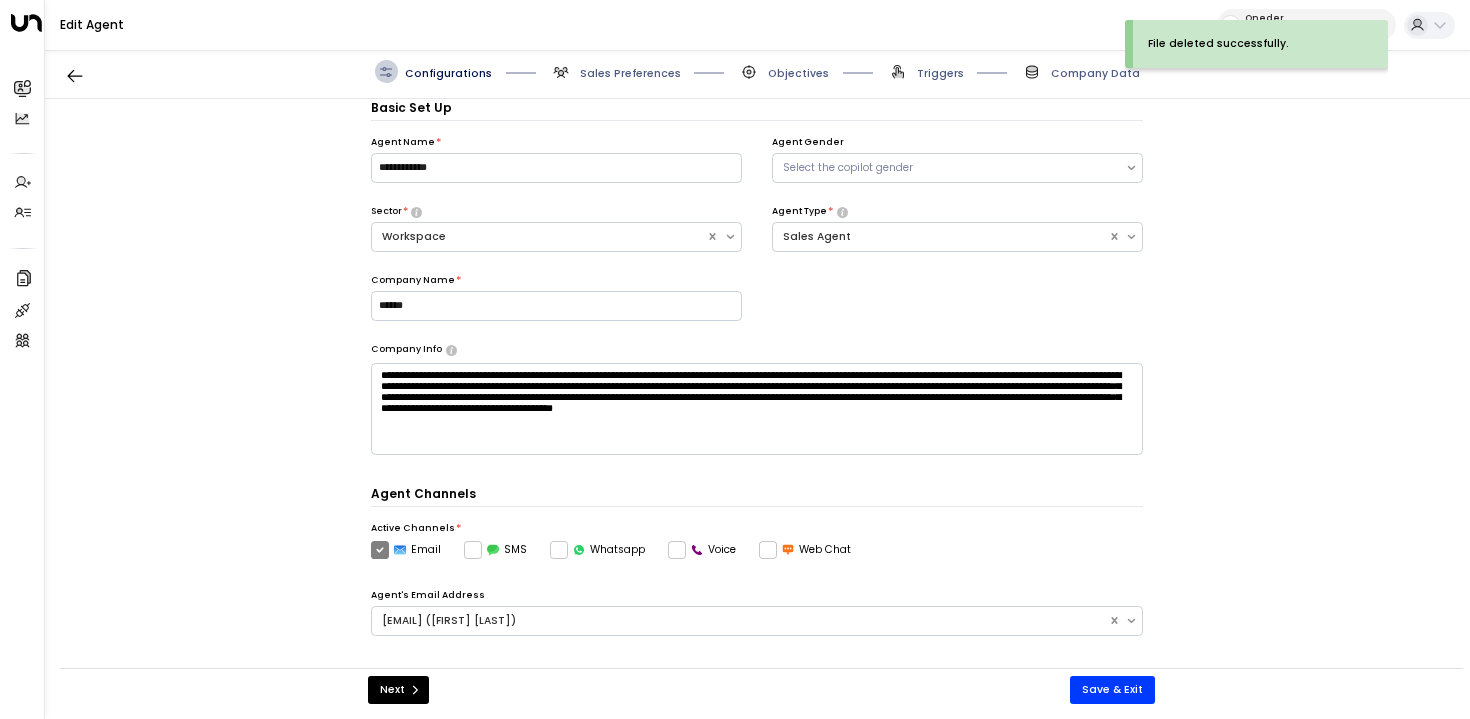 click on "Sales Preferences" at bounding box center (630, 73) 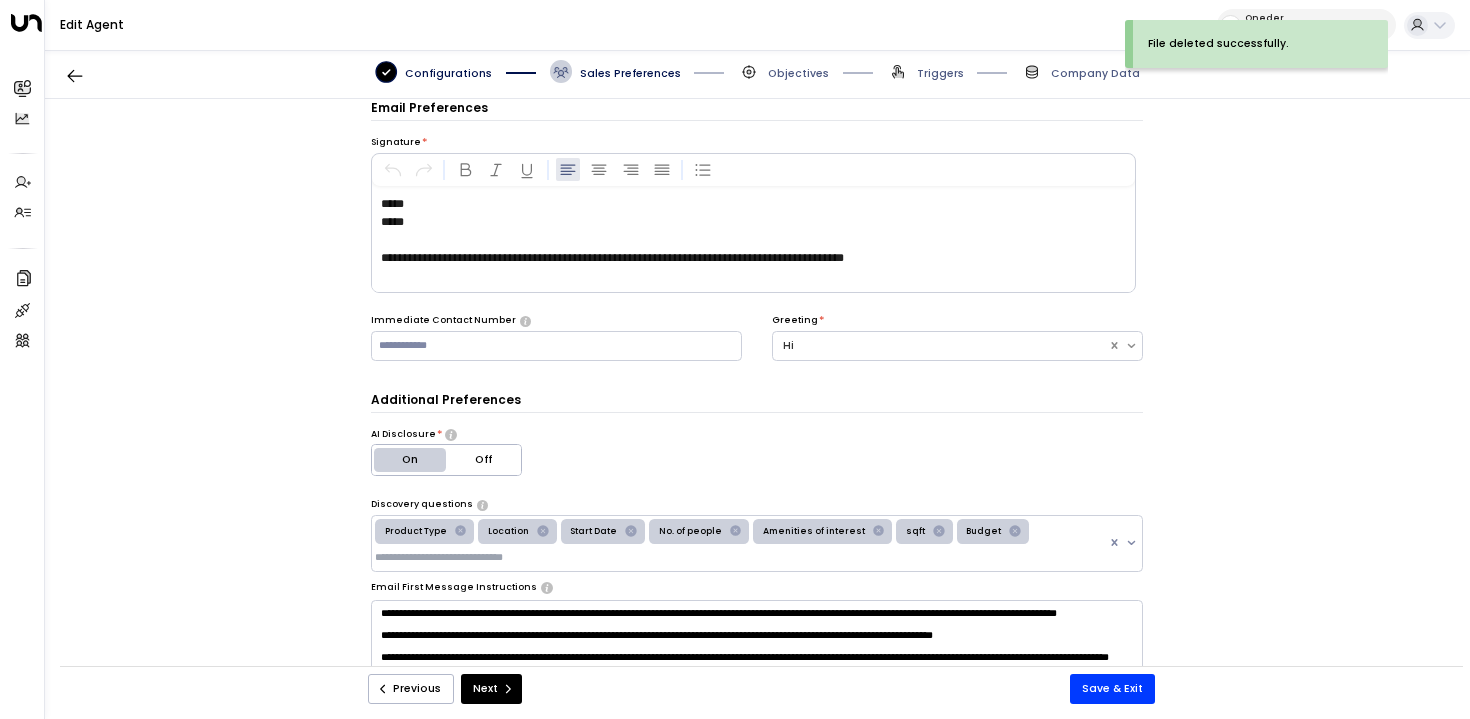 scroll, scrollTop: 614, scrollLeft: 0, axis: vertical 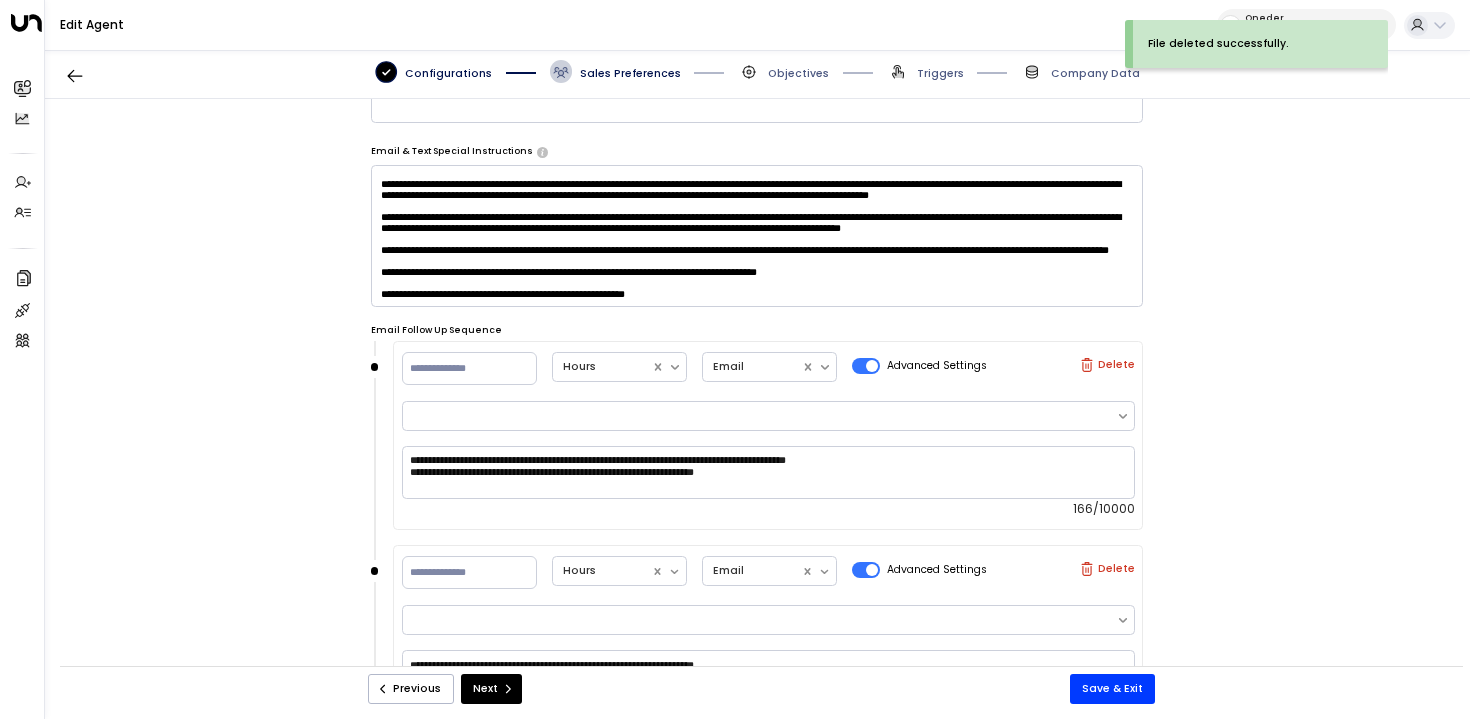 click on "* ​" at bounding box center (757, 236) 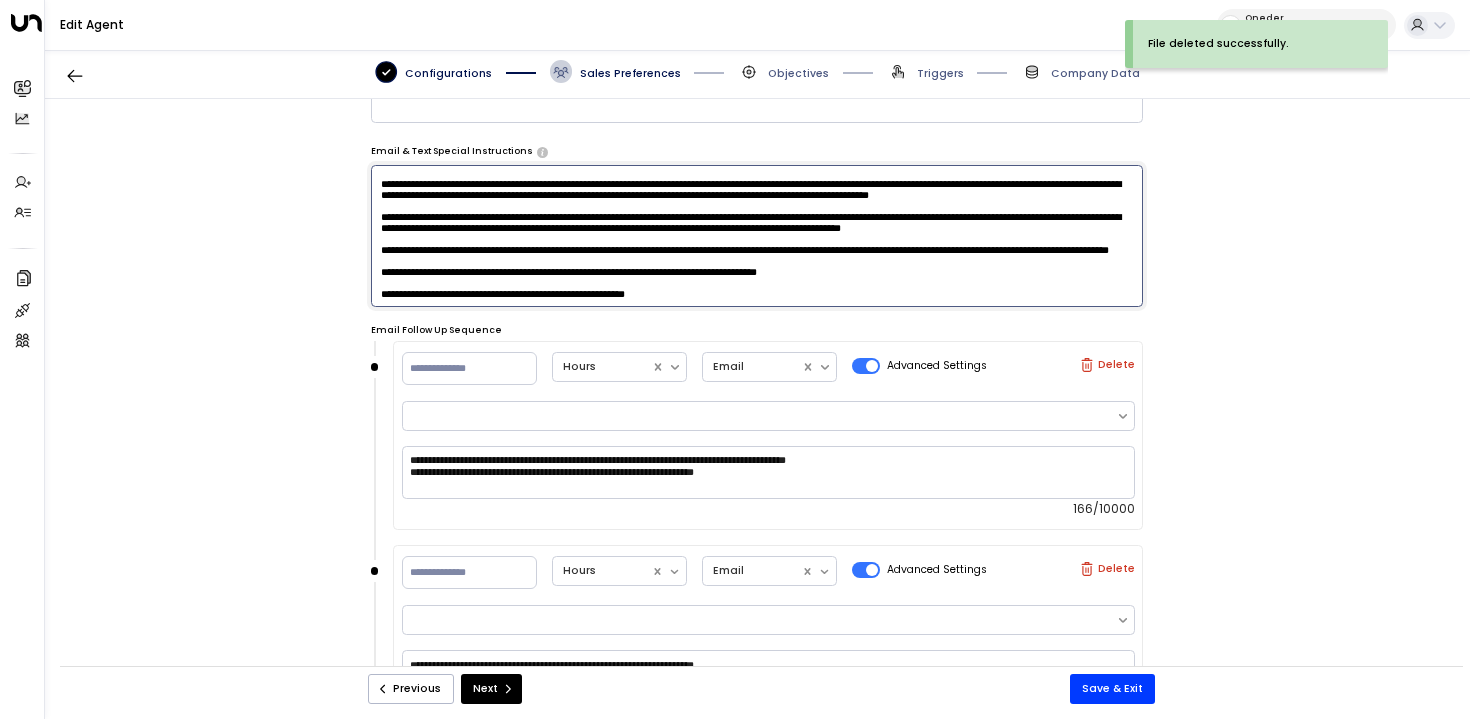 scroll, scrollTop: 554, scrollLeft: 0, axis: vertical 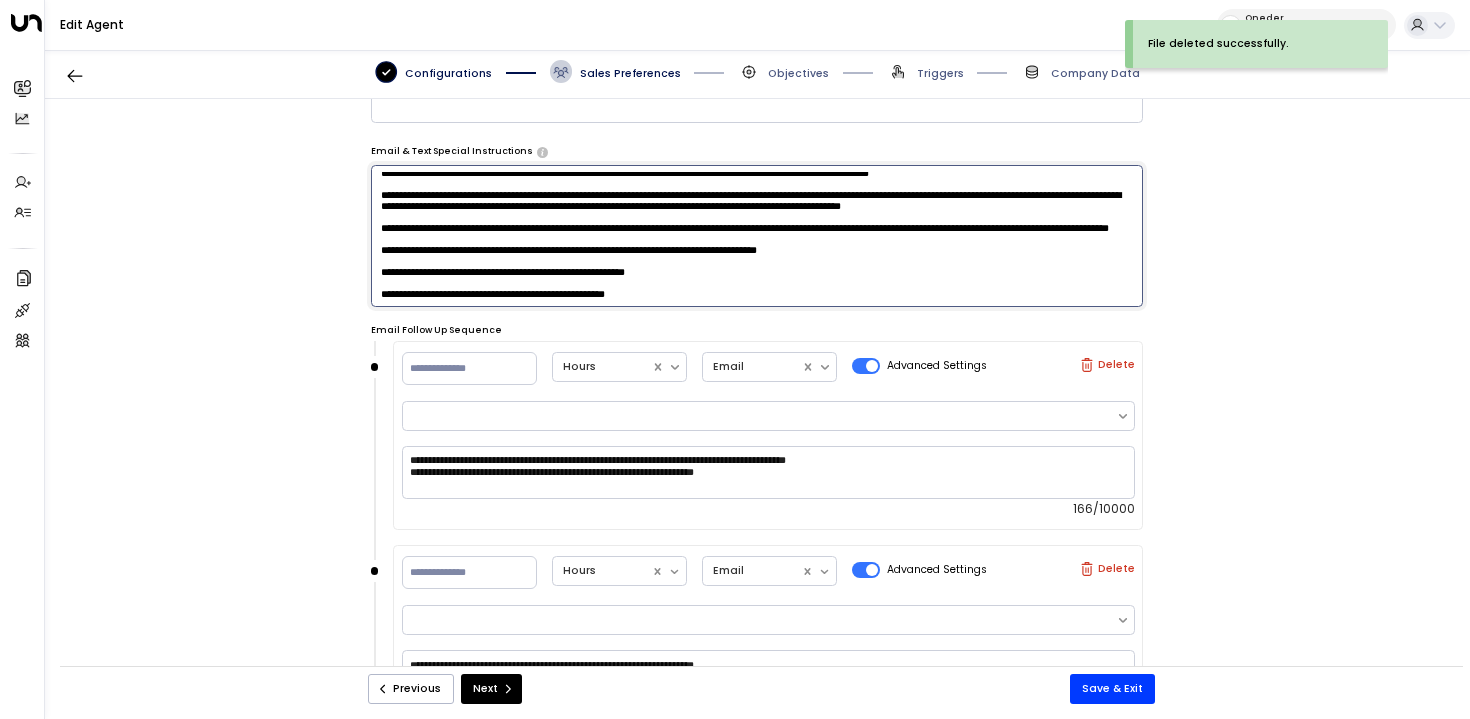 drag, startPoint x: 701, startPoint y: 291, endPoint x: 228, endPoint y: 294, distance: 473.00952 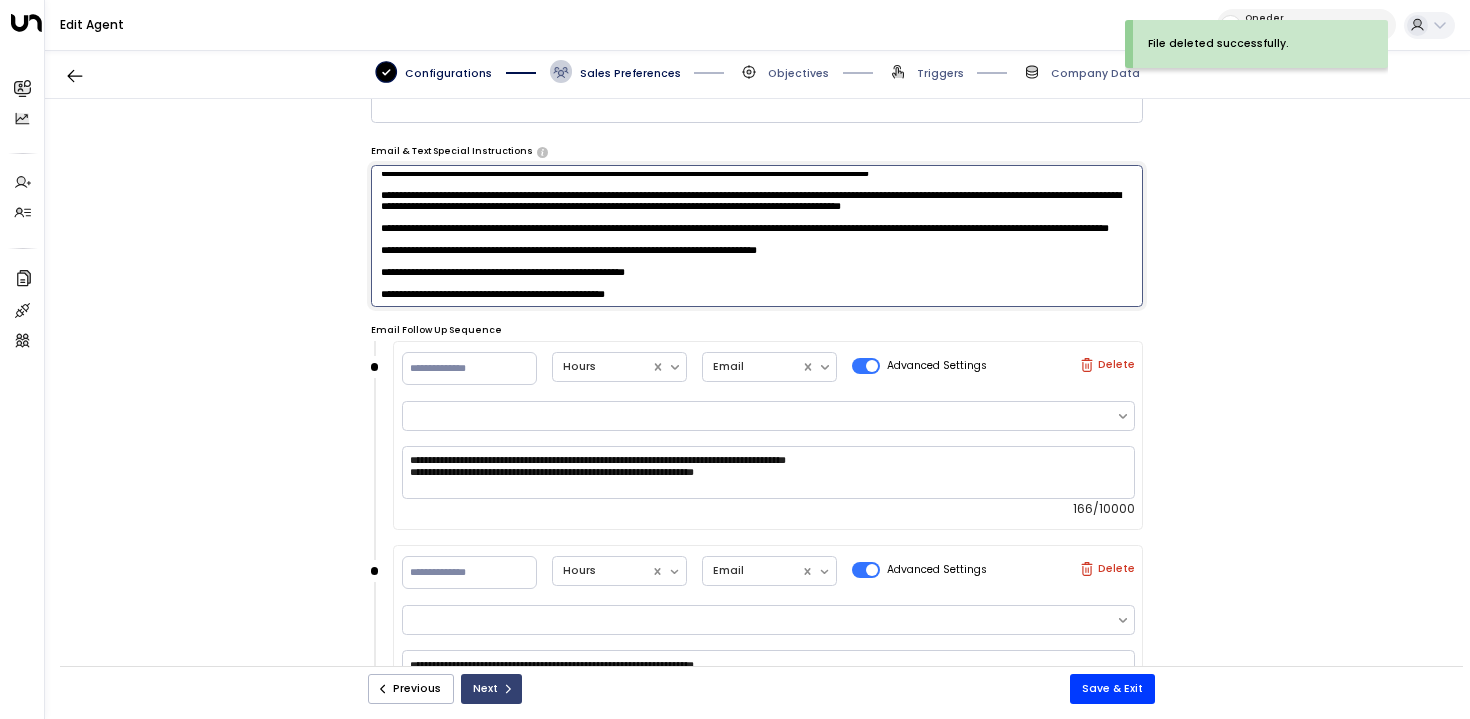type on "**********" 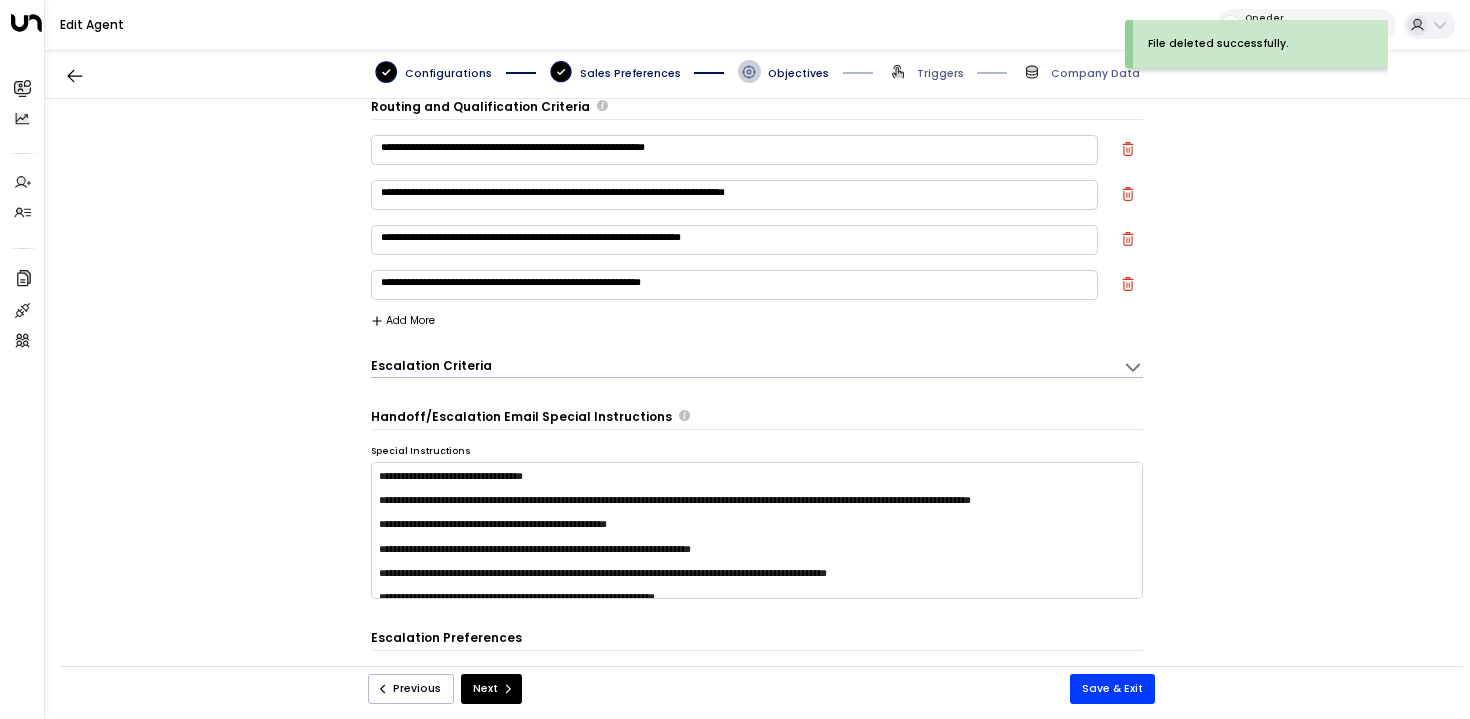 scroll, scrollTop: 22, scrollLeft: 0, axis: vertical 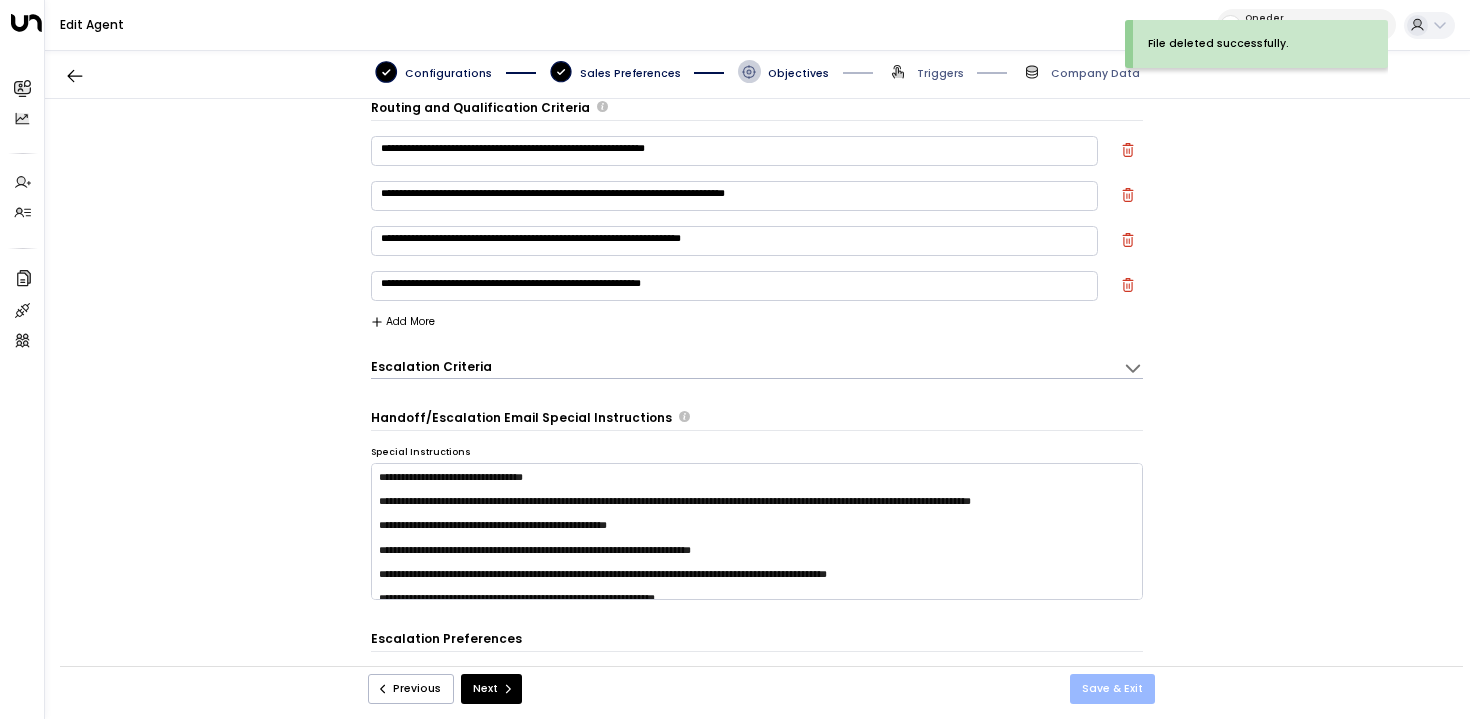 click on "Save & Exit" at bounding box center [1112, 689] 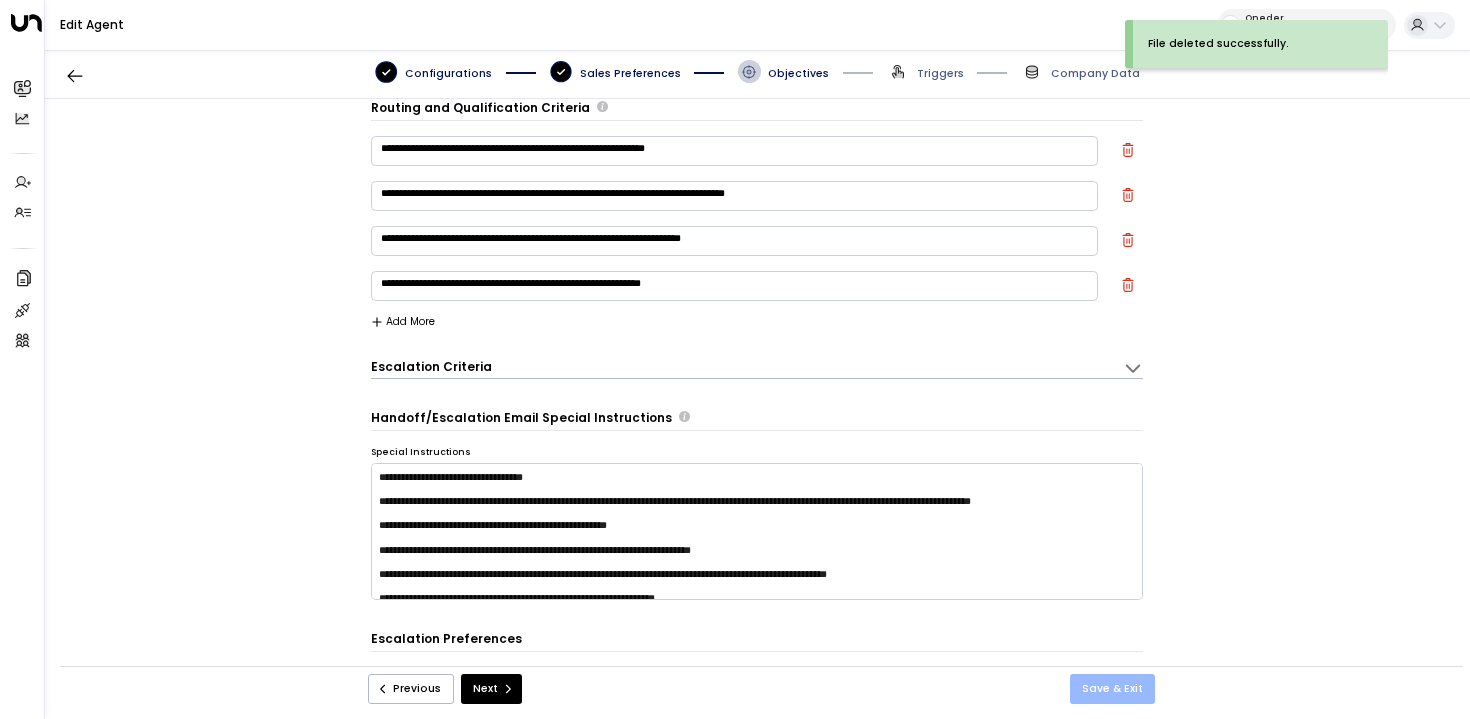 click on "Save & Exit" at bounding box center [1112, 689] 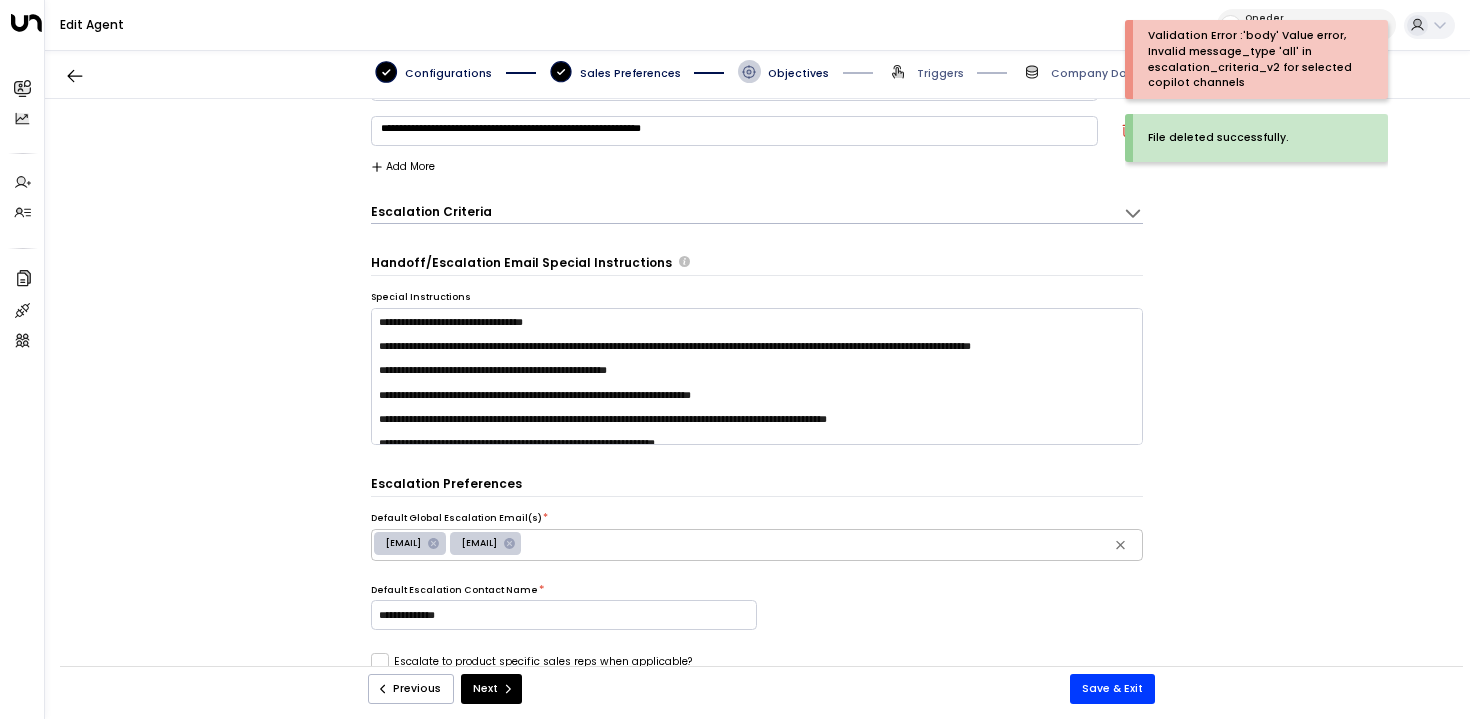scroll, scrollTop: 0, scrollLeft: 0, axis: both 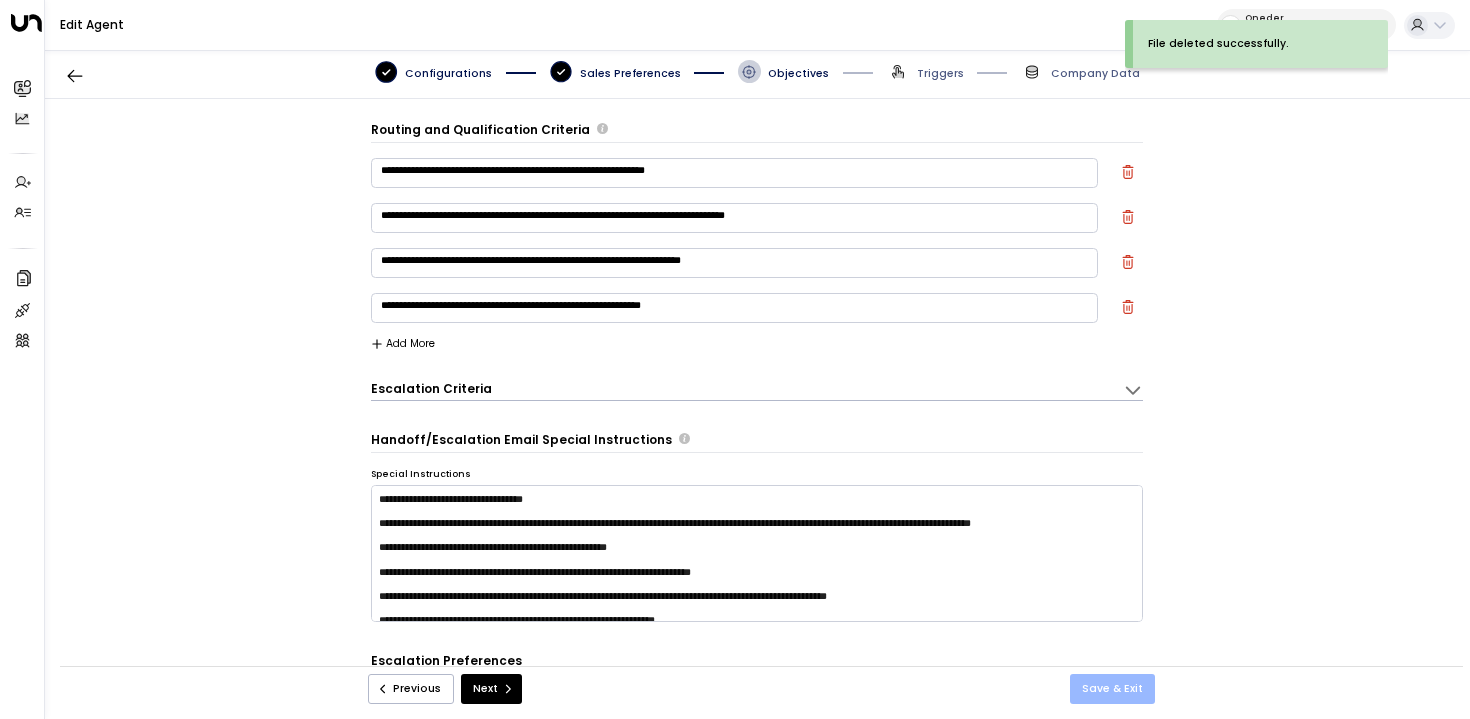 click on "Save & Exit" at bounding box center [1112, 689] 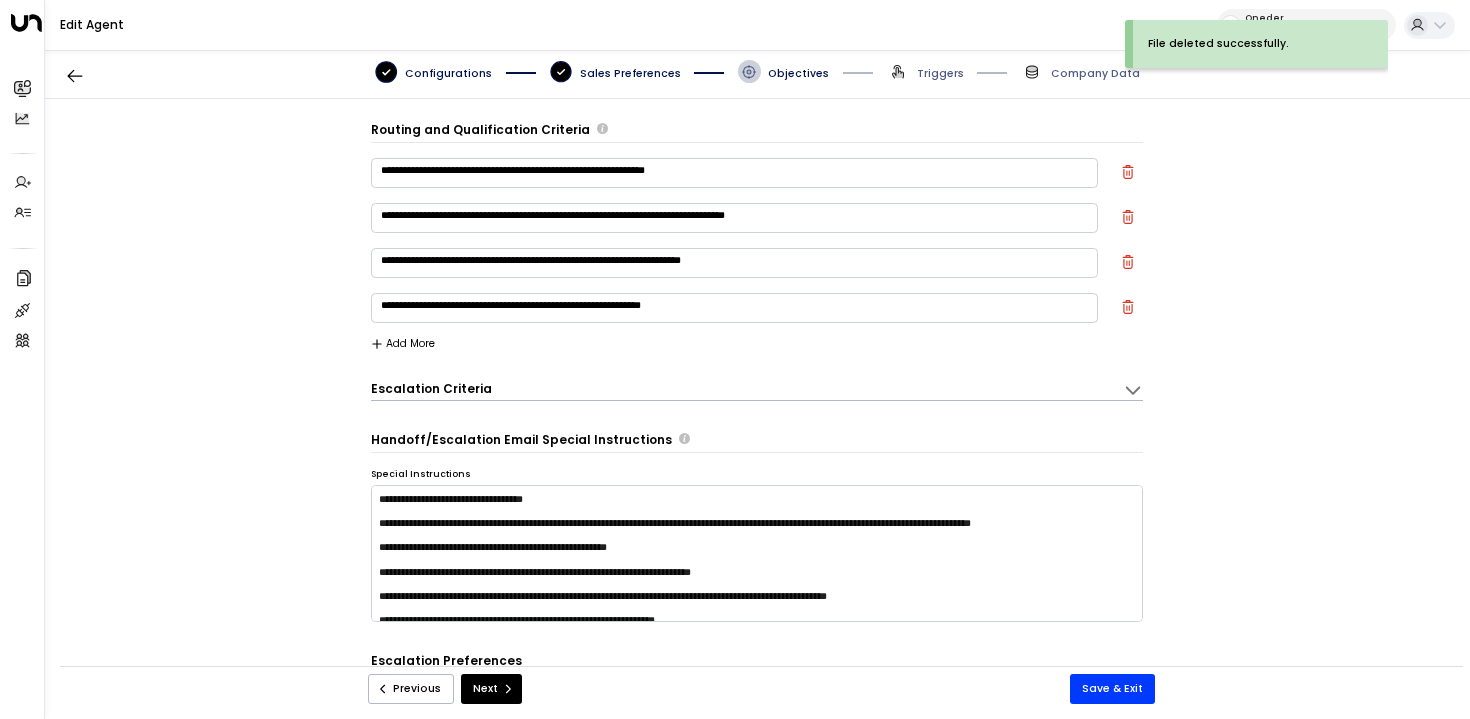 click on "Objectives" at bounding box center (798, 73) 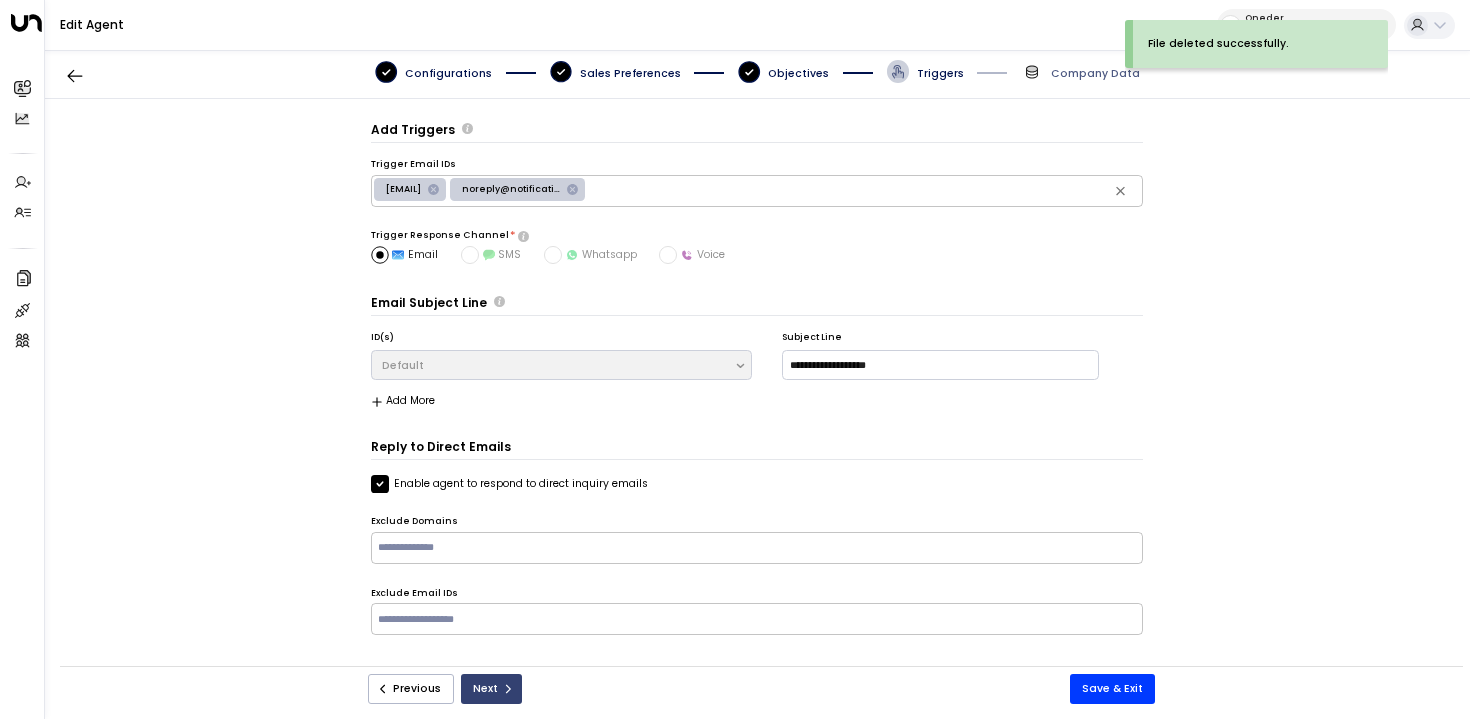 click on "Next" at bounding box center [491, 689] 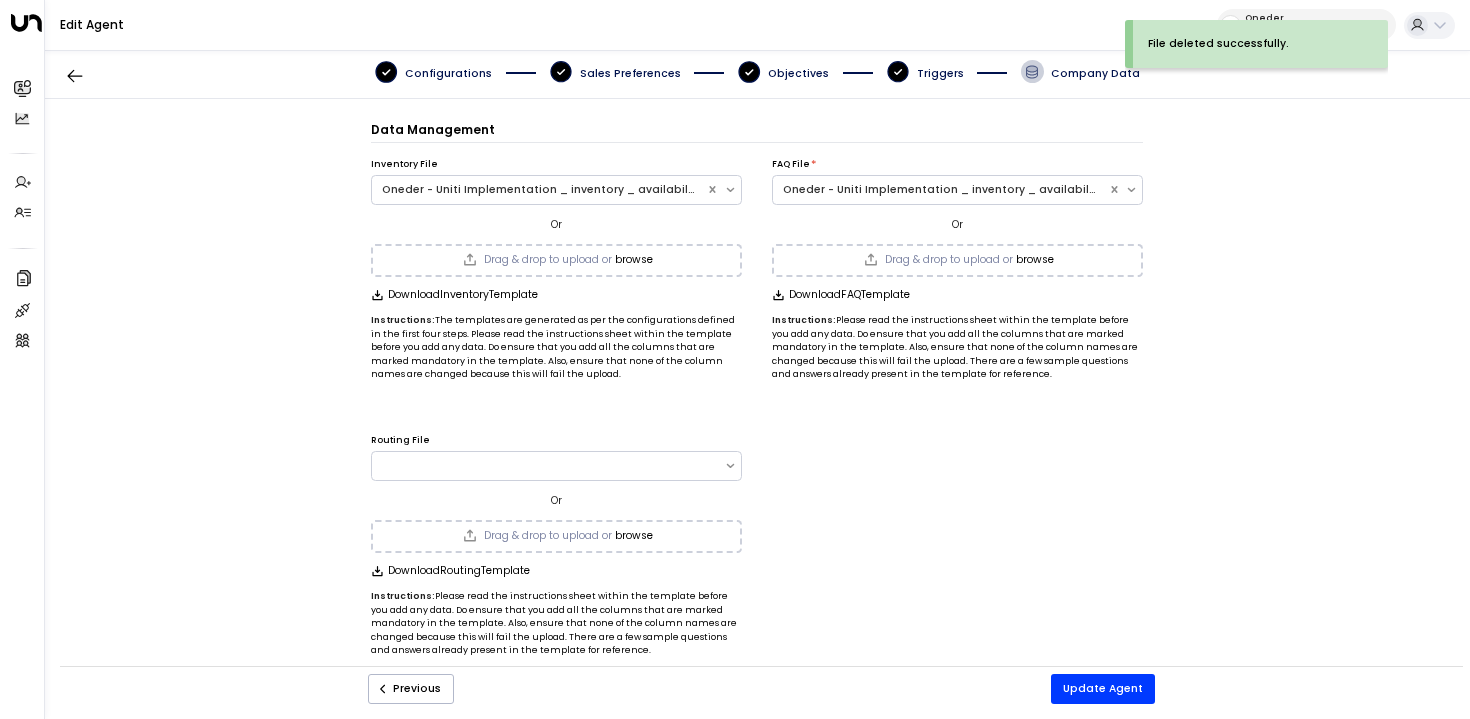 click on "Configurations" at bounding box center (448, 73) 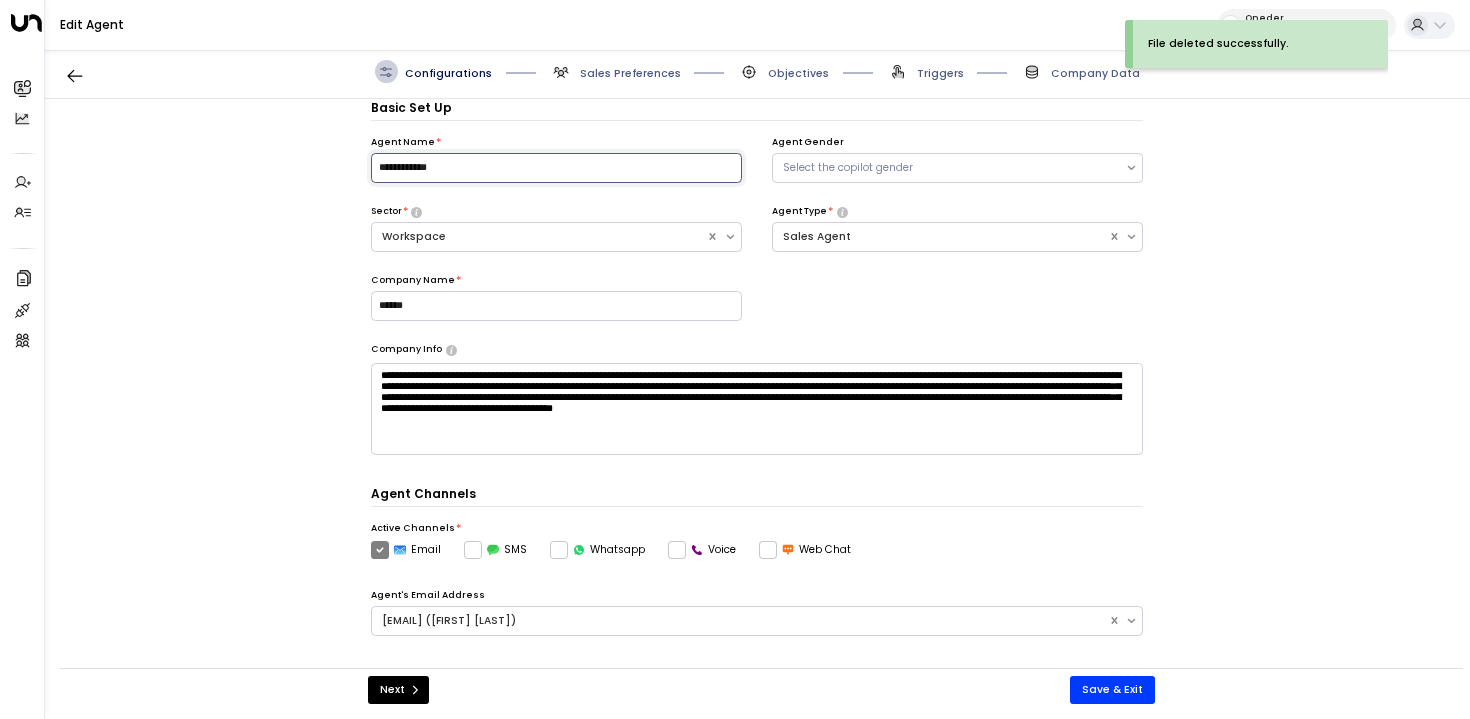 drag, startPoint x: 517, startPoint y: 169, endPoint x: 273, endPoint y: 167, distance: 244.0082 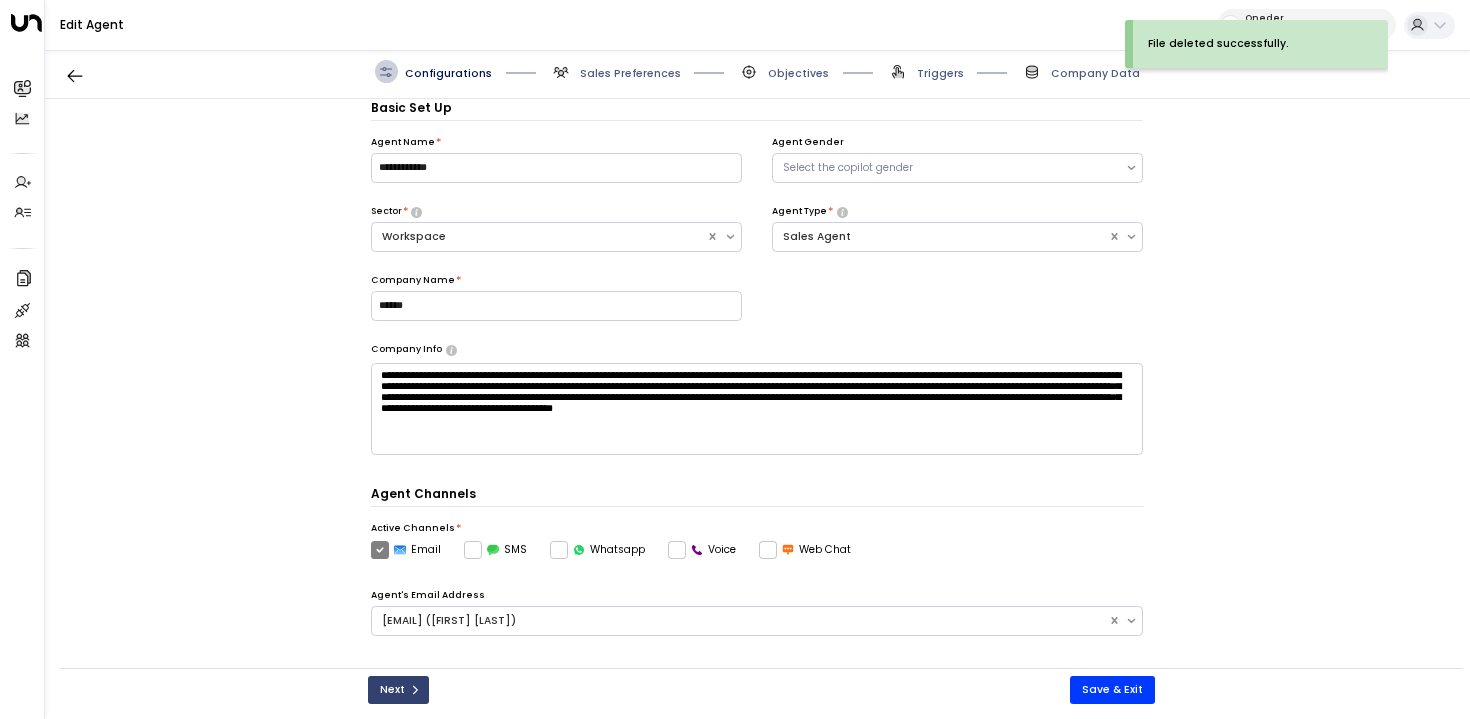click at bounding box center (415, 690) 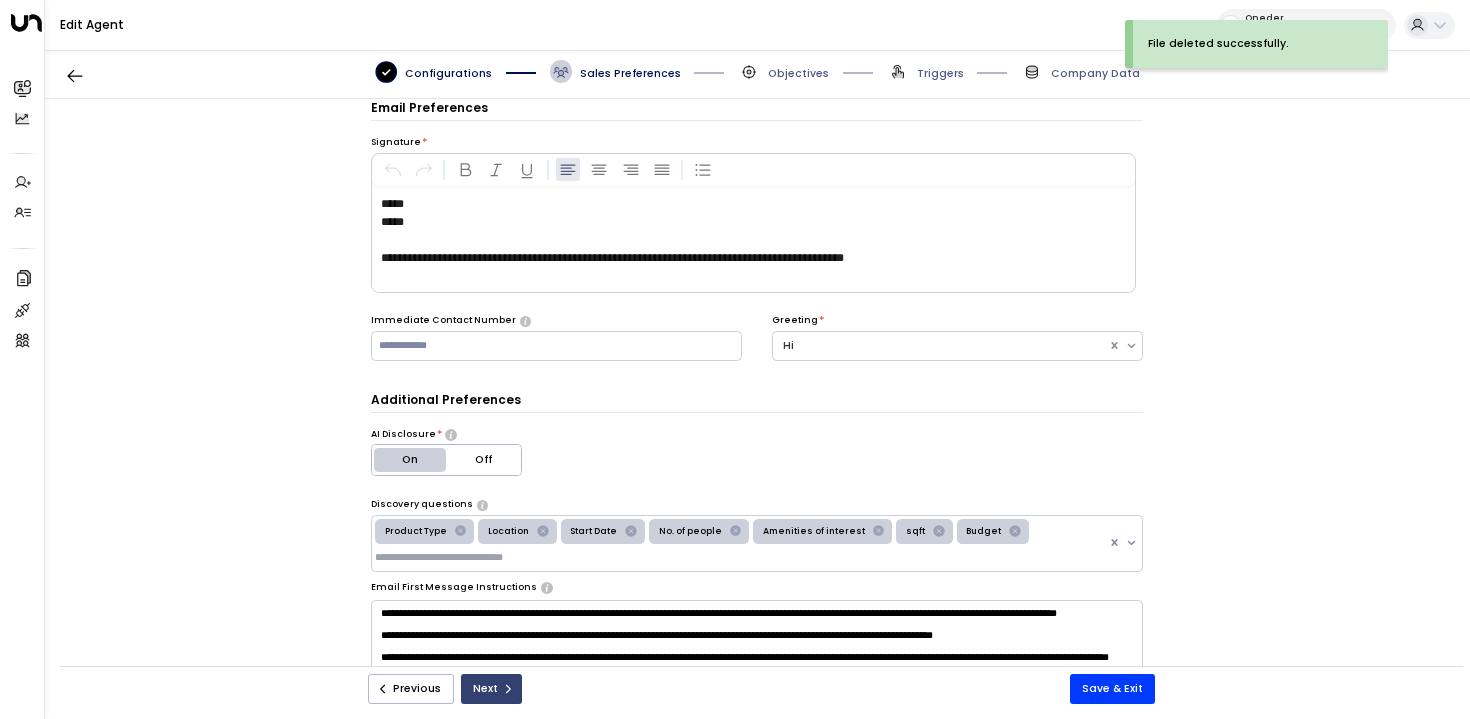 click on "Next" at bounding box center (491, 689) 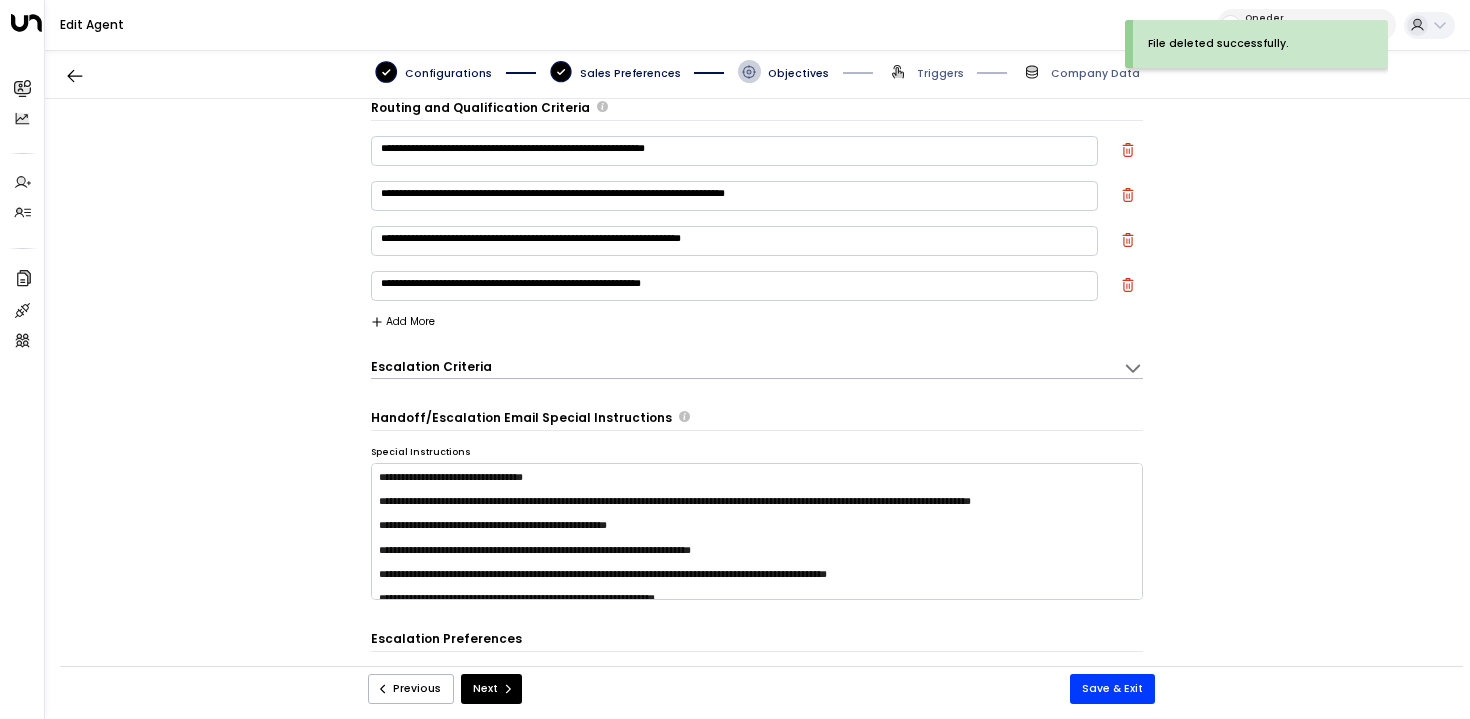 click on "Escalation Criteria   Reset" at bounding box center (739, 366) 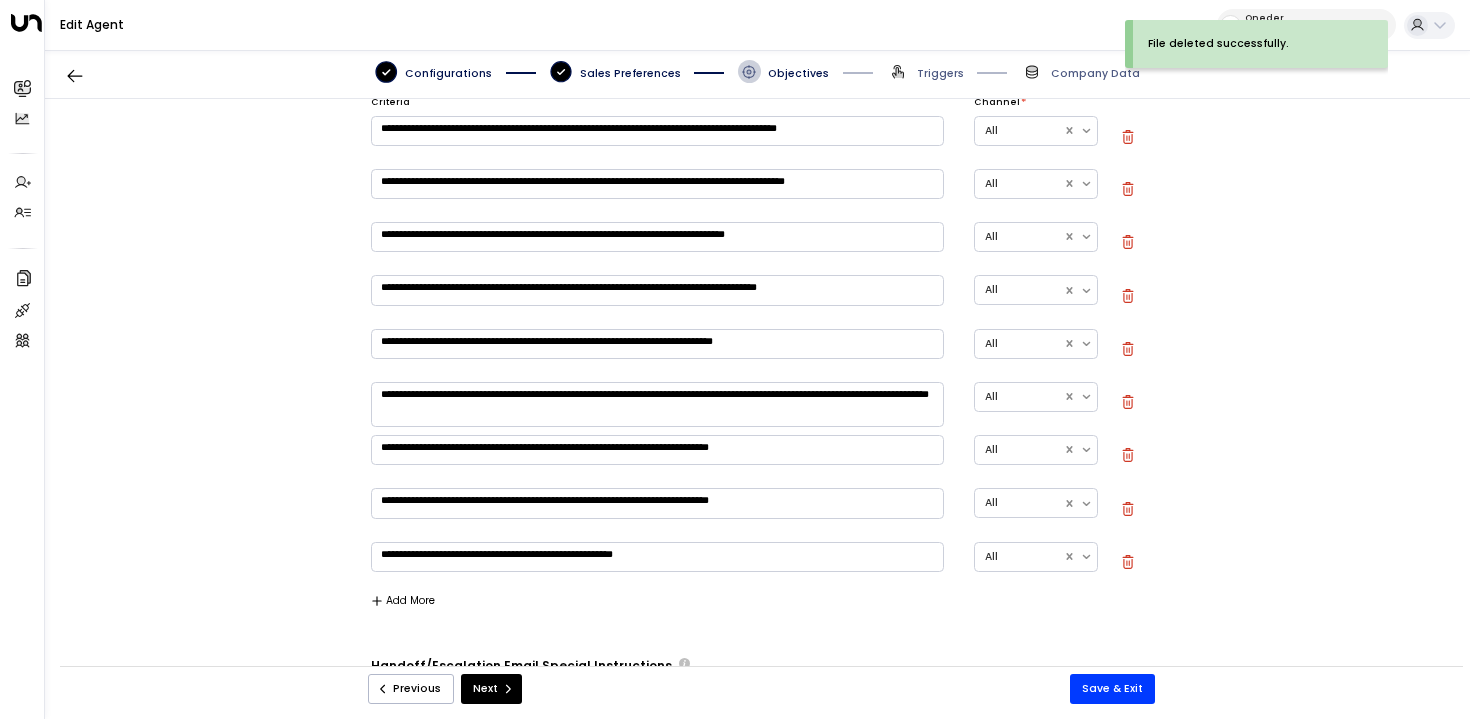 scroll, scrollTop: 325, scrollLeft: 0, axis: vertical 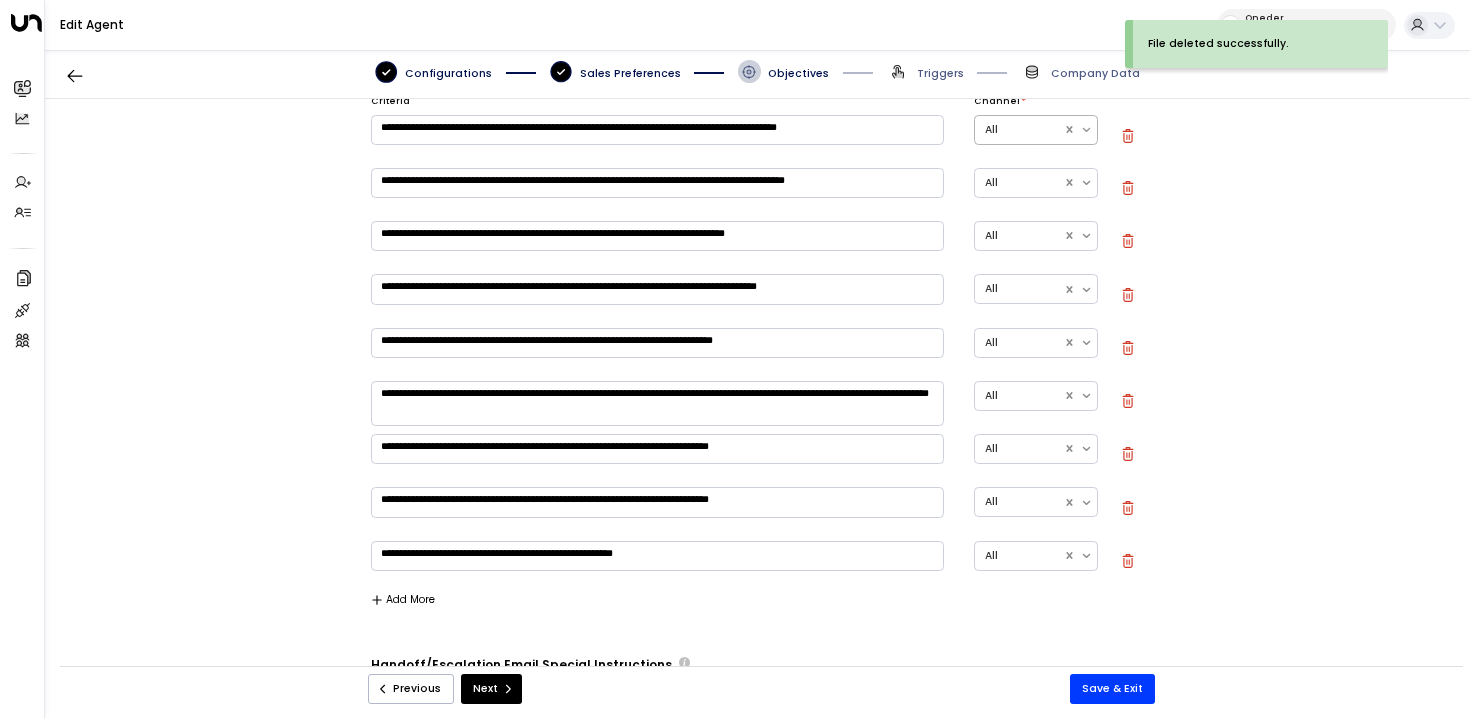 click at bounding box center (1088, 129) 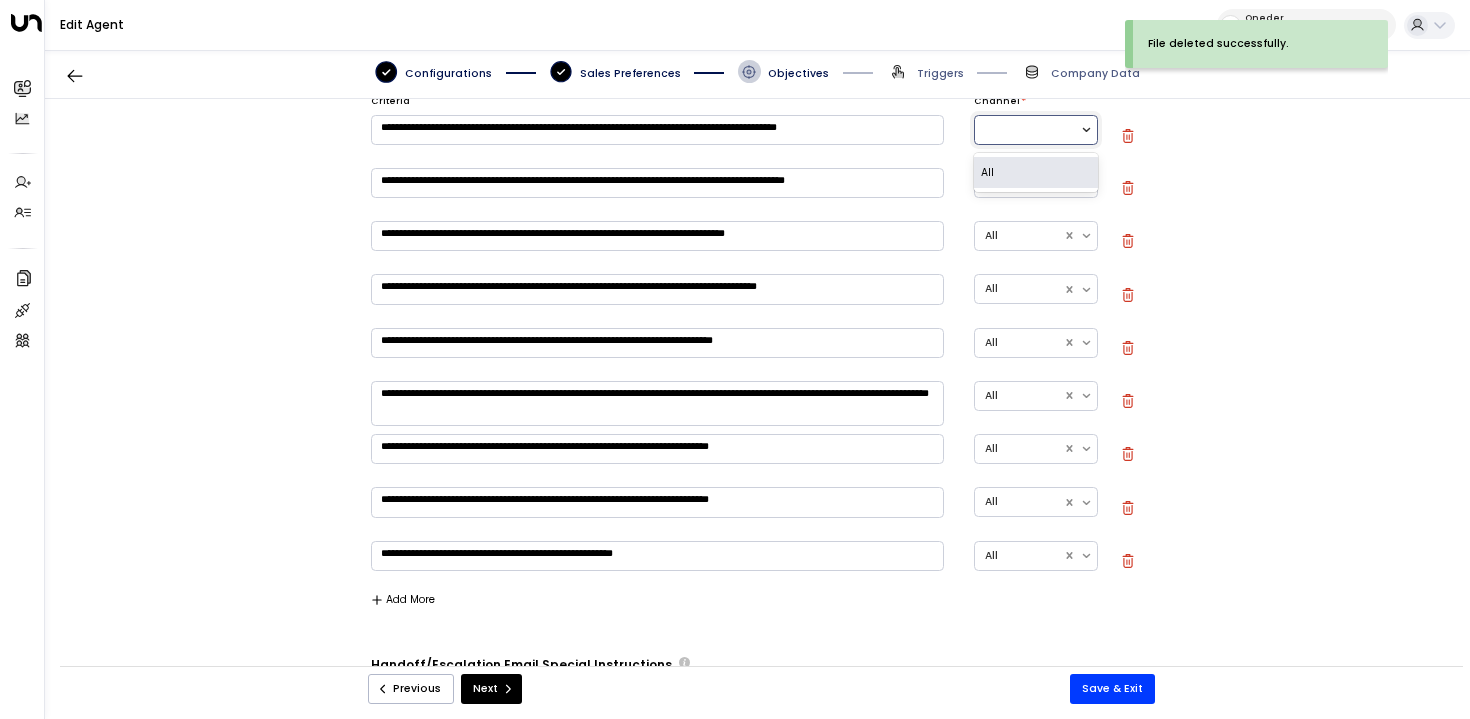 click at bounding box center [1088, 129] 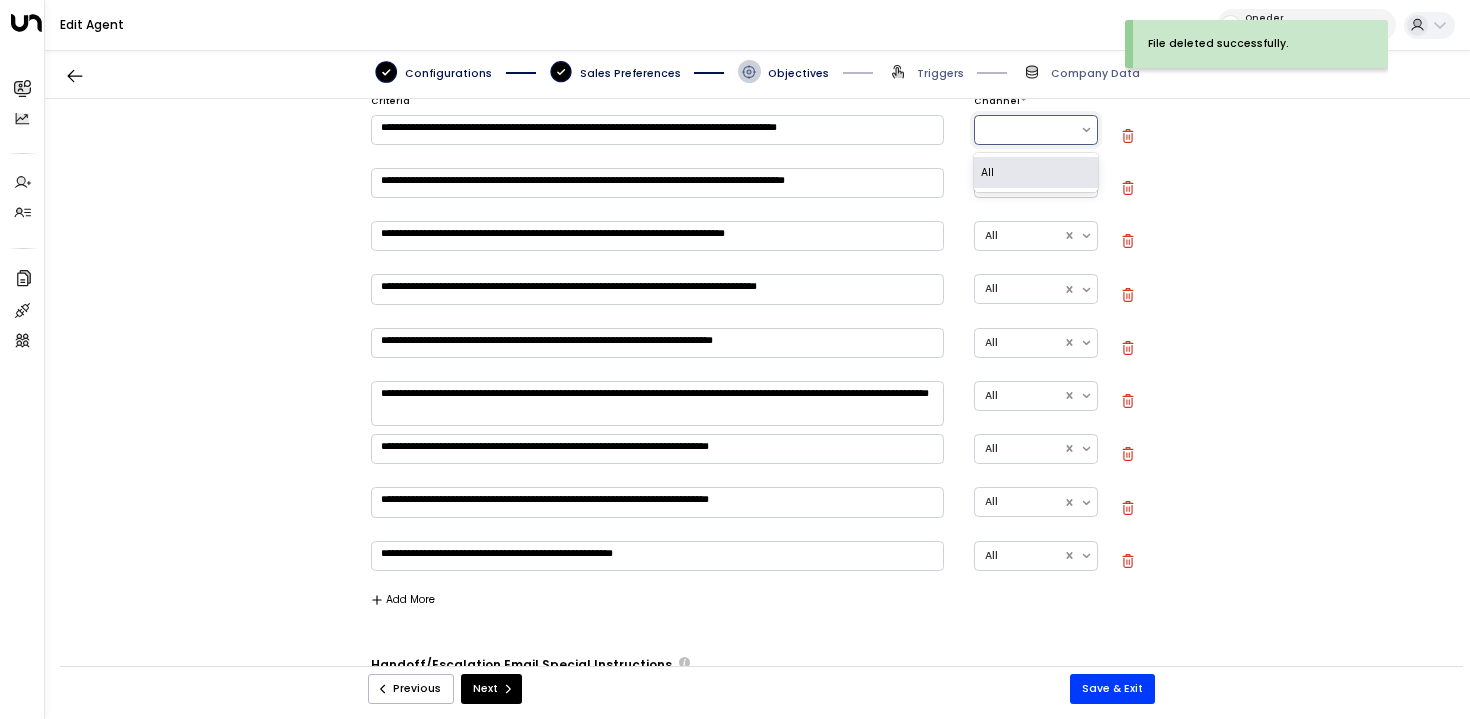 click on "All" at bounding box center (1036, 173) 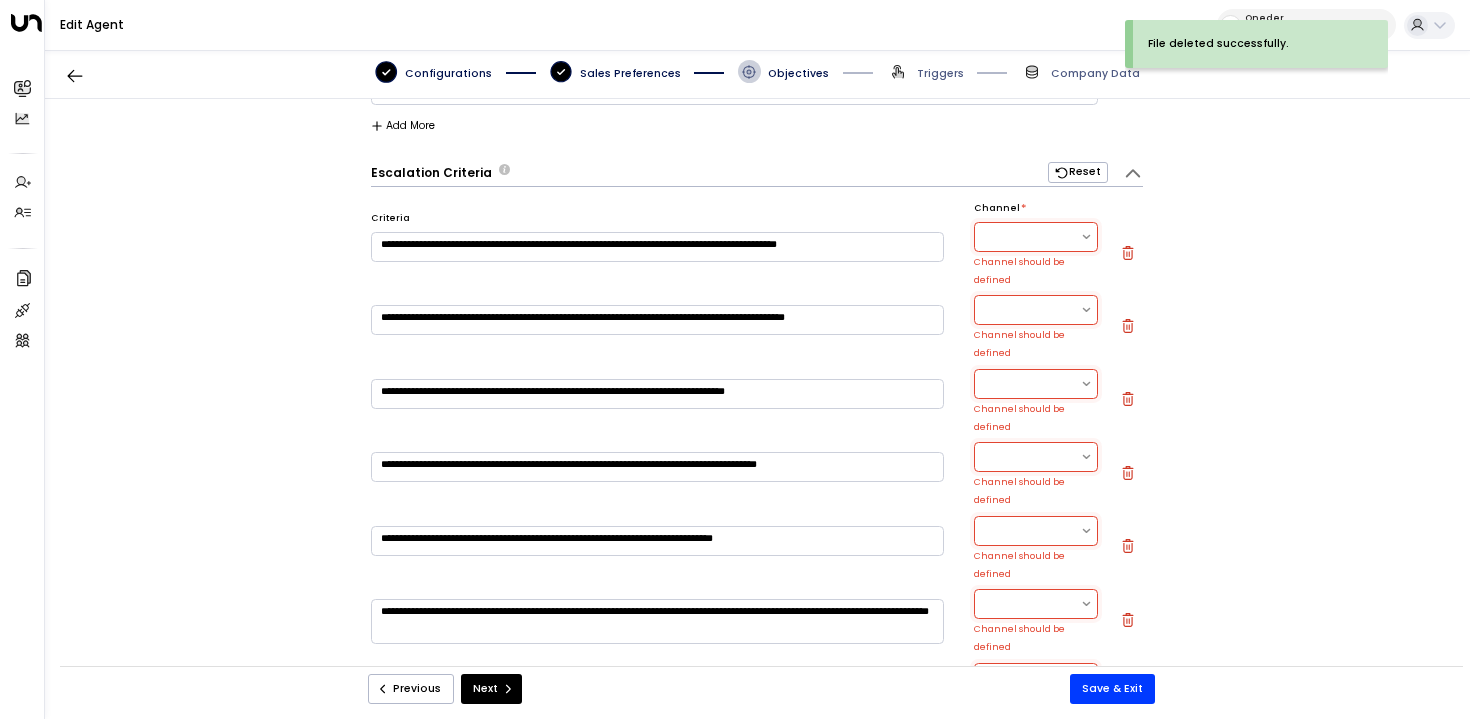 scroll, scrollTop: 0, scrollLeft: 0, axis: both 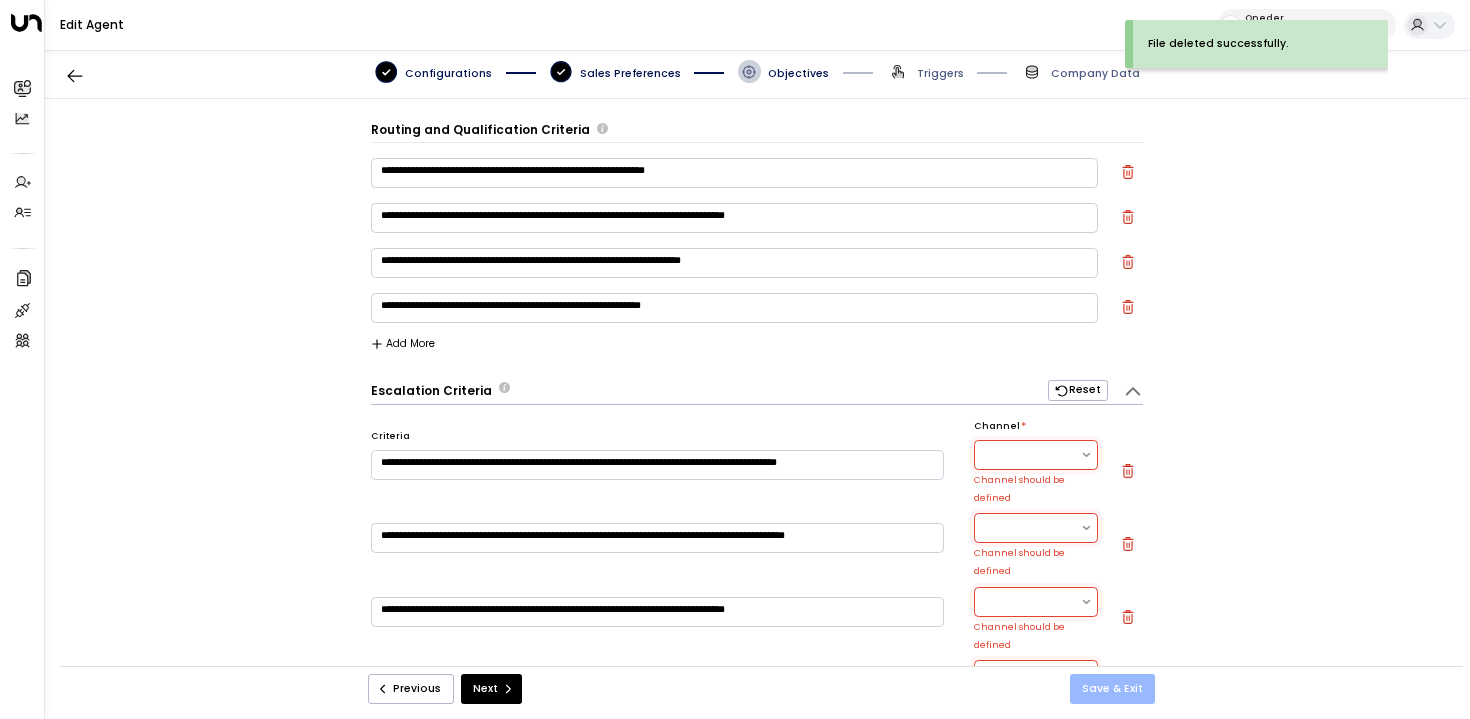 click on "Save & Exit" at bounding box center [1112, 689] 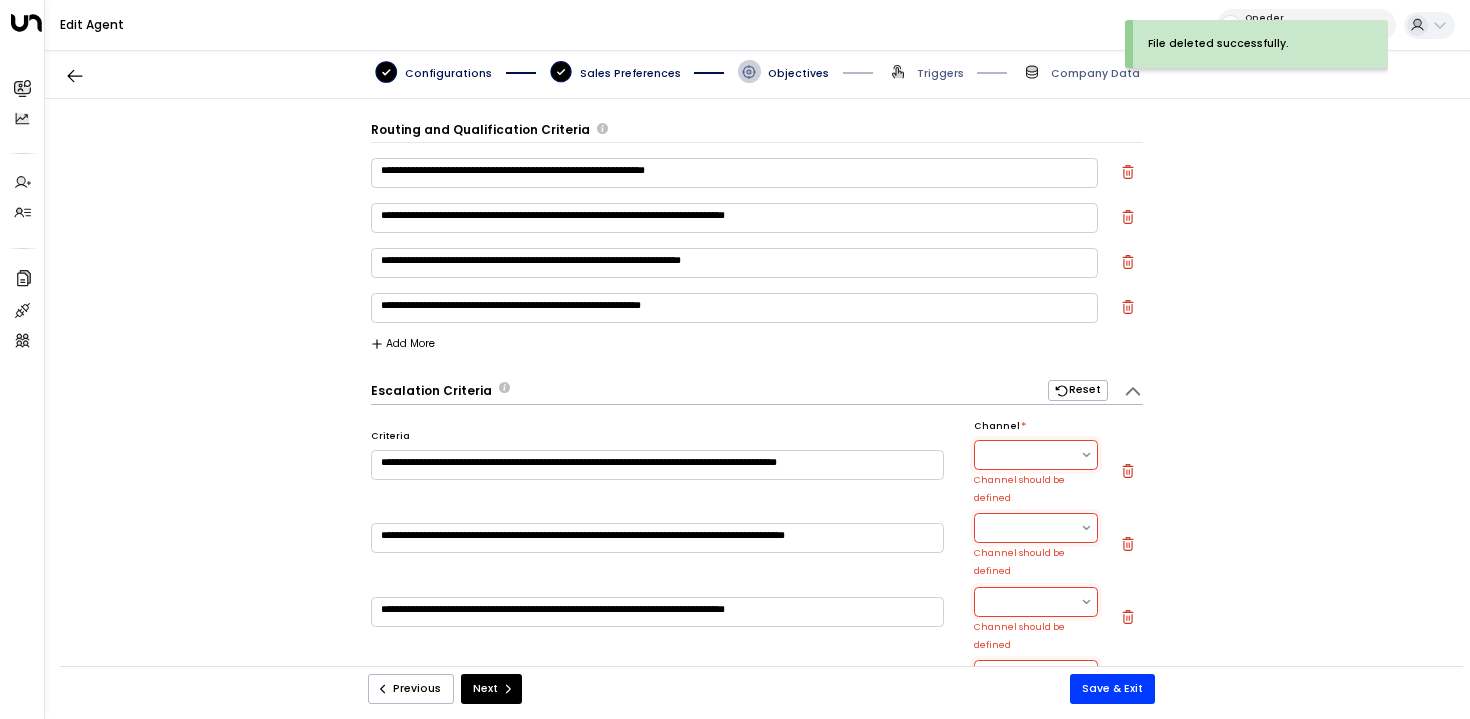 click on "**********" at bounding box center (757, 391) 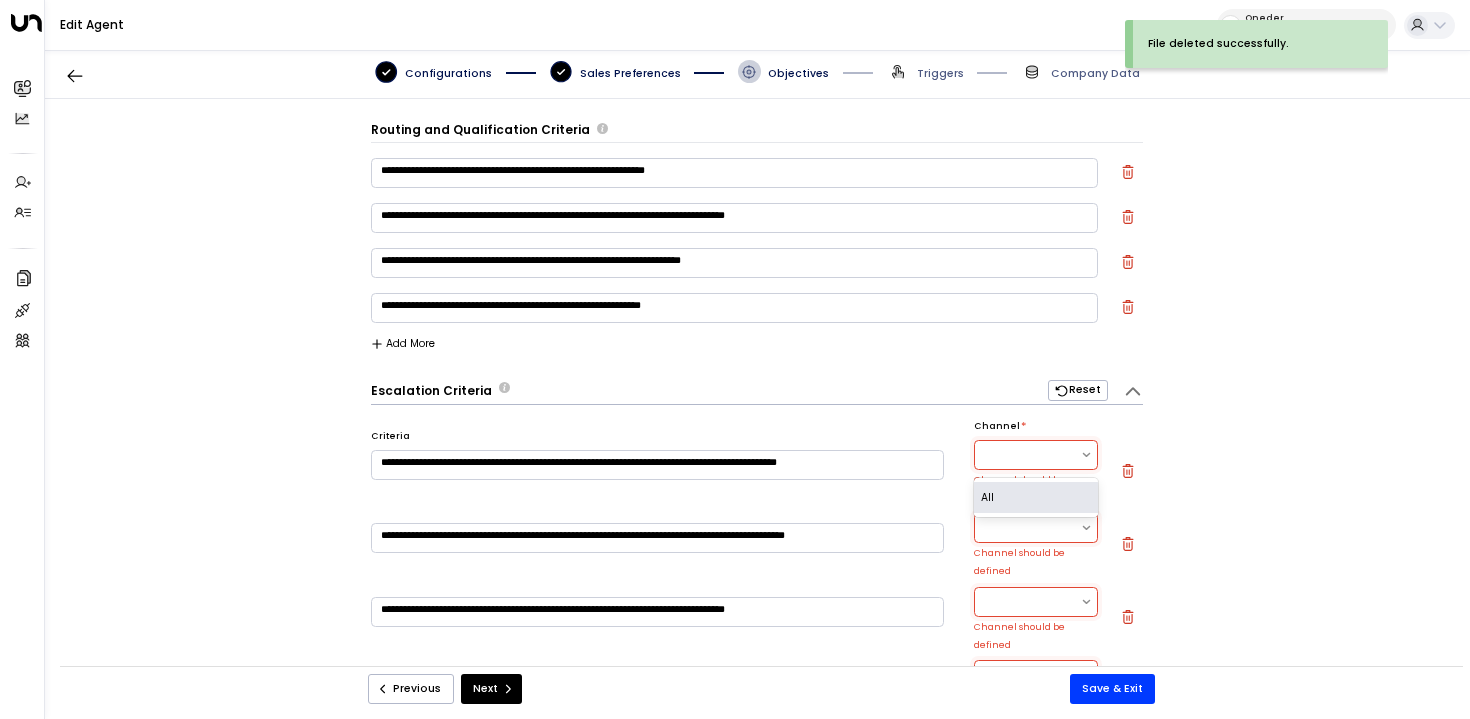 click on "All" at bounding box center (1036, 498) 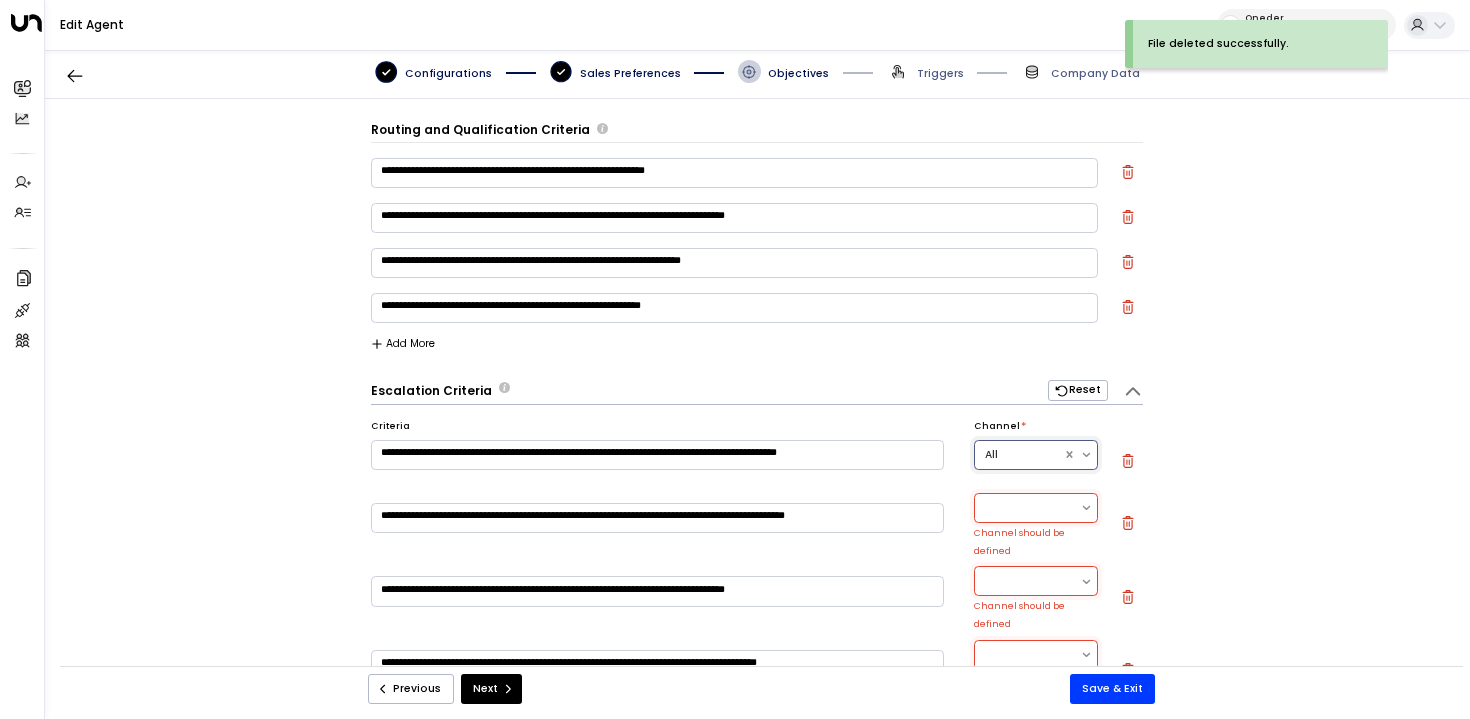 click at bounding box center (1087, 508) 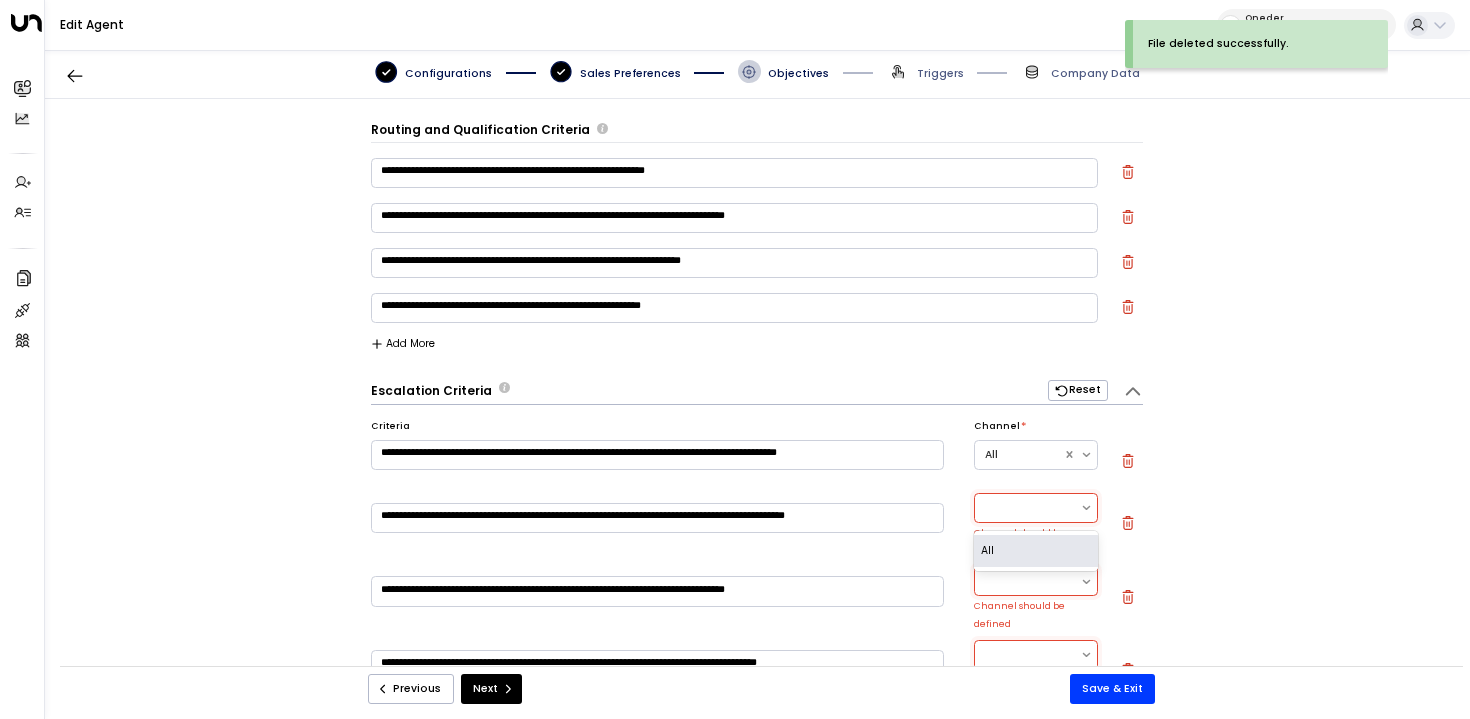 click on "All" at bounding box center (1036, 551) 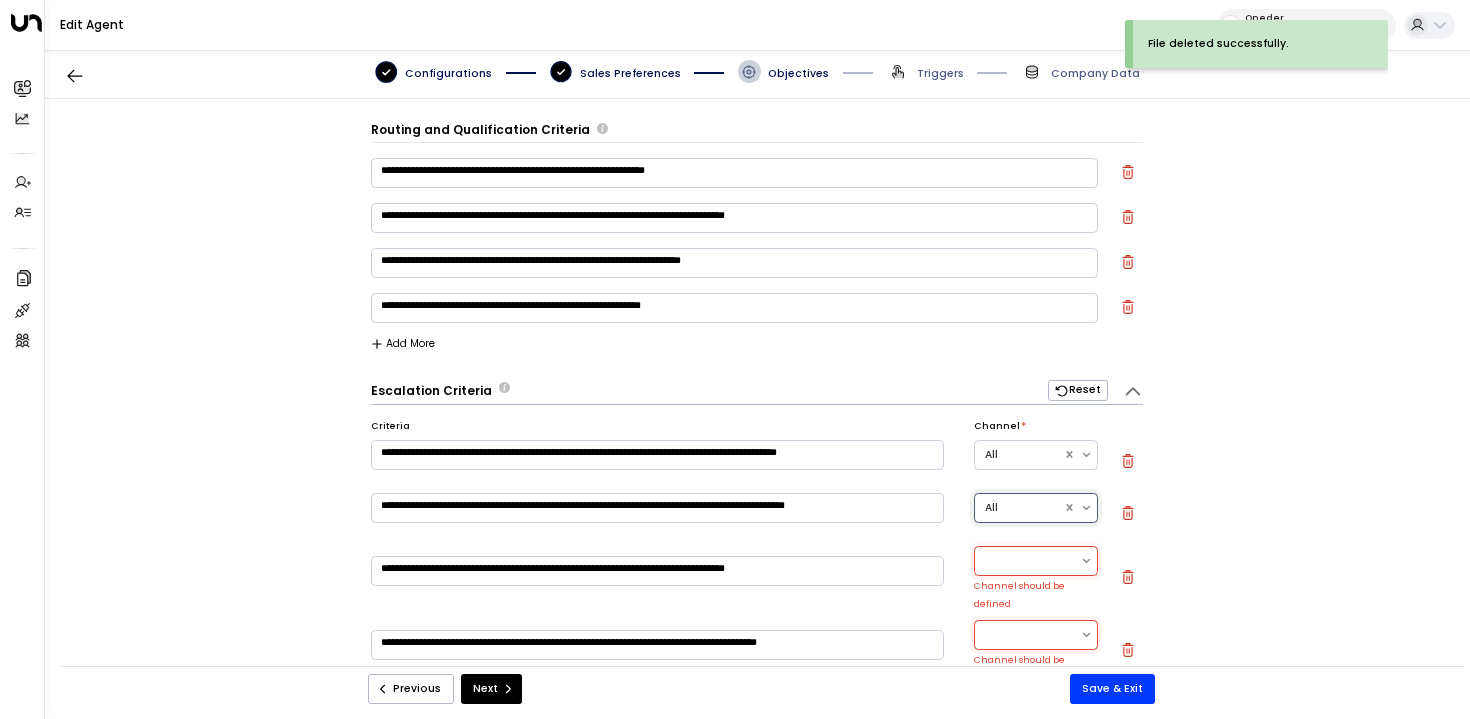 scroll, scrollTop: 59, scrollLeft: 0, axis: vertical 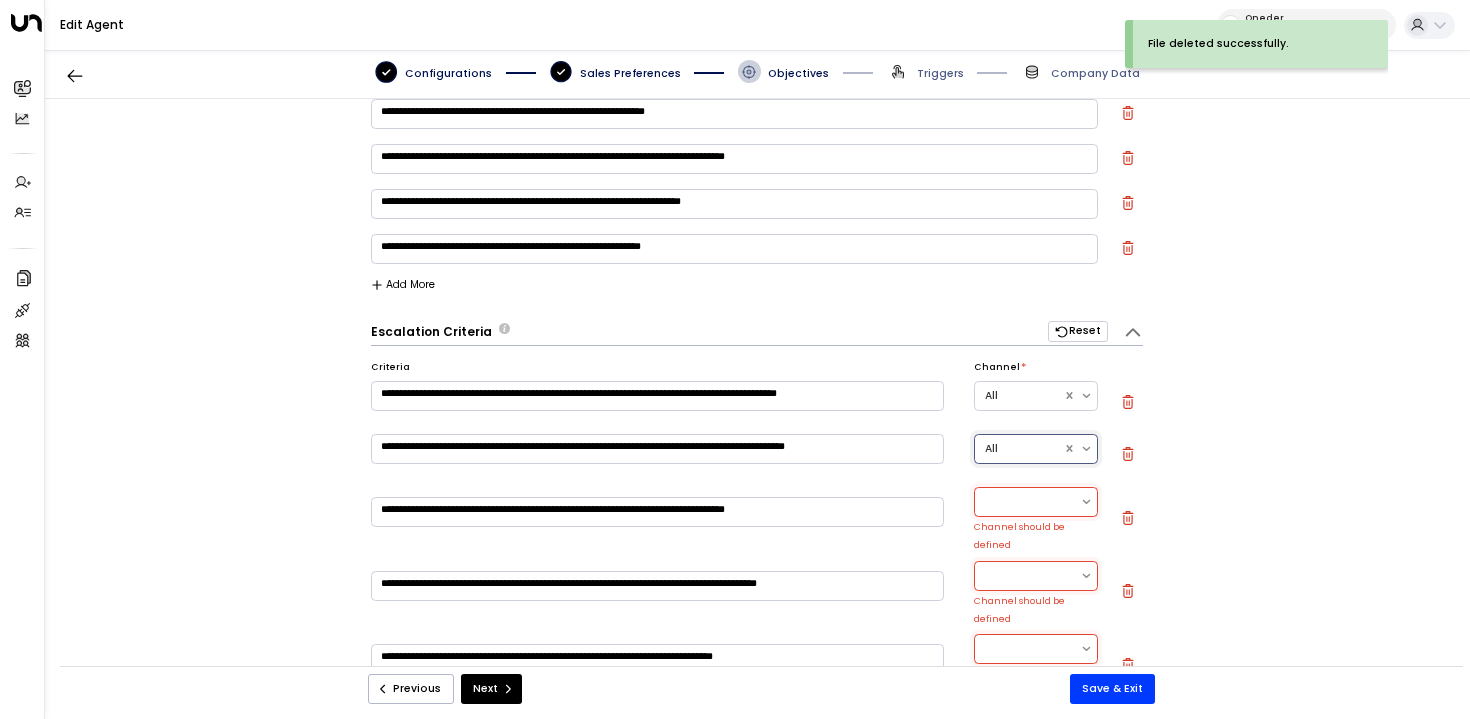 click on "Reset" at bounding box center [1078, 331] 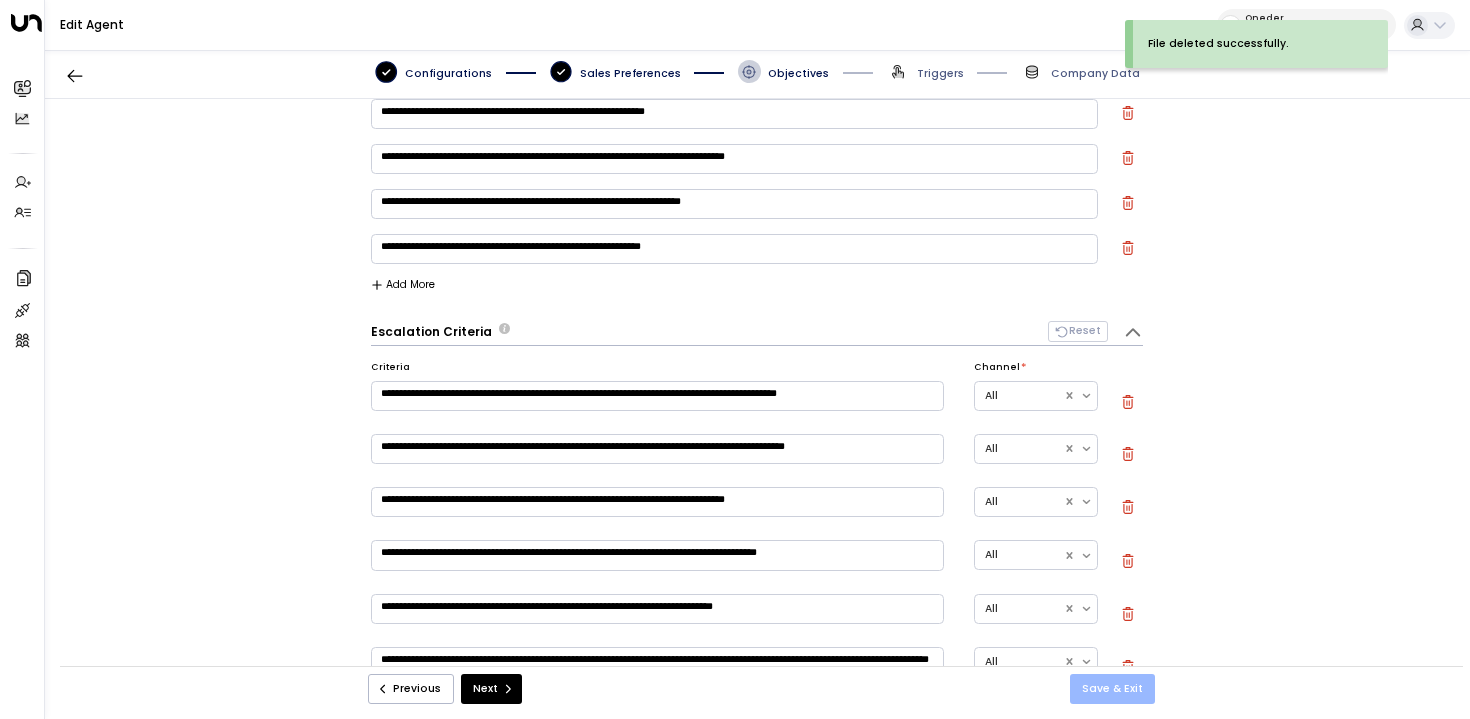 click on "Save & Exit" at bounding box center (1112, 689) 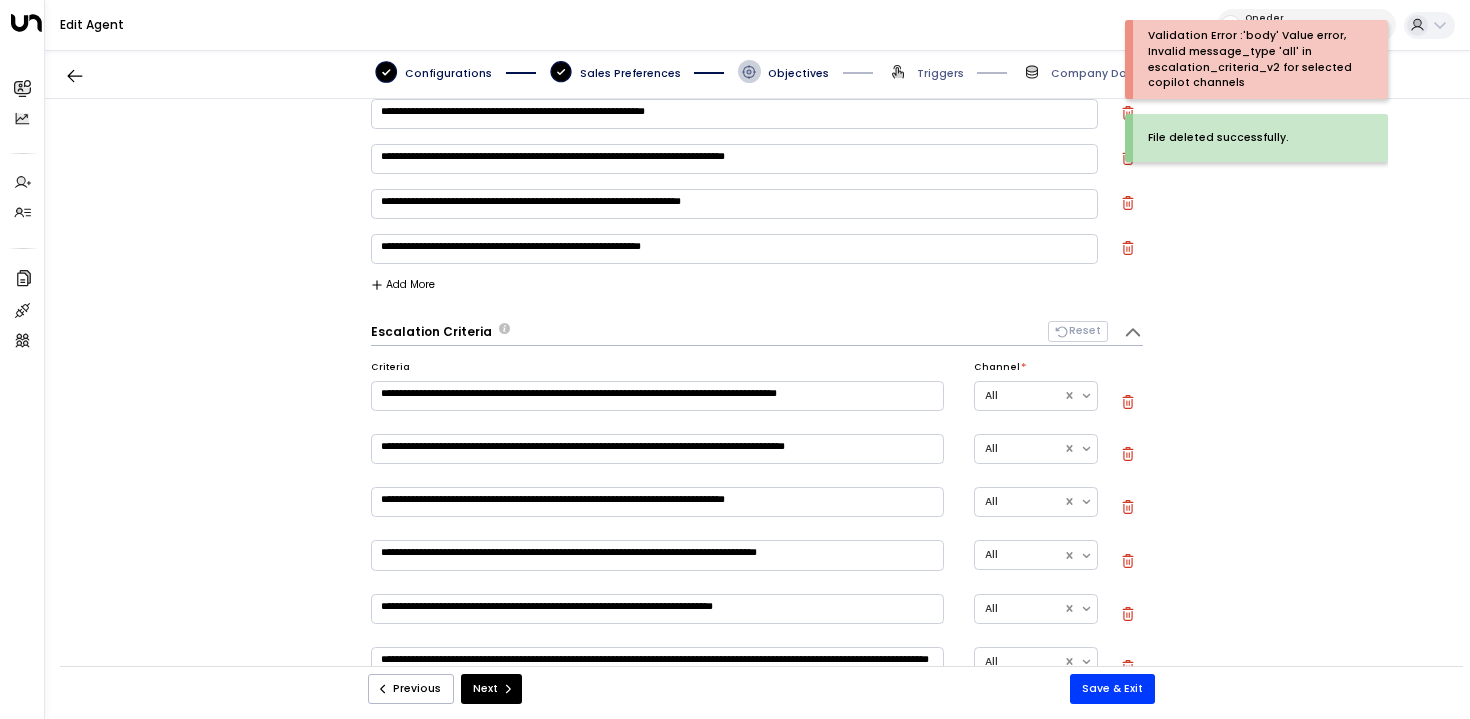 click on "**********" at bounding box center (757, 391) 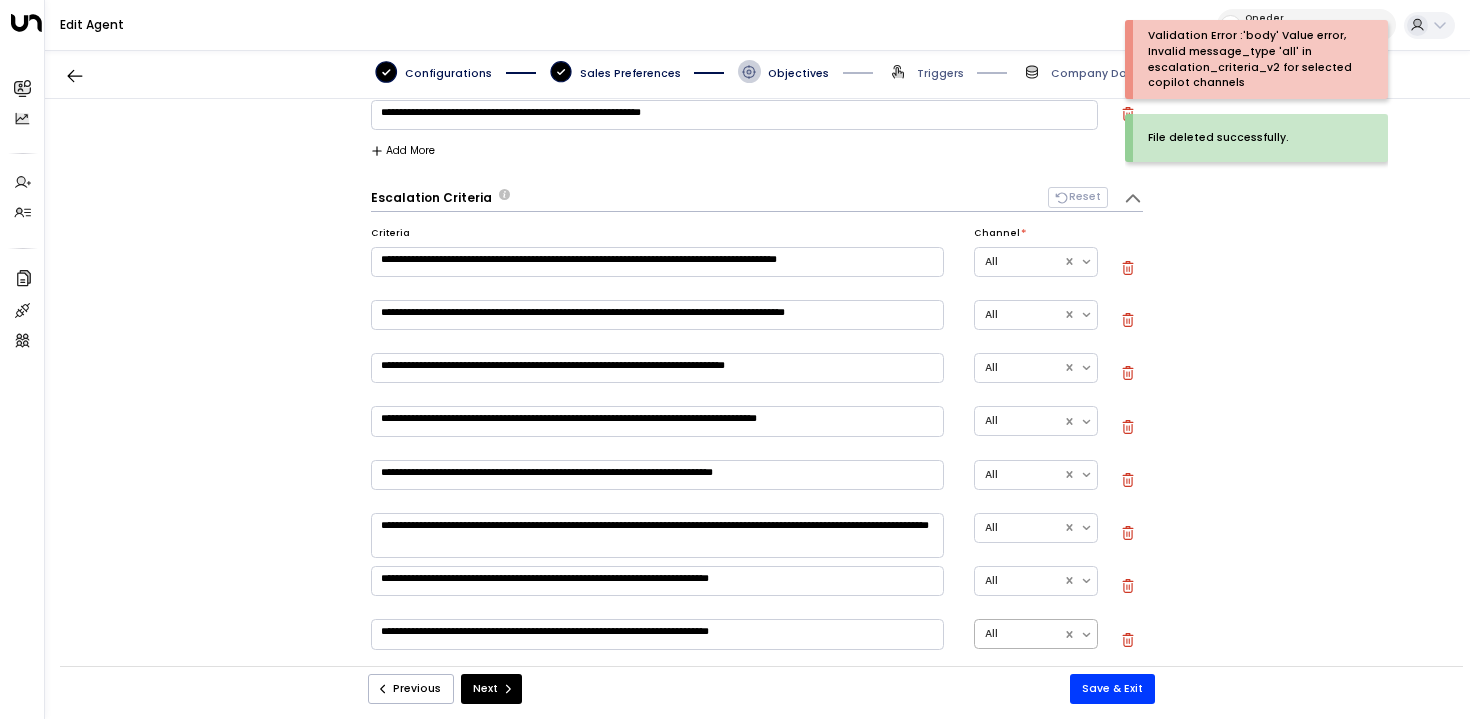 scroll, scrollTop: 0, scrollLeft: 0, axis: both 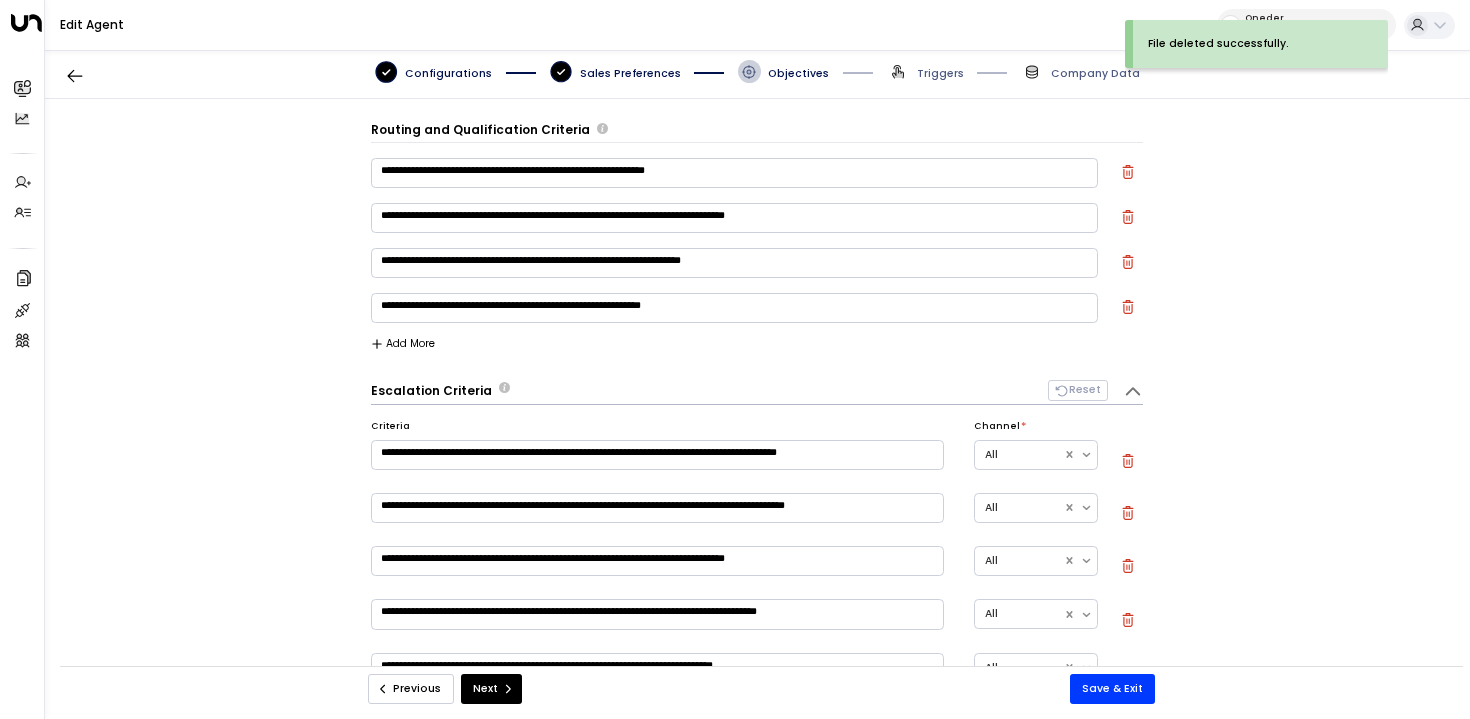click on "Previous" at bounding box center [411, 689] 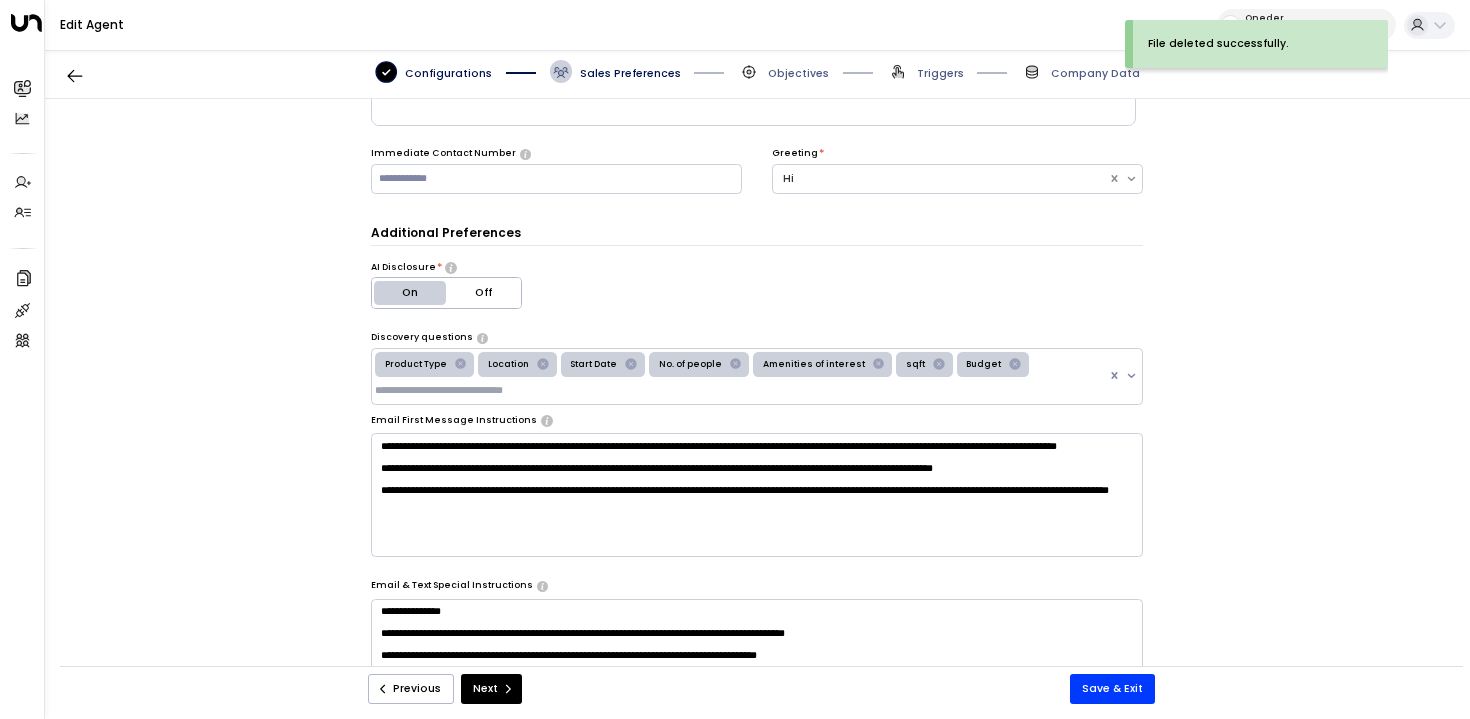 scroll, scrollTop: 346, scrollLeft: 0, axis: vertical 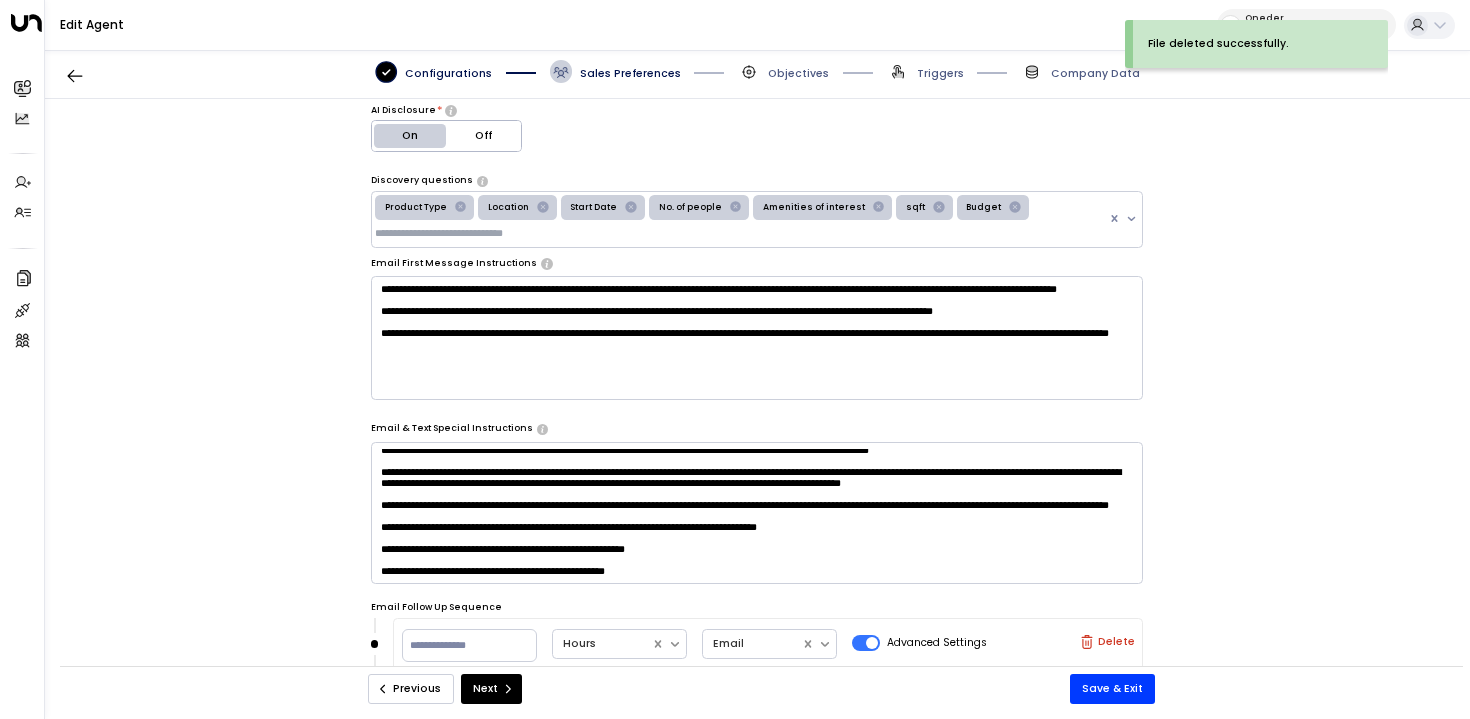 click on "Previous" at bounding box center (411, 689) 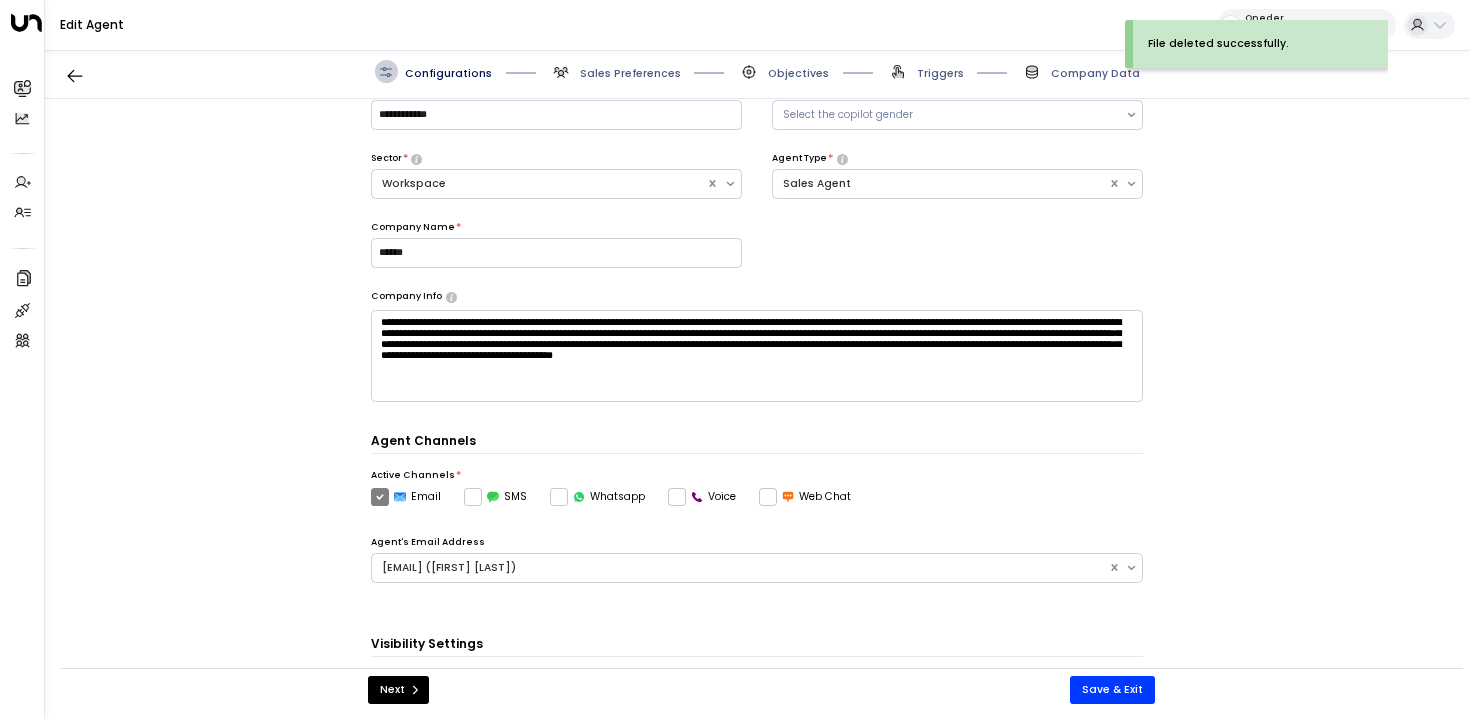 scroll, scrollTop: 294, scrollLeft: 0, axis: vertical 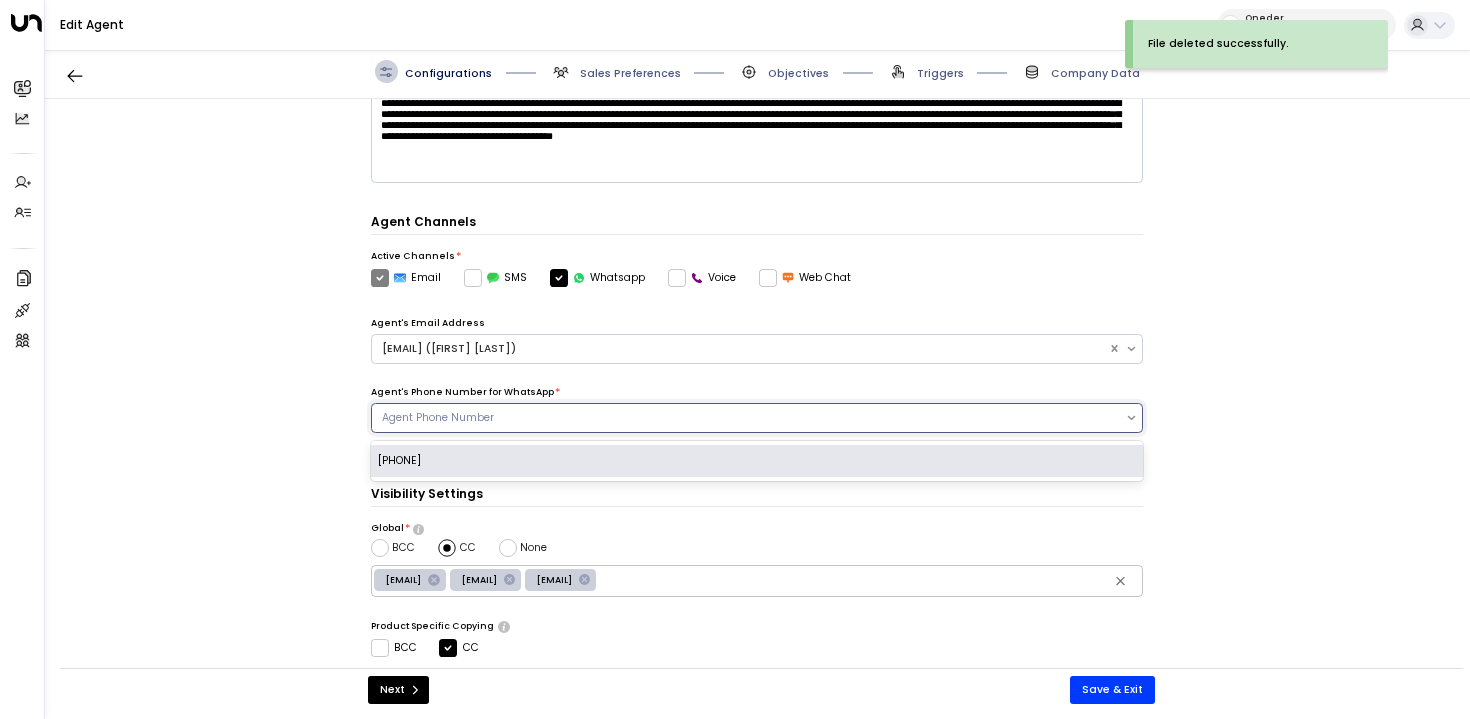 click on "Agent Phone Number" at bounding box center (748, 418) 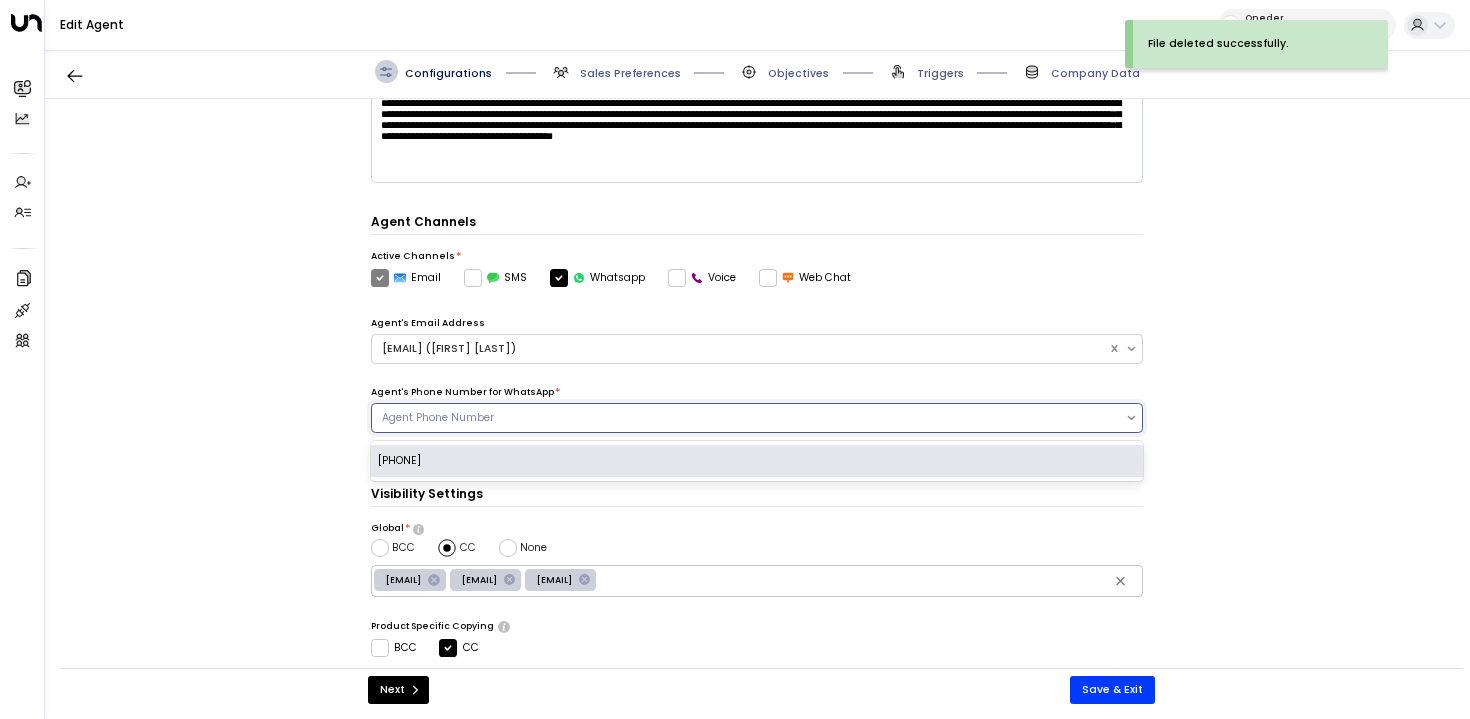 click on "[PHONE]" at bounding box center [757, 461] 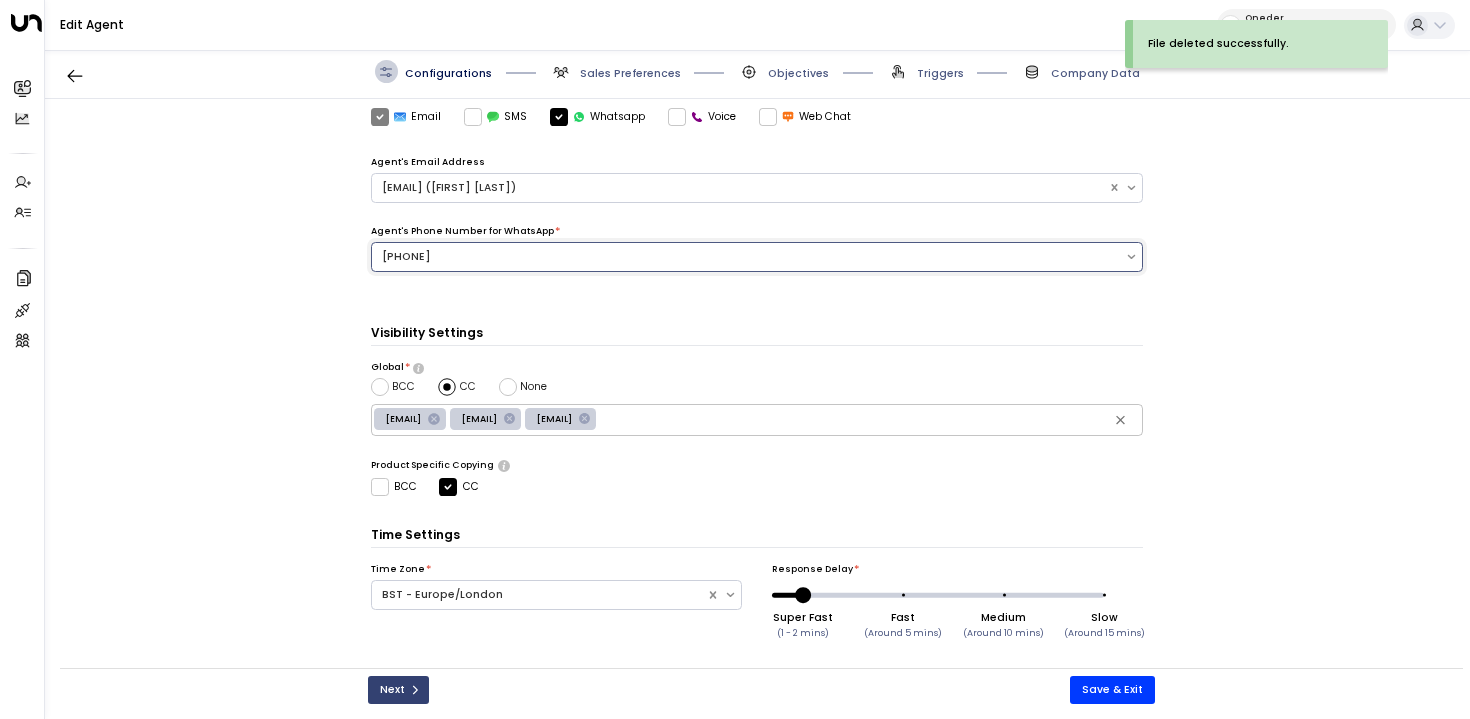 click at bounding box center (415, 690) 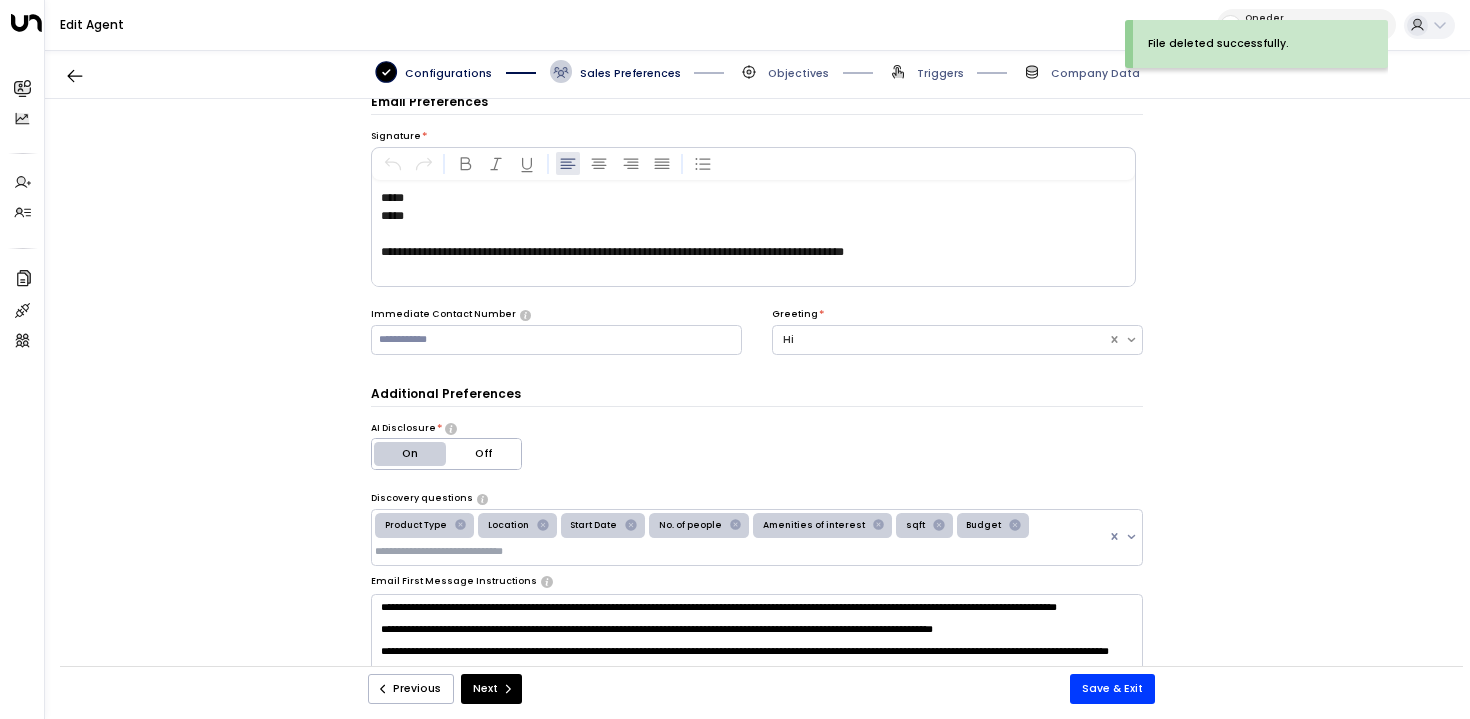 scroll, scrollTop: 22, scrollLeft: 0, axis: vertical 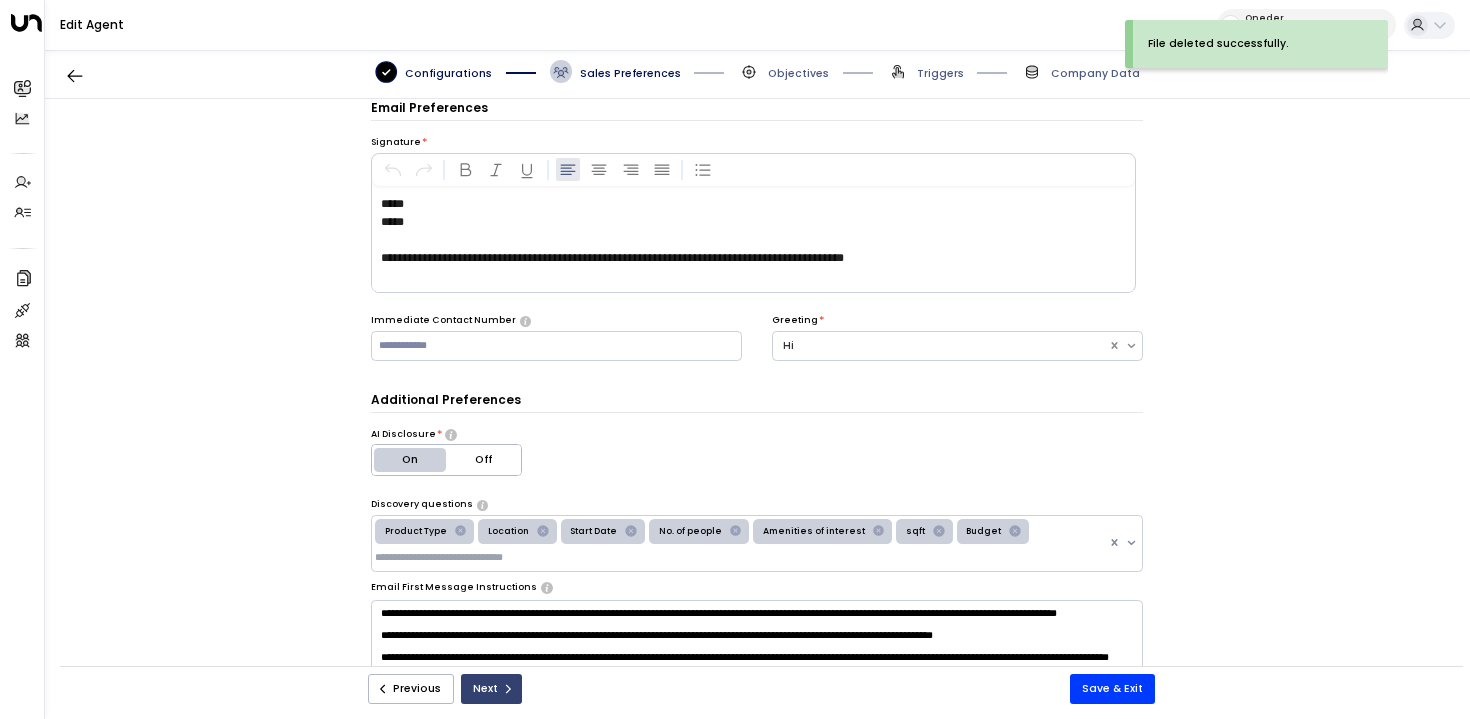click at bounding box center [508, 689] 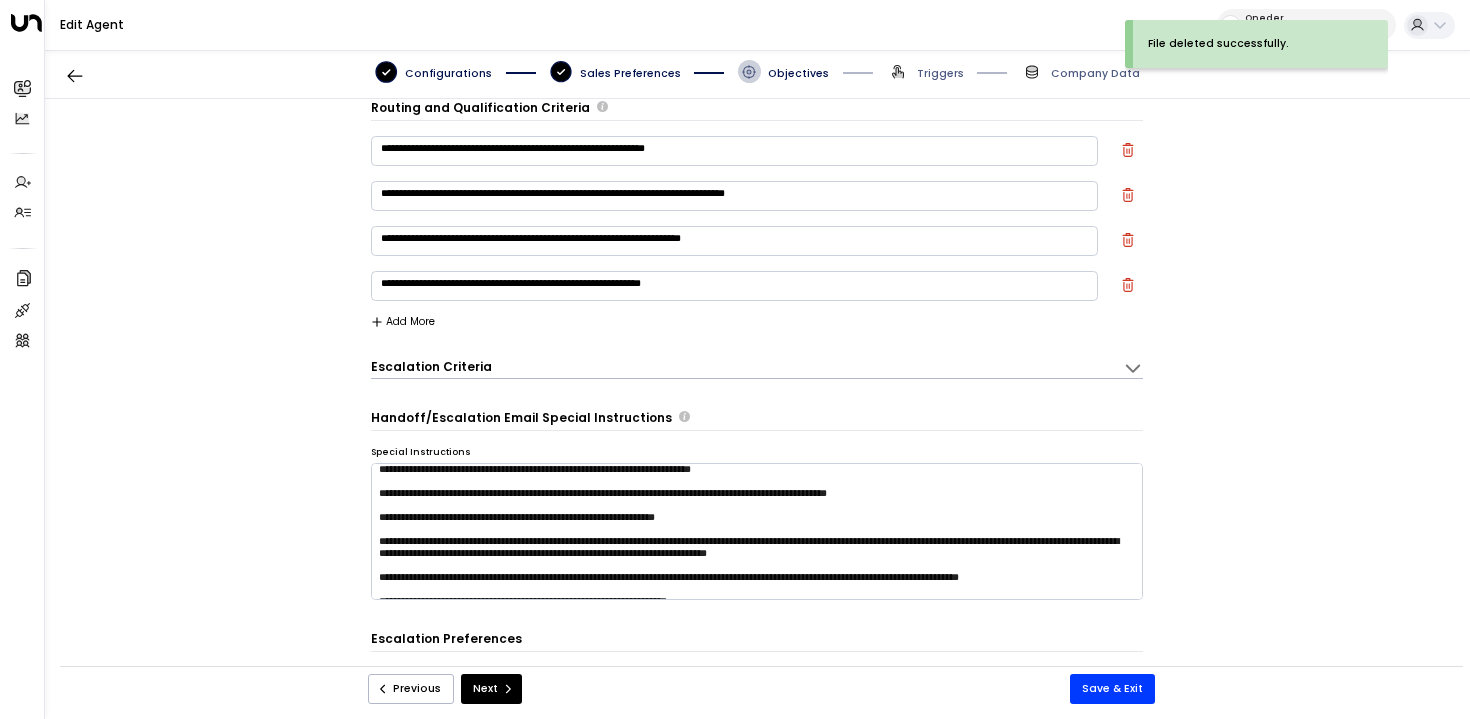 scroll, scrollTop: 108, scrollLeft: 0, axis: vertical 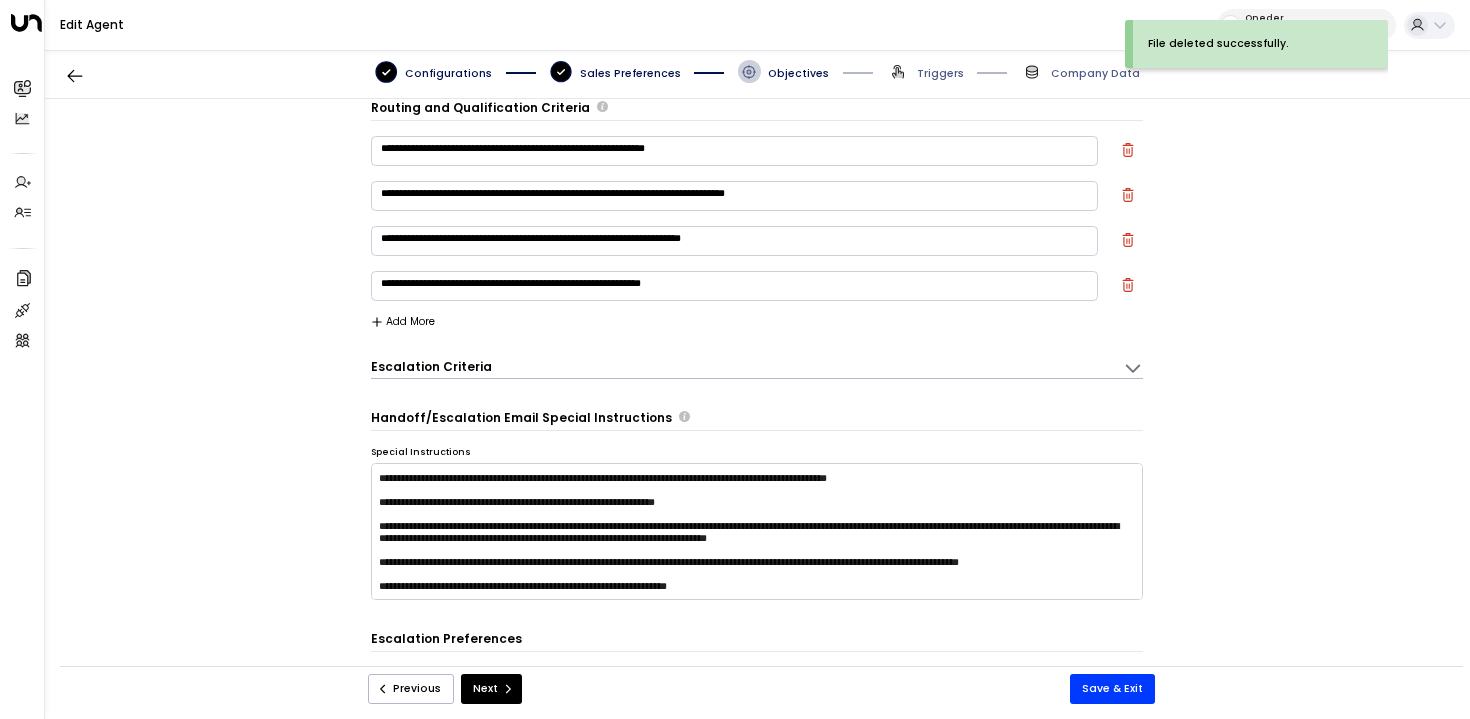 click on "Escalation Criteria   Reset" at bounding box center [739, 366] 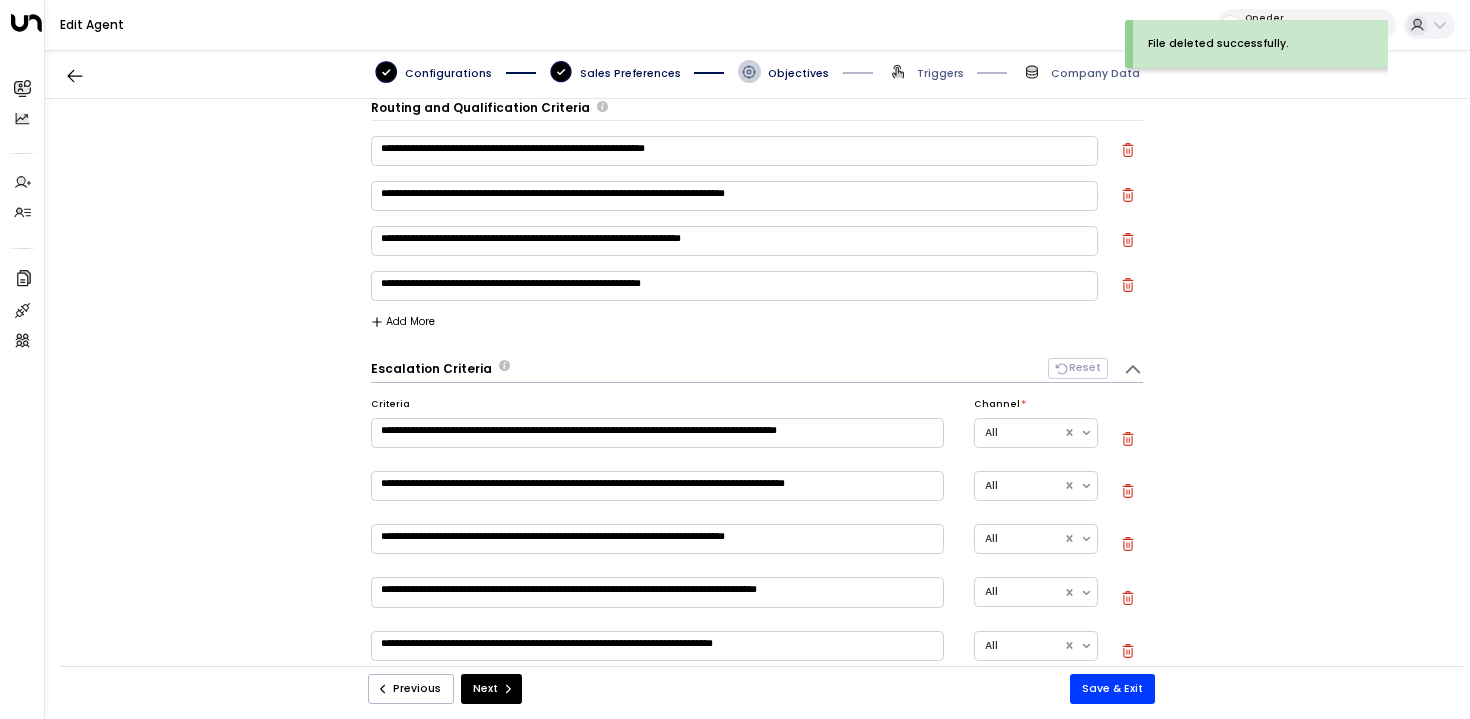 scroll, scrollTop: 142, scrollLeft: 0, axis: vertical 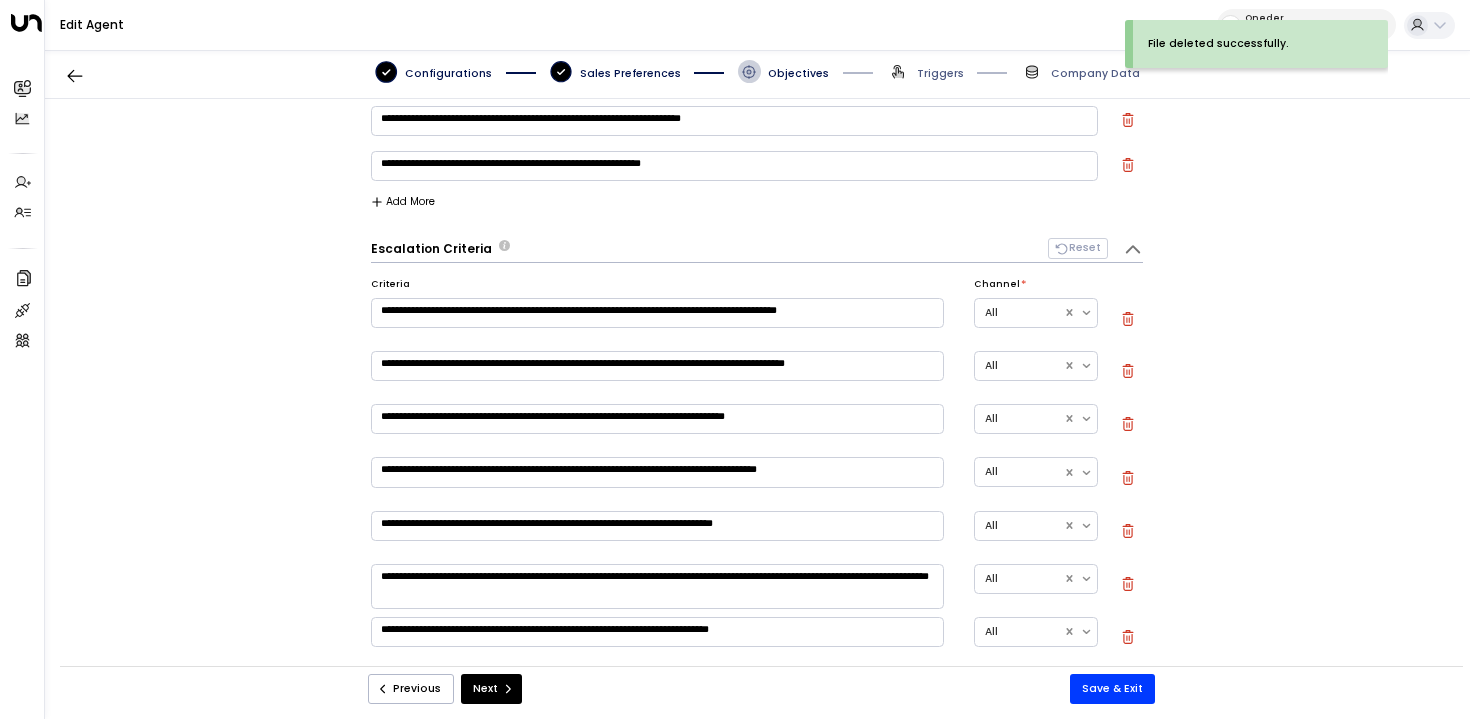 click on "Save & Exit" at bounding box center (1112, 689) 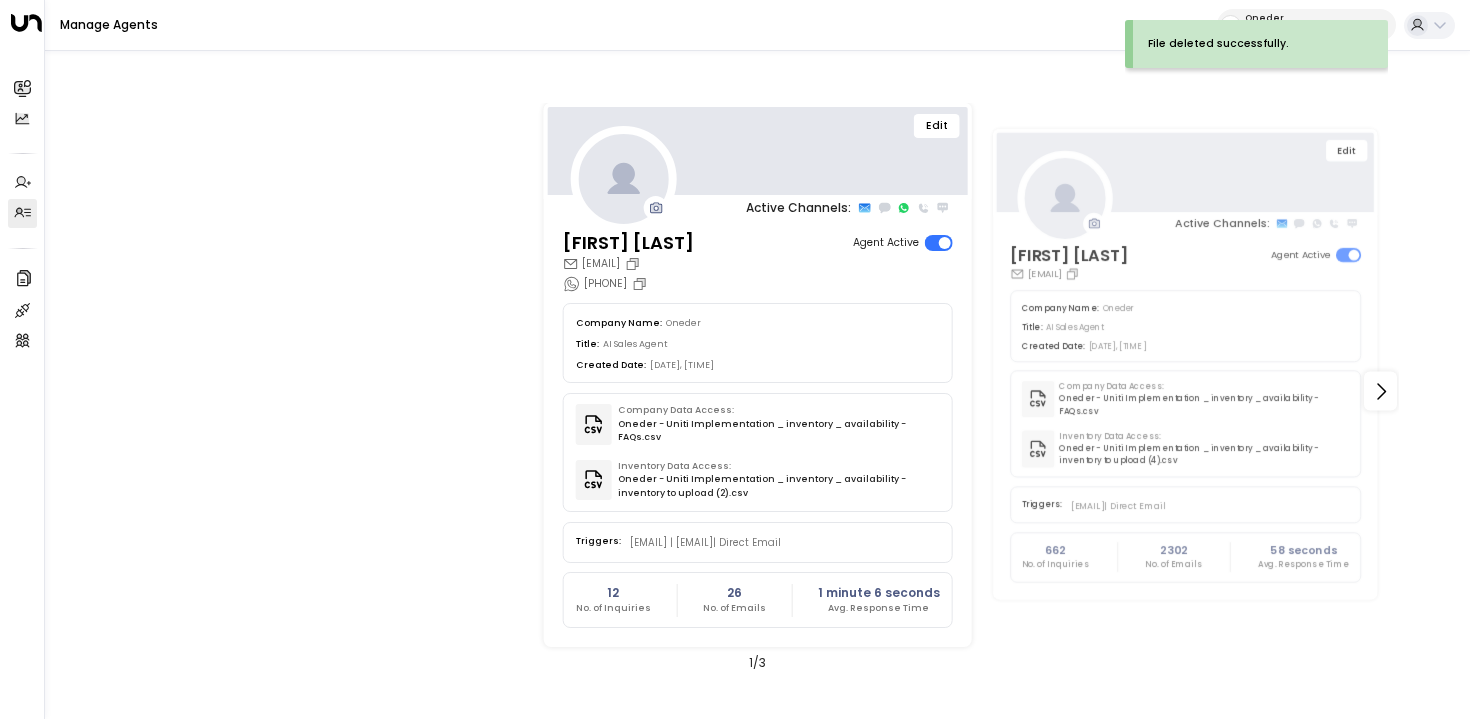 click on "Edit" at bounding box center [937, 126] 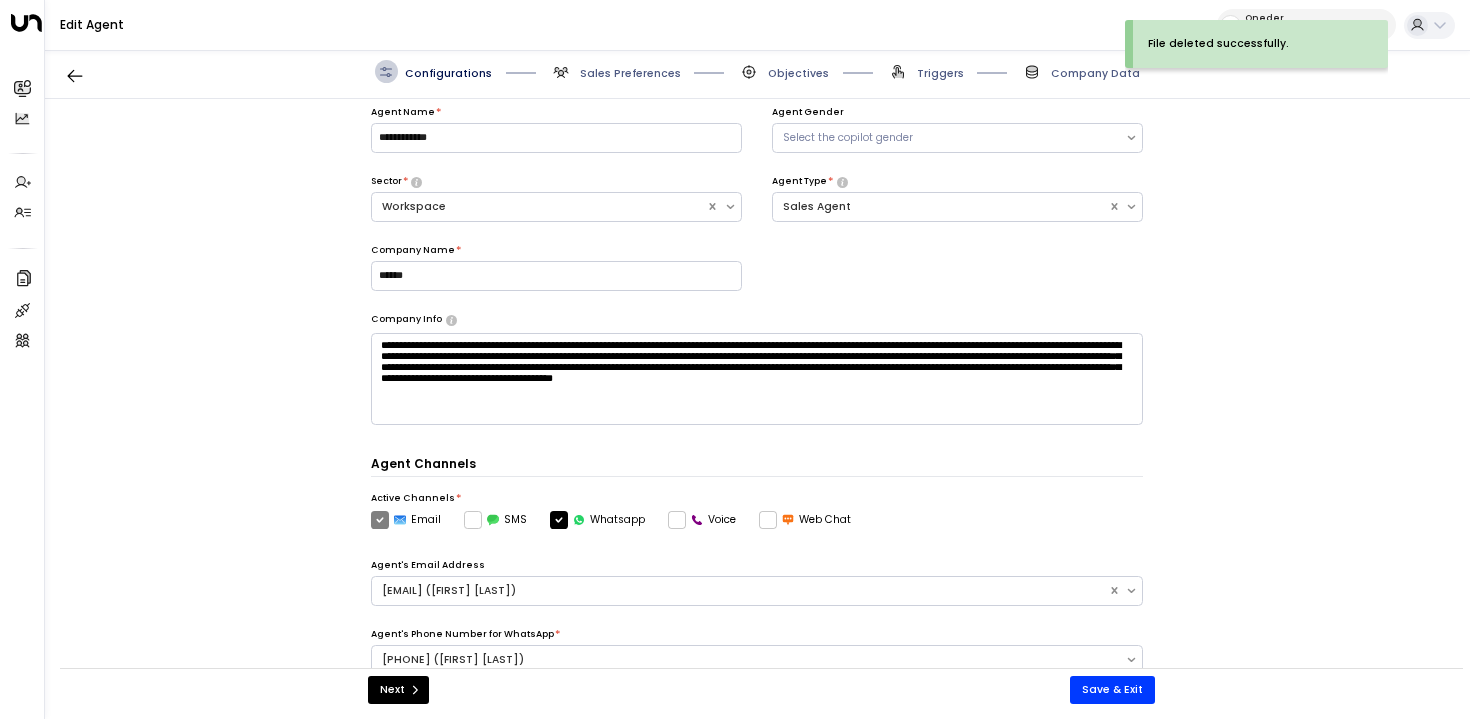 scroll, scrollTop: 69, scrollLeft: 0, axis: vertical 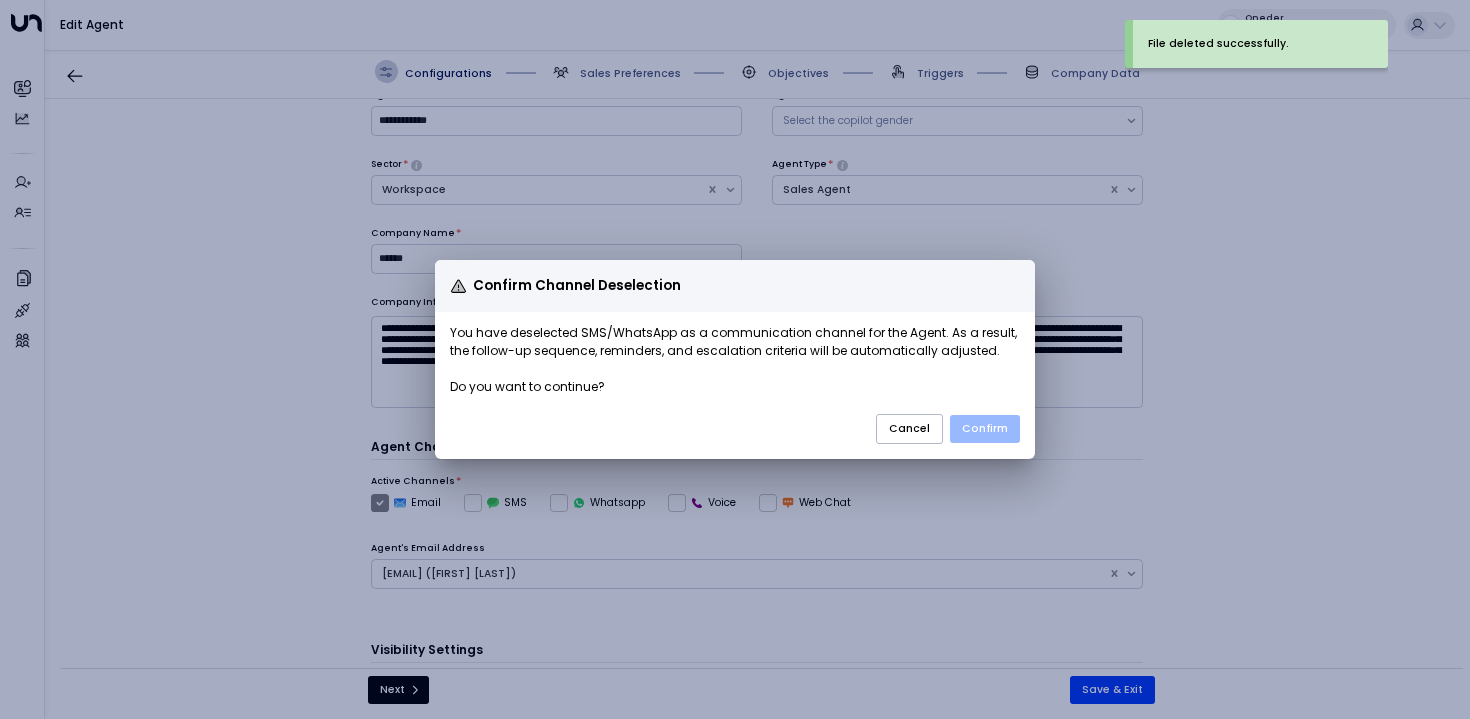 click on "Confirm" at bounding box center [985, 429] 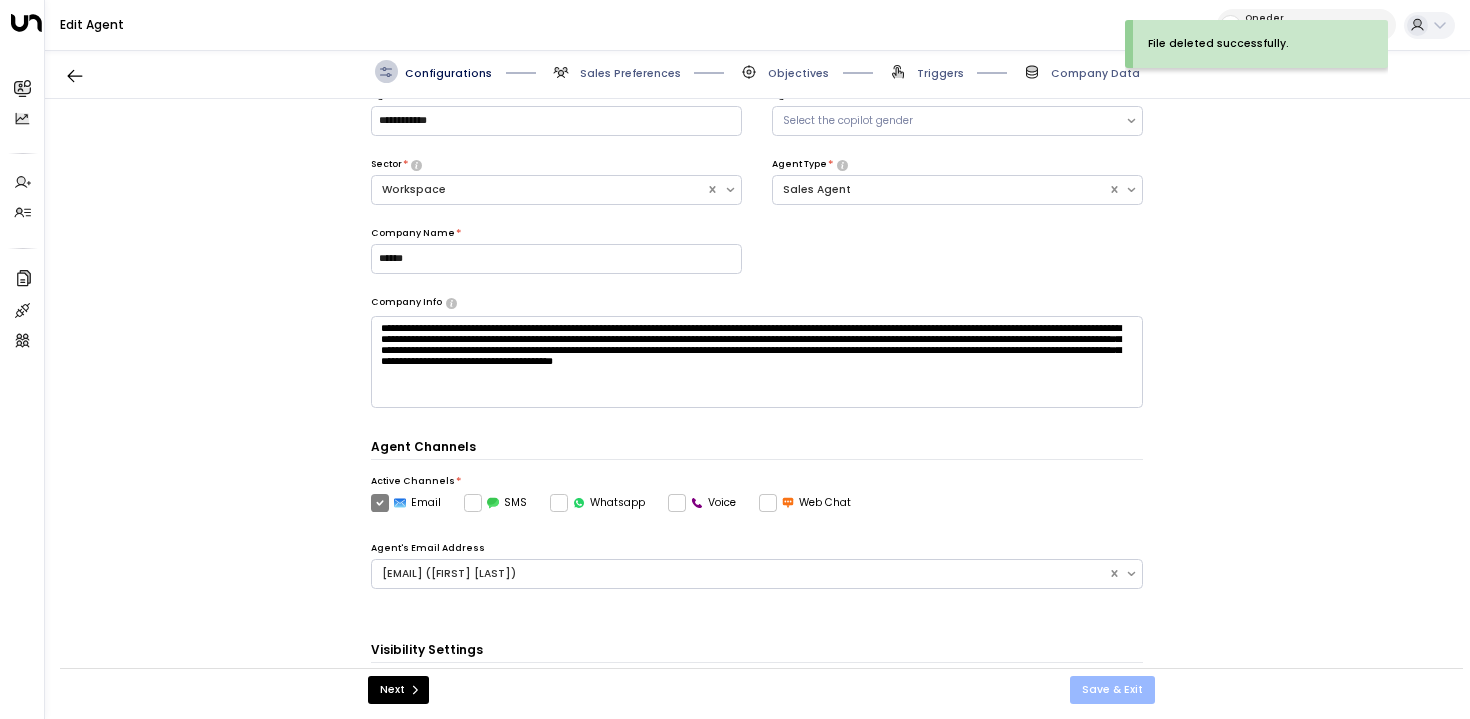 click on "Save & Exit" at bounding box center [1112, 690] 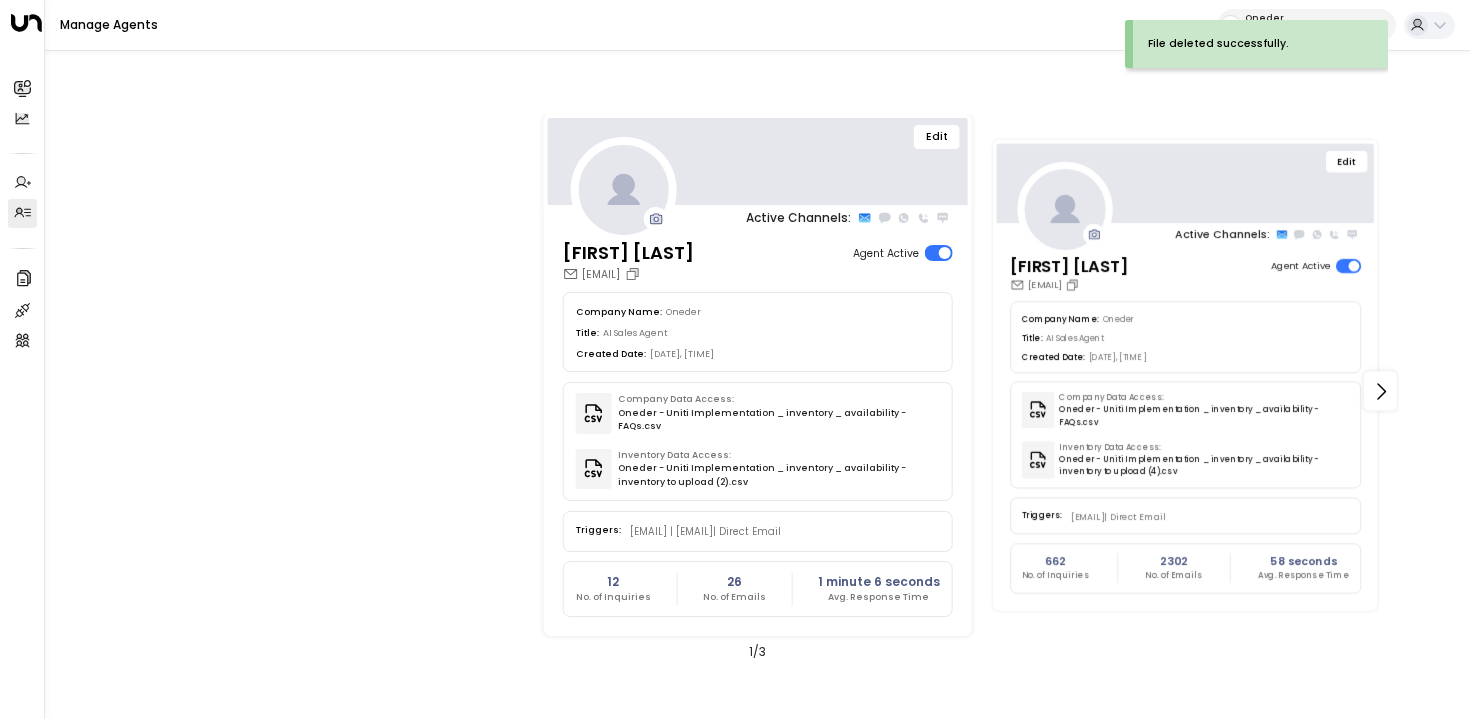 click on "Edit" at bounding box center [1346, 161] 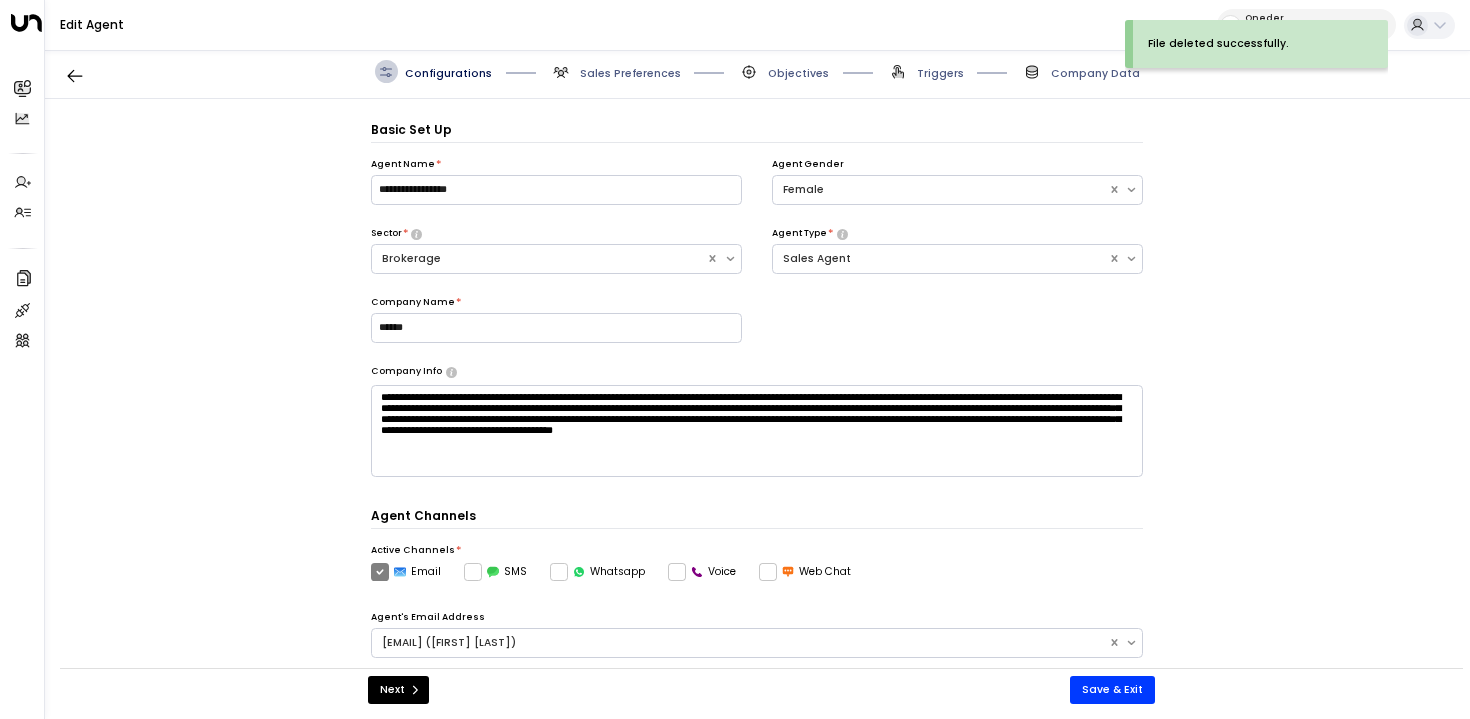 scroll, scrollTop: 22, scrollLeft: 0, axis: vertical 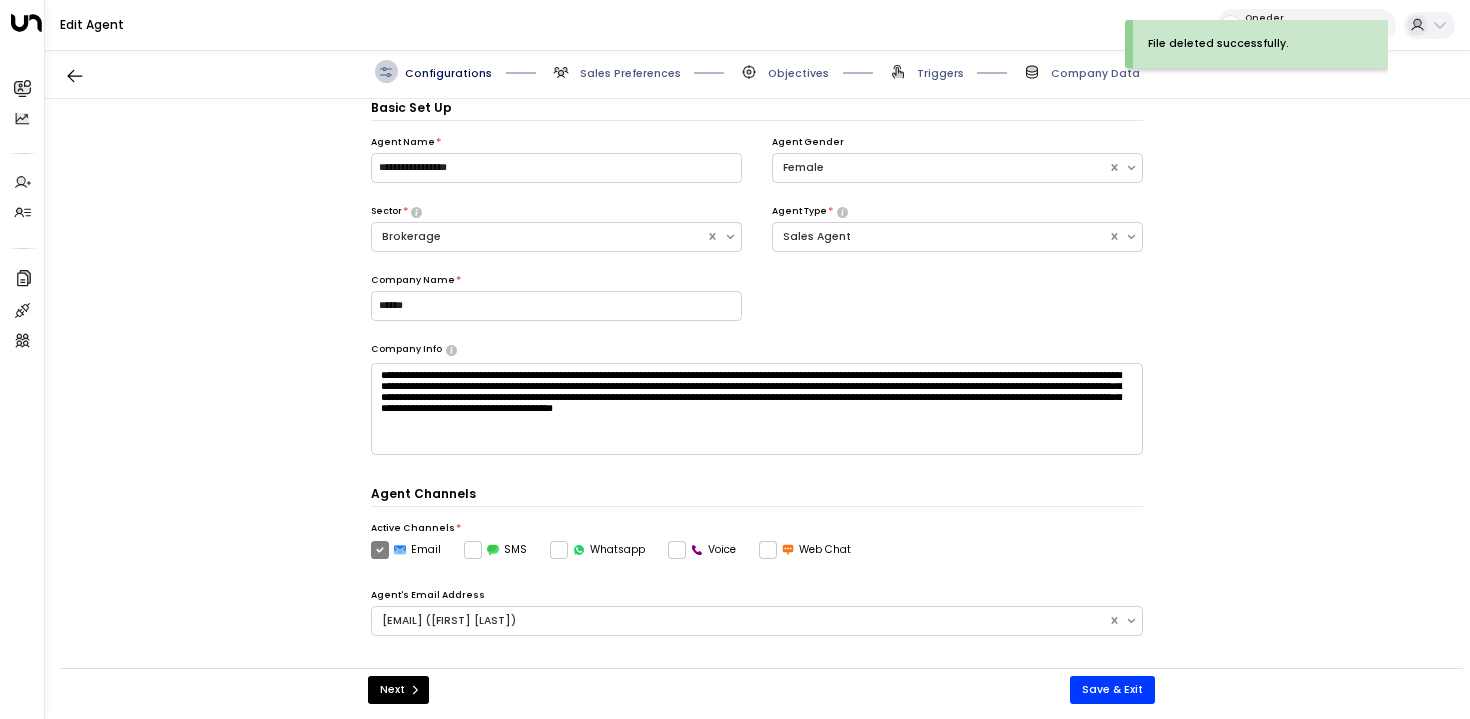 click on "Sales Preferences" at bounding box center (615, 71) 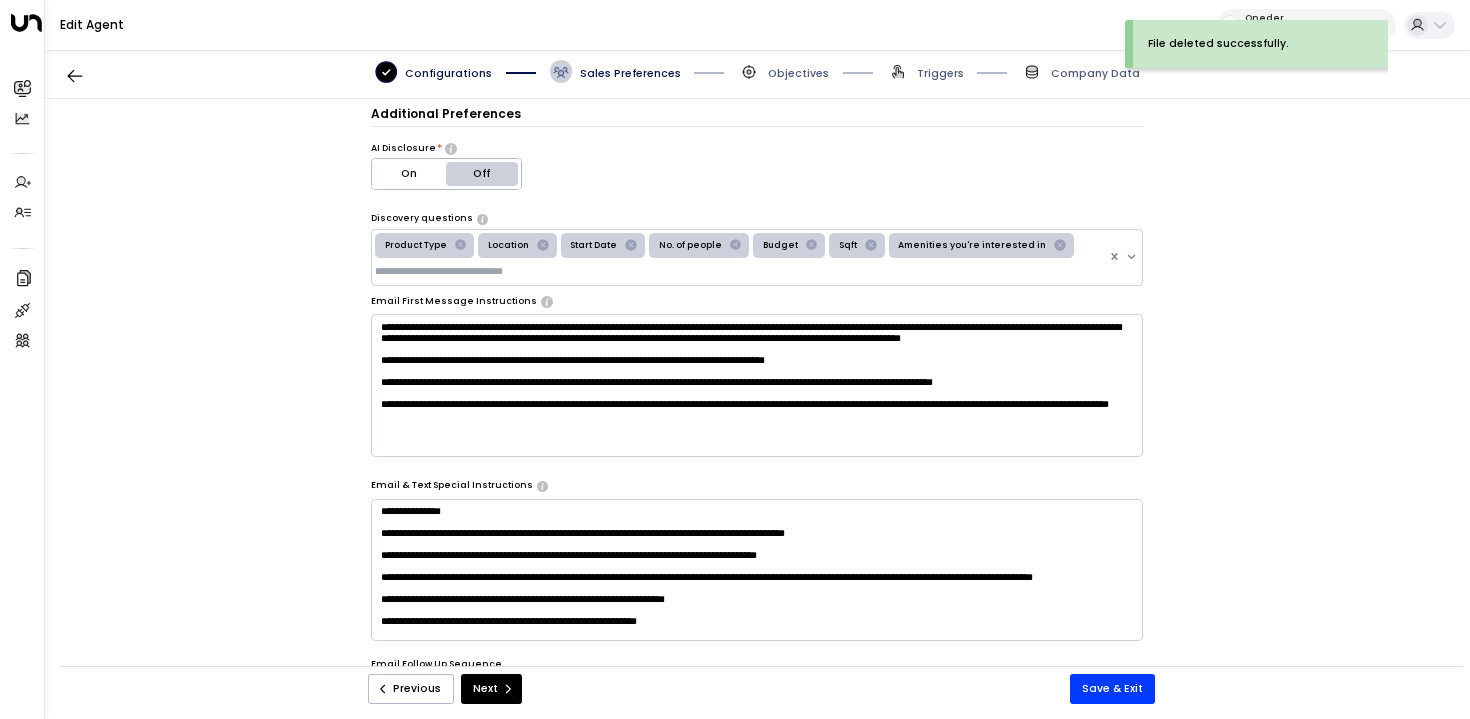 scroll, scrollTop: 619, scrollLeft: 0, axis: vertical 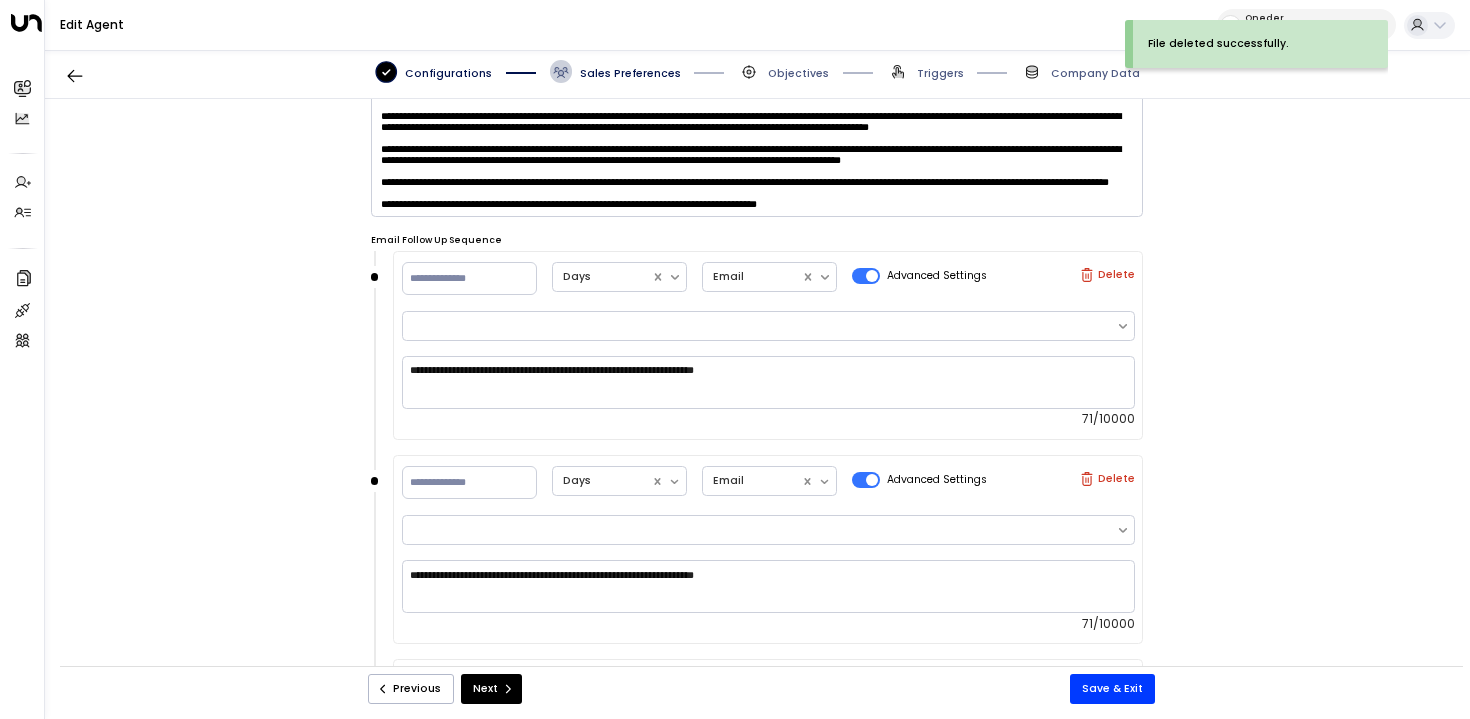 click at bounding box center [757, 146] 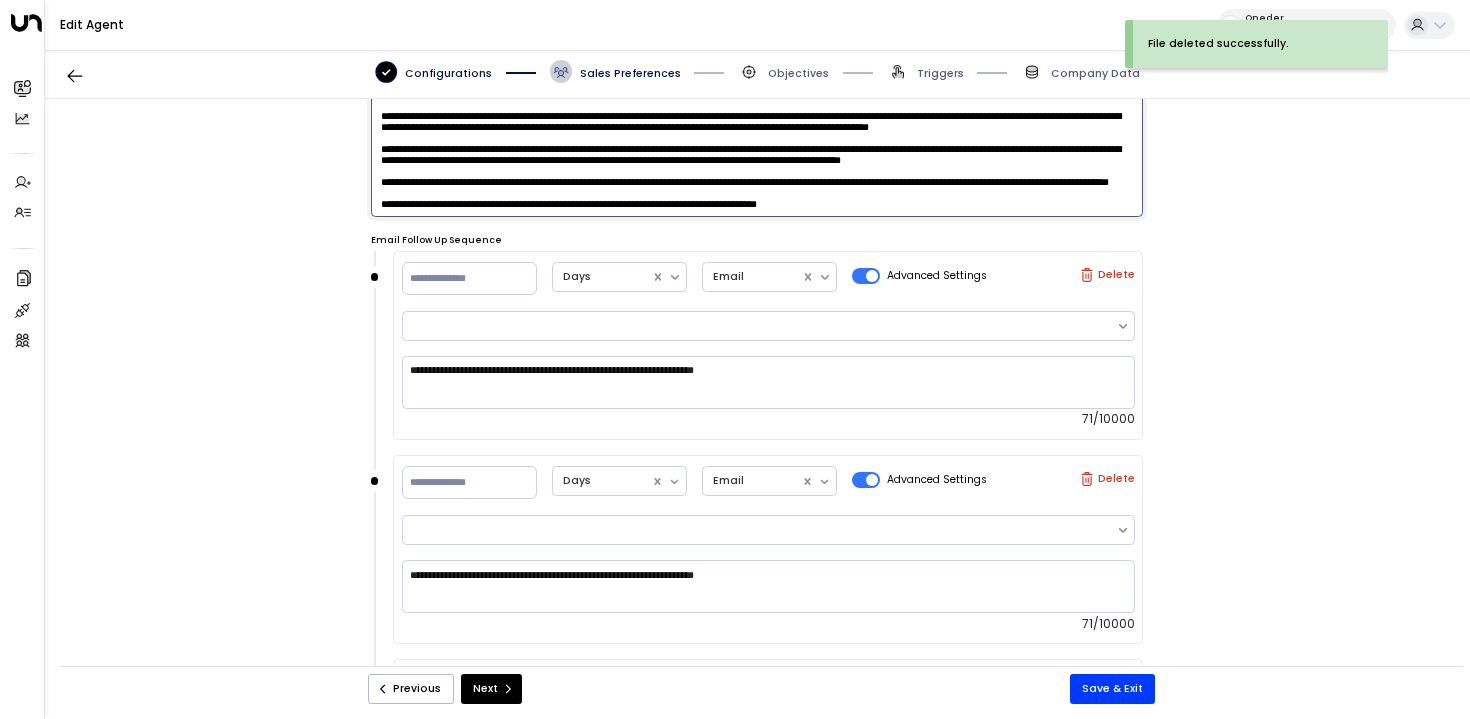 click on "File deleted successfully." at bounding box center [1218, 44] 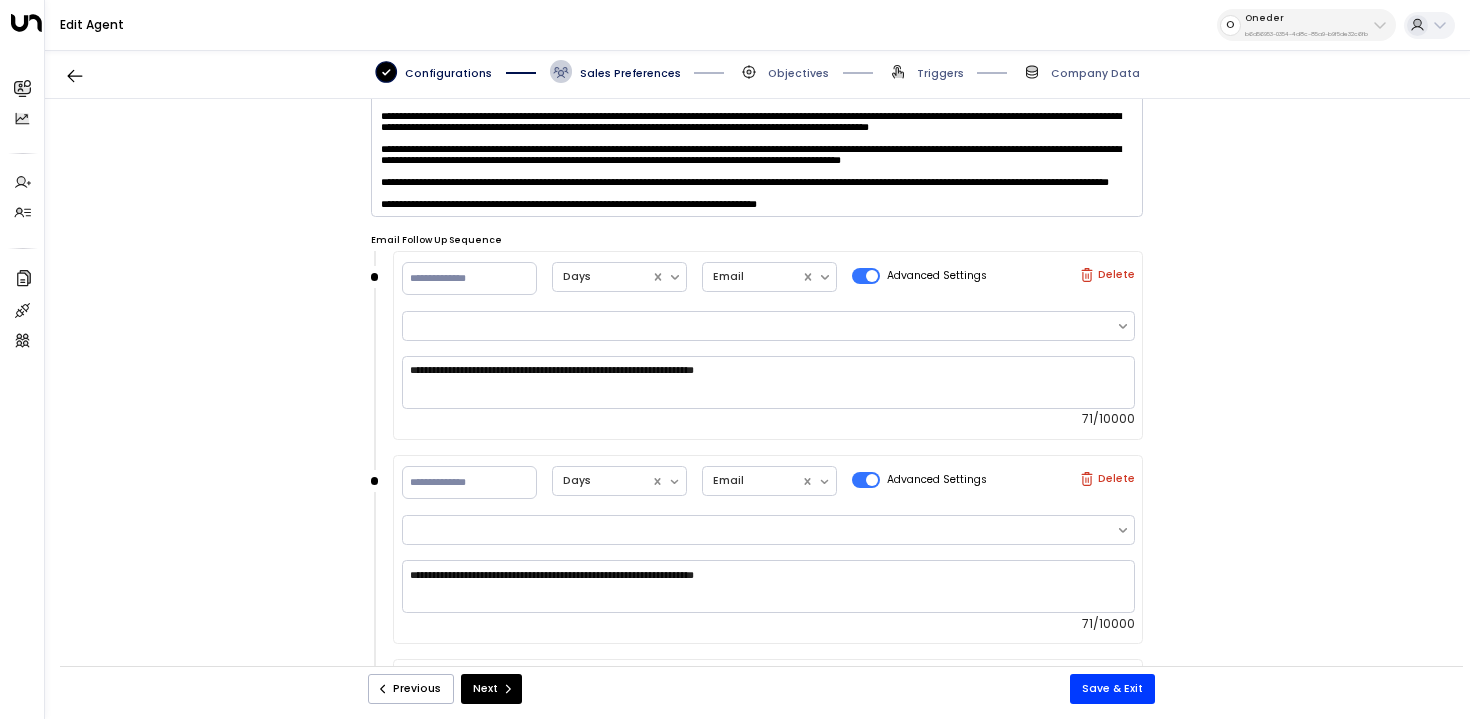click at bounding box center (757, 146) 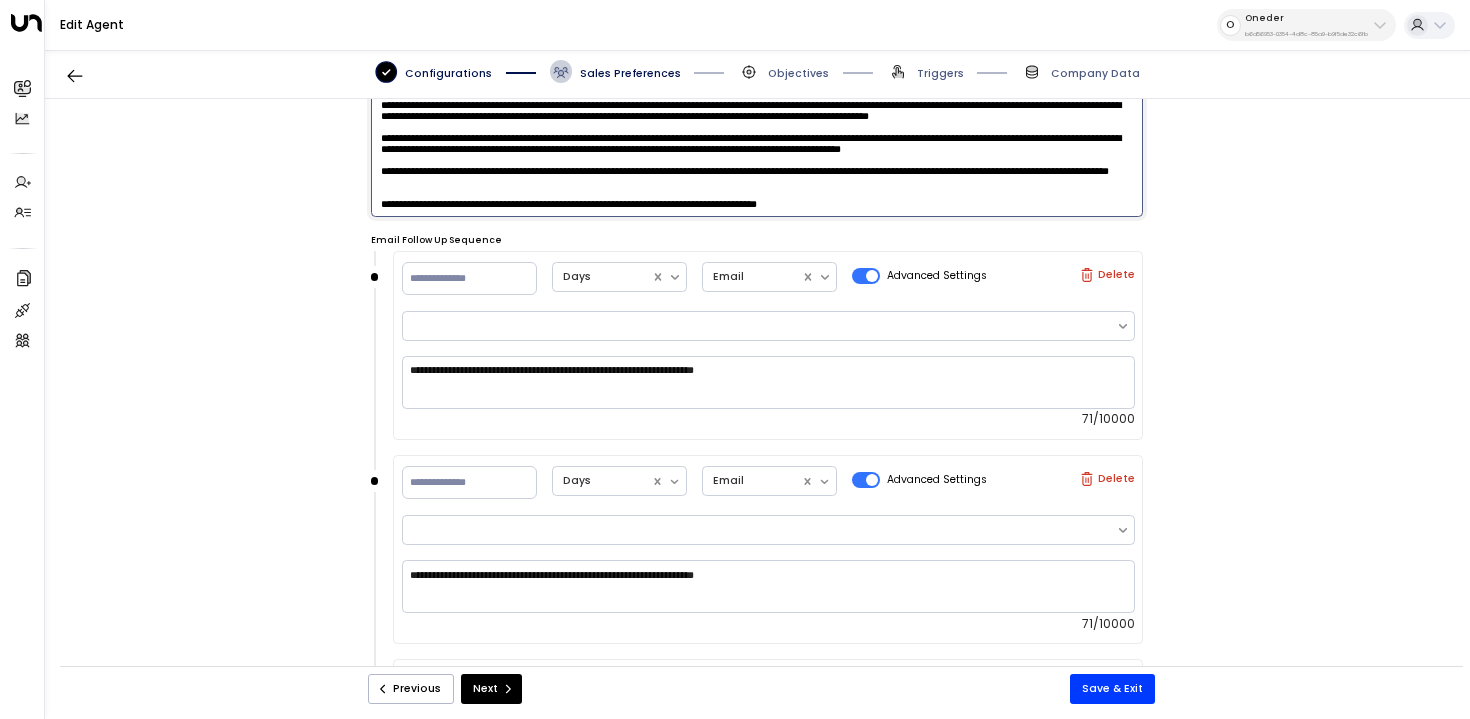 scroll, scrollTop: 811, scrollLeft: 0, axis: vertical 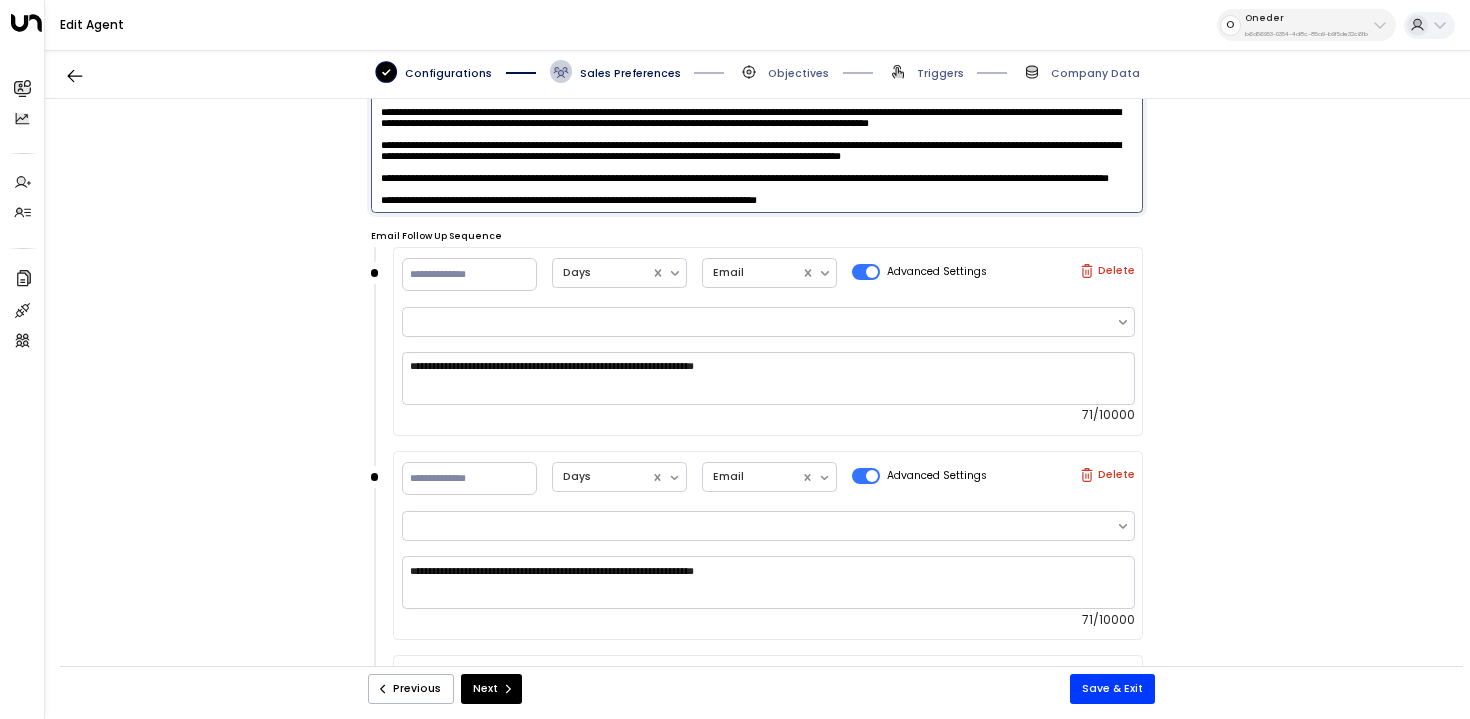 click at bounding box center (757, 142) 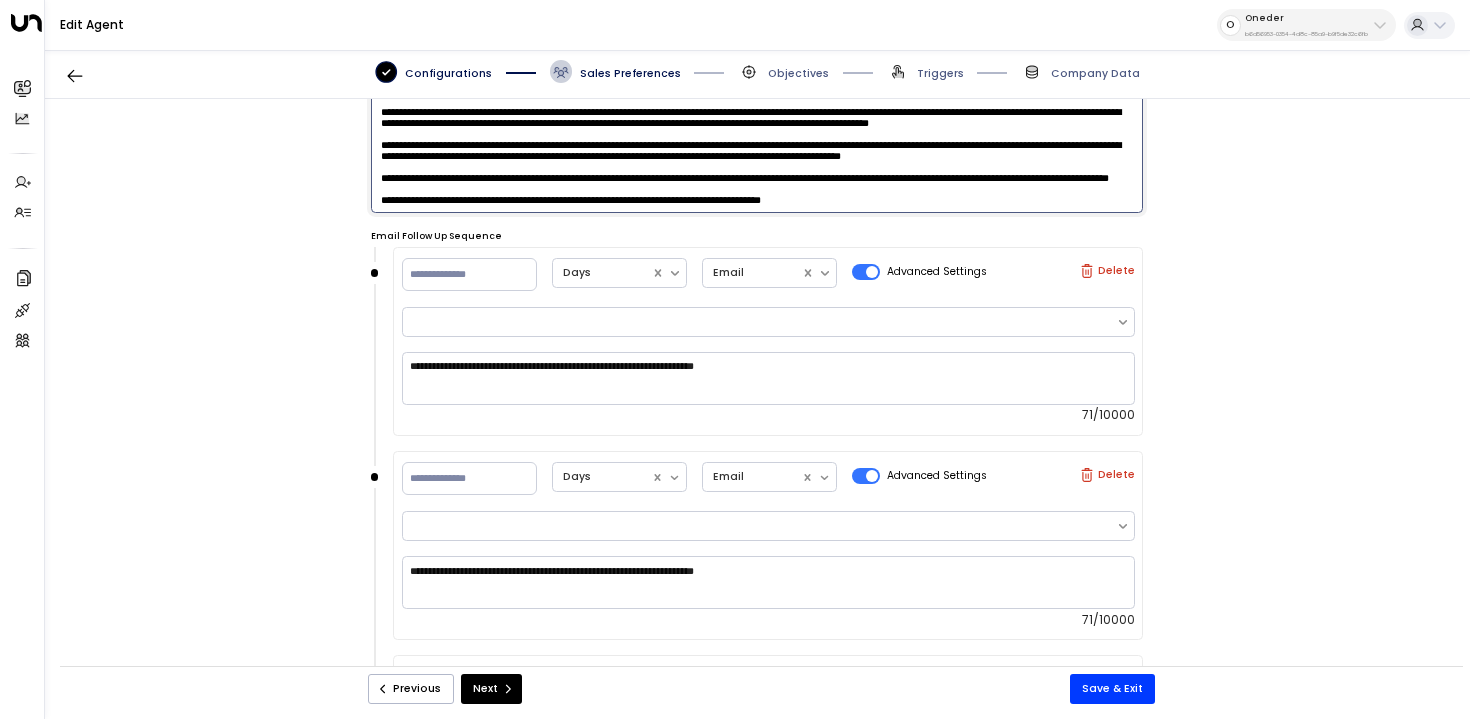 scroll, scrollTop: 553, scrollLeft: 0, axis: vertical 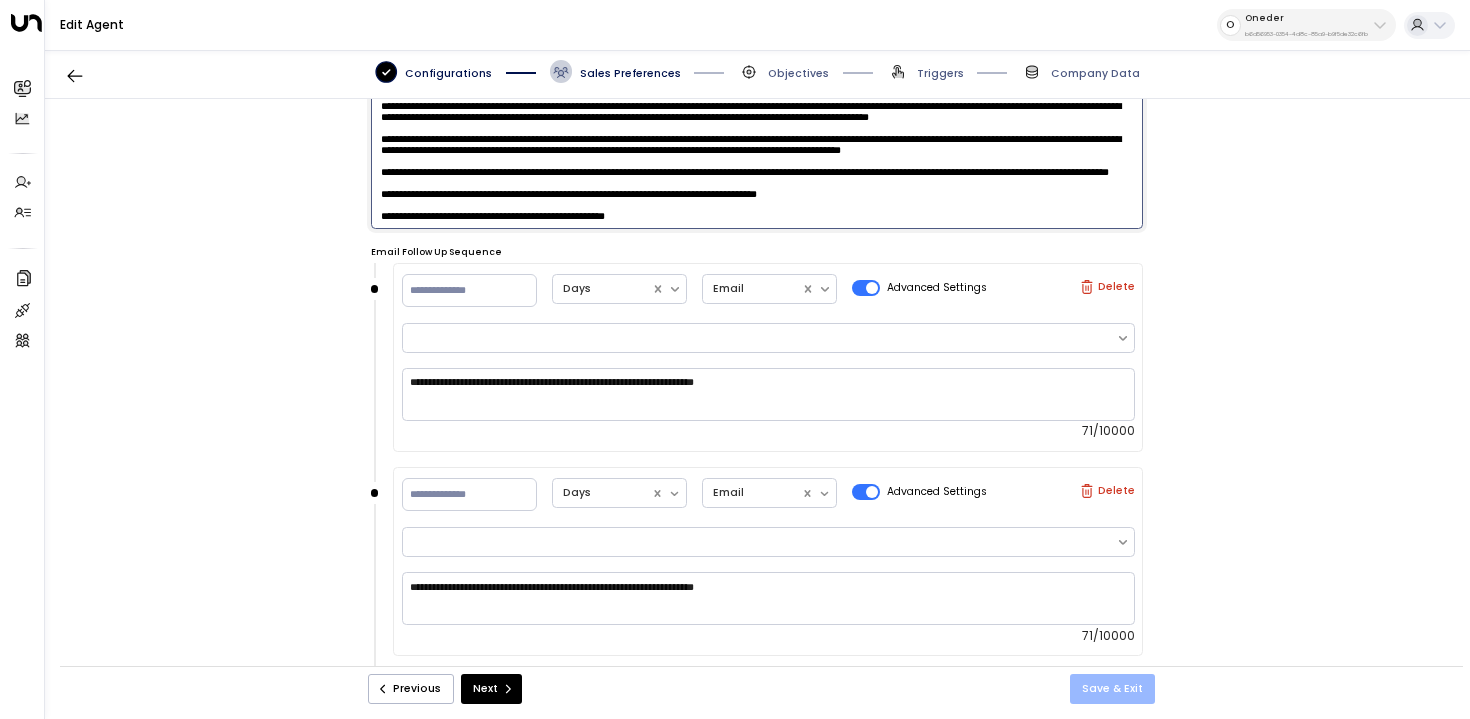 type on "**********" 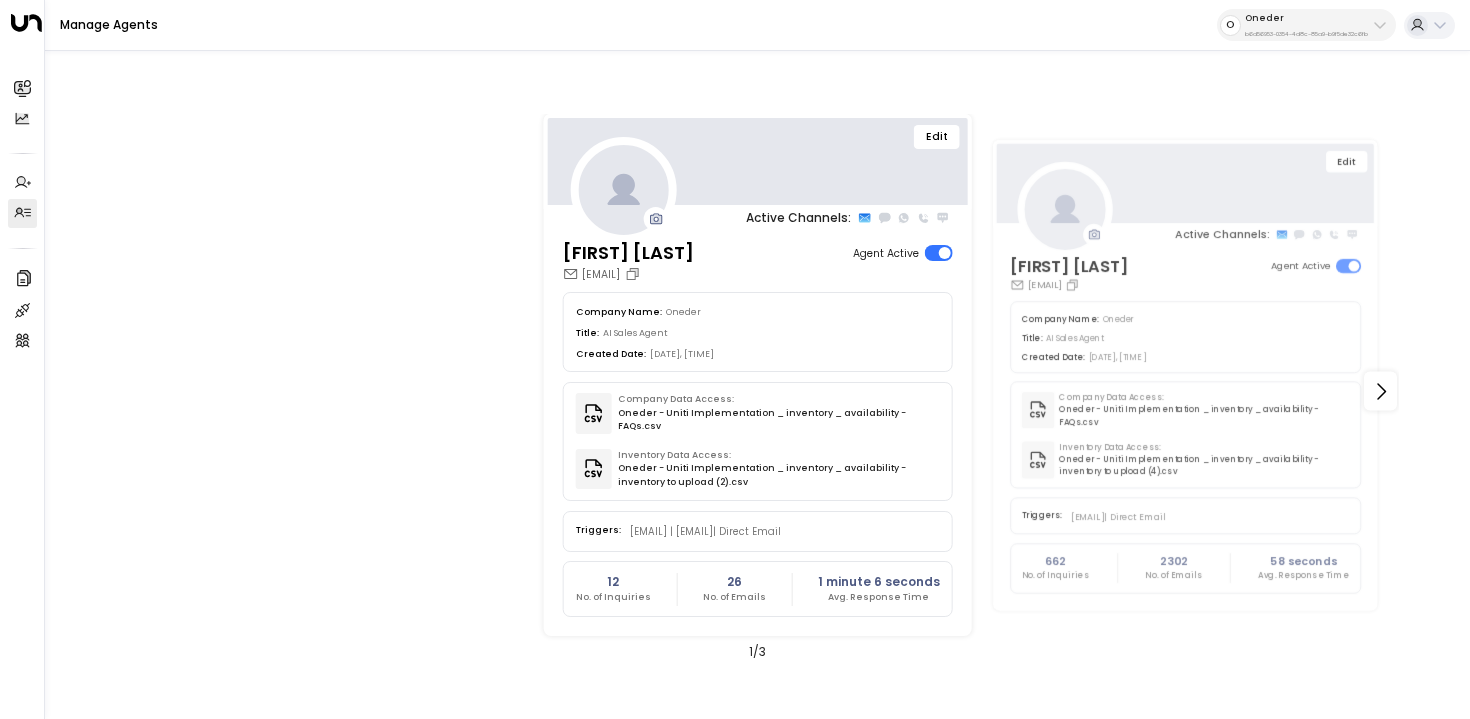click on "Oneder b6d56953-0354-4d8c-85a9-b9f5de32c6fb" at bounding box center (1306, 25) 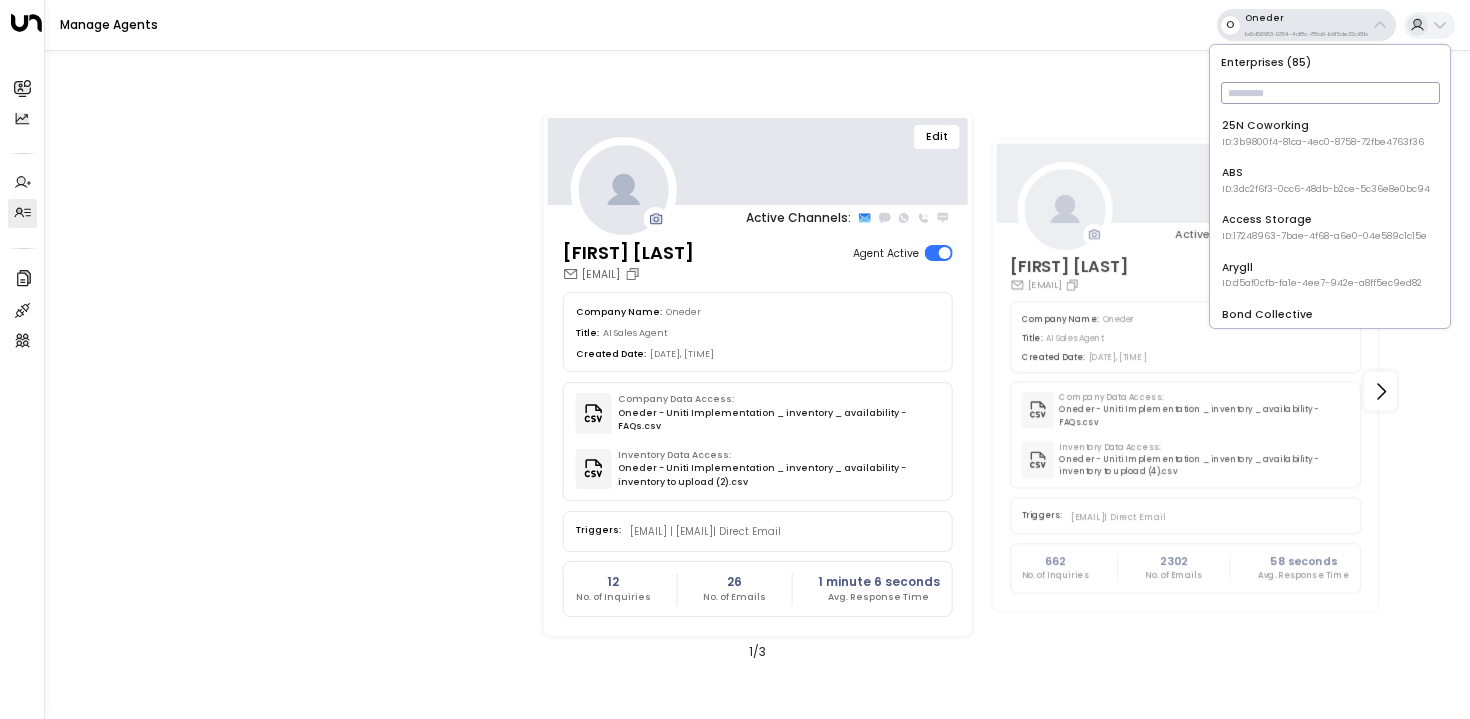 click at bounding box center (1330, 93) 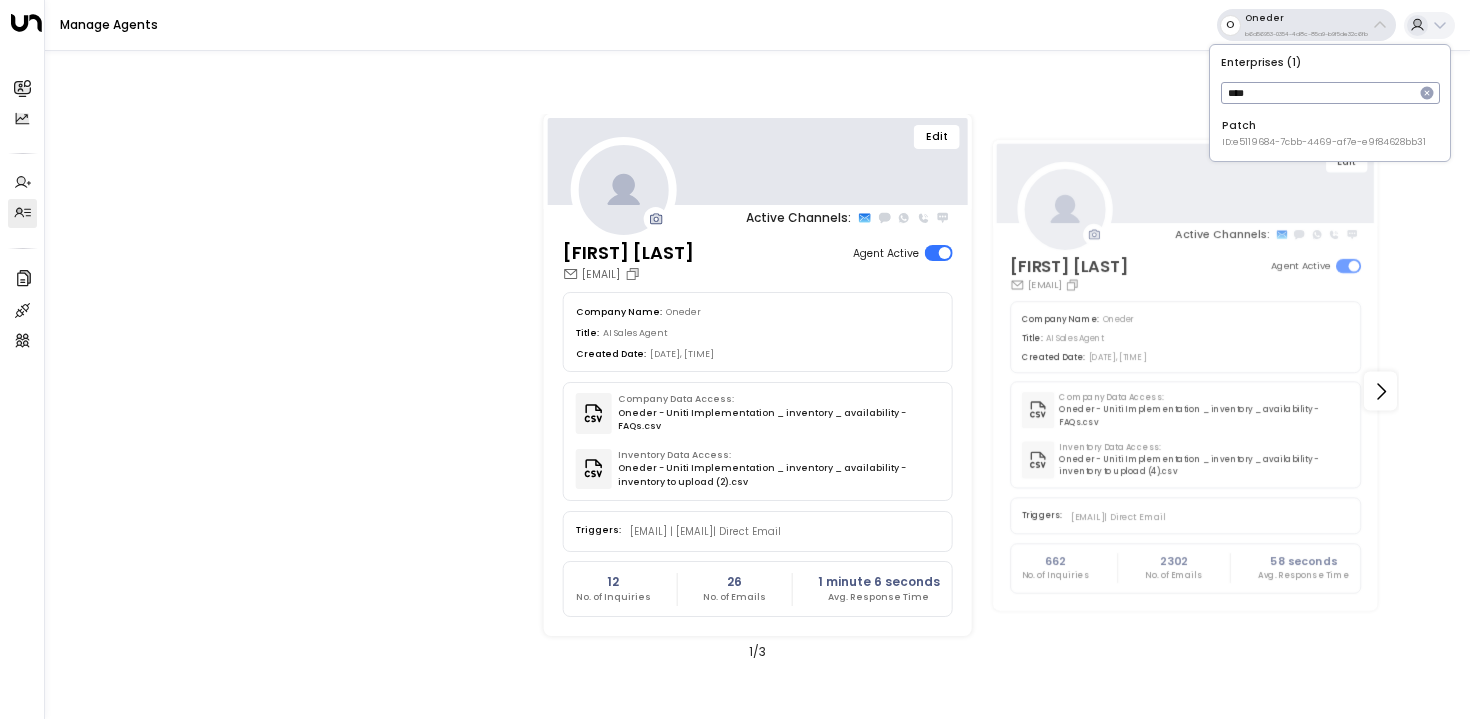 type on "****" 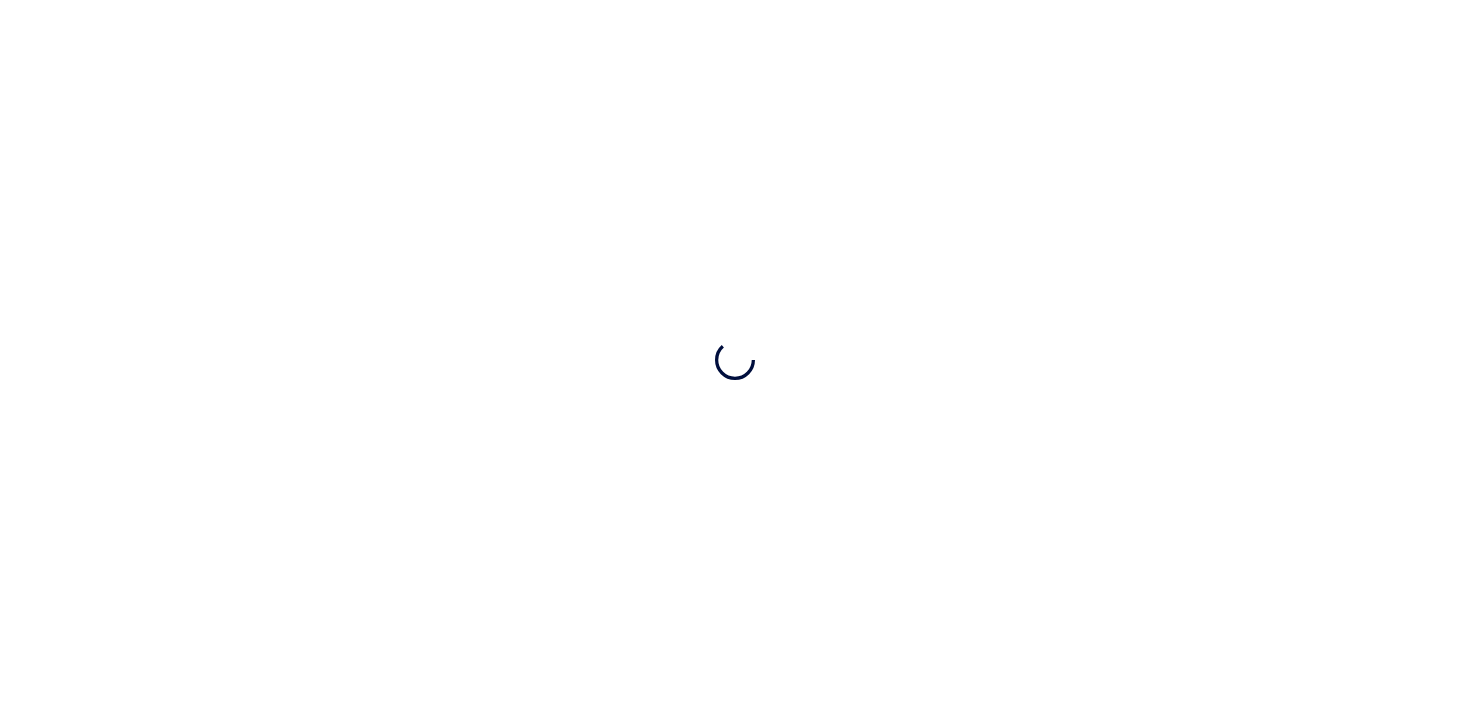 scroll, scrollTop: 0, scrollLeft: 0, axis: both 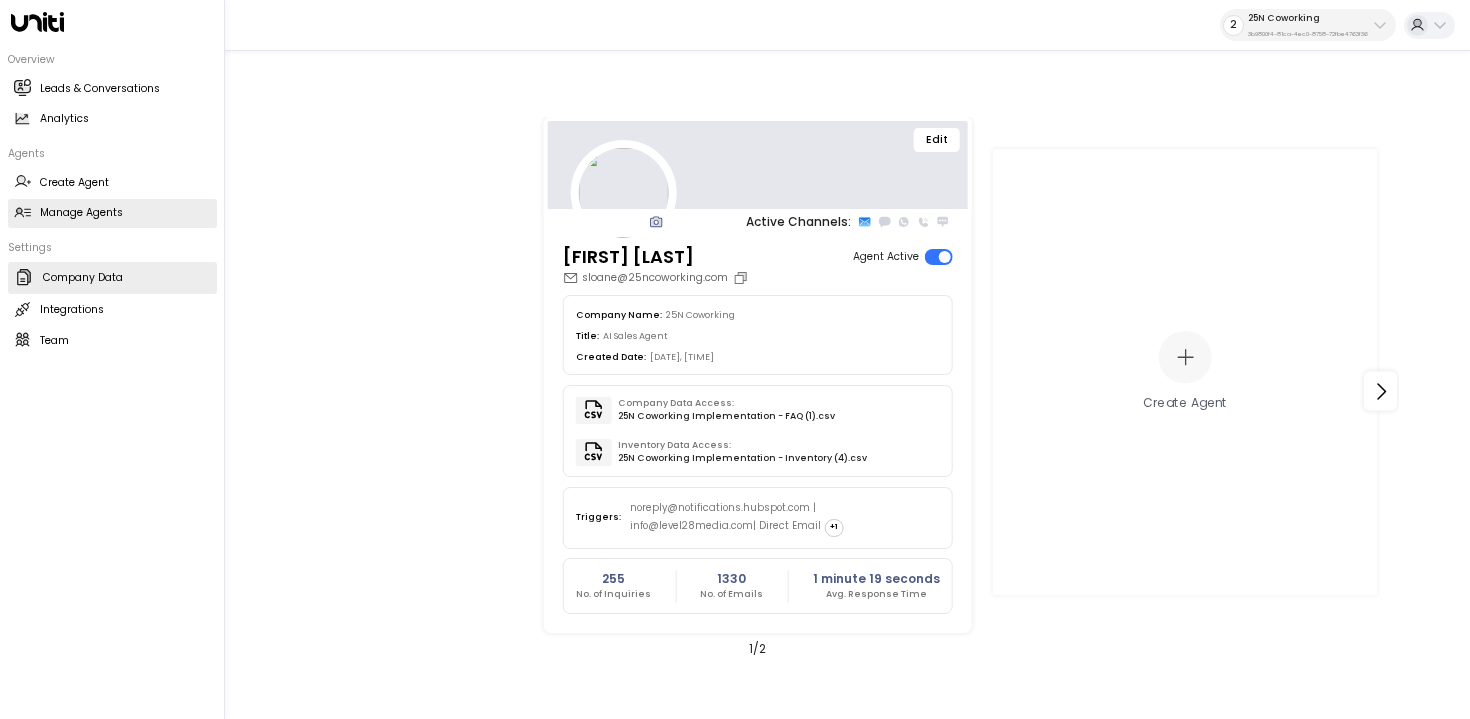 click on "Company Data" at bounding box center [83, 278] 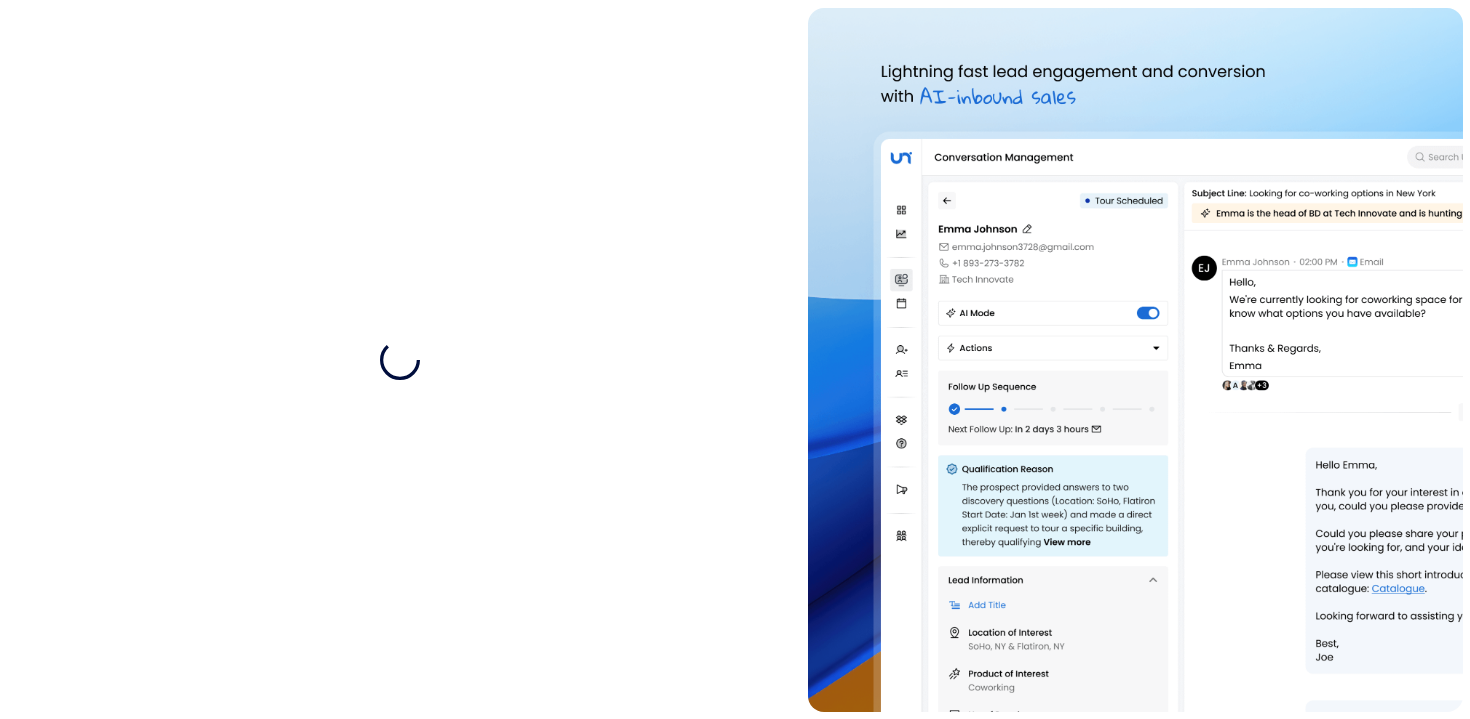 scroll, scrollTop: 0, scrollLeft: 0, axis: both 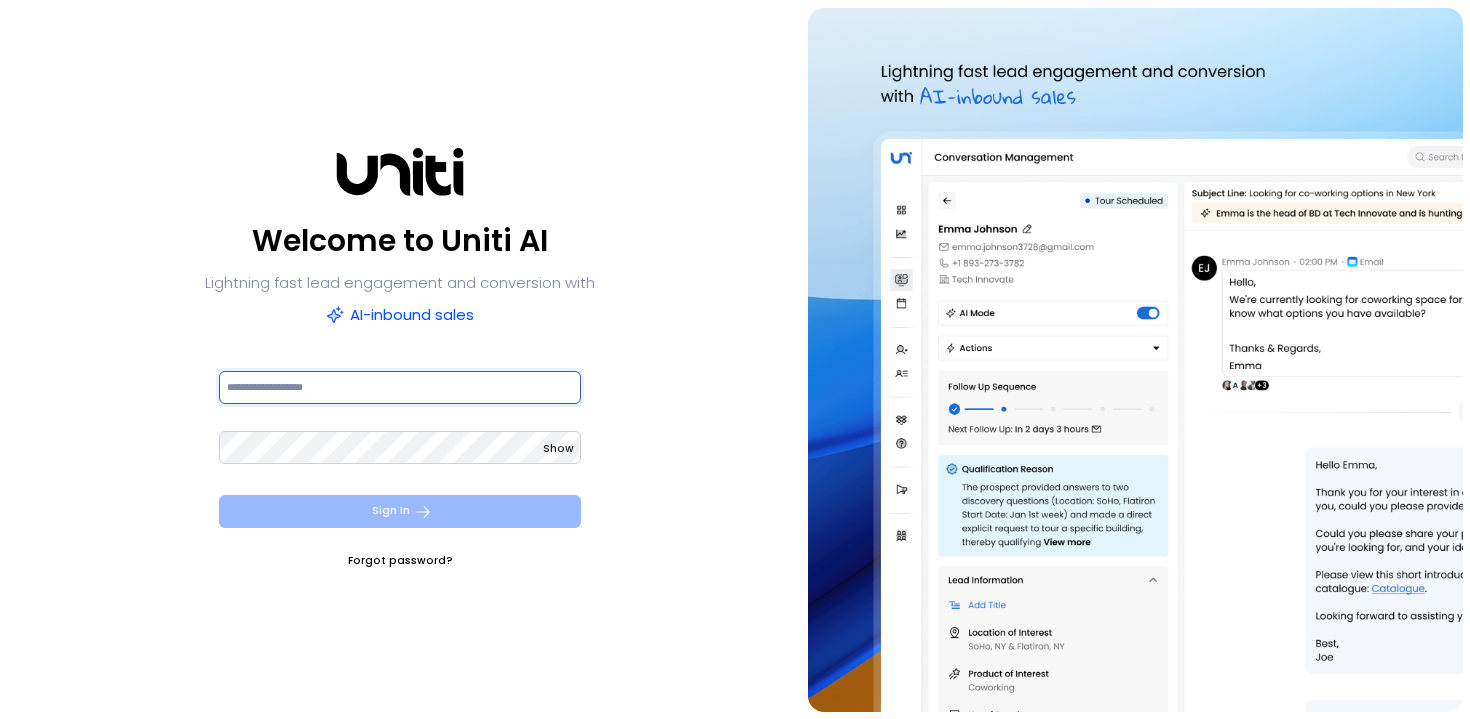 type on "**********" 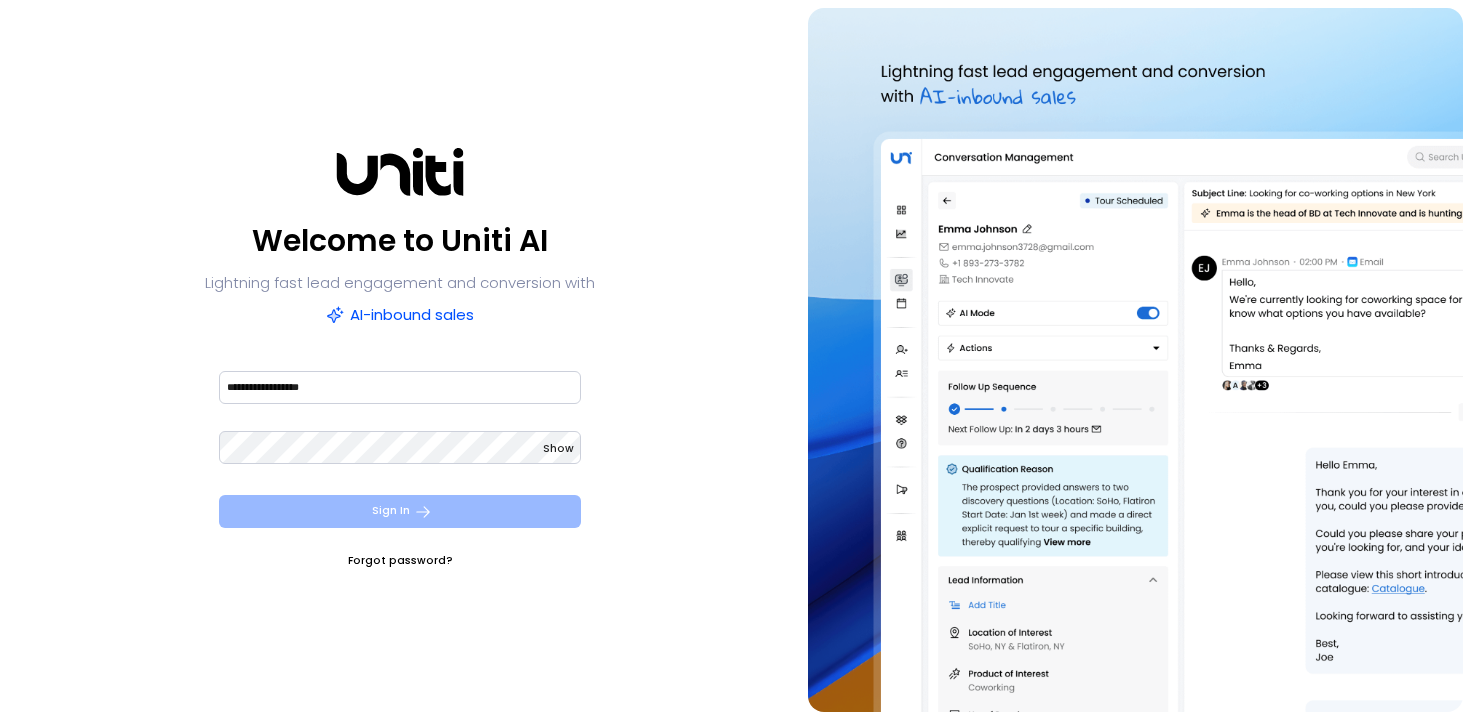 click on "Sign In" at bounding box center [400, 511] 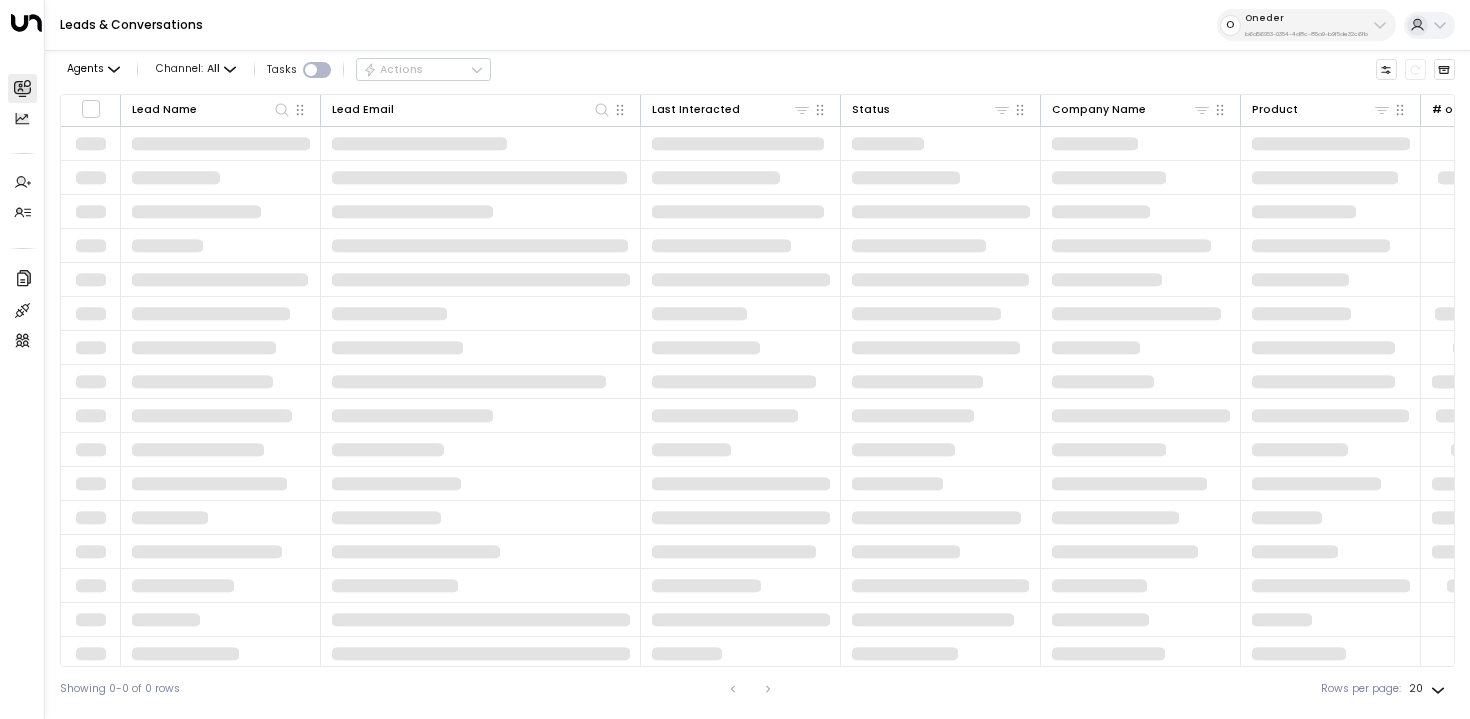 click on "Oneder" at bounding box center (1306, 18) 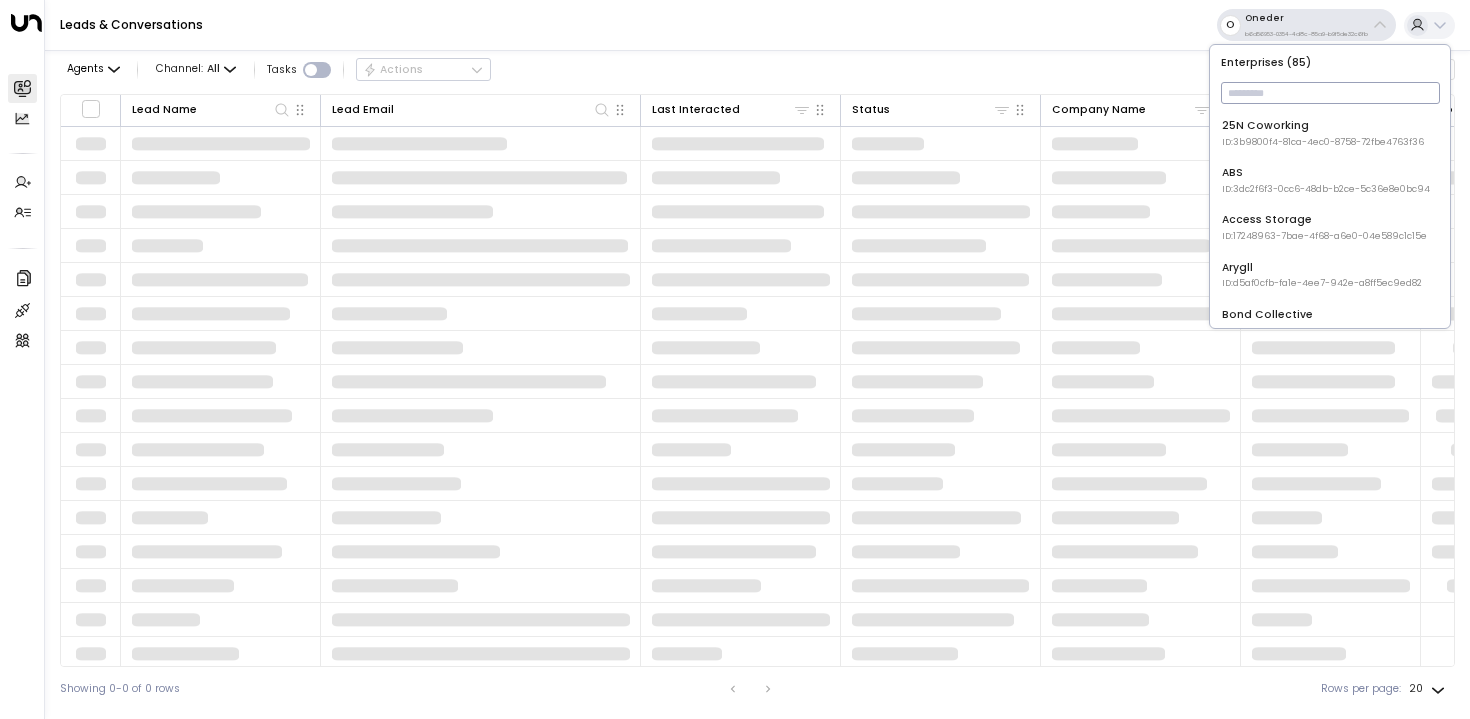 click at bounding box center (1330, 93) 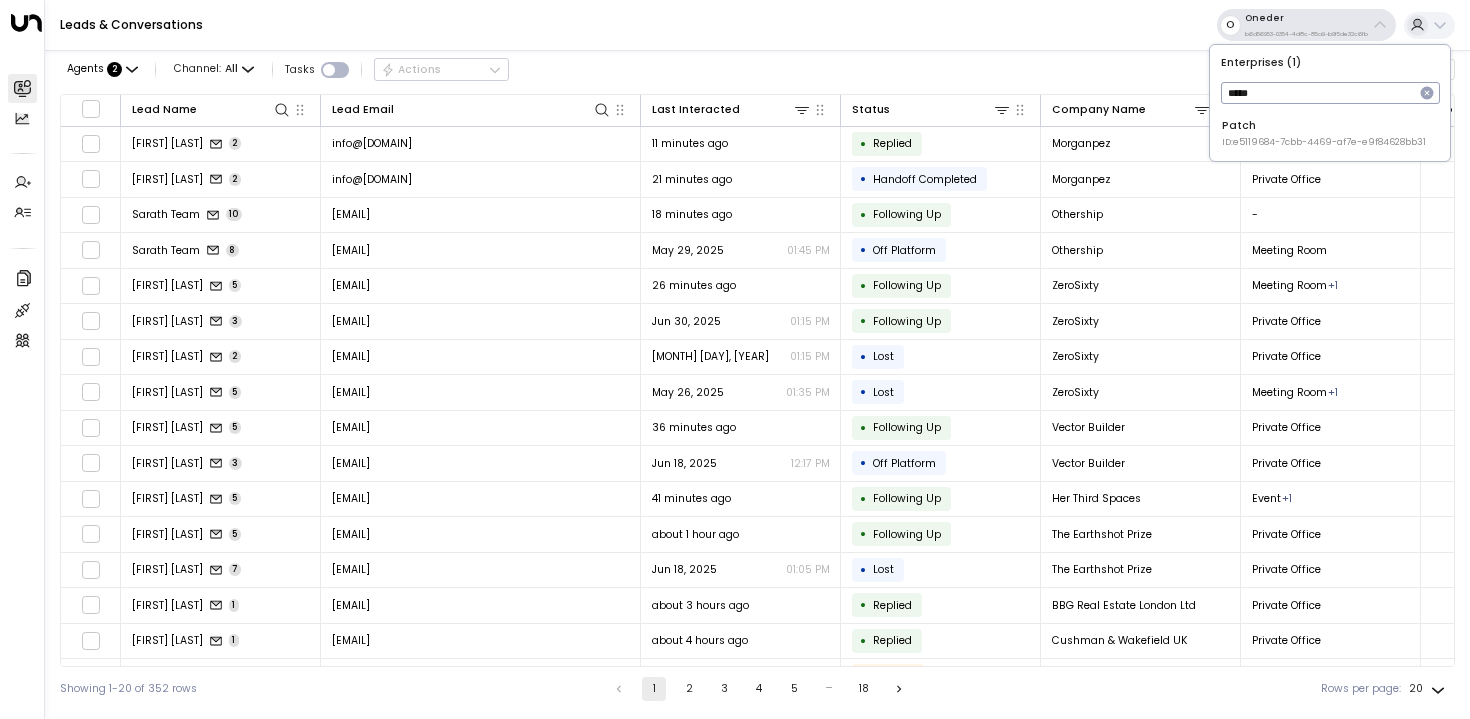 type on "*****" 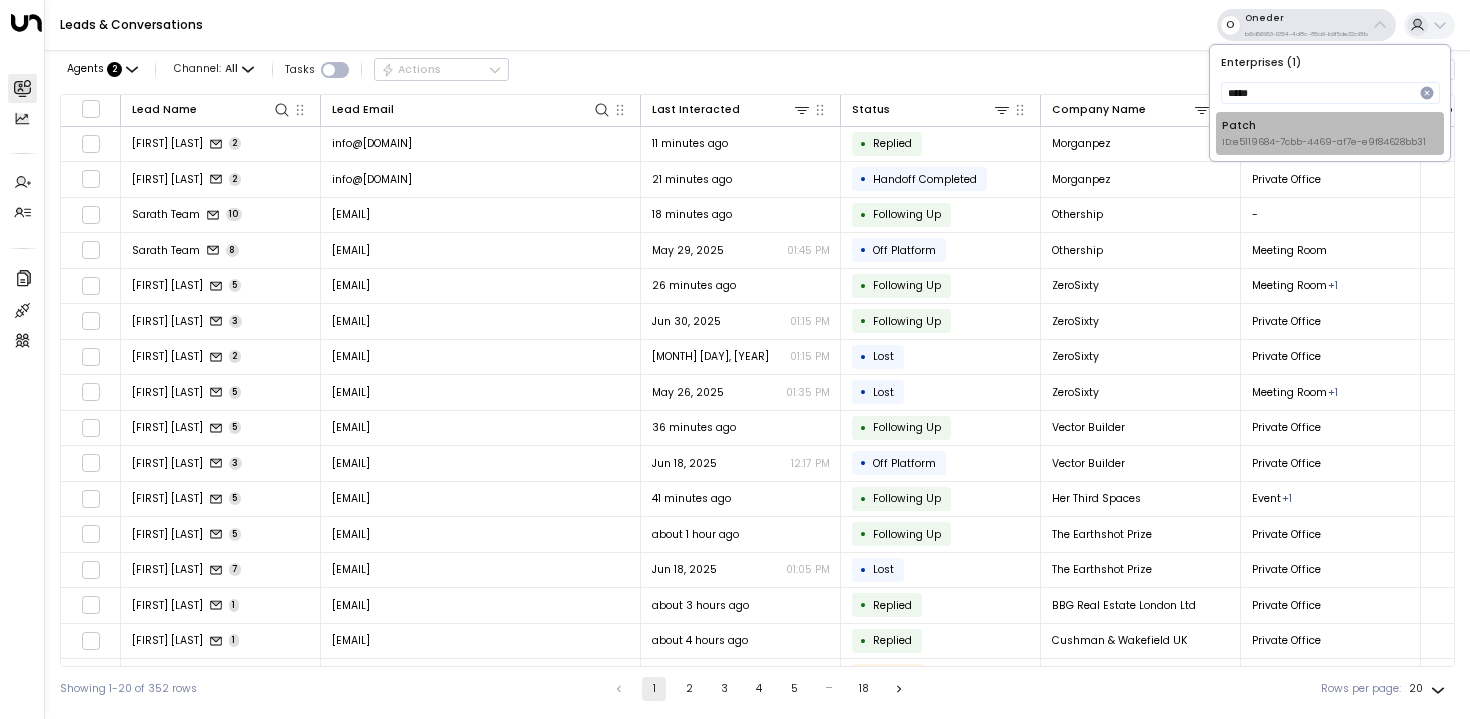 click on "Patch ID:  e5119684-7cbb-4469-af7e-e9f84628bb31" at bounding box center [1324, 133] 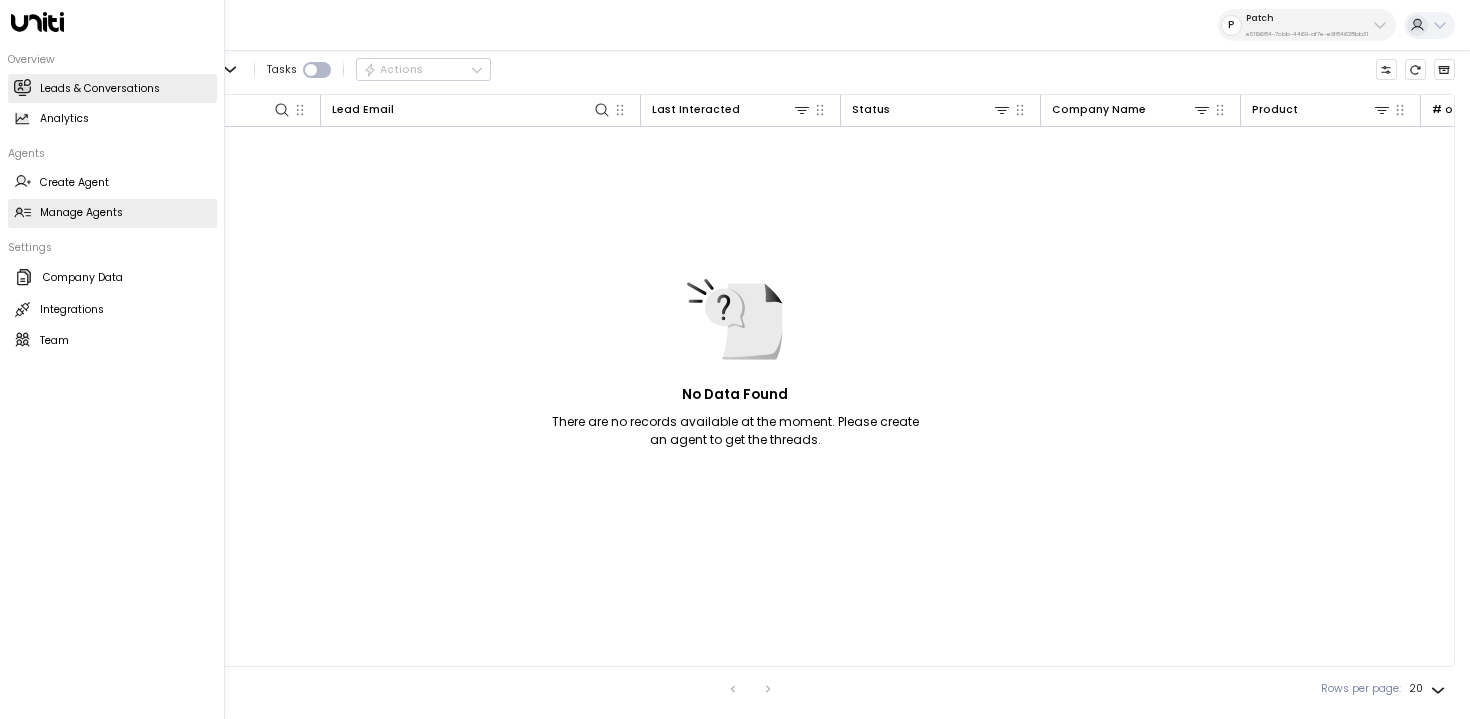 click on "Manage Agents" at bounding box center (81, 213) 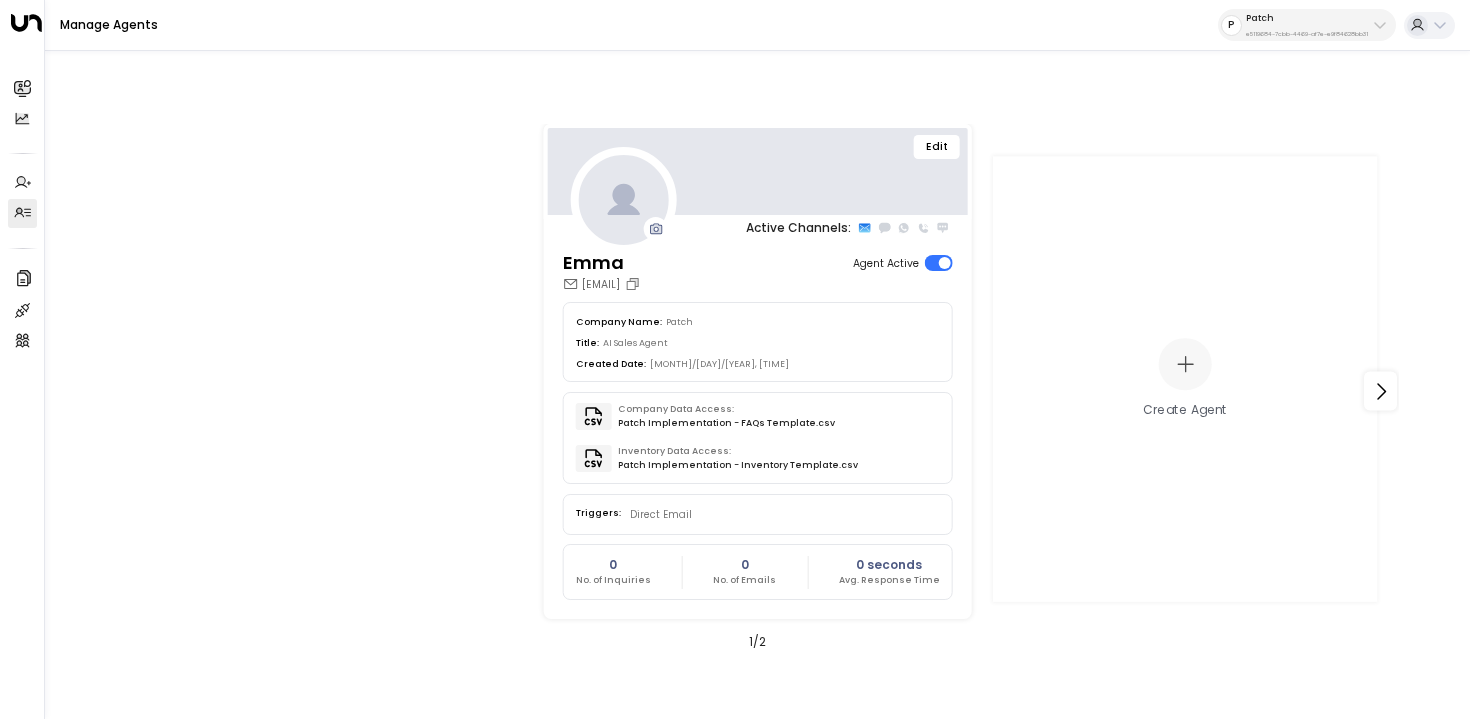 click on "Edit" at bounding box center (937, 147) 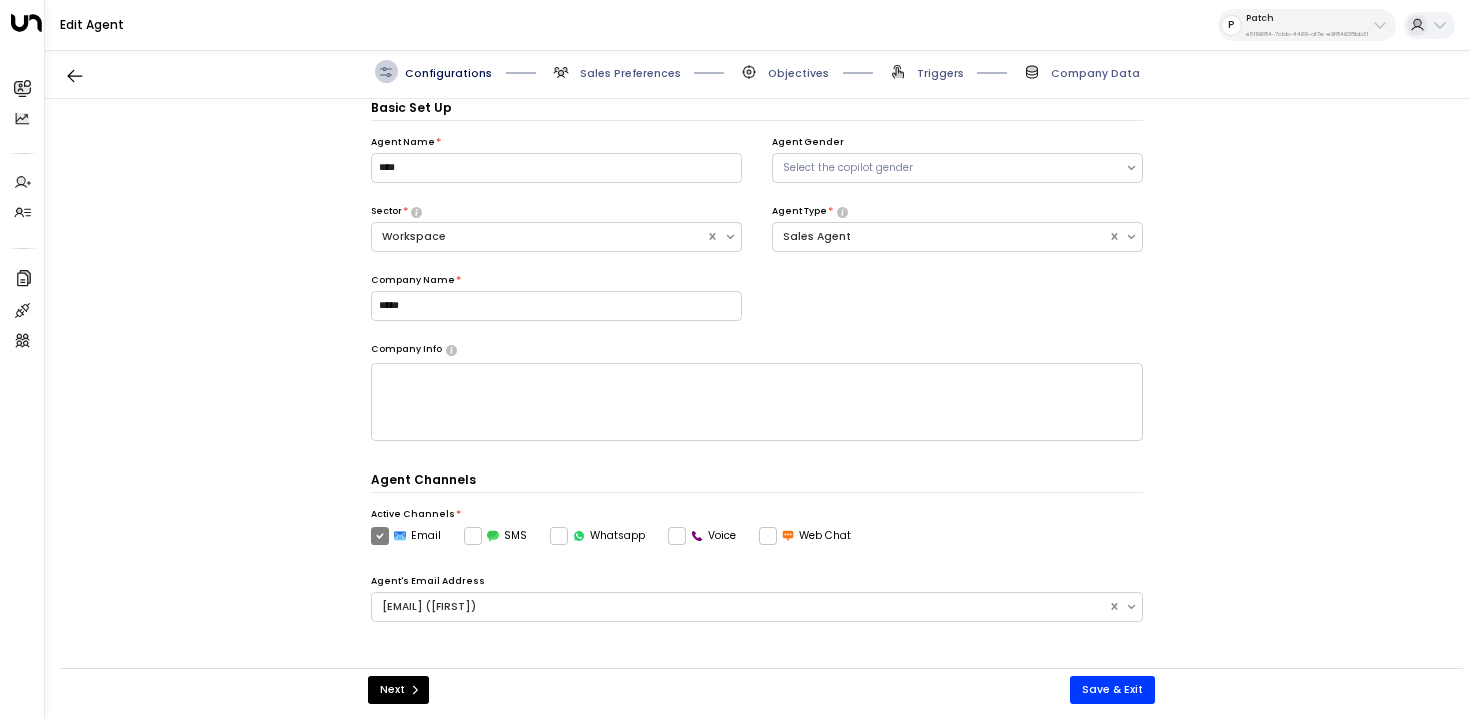 scroll, scrollTop: 22, scrollLeft: 0, axis: vertical 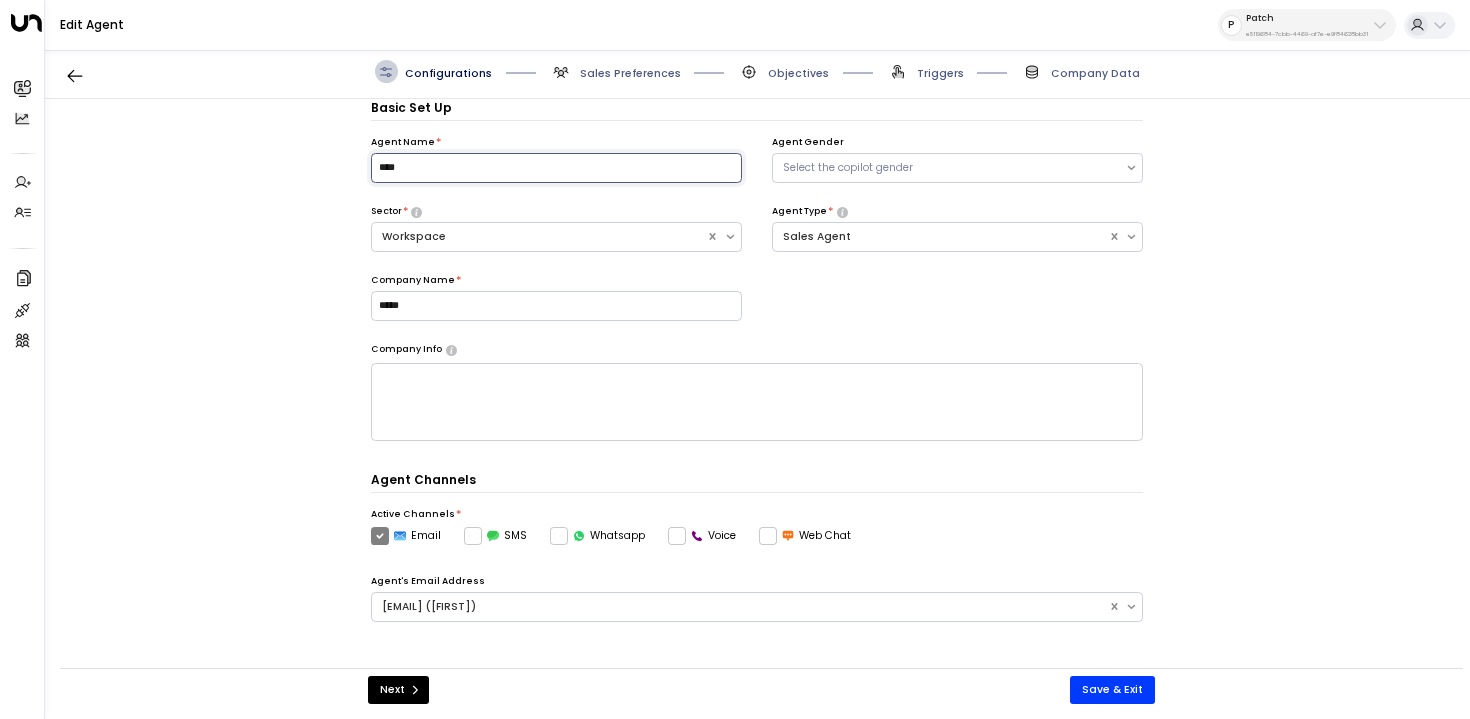 drag, startPoint x: 481, startPoint y: 160, endPoint x: 251, endPoint y: 160, distance: 230 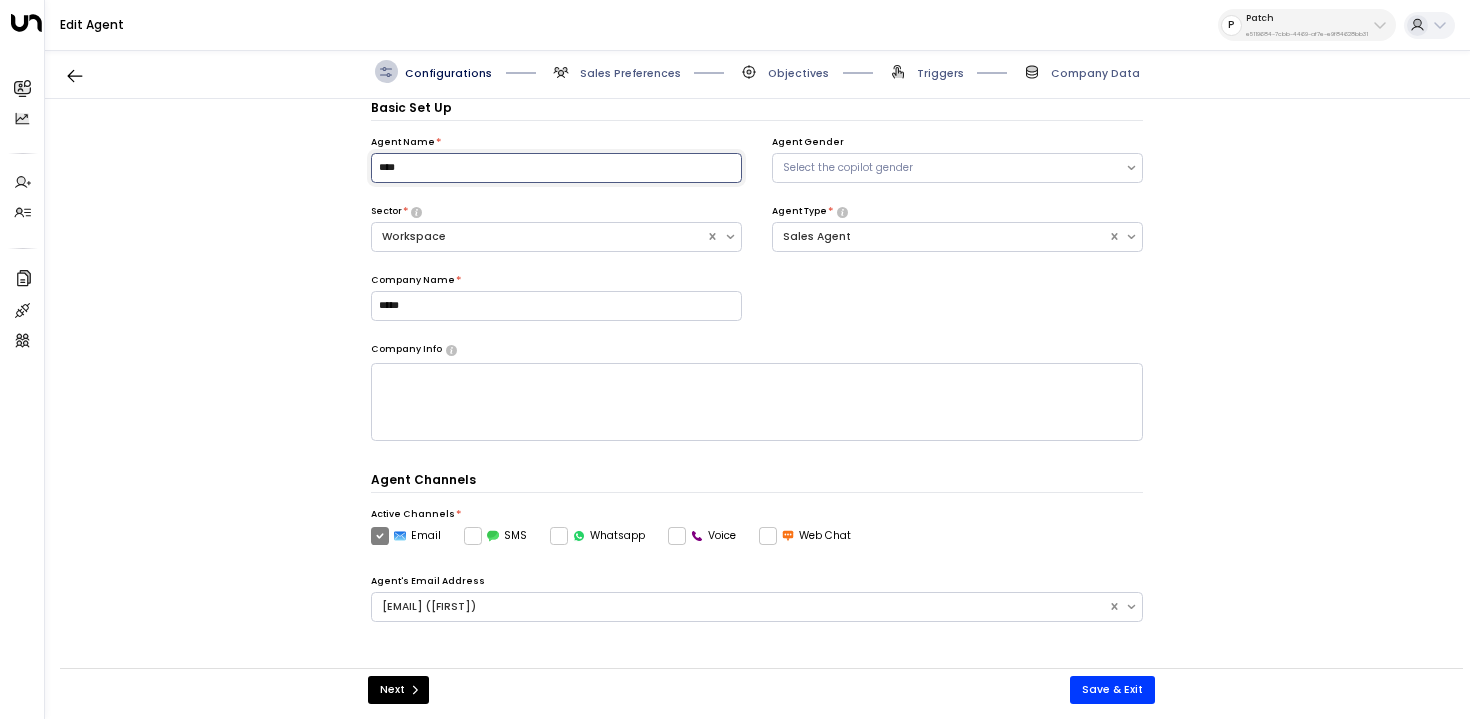 paste on "**********" 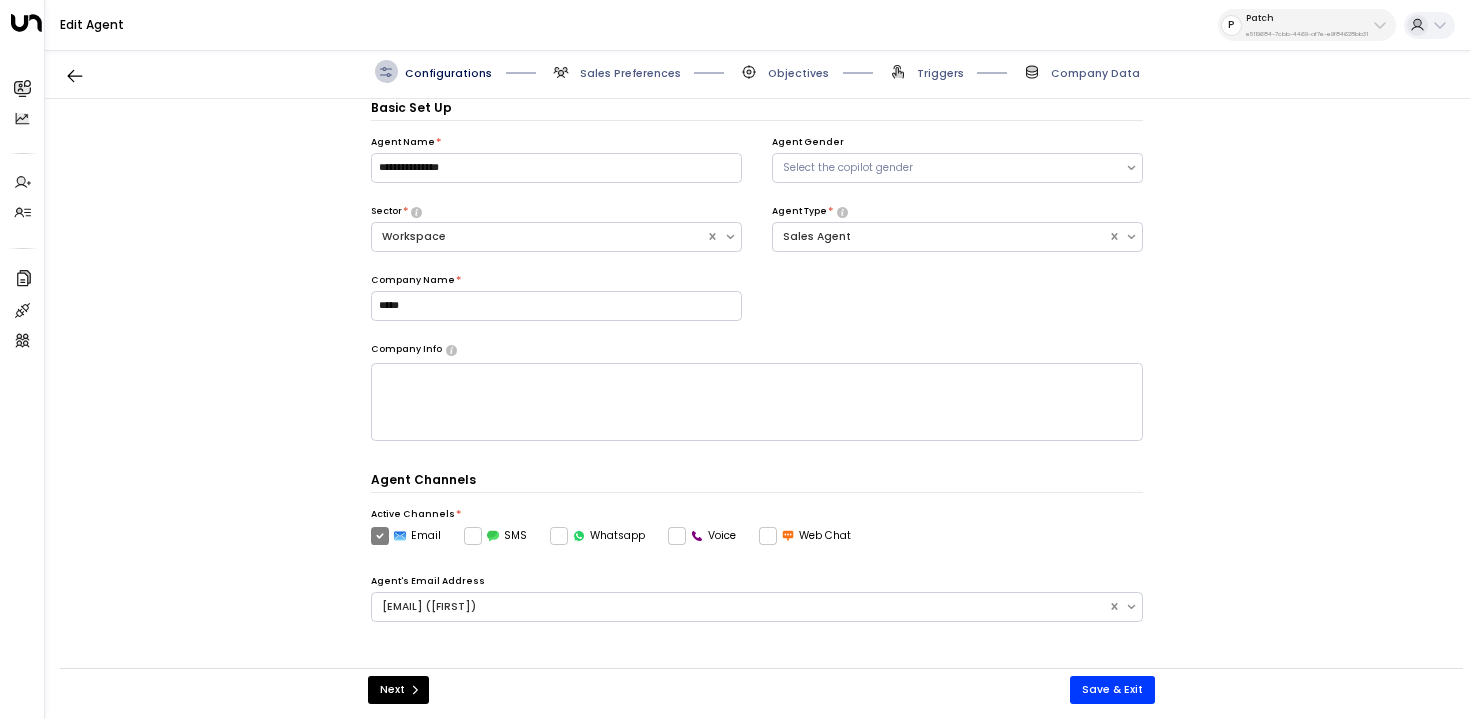 click on "**********" at bounding box center [757, 391] 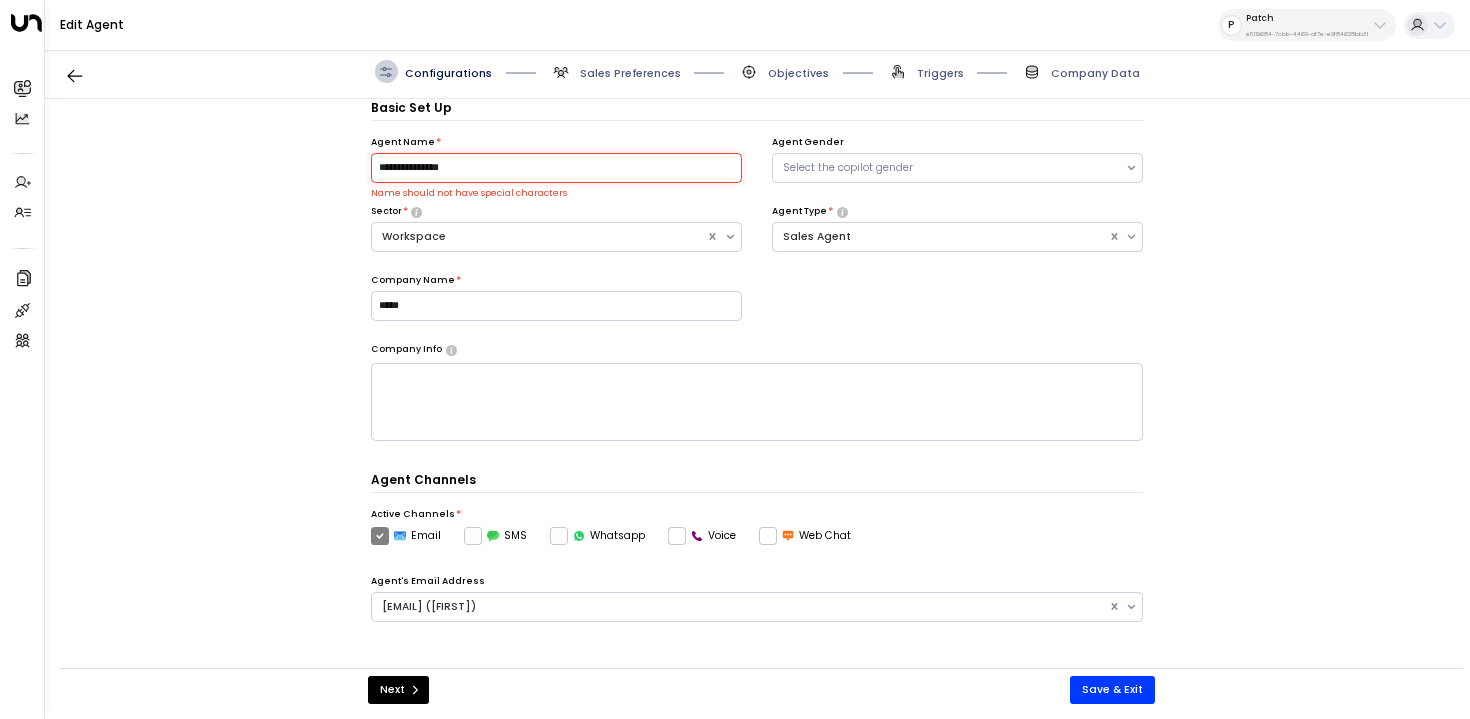 click on "**********" at bounding box center (556, 168) 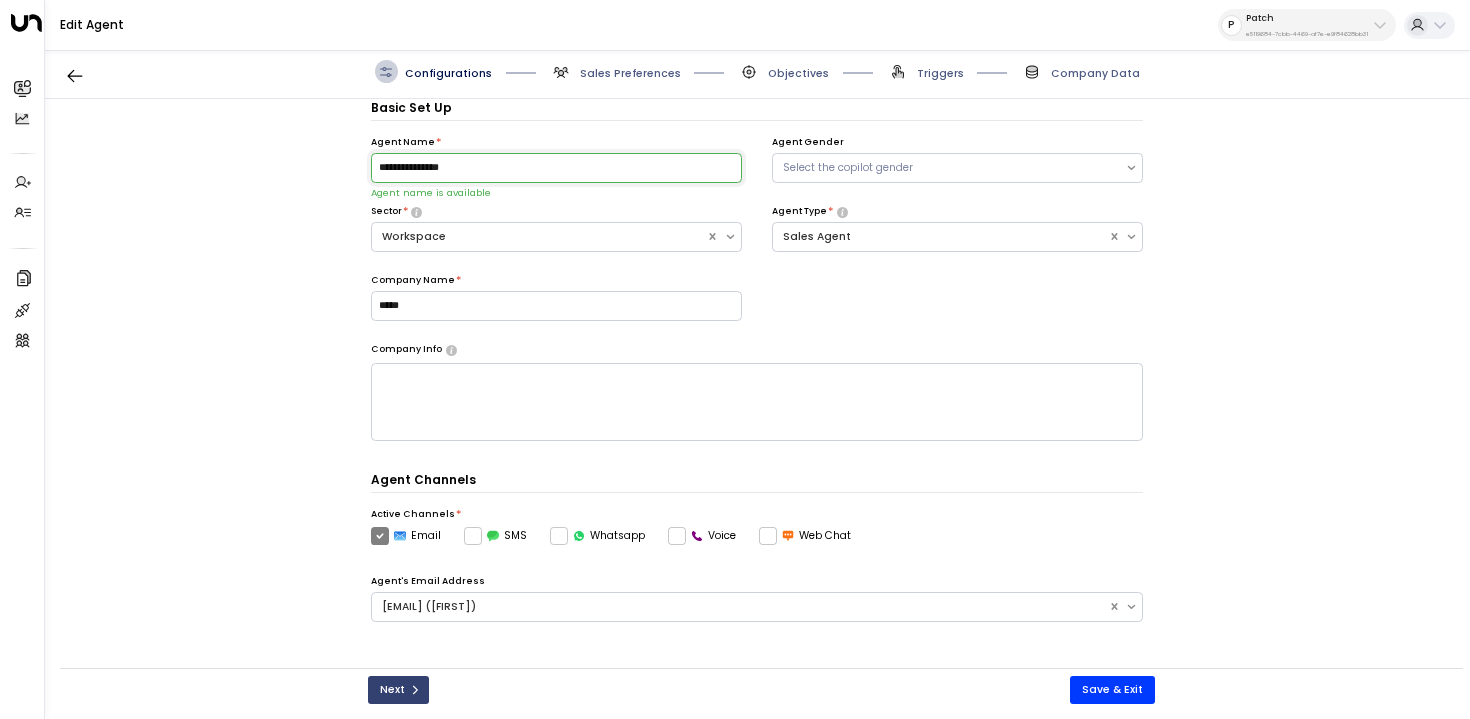 type on "**********" 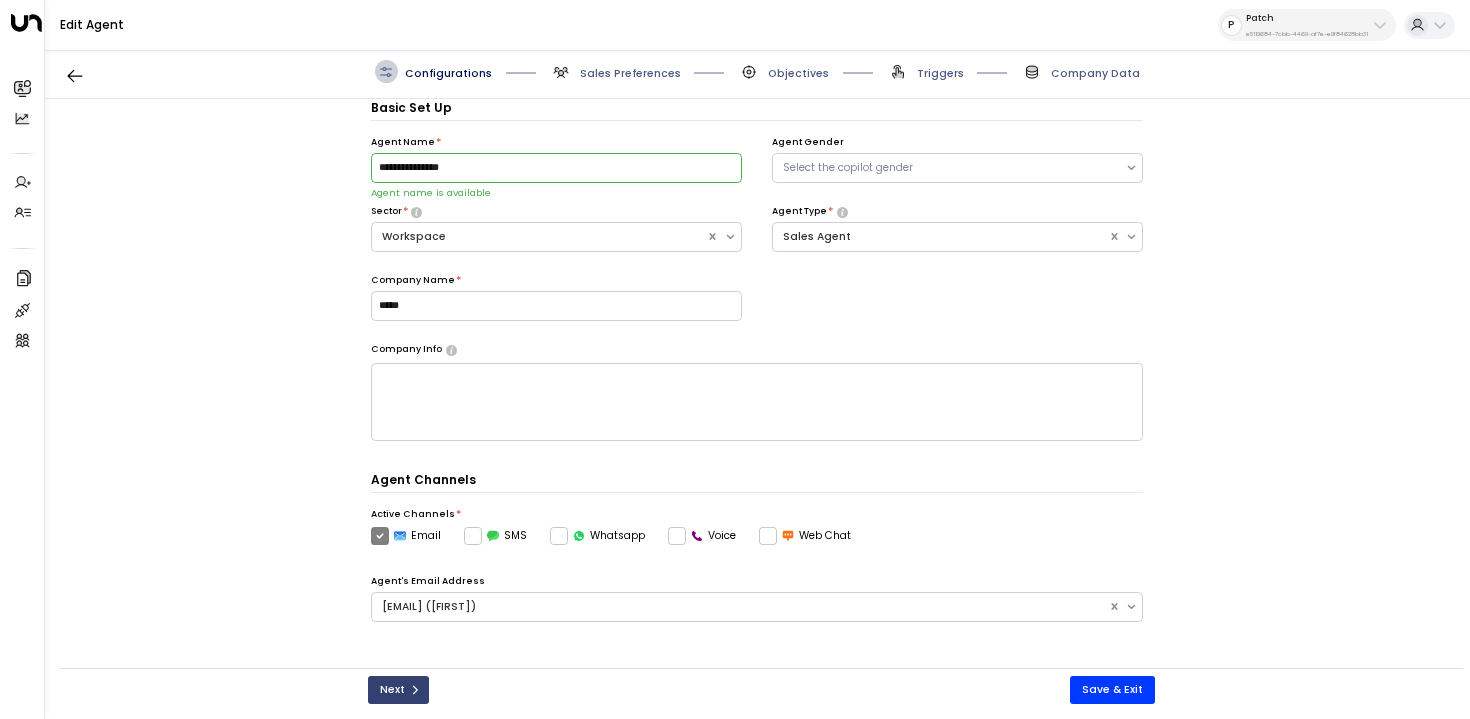 click on "Next" at bounding box center [398, 690] 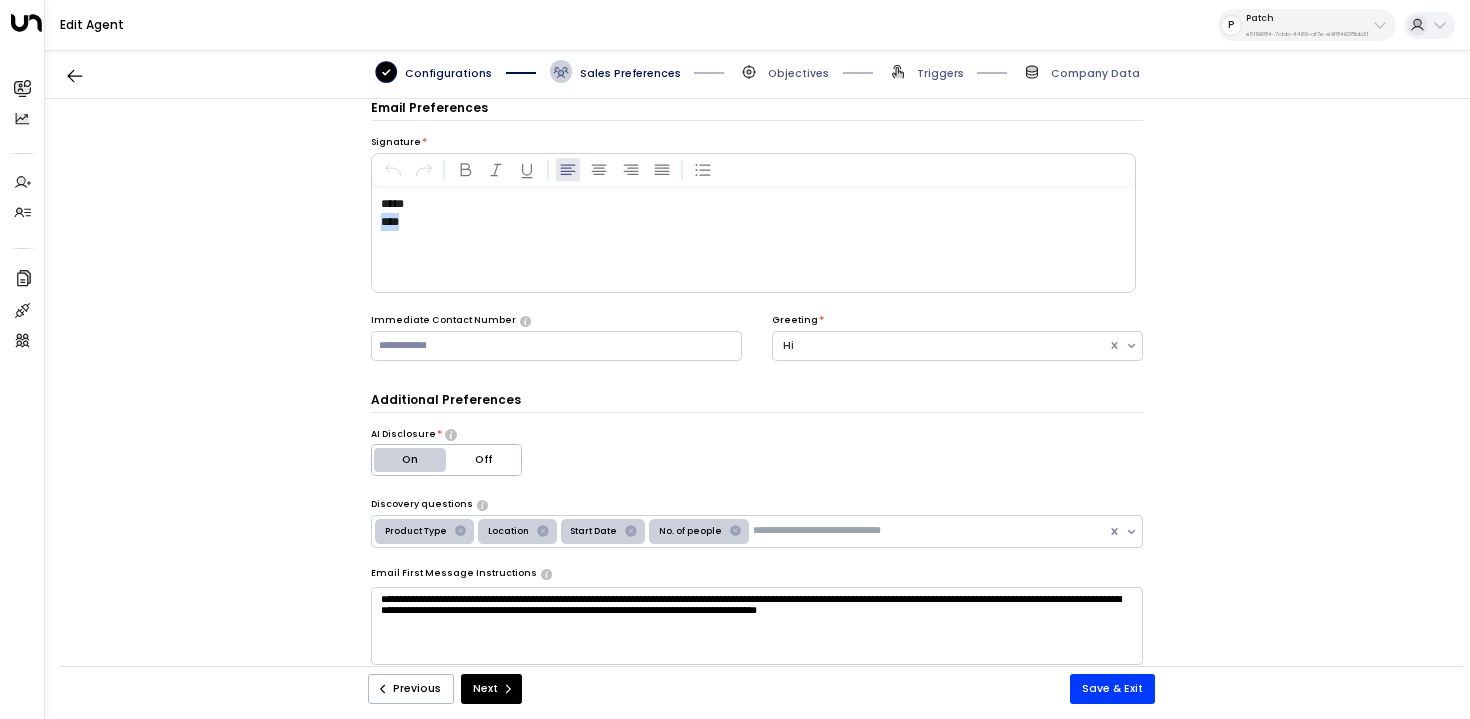 drag, startPoint x: 468, startPoint y: 225, endPoint x: 301, endPoint y: 225, distance: 167 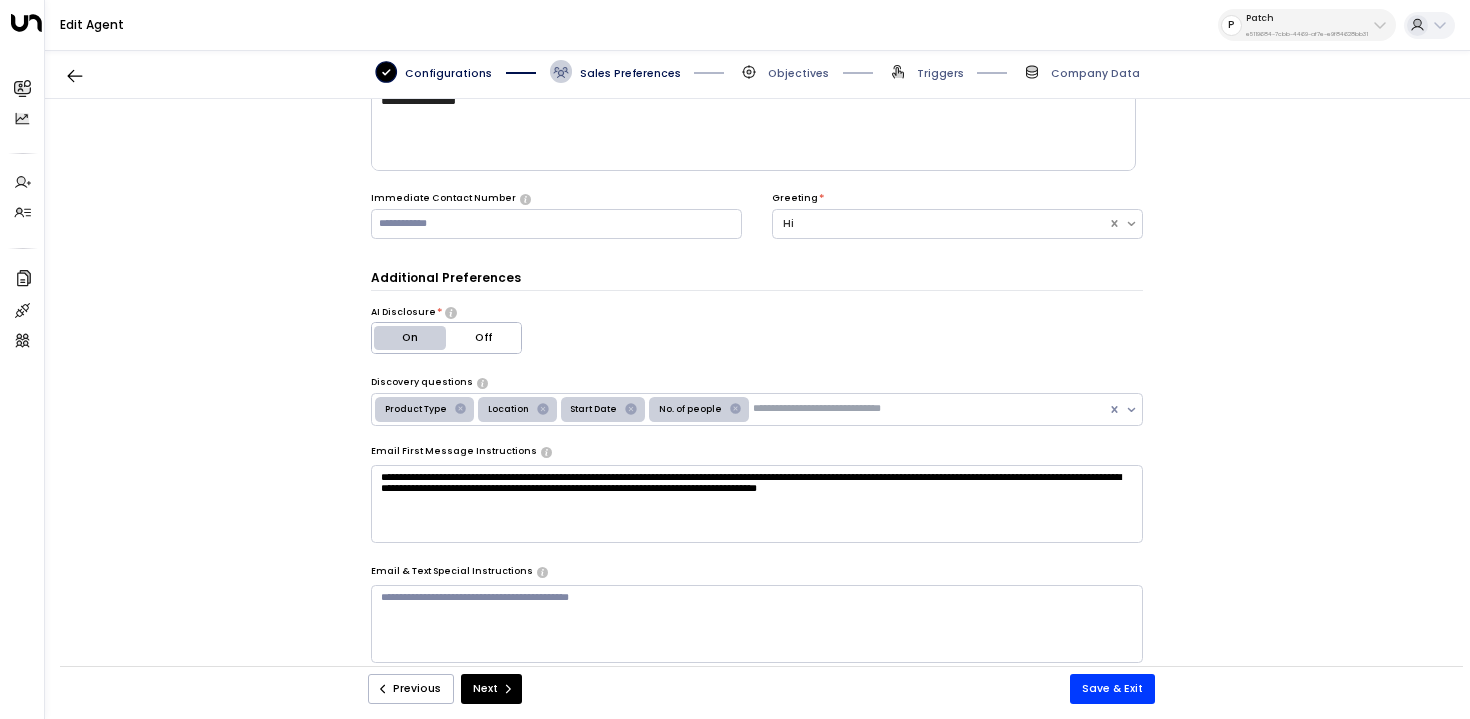 scroll, scrollTop: 147, scrollLeft: 0, axis: vertical 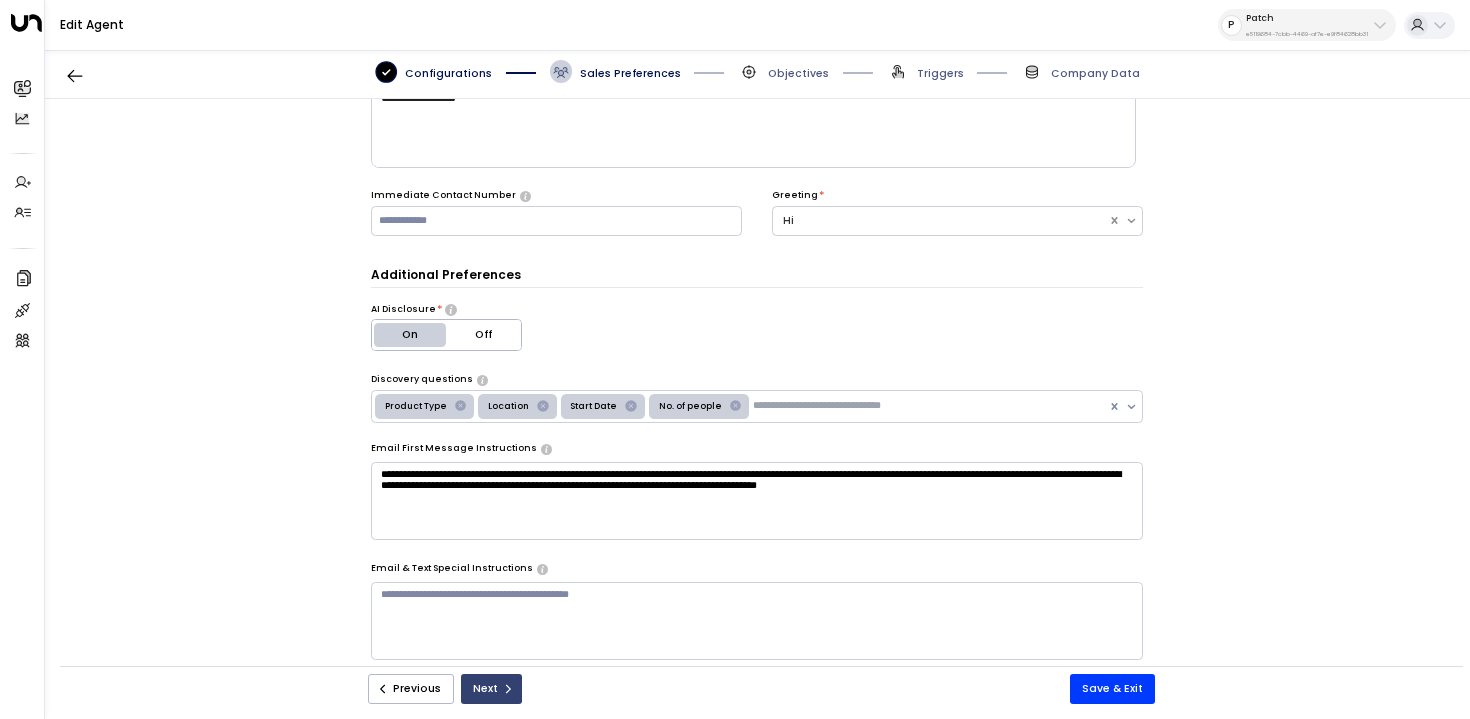 click on "Next" at bounding box center (491, 689) 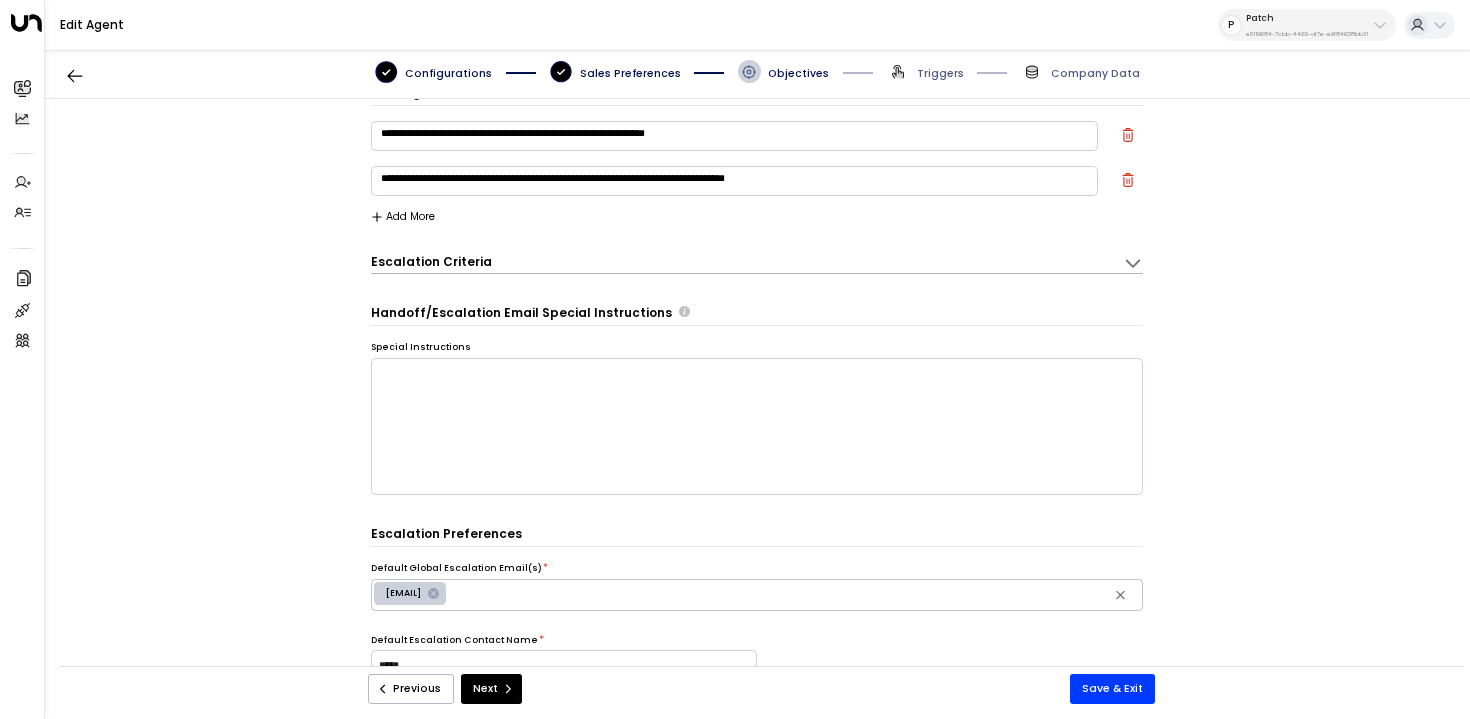 scroll, scrollTop: 22, scrollLeft: 0, axis: vertical 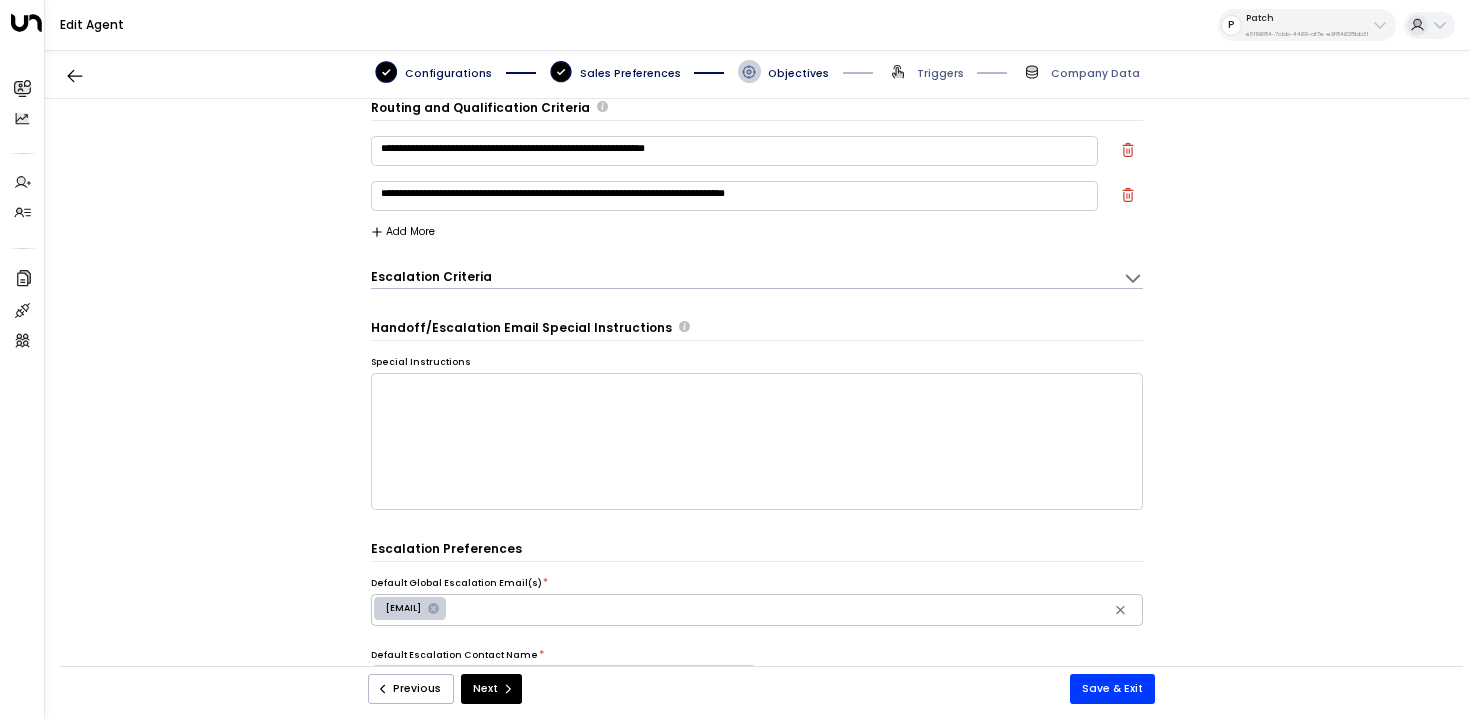 click on "Next" at bounding box center (491, 689) 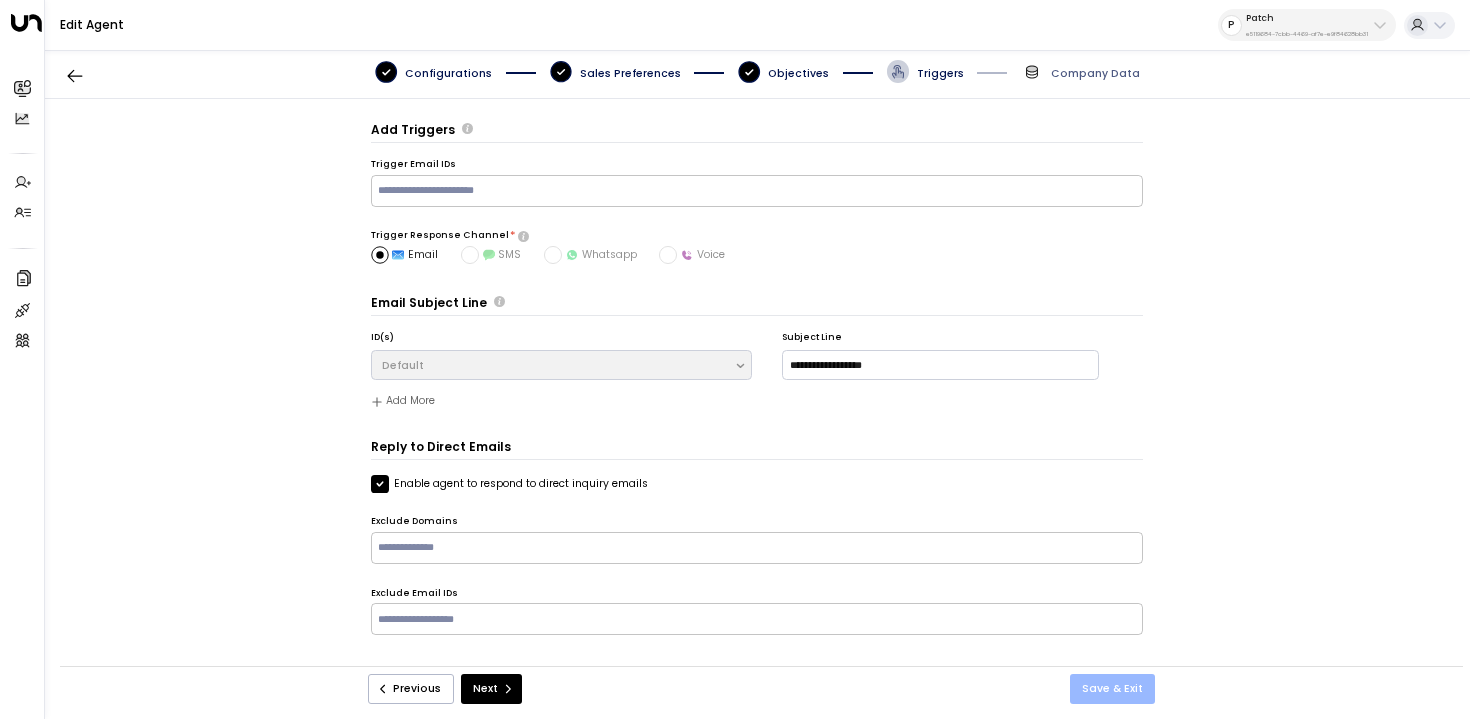 click on "Save & Exit" at bounding box center [1112, 689] 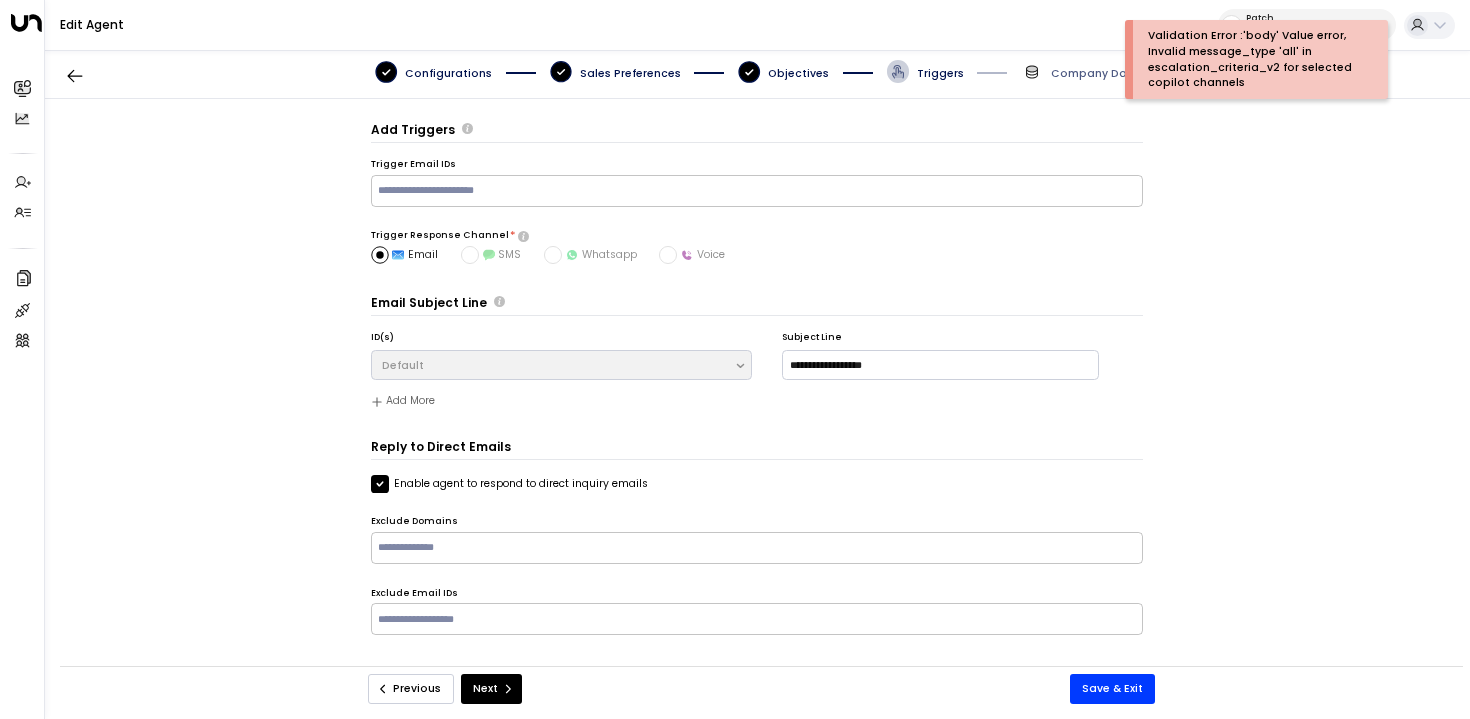 click on "Previous" at bounding box center [411, 689] 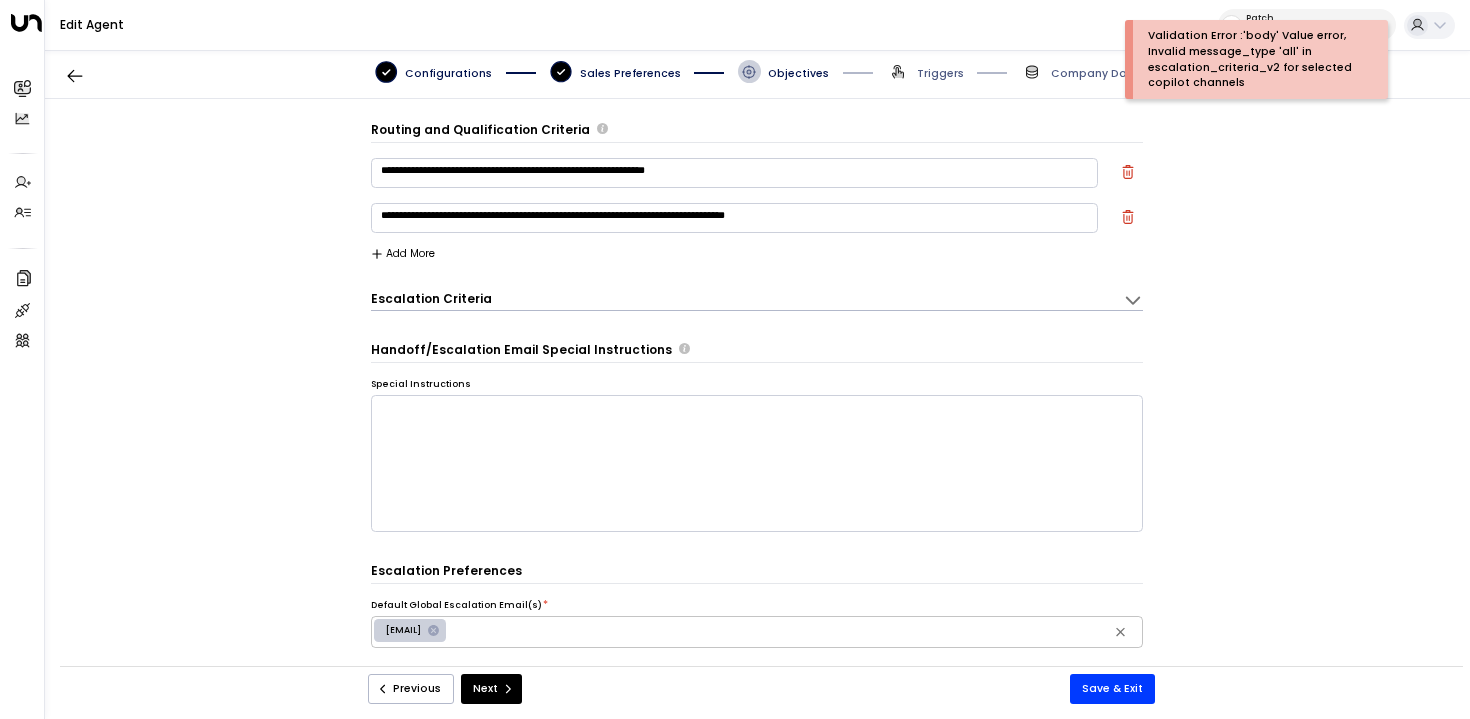 scroll, scrollTop: 22, scrollLeft: 0, axis: vertical 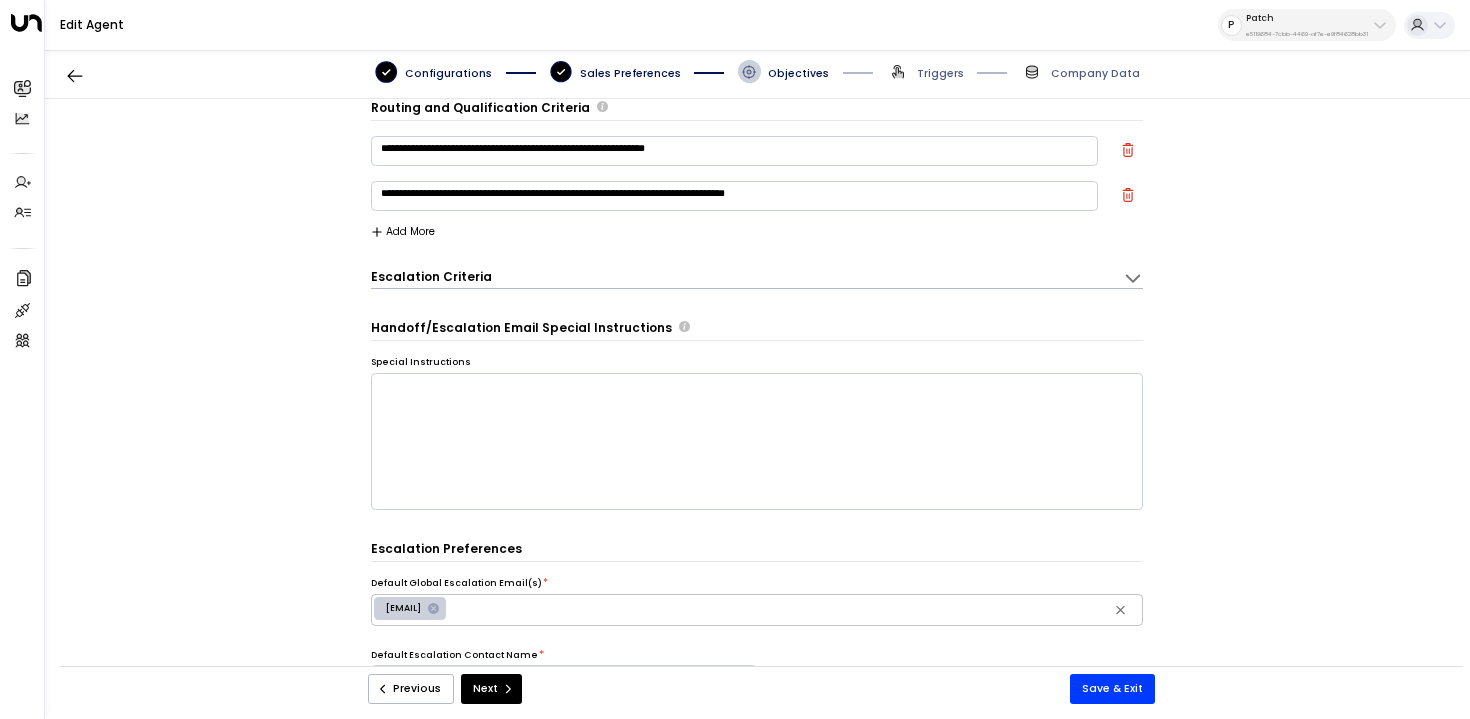 click on "**********" at bounding box center (757, 874) 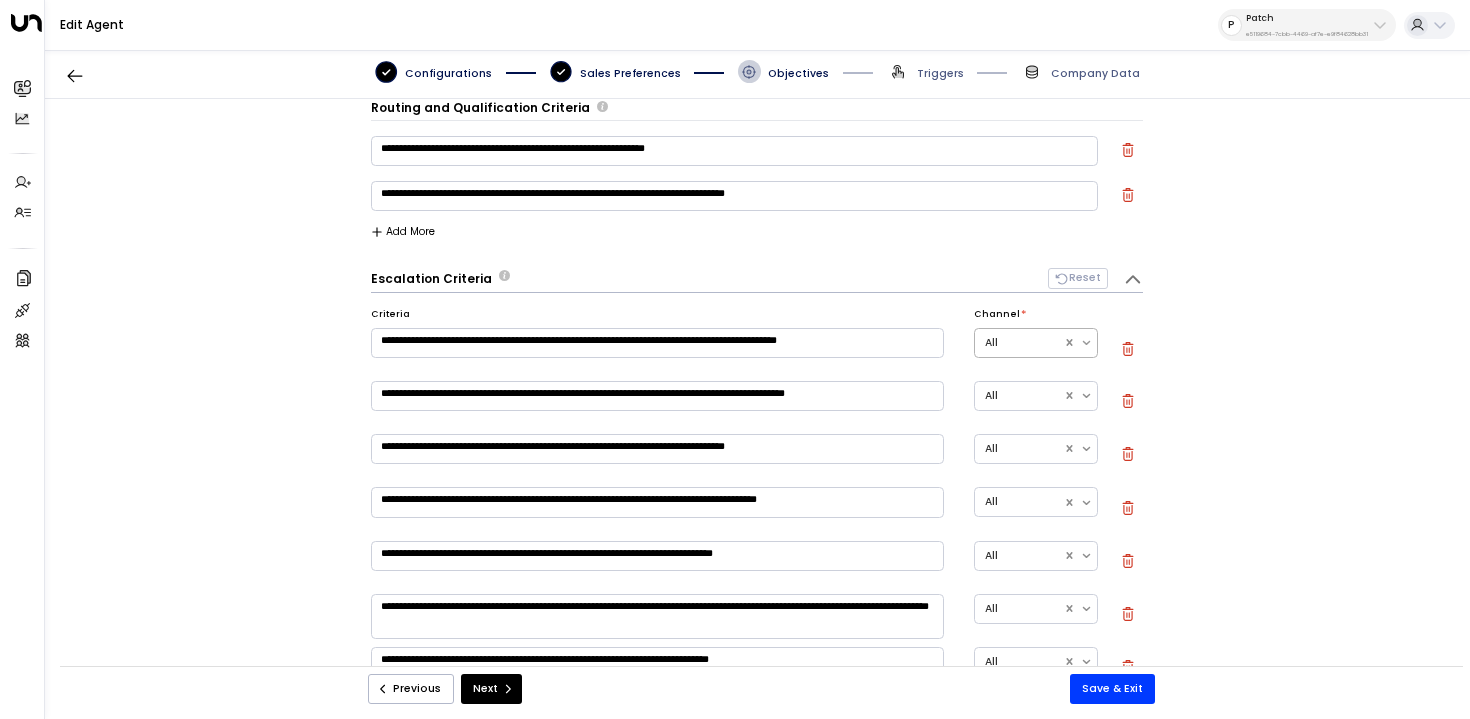 click at bounding box center [1088, 342] 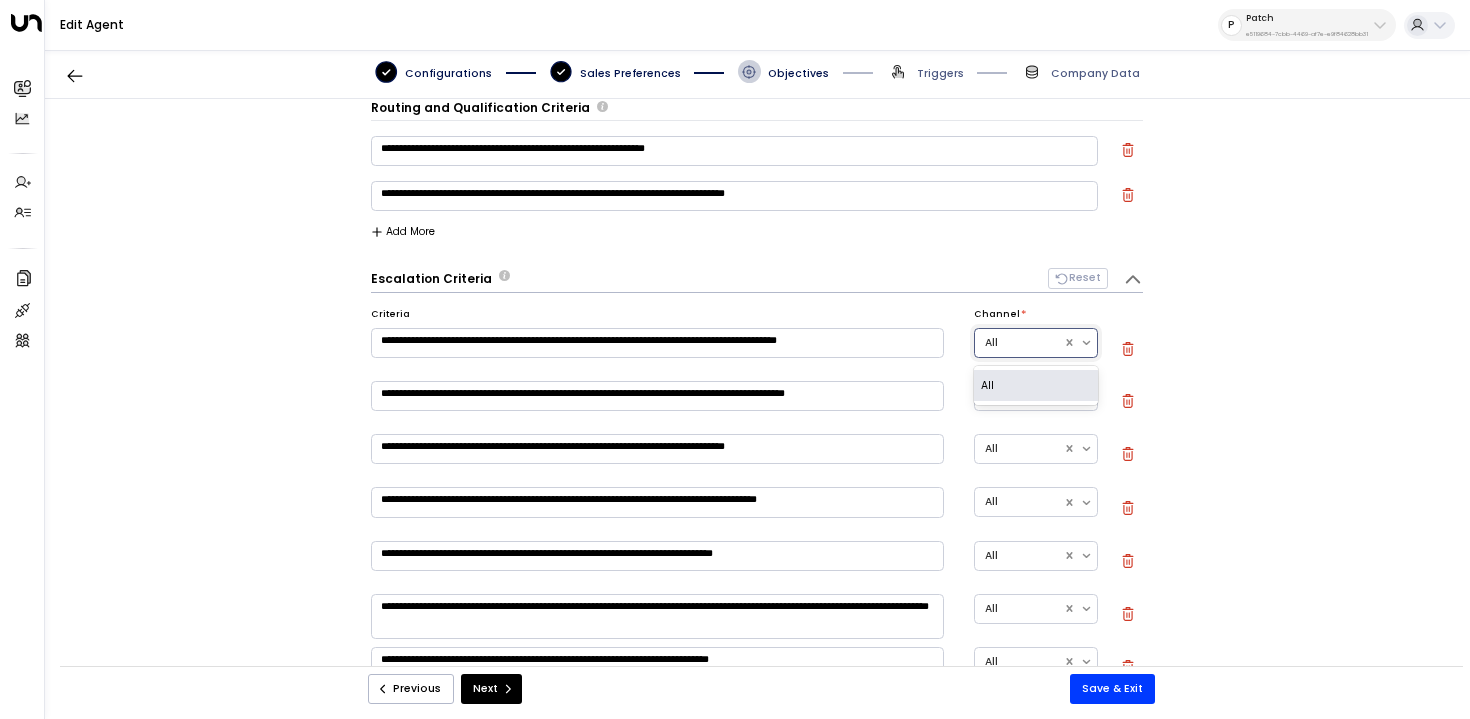 click at bounding box center (1019, 343) 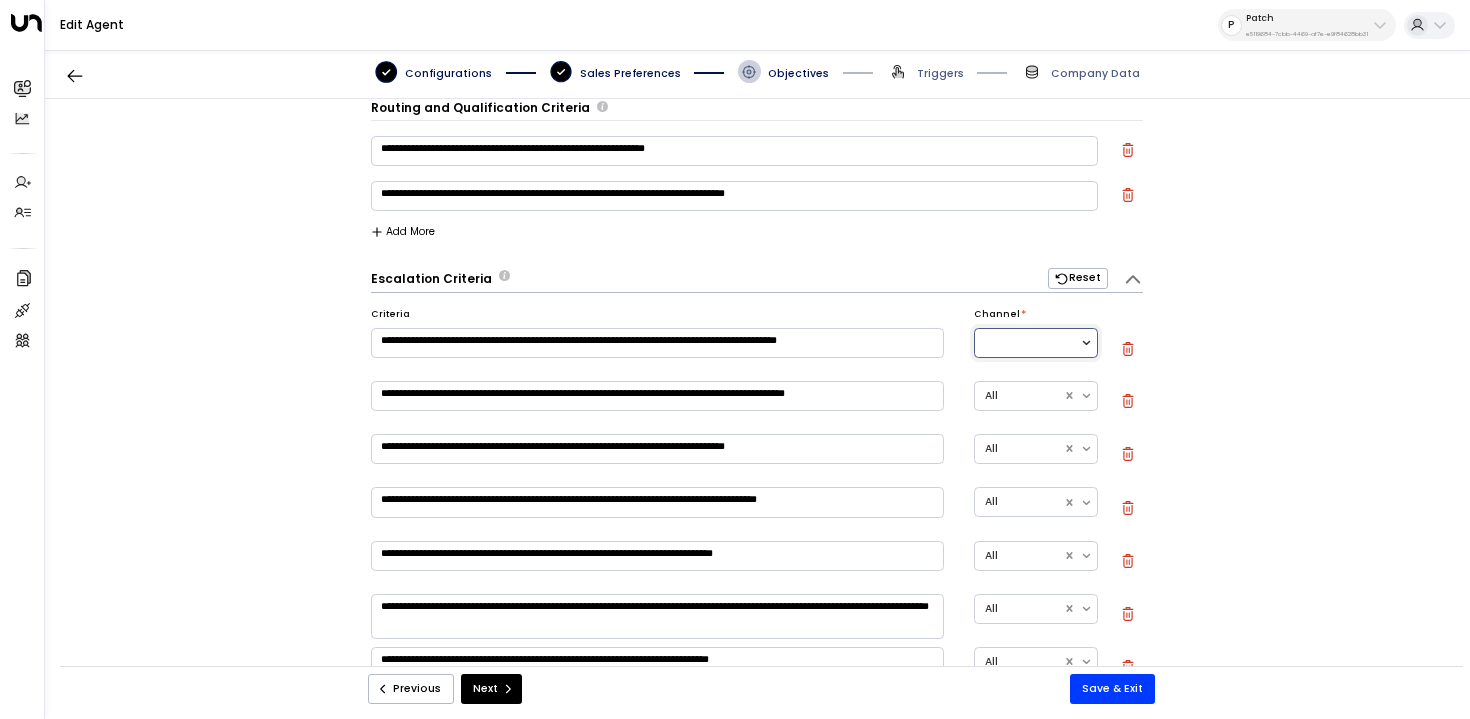 click at bounding box center [1087, 343] 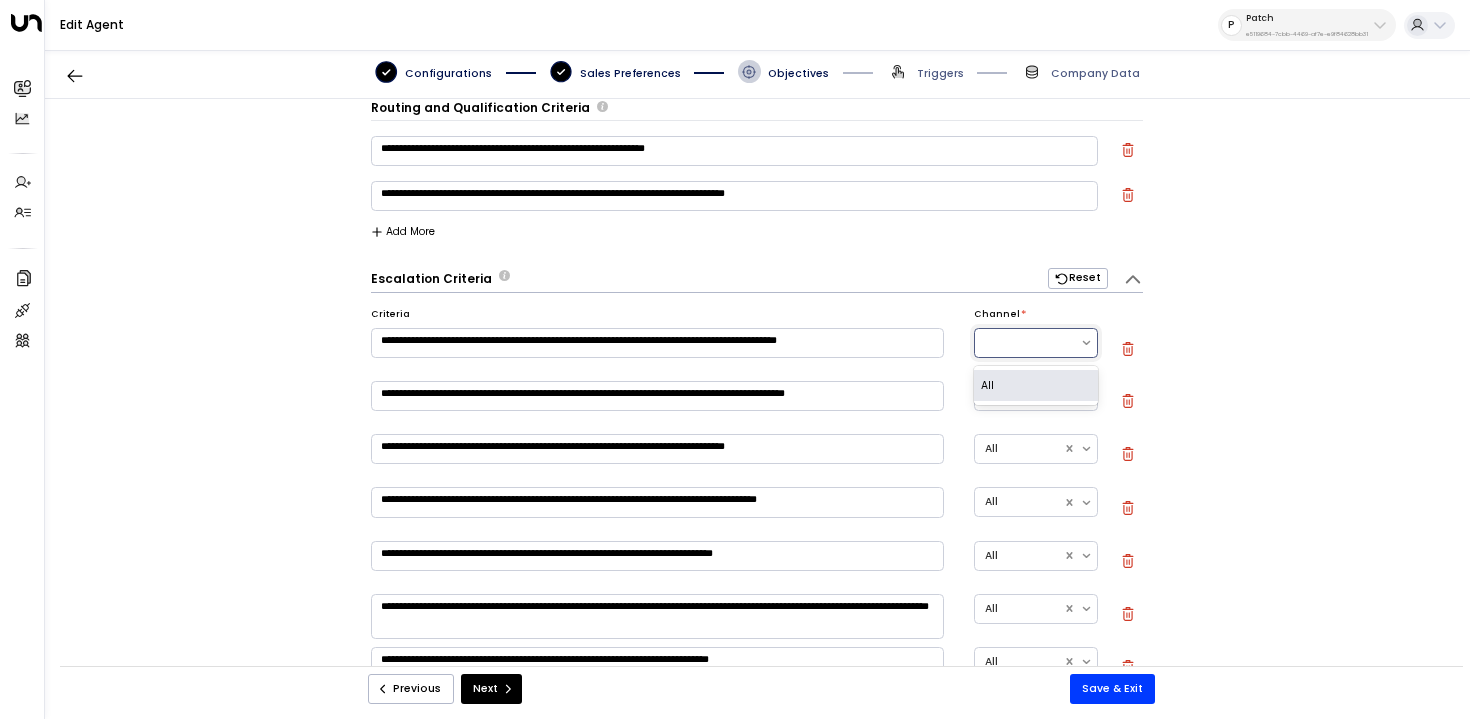 click on "All" at bounding box center (1036, 386) 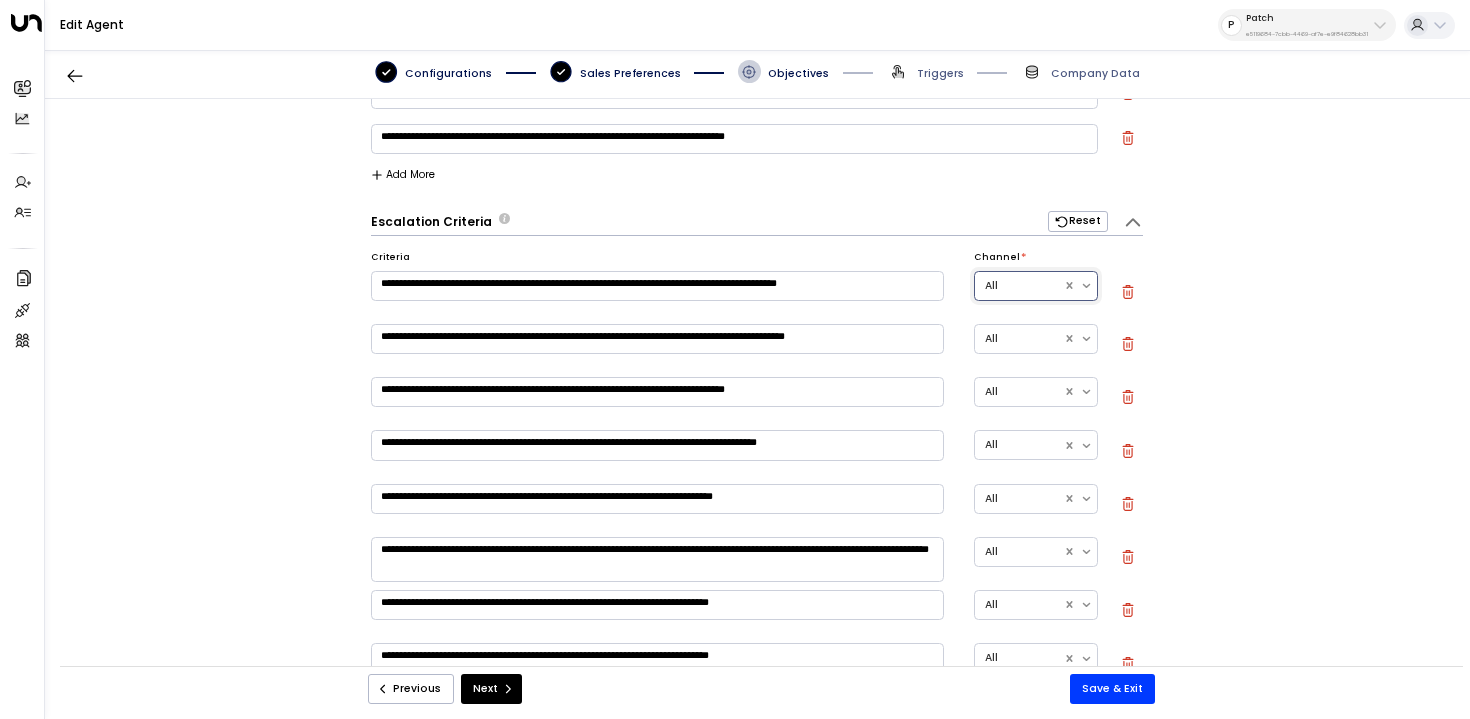 scroll, scrollTop: 52, scrollLeft: 0, axis: vertical 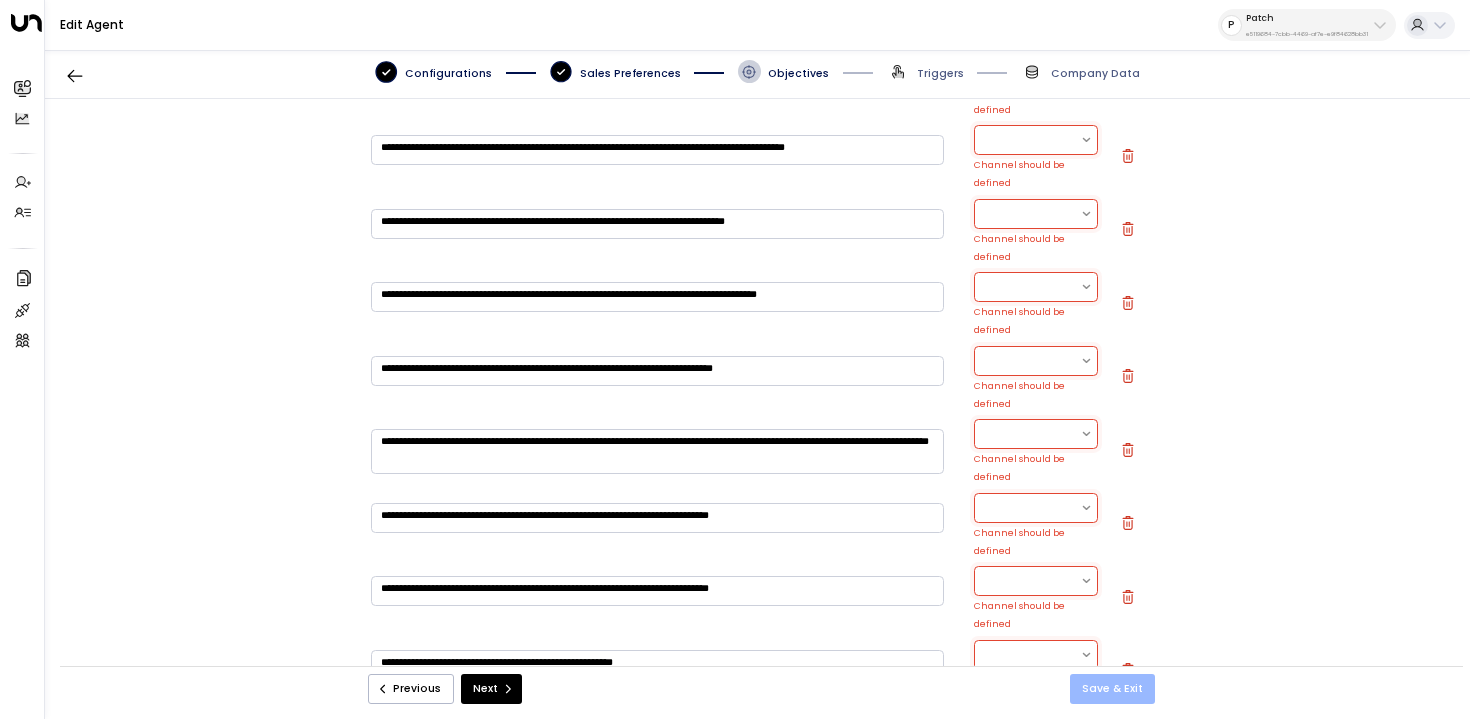 click on "Save & Exit" at bounding box center (1112, 689) 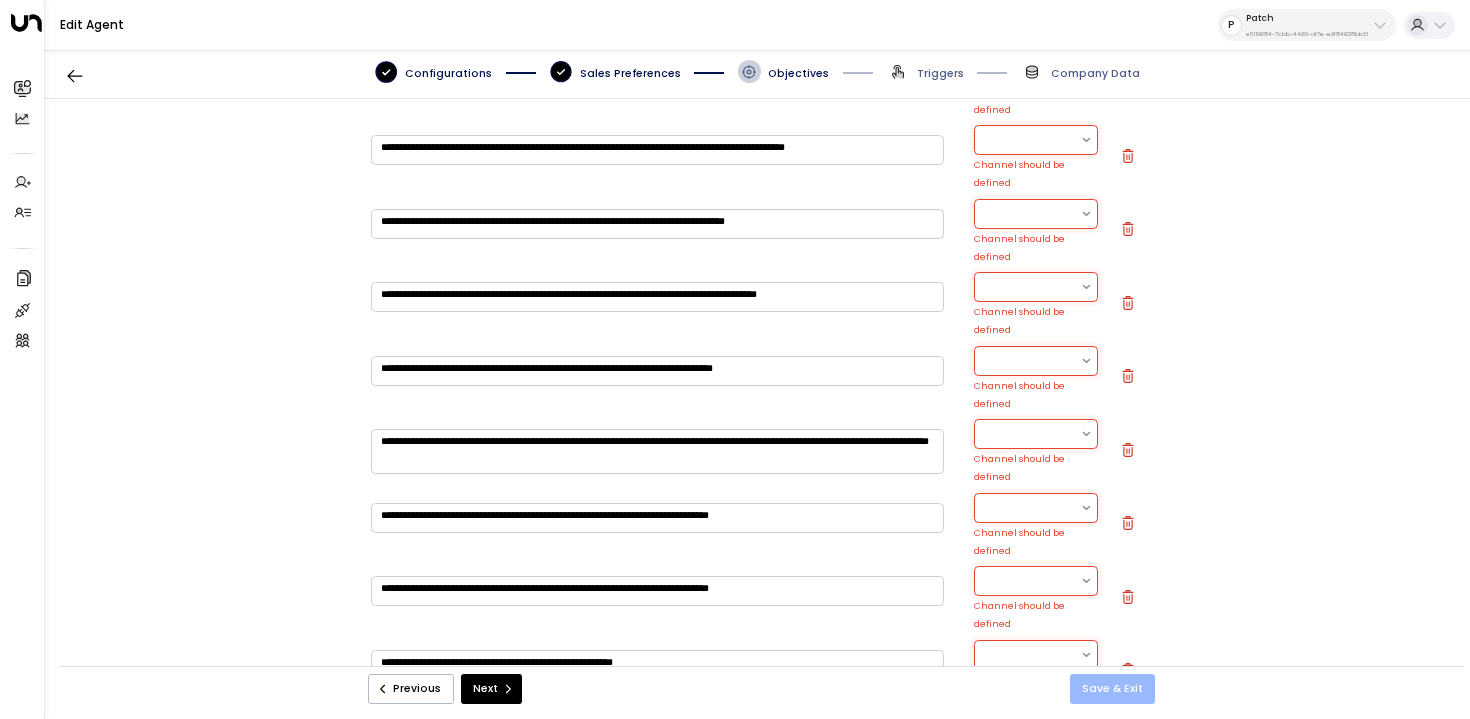 click on "Save & Exit" at bounding box center (1112, 689) 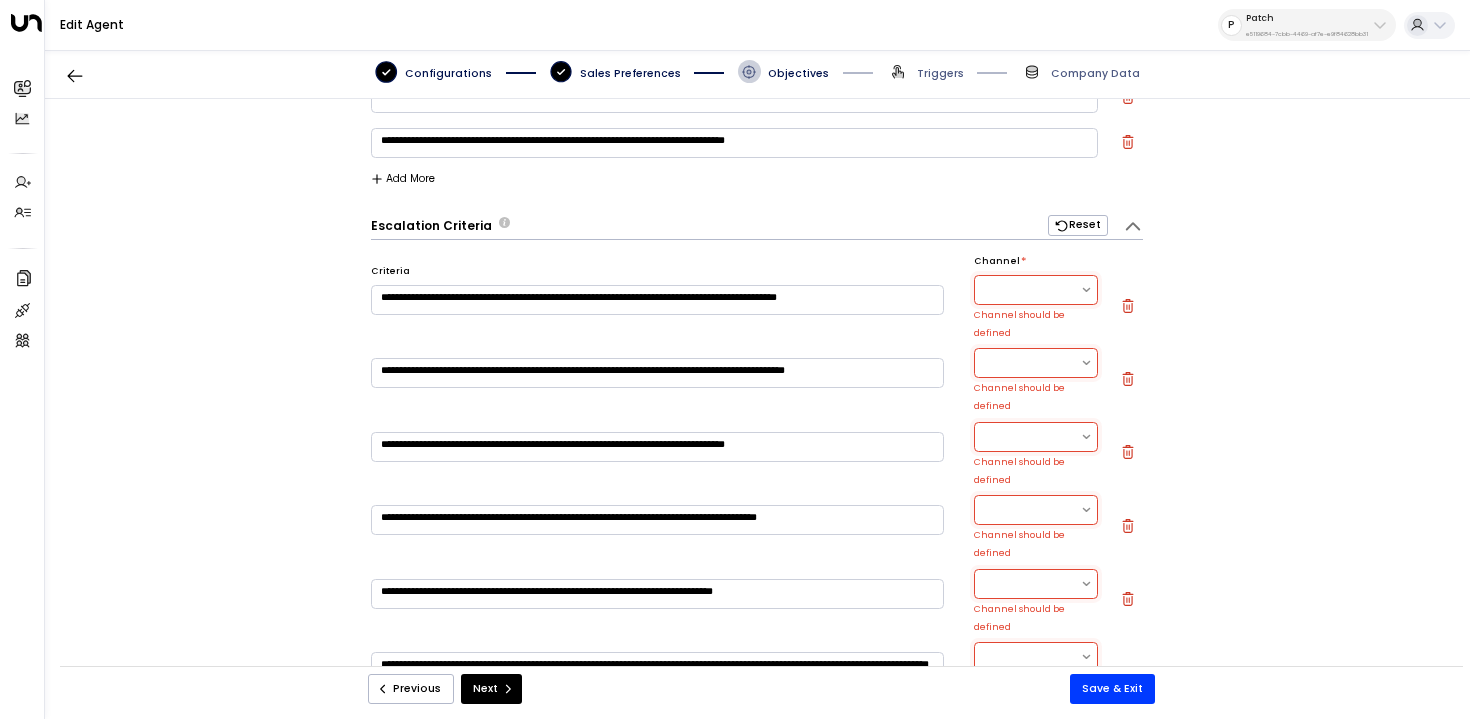 scroll, scrollTop: 26, scrollLeft: 0, axis: vertical 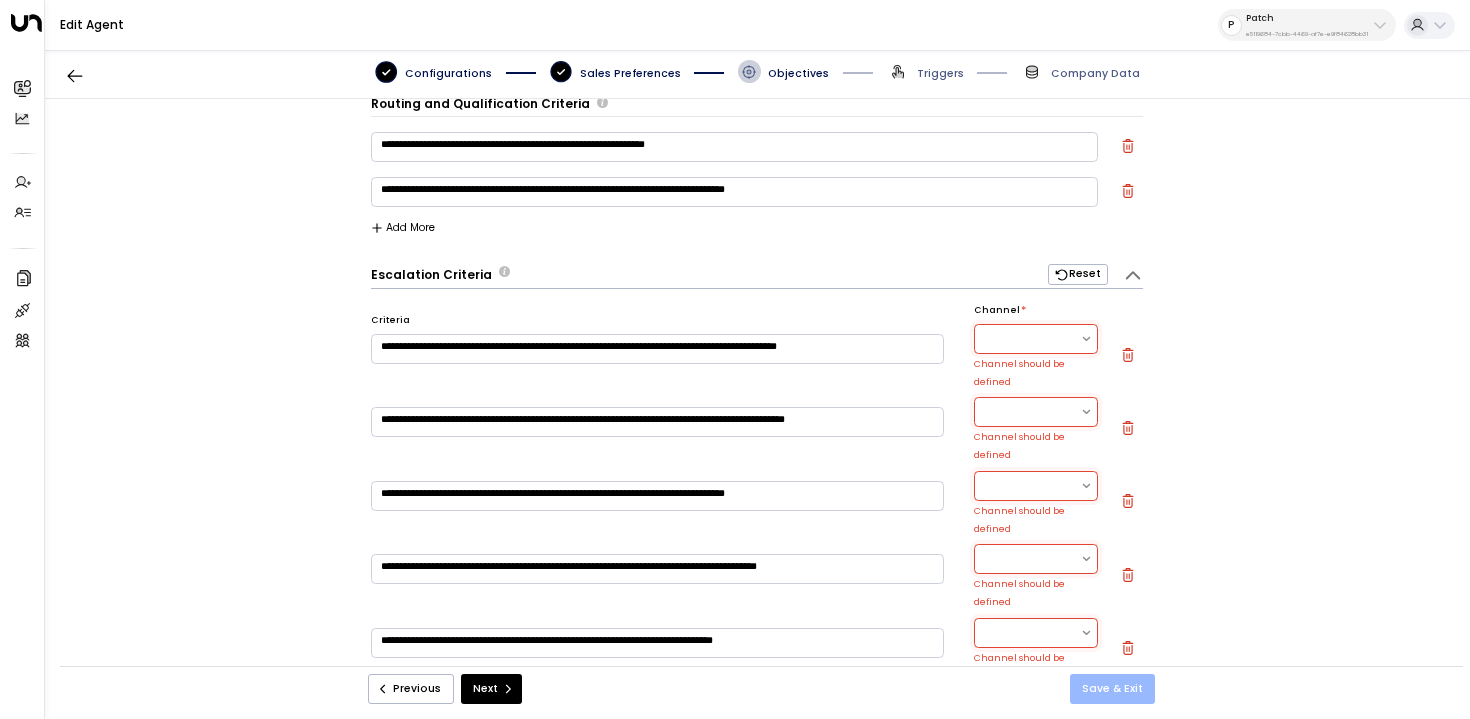 click on "Save & Exit" at bounding box center (1112, 689) 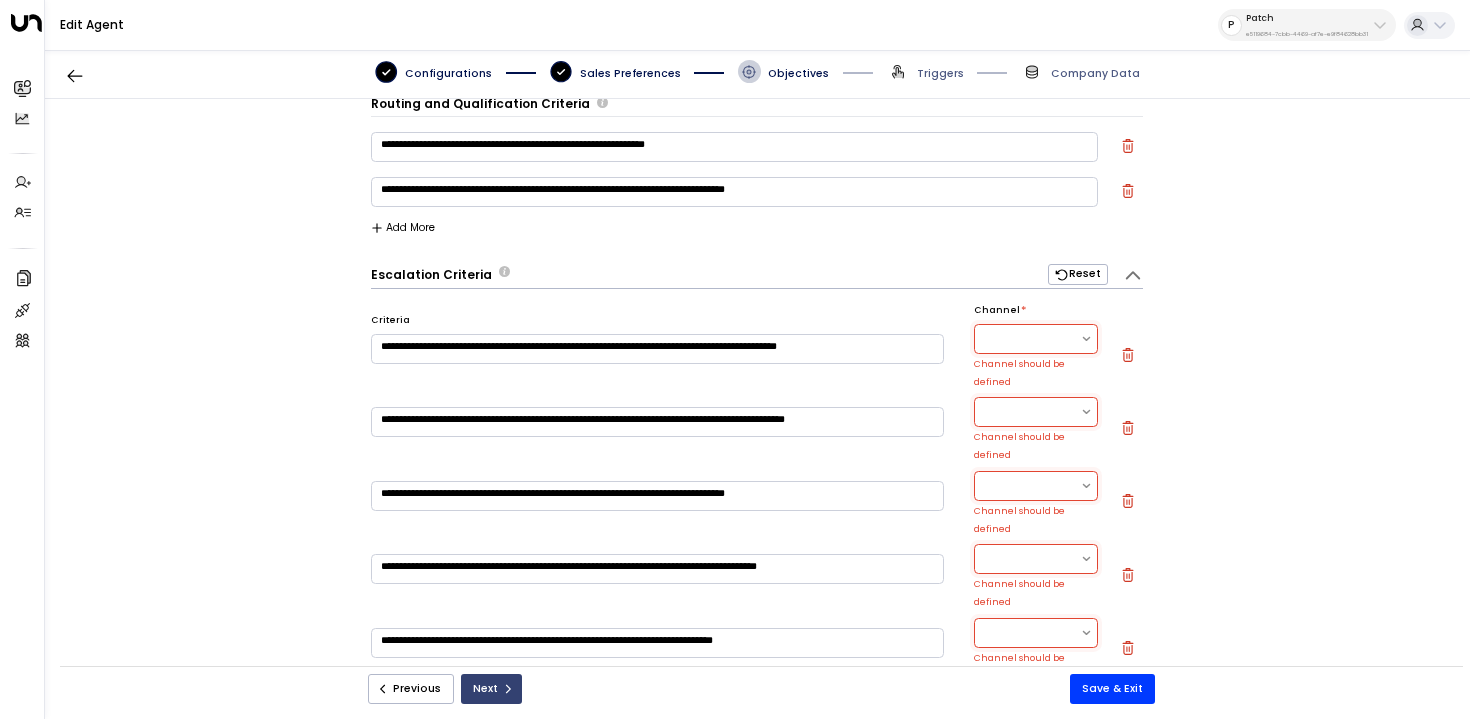 click on "Next" at bounding box center (491, 689) 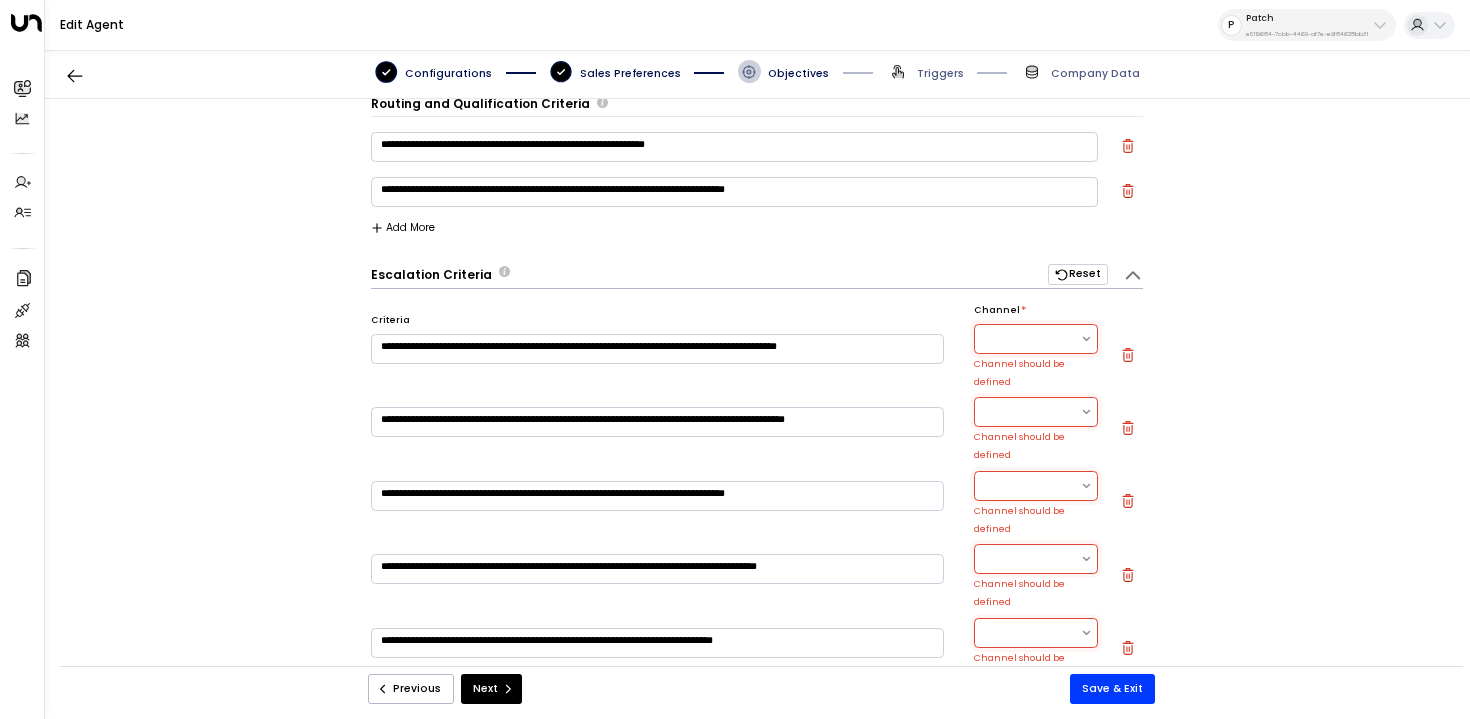 click on "Reset" at bounding box center (1078, 274) 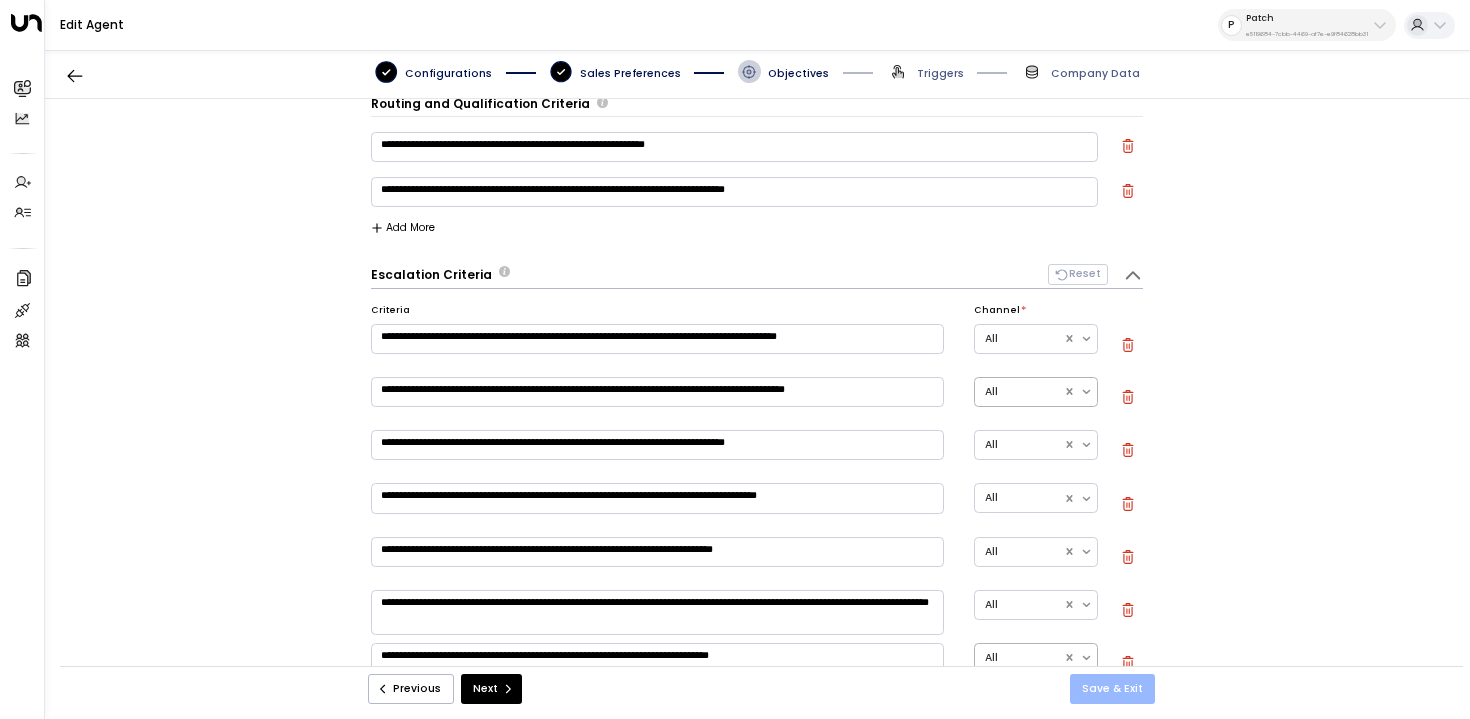 click on "Save & Exit" at bounding box center (1112, 689) 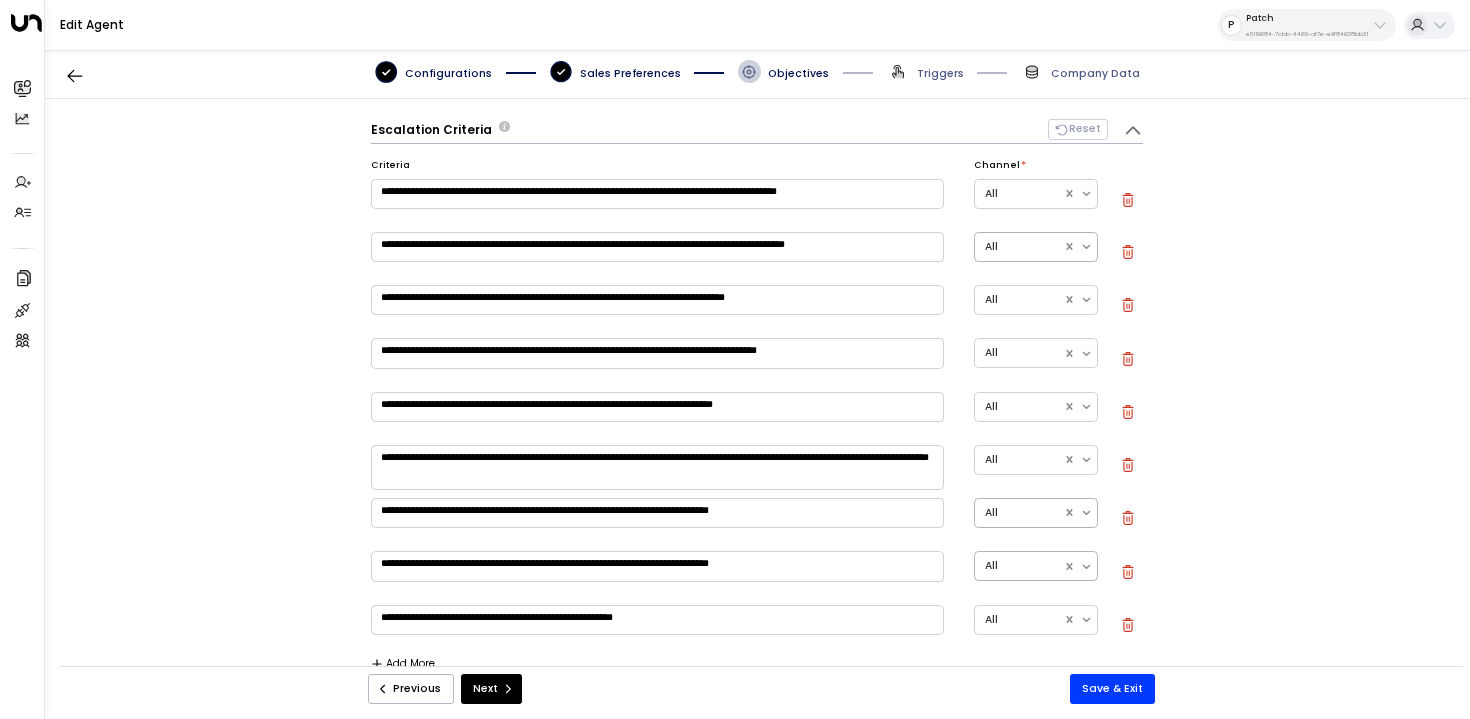 scroll, scrollTop: 172, scrollLeft: 0, axis: vertical 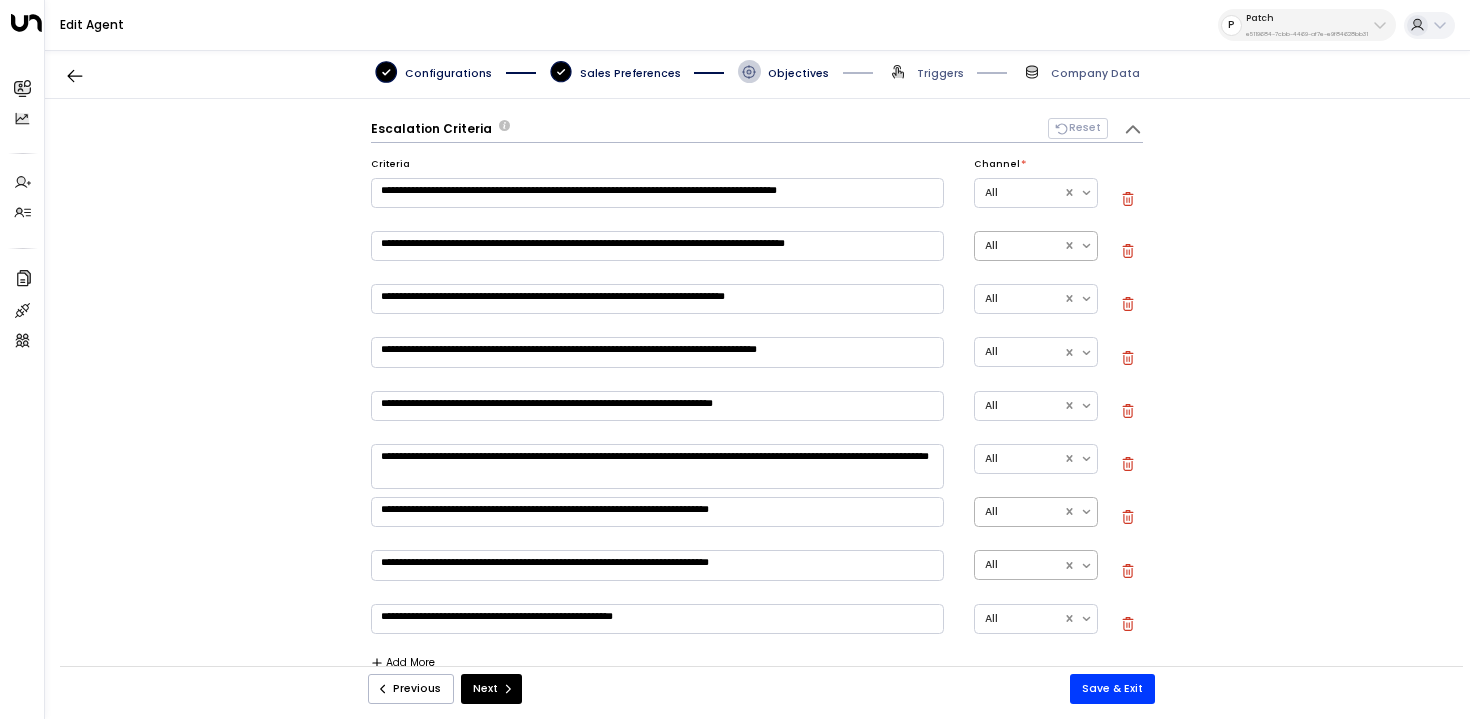 click on "Patch" at bounding box center (1307, 18) 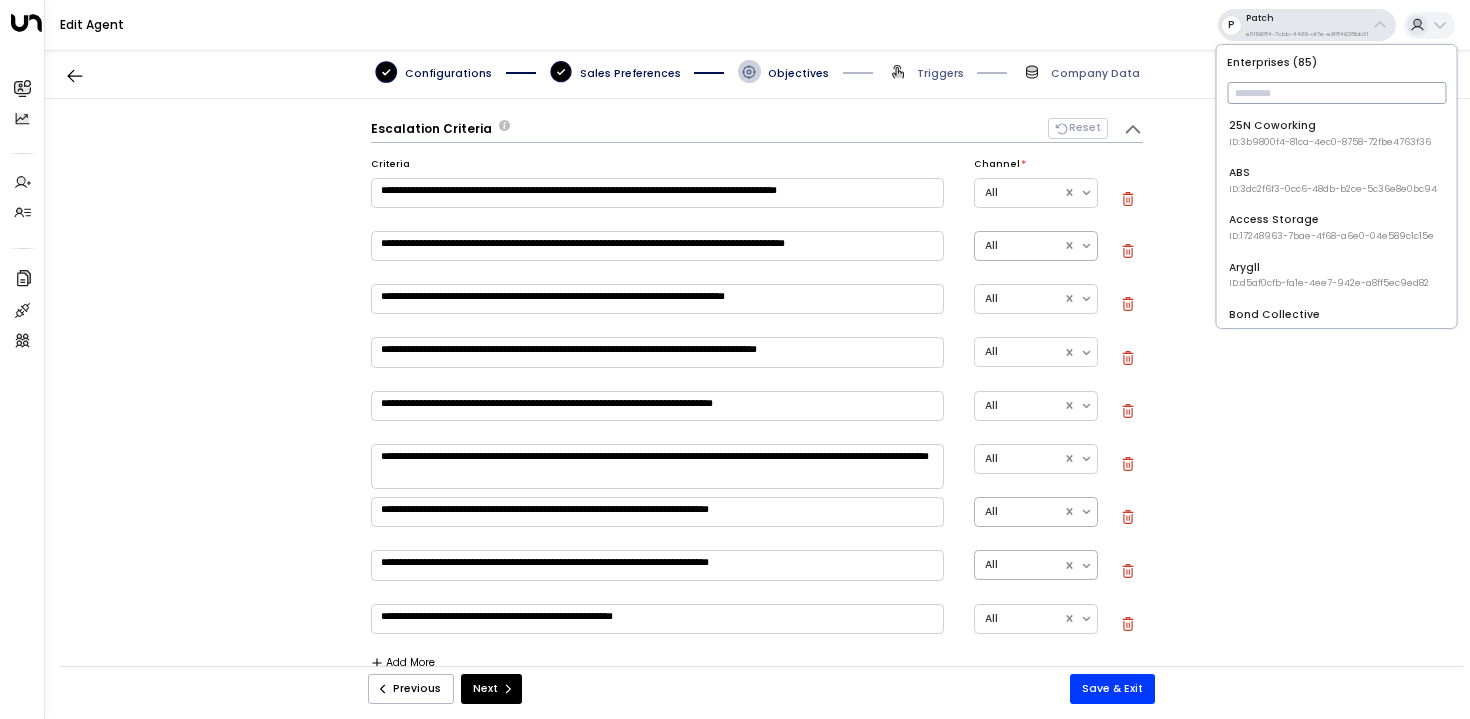 click at bounding box center (1336, 93) 